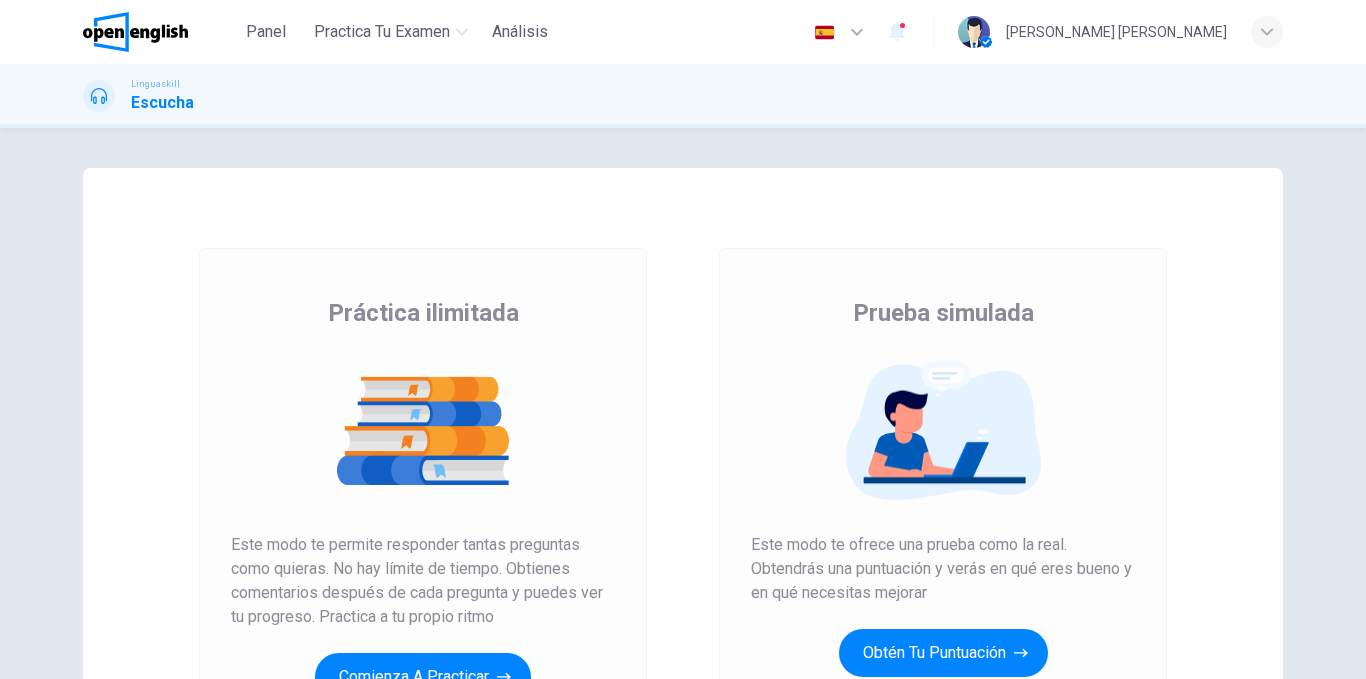 scroll, scrollTop: 0, scrollLeft: 0, axis: both 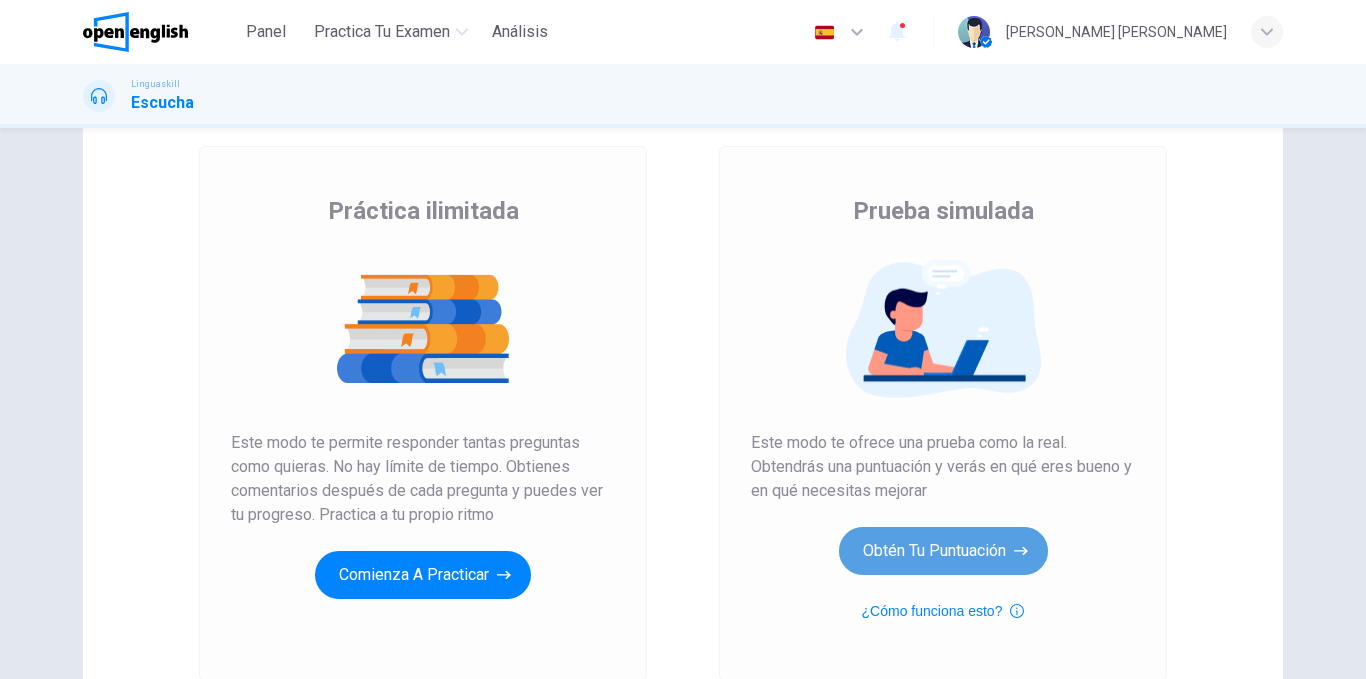 click on "Obtén tu puntuación" at bounding box center [943, 551] 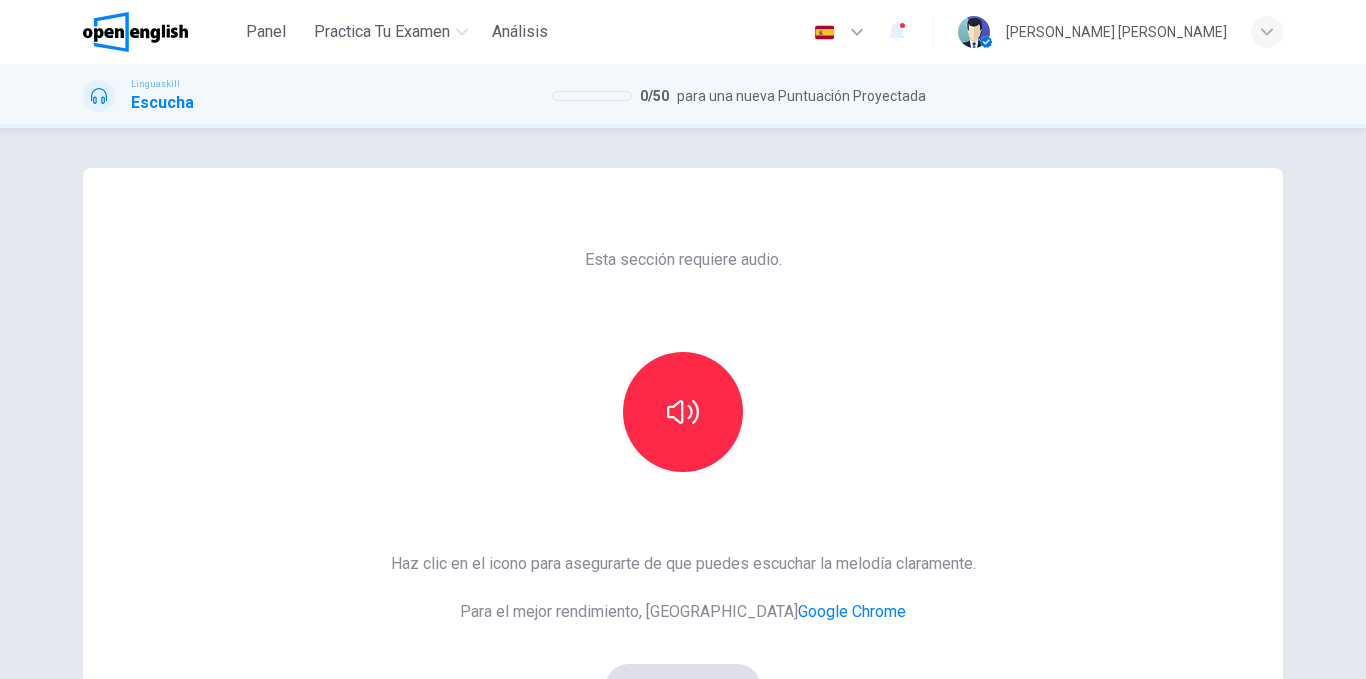 click at bounding box center [683, 412] 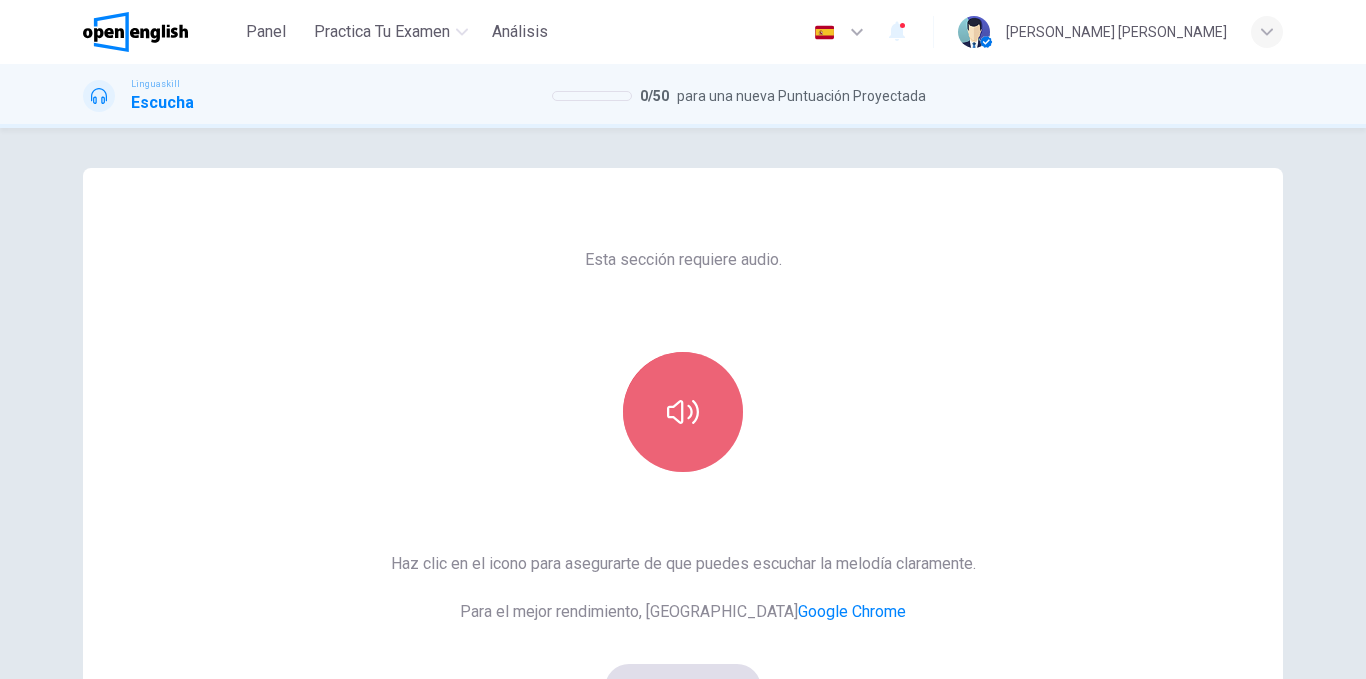 click at bounding box center [683, 412] 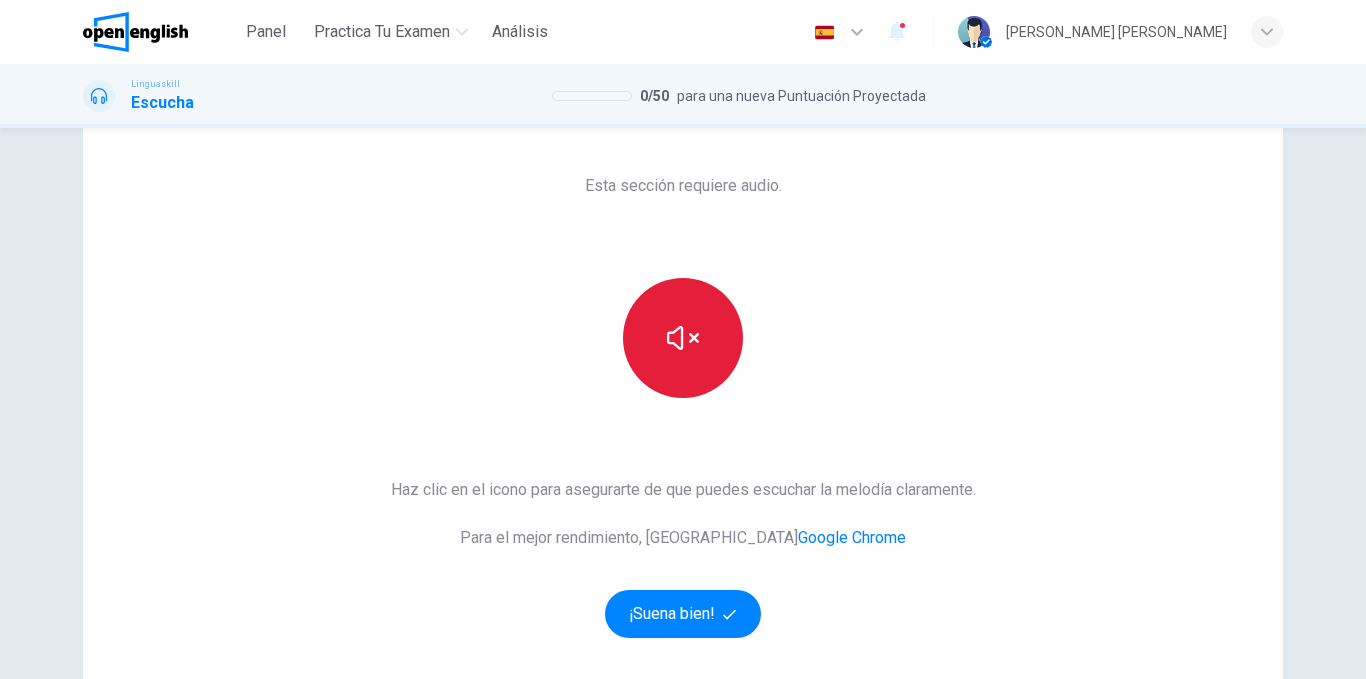 scroll, scrollTop: 76, scrollLeft: 0, axis: vertical 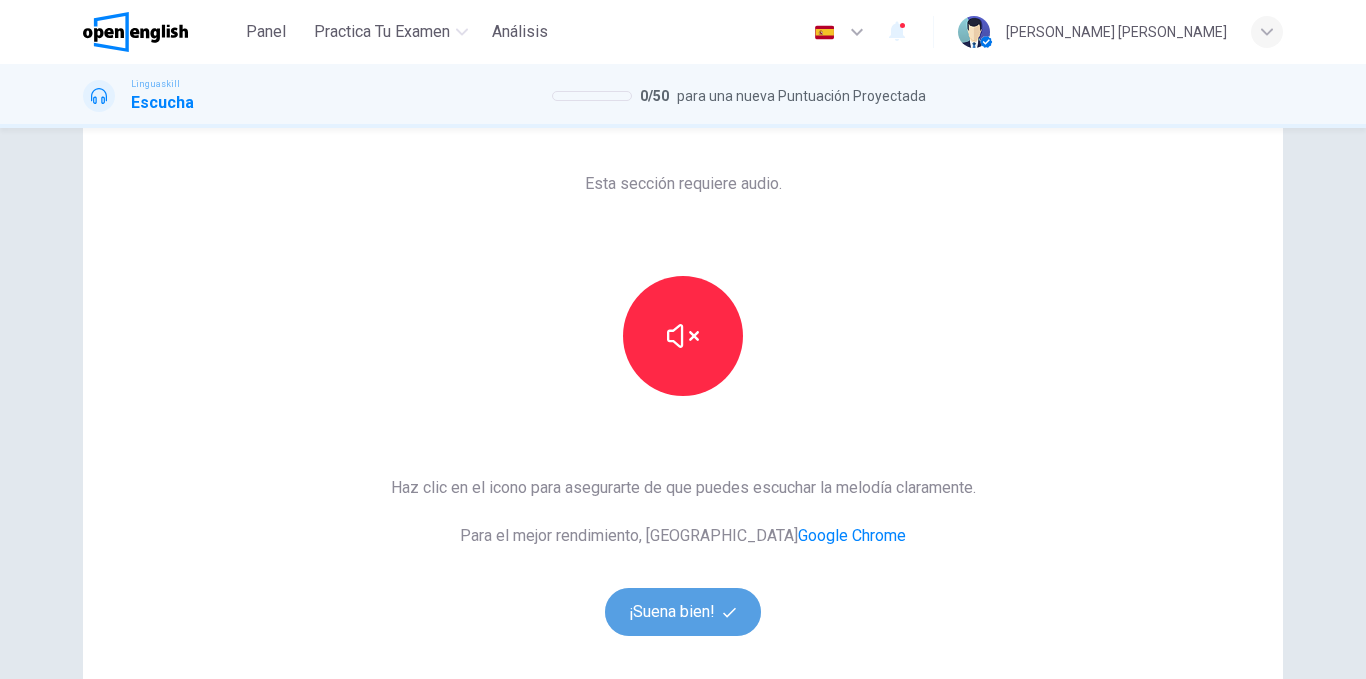 click on "¡Suena bien!" at bounding box center [683, 612] 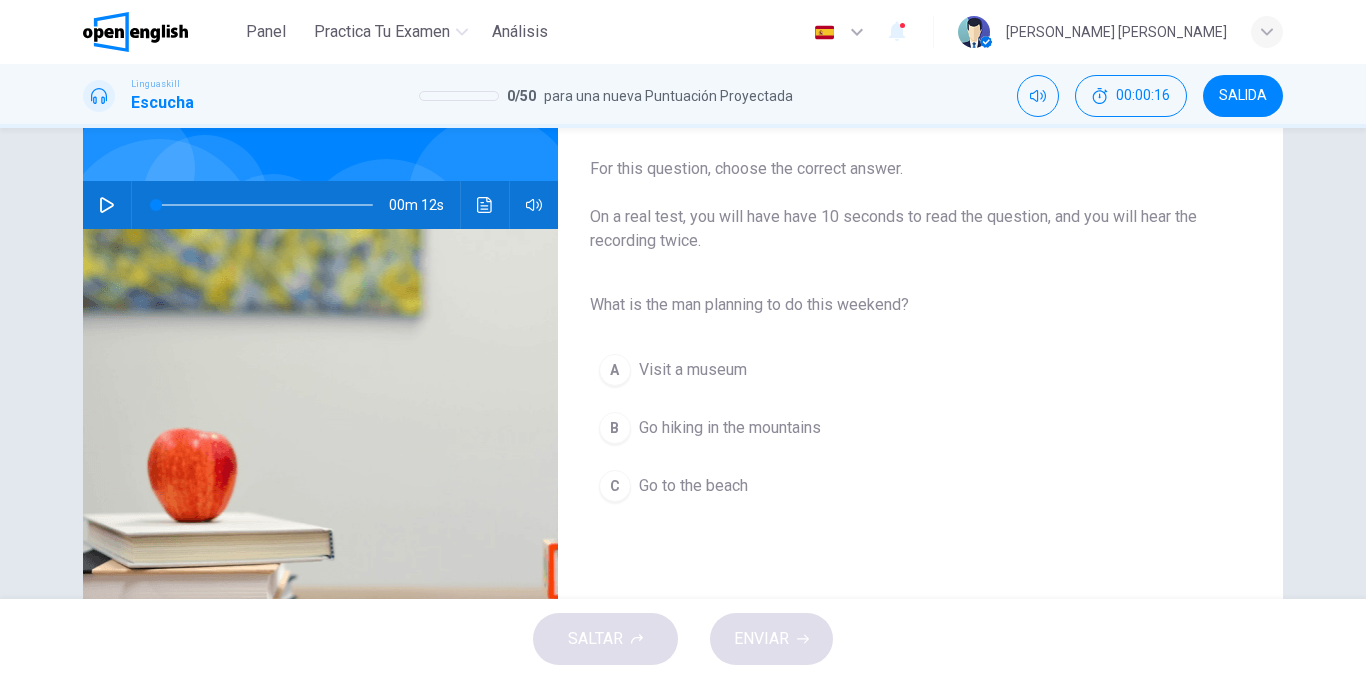 scroll, scrollTop: 143, scrollLeft: 0, axis: vertical 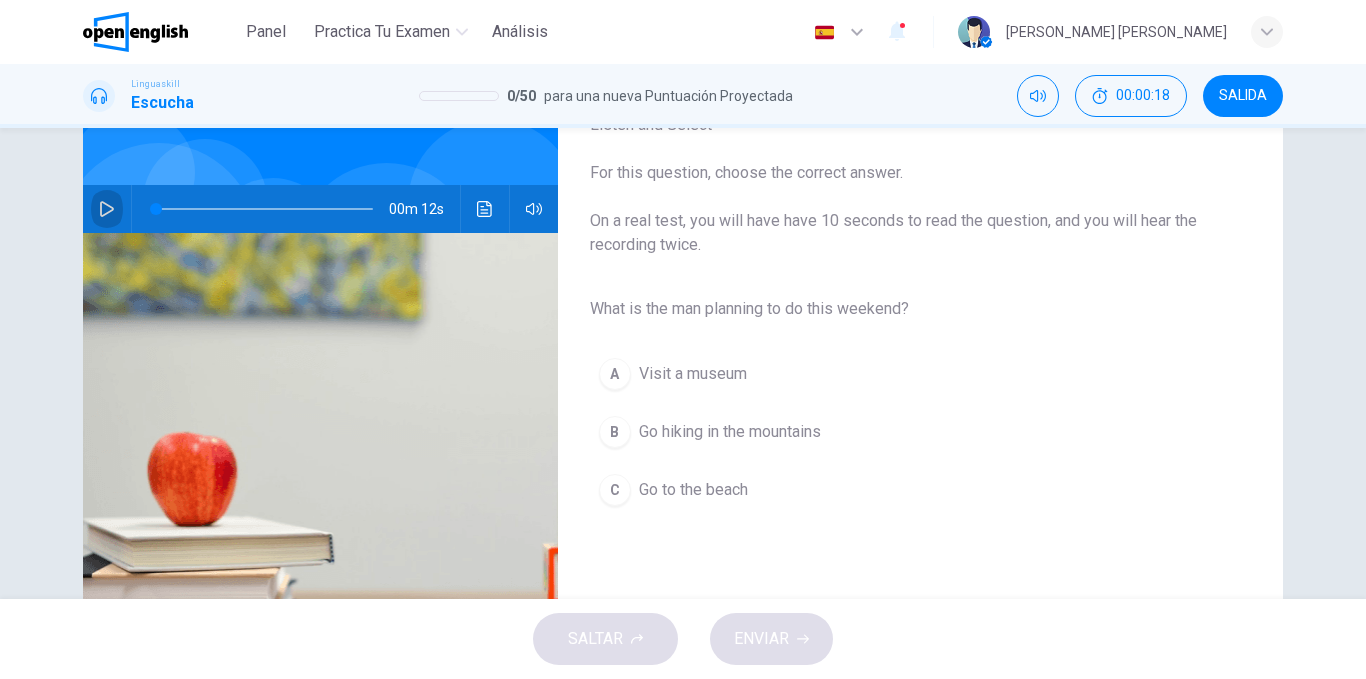 click 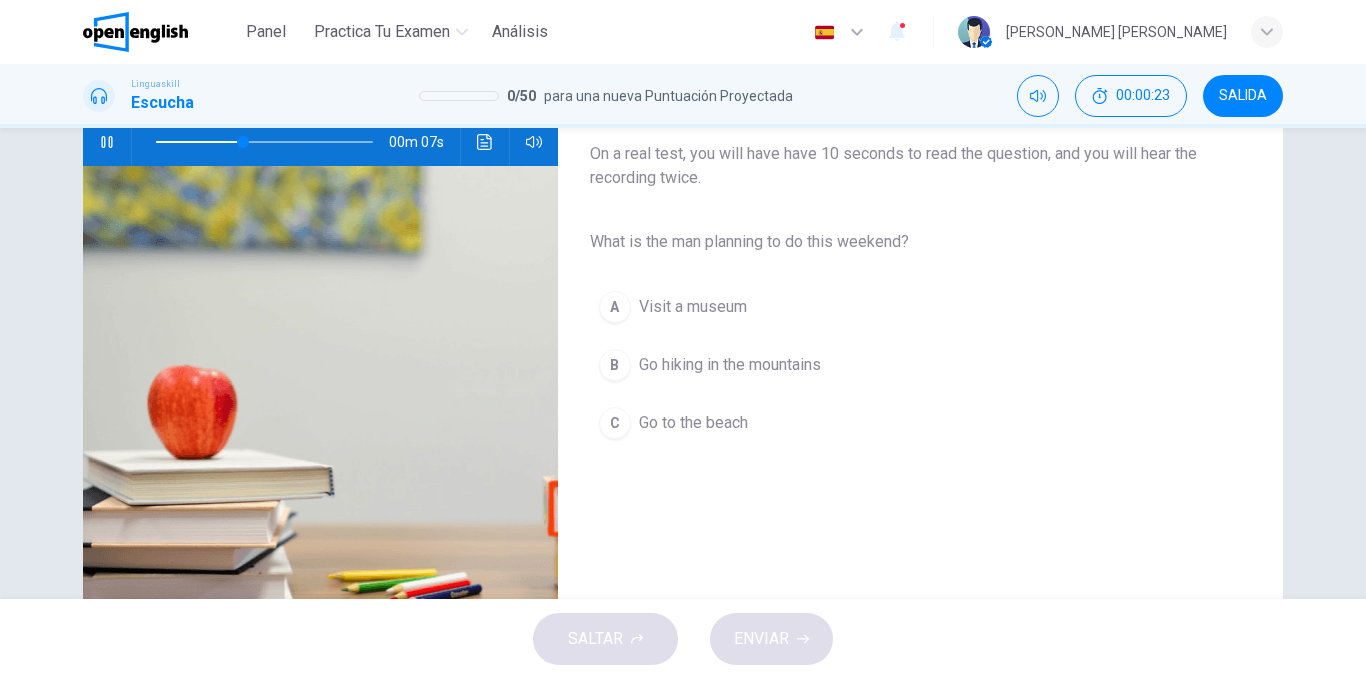 scroll, scrollTop: 211, scrollLeft: 0, axis: vertical 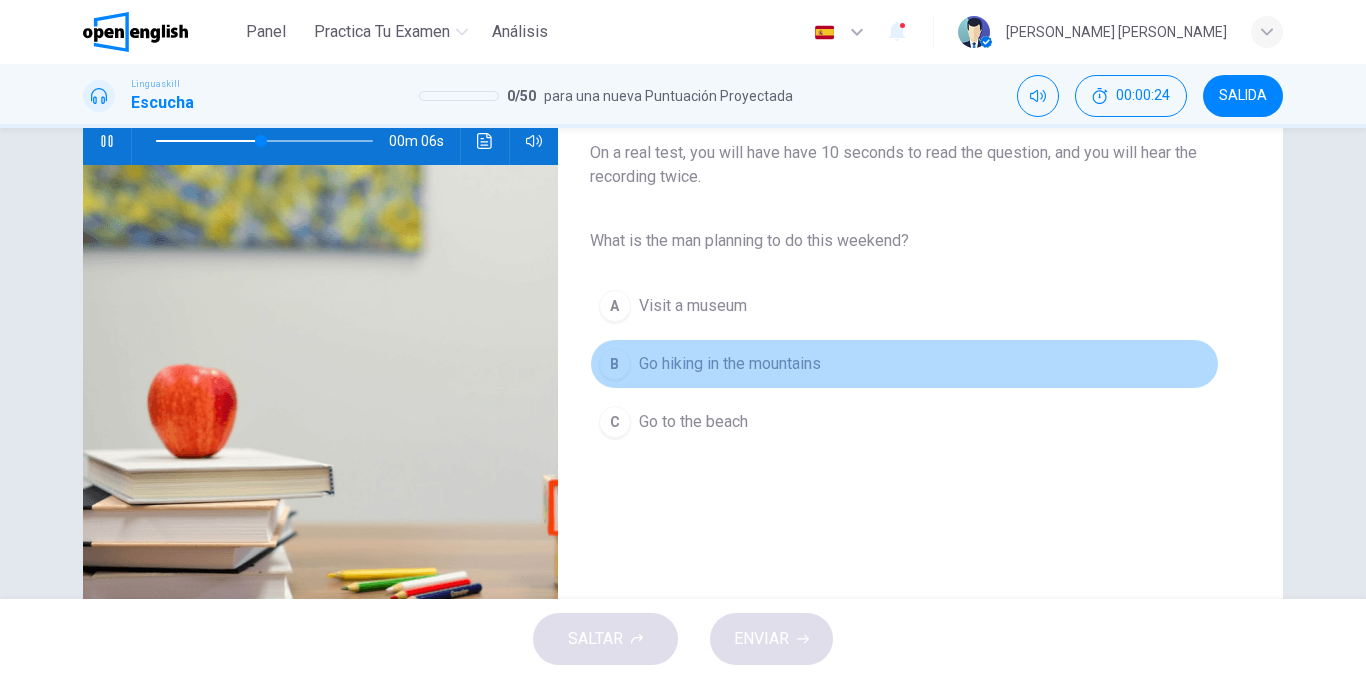 click on "B" at bounding box center [615, 364] 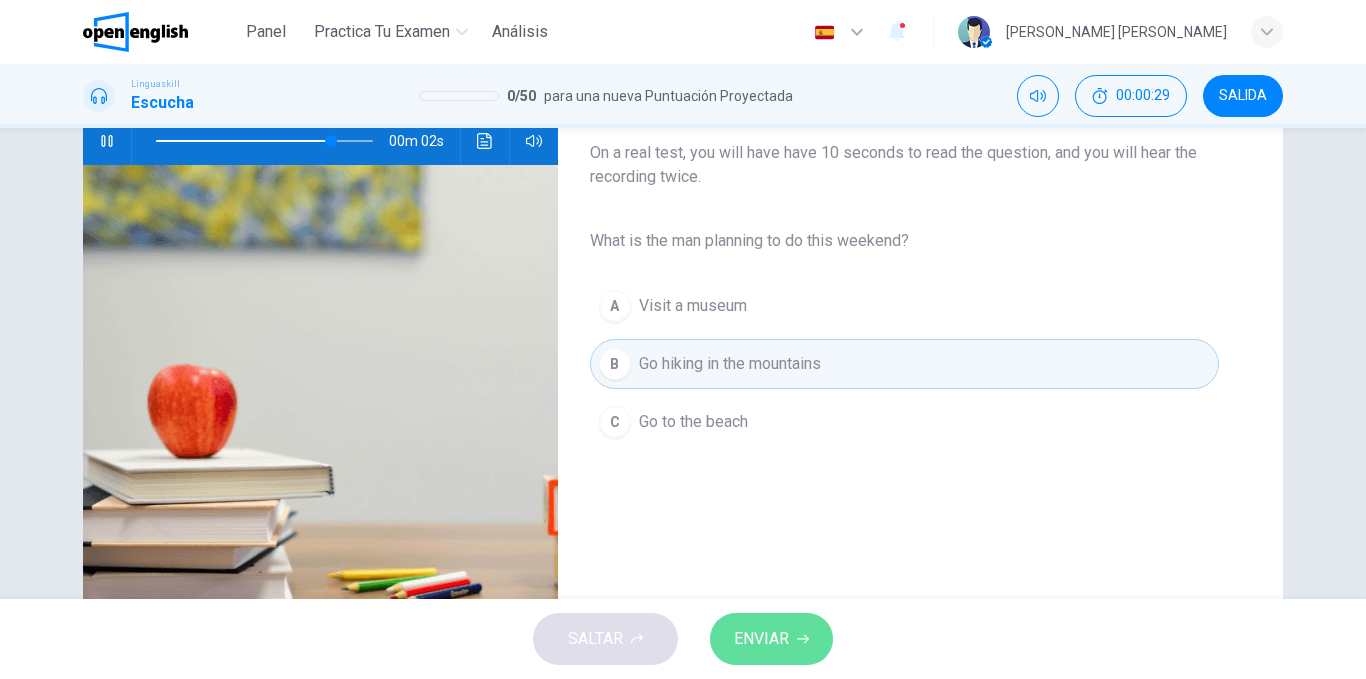 click on "ENVIAR" at bounding box center (771, 639) 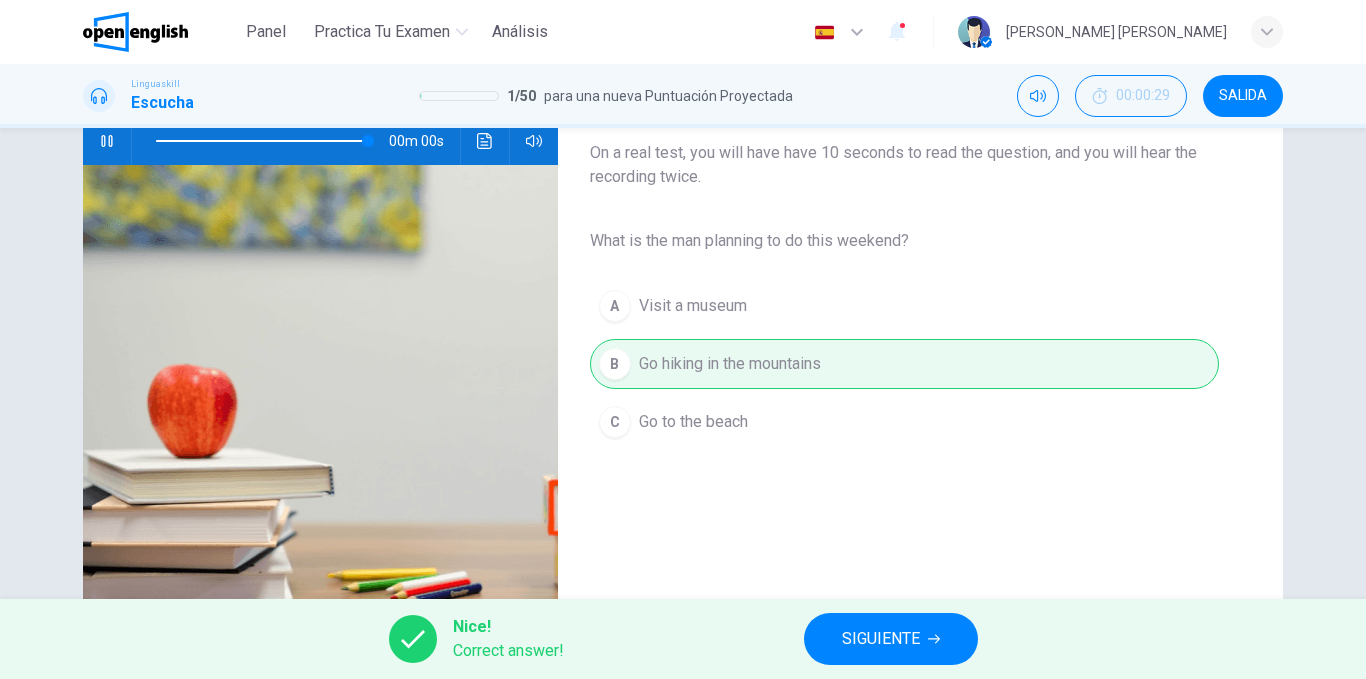 type on "*" 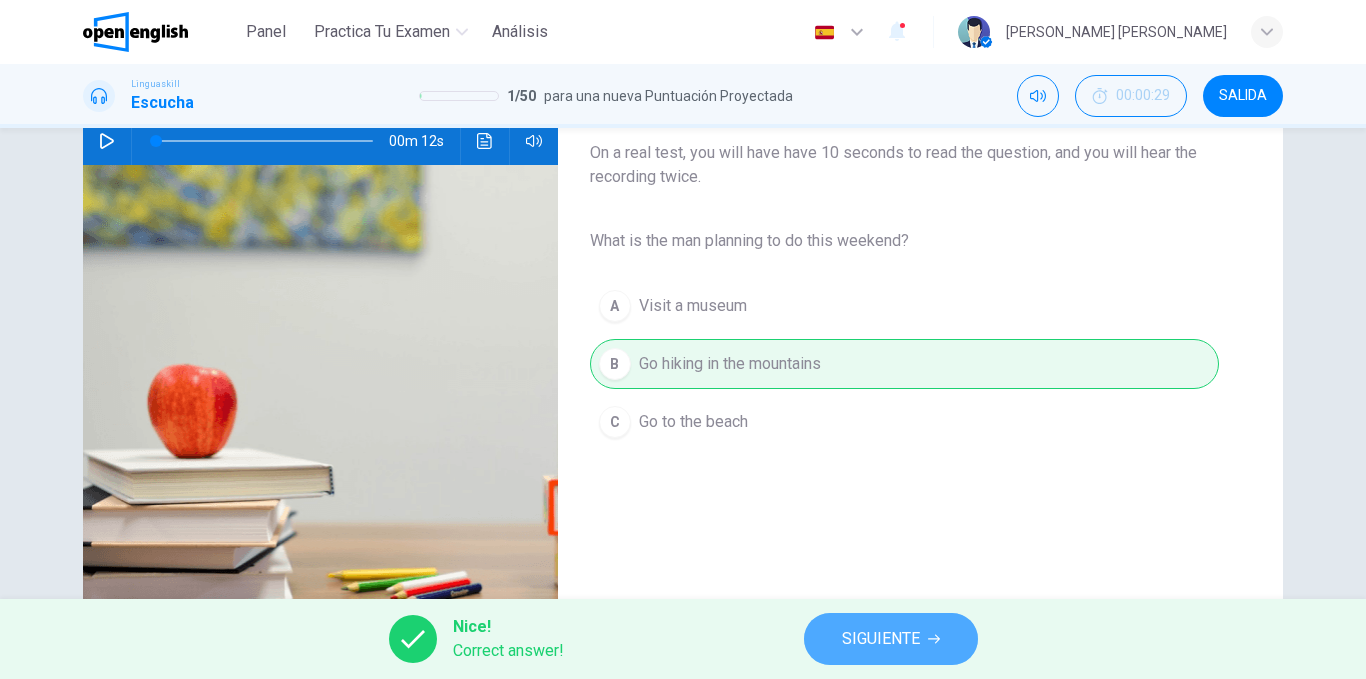 click on "SIGUIENTE" at bounding box center [881, 639] 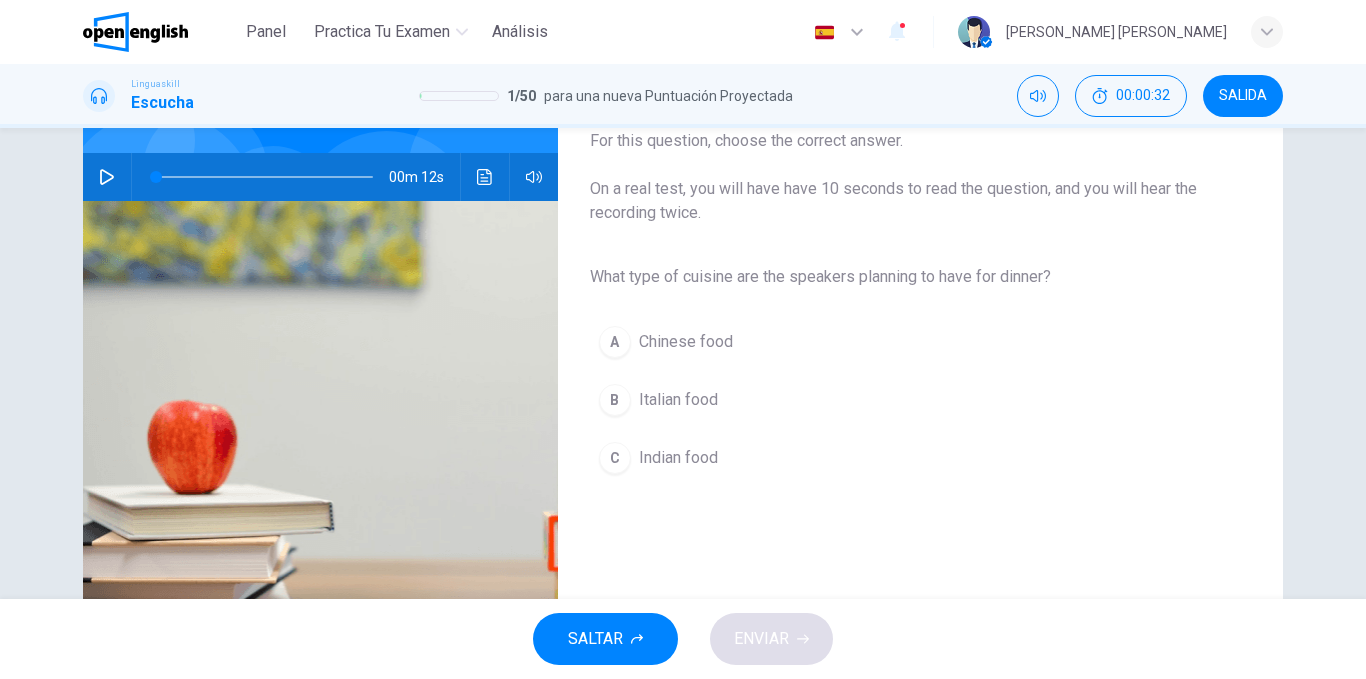 scroll, scrollTop: 176, scrollLeft: 0, axis: vertical 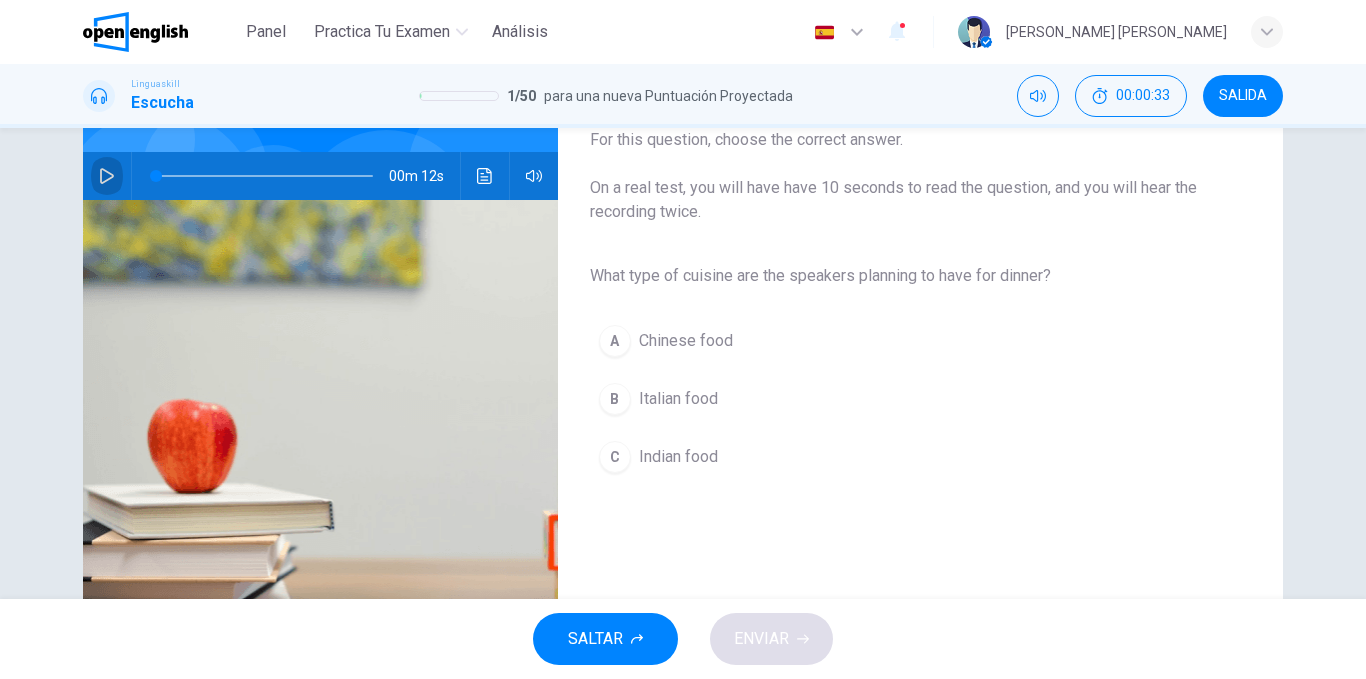 click 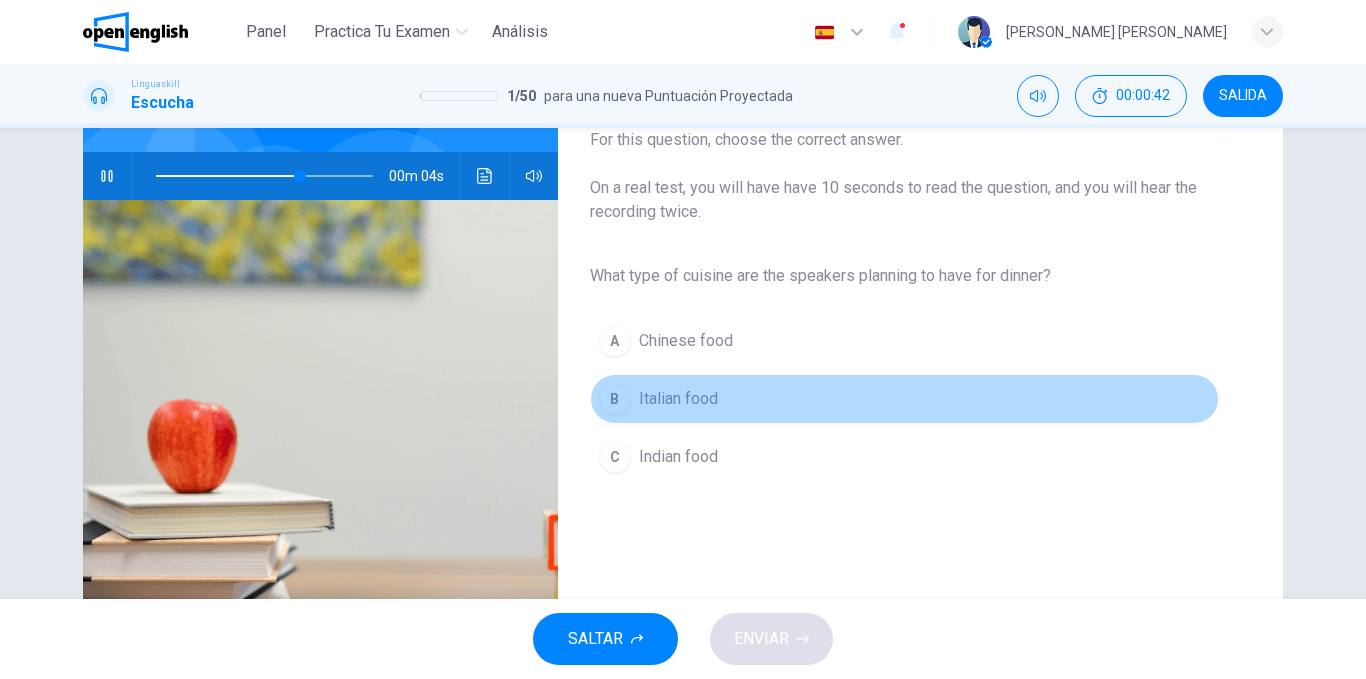 click on "Italian food" at bounding box center (678, 399) 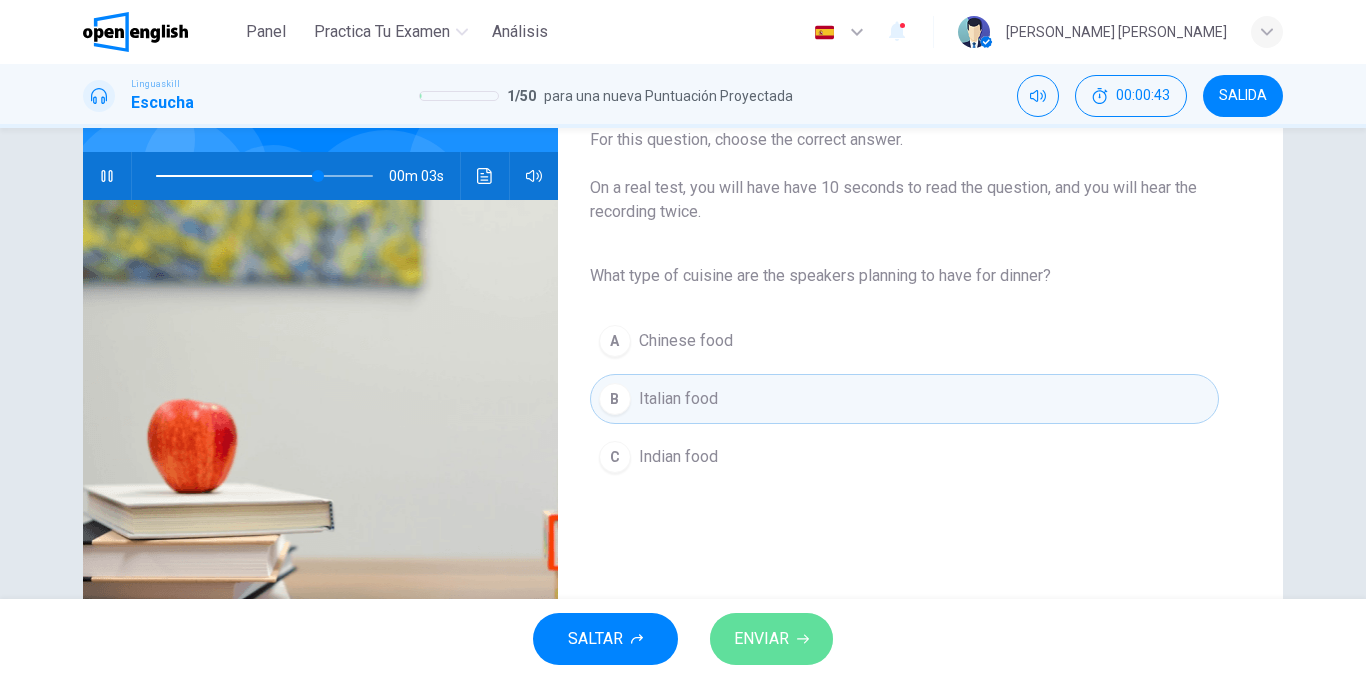 click on "ENVIAR" at bounding box center [761, 639] 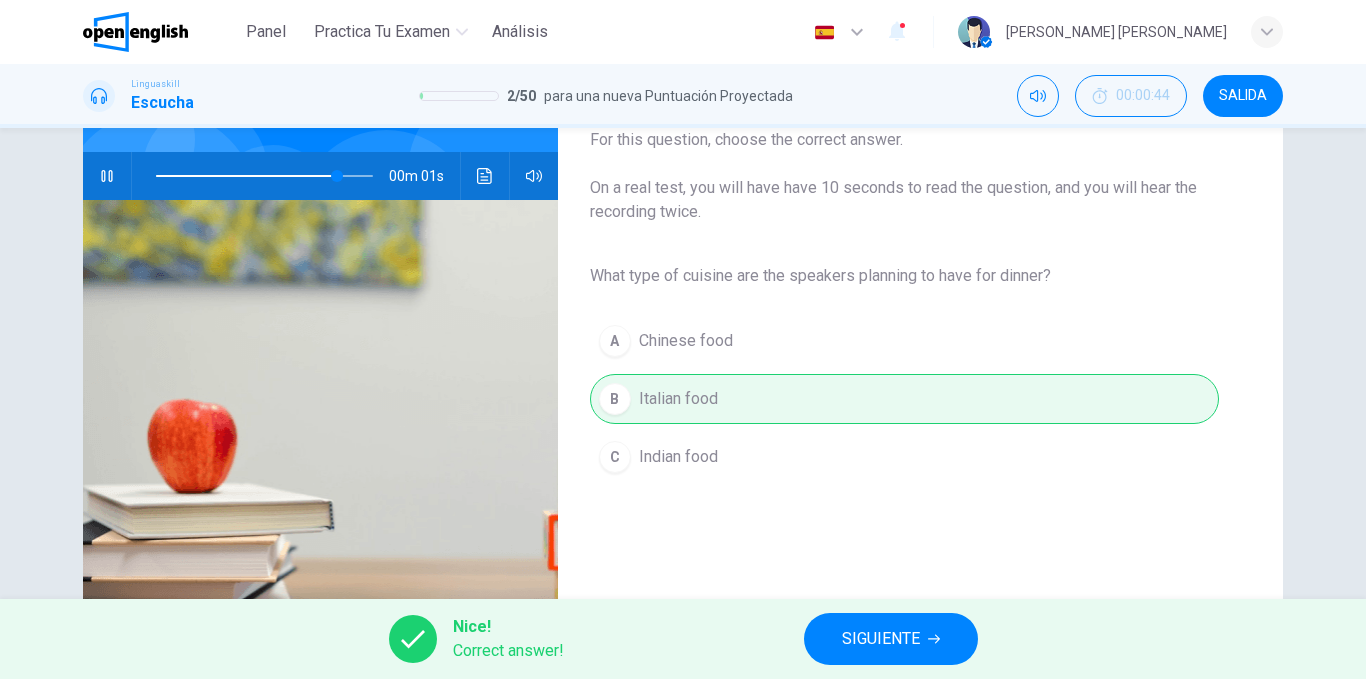 type on "**" 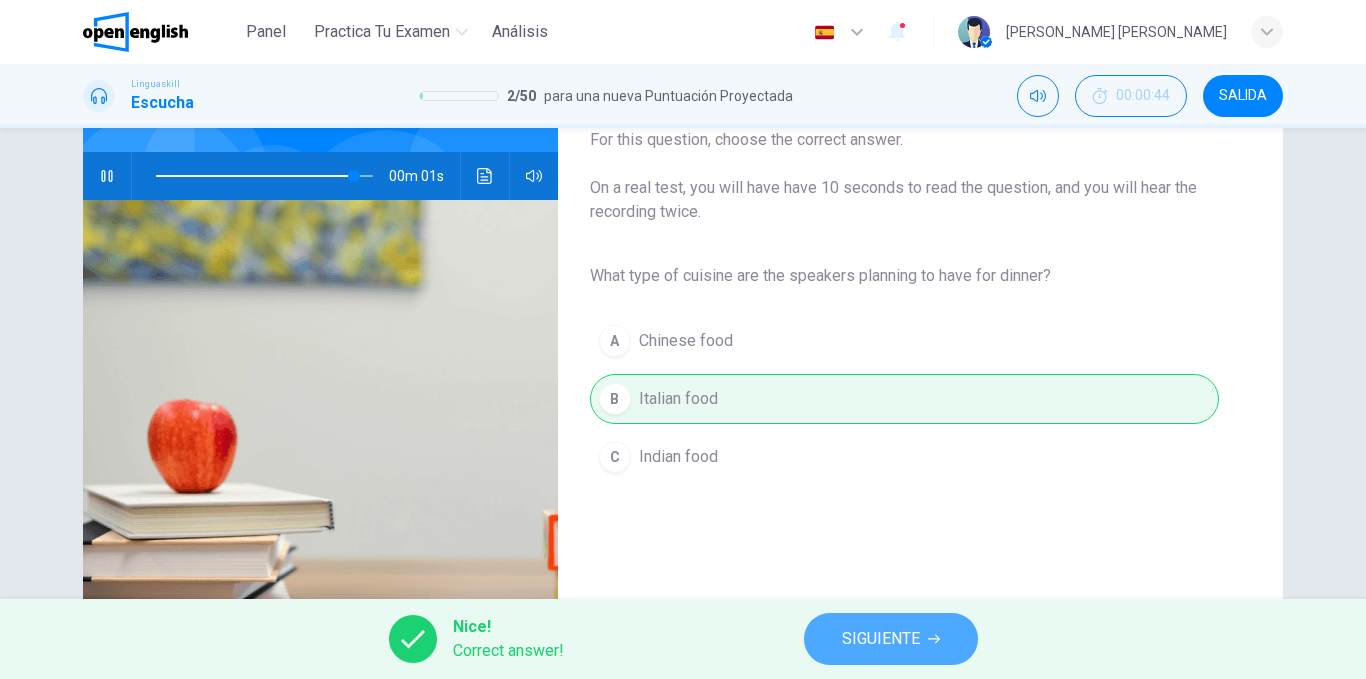 click on "SIGUIENTE" at bounding box center [881, 639] 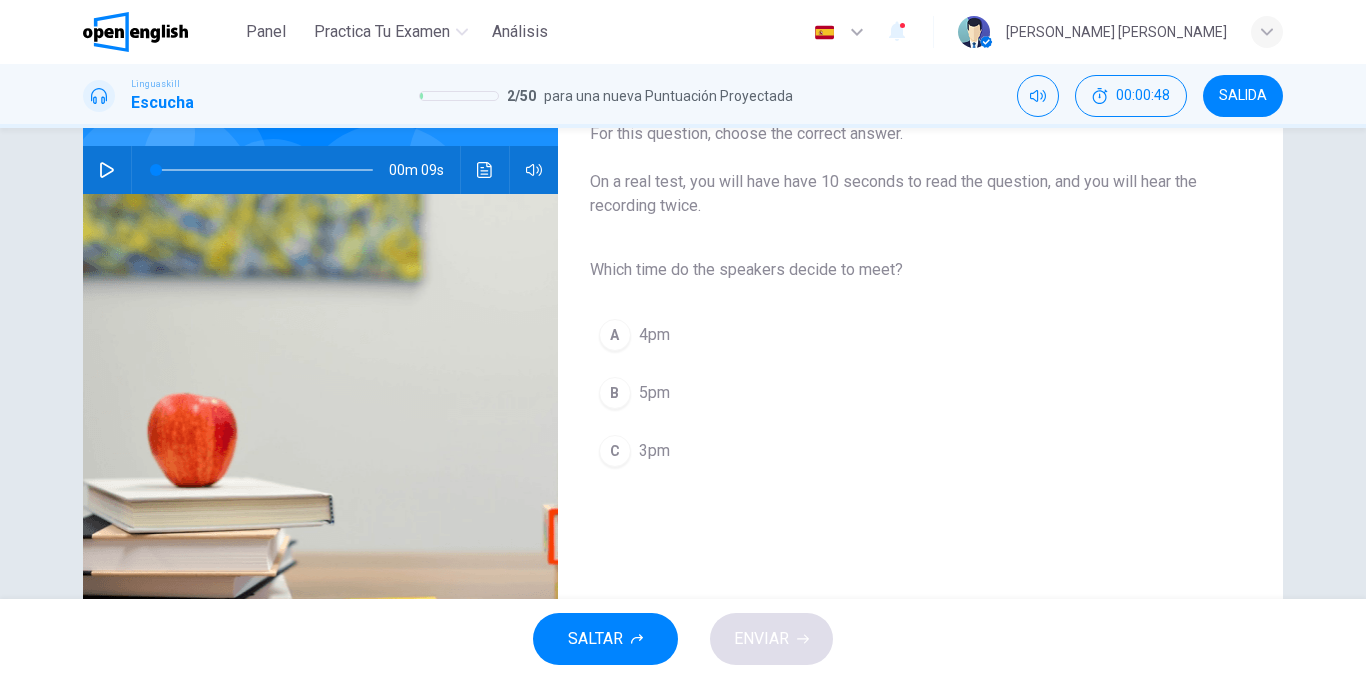 scroll, scrollTop: 185, scrollLeft: 0, axis: vertical 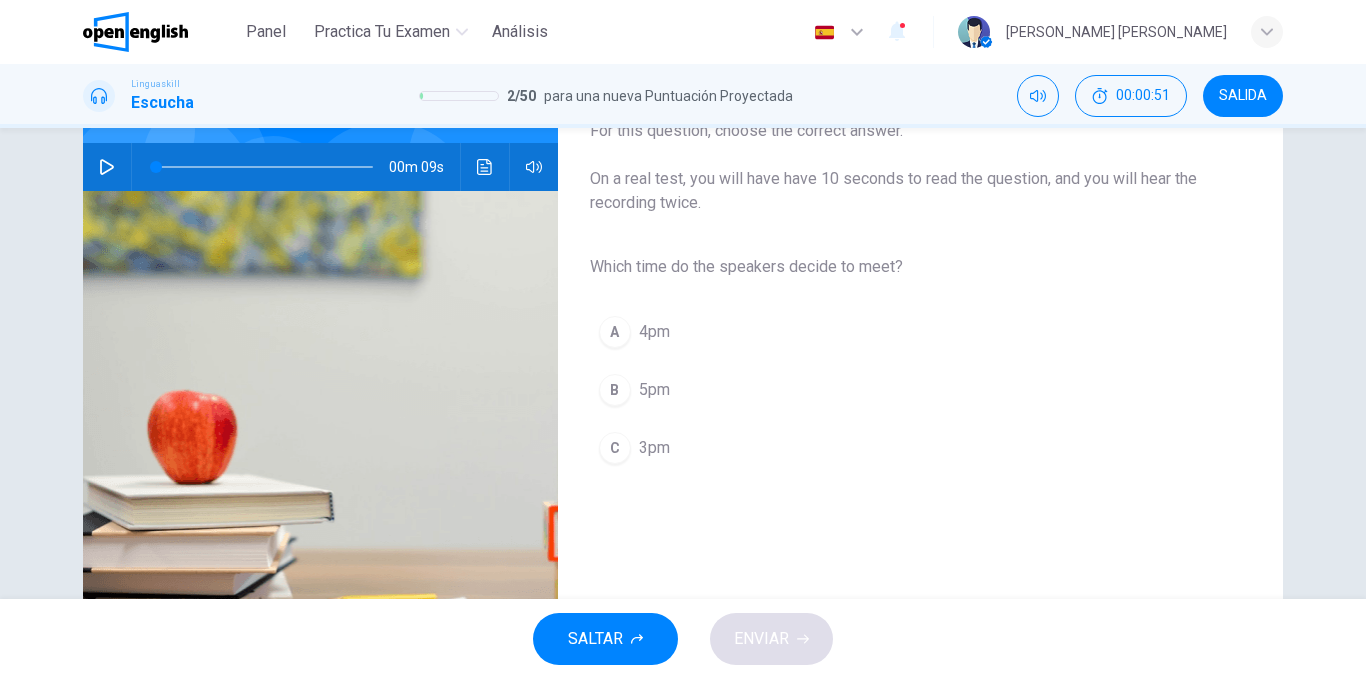 click 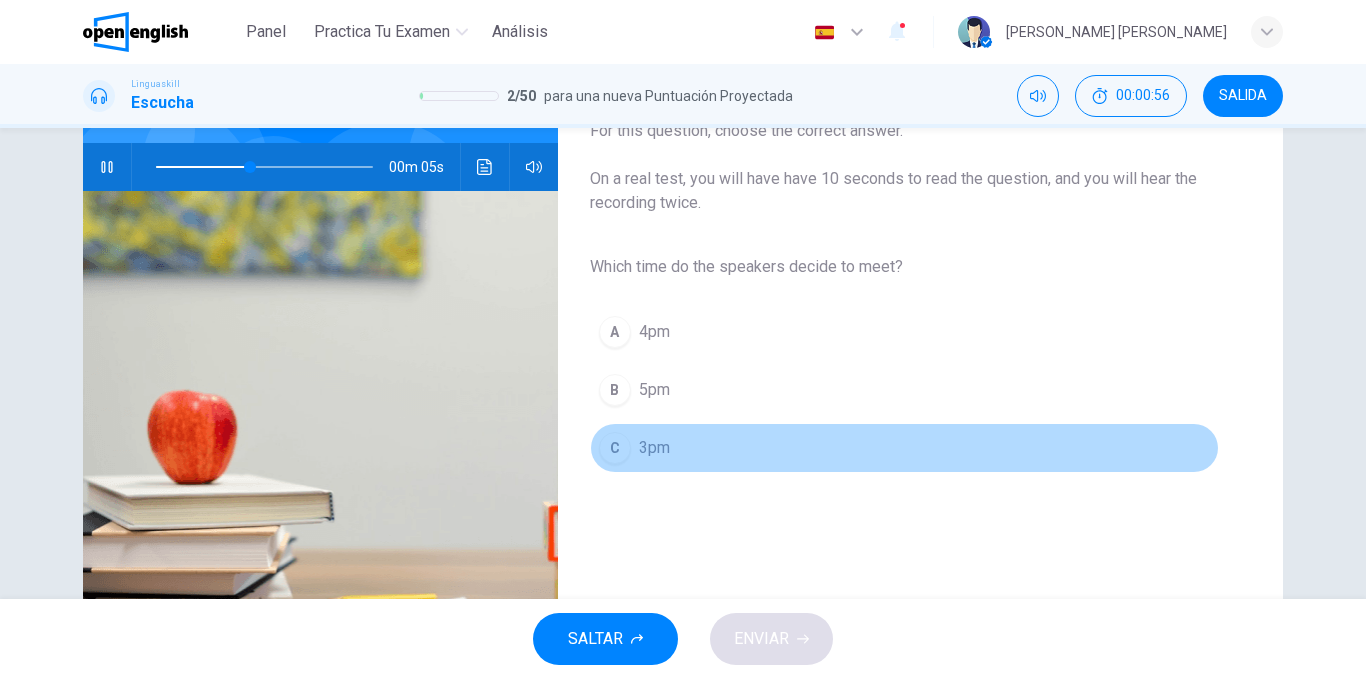 click on "C 3pm" at bounding box center [904, 448] 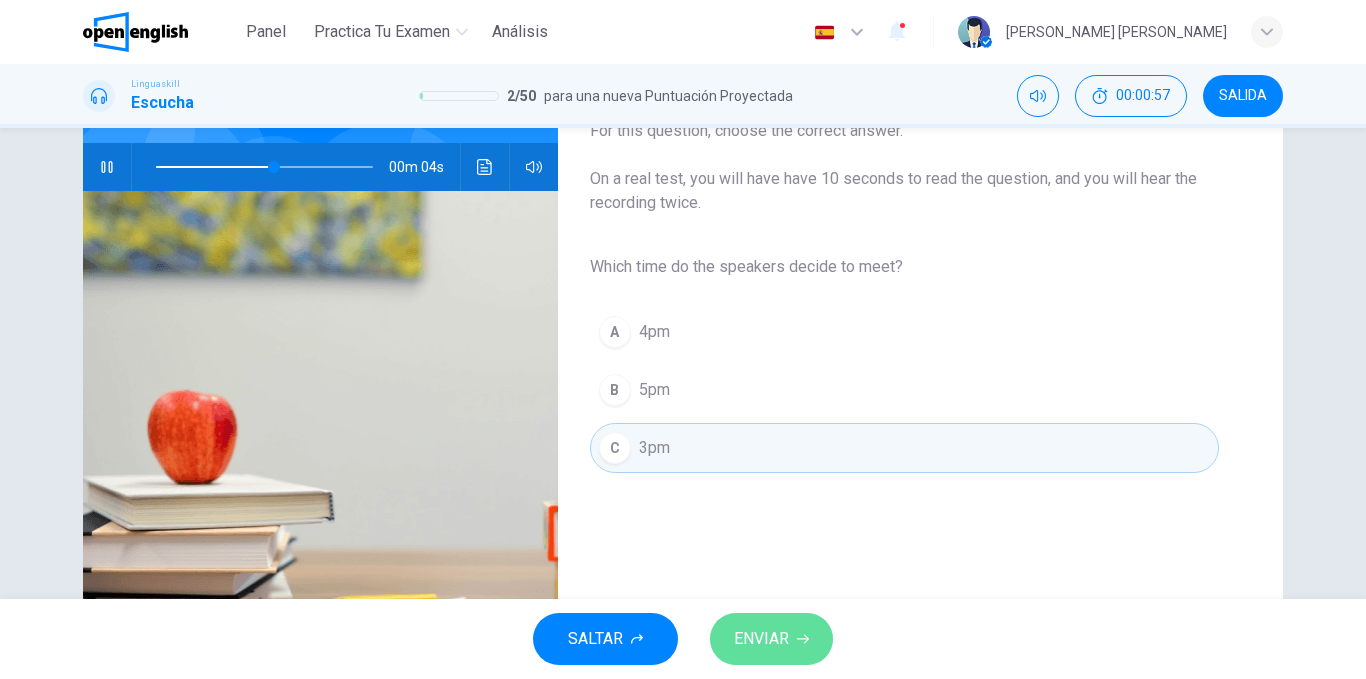 click on "ENVIAR" at bounding box center (761, 639) 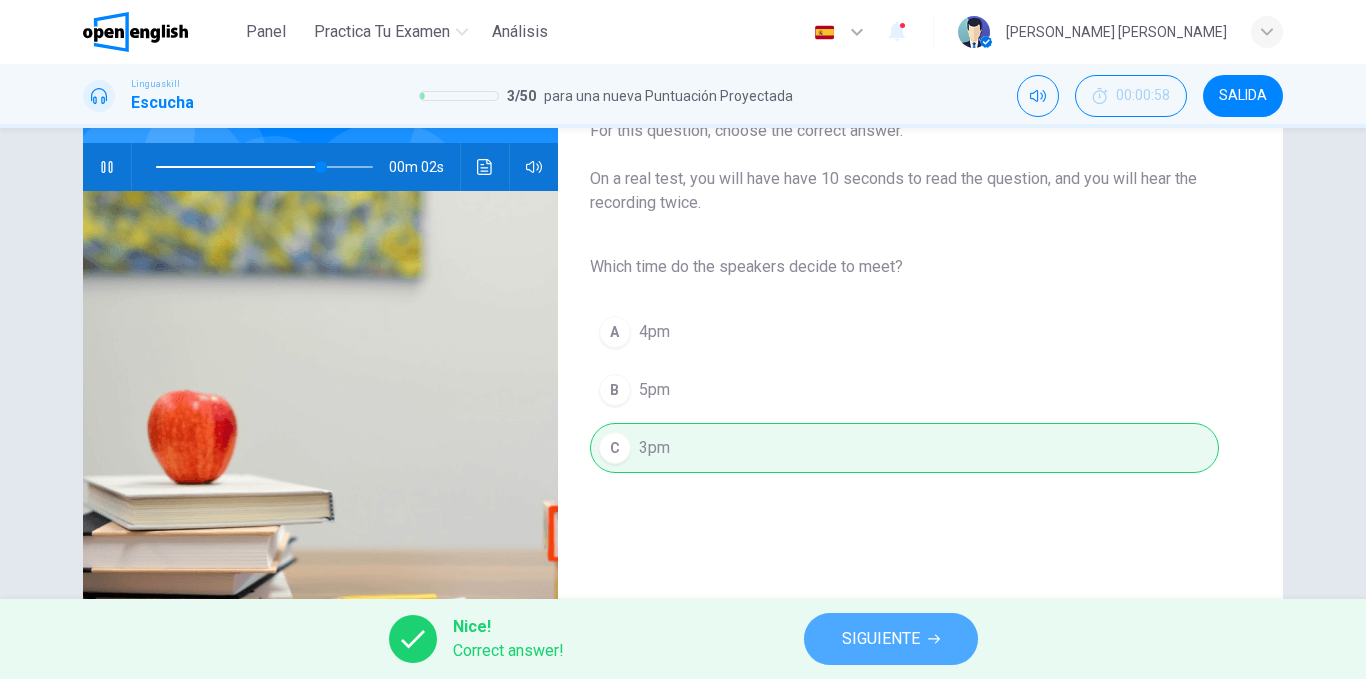 click on "SIGUIENTE" at bounding box center [891, 639] 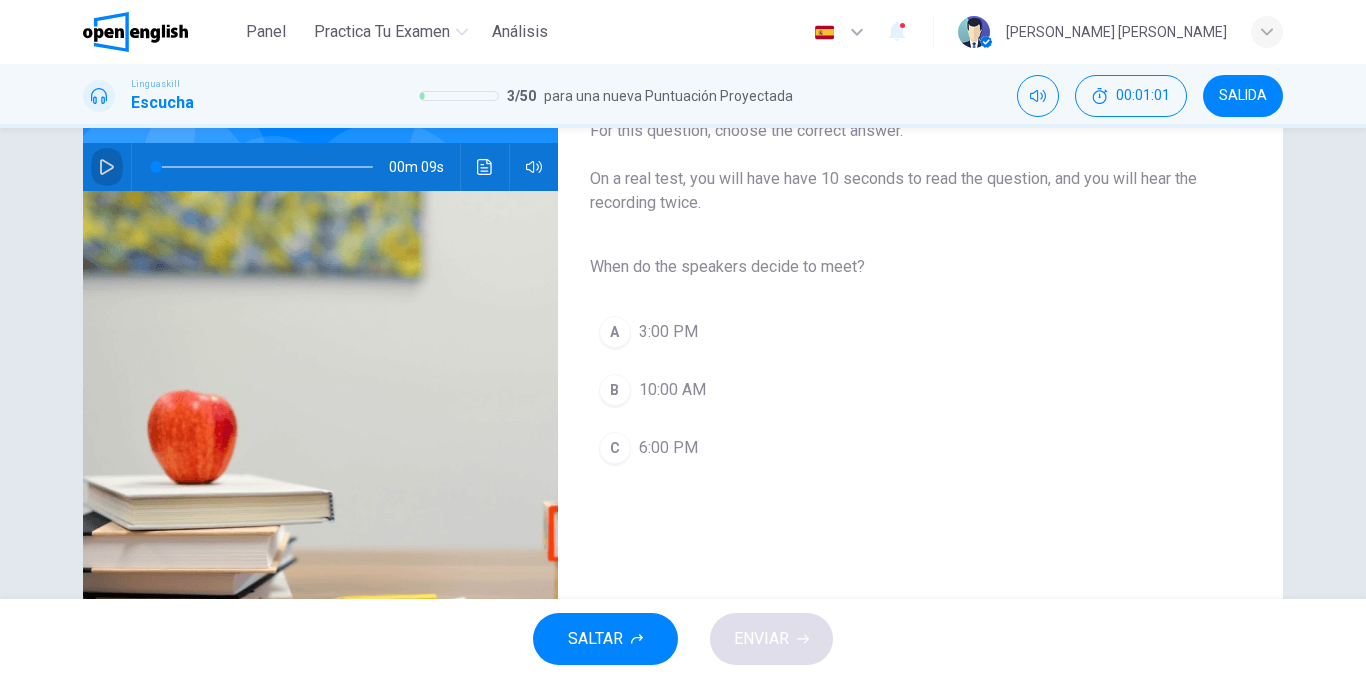 click 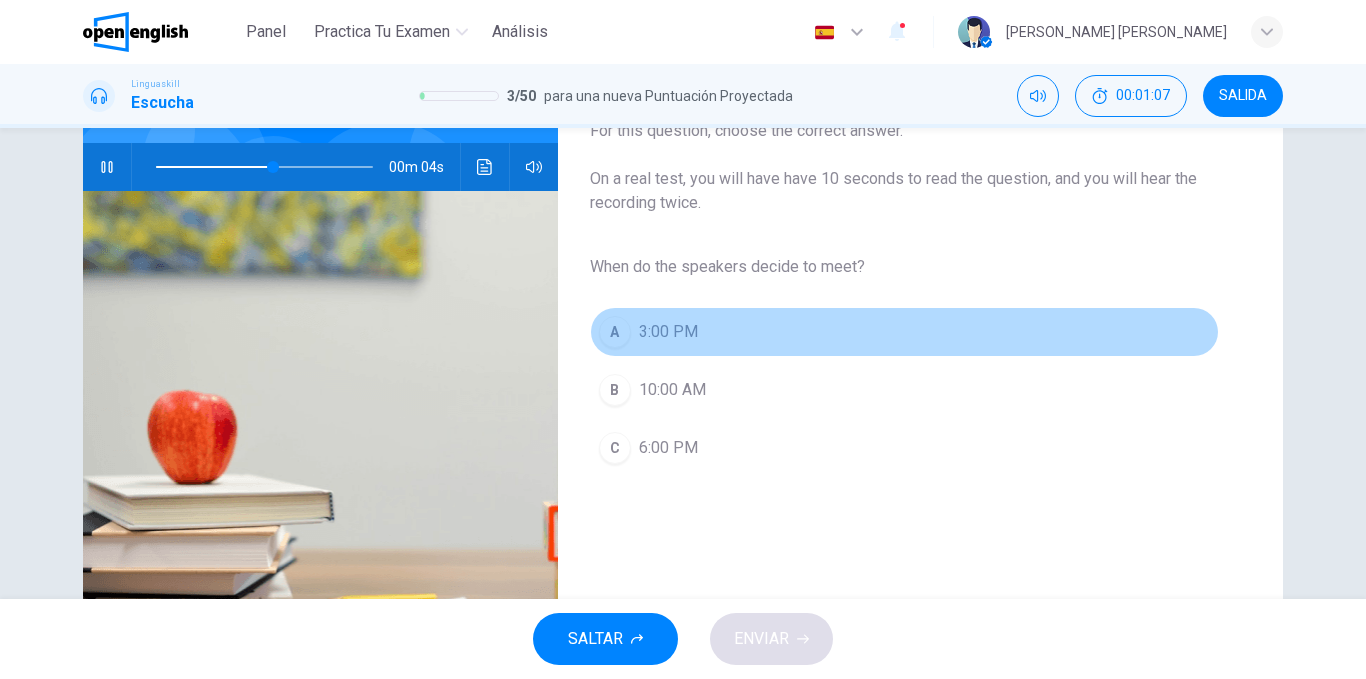 click on "A 3:00 PM" at bounding box center (904, 332) 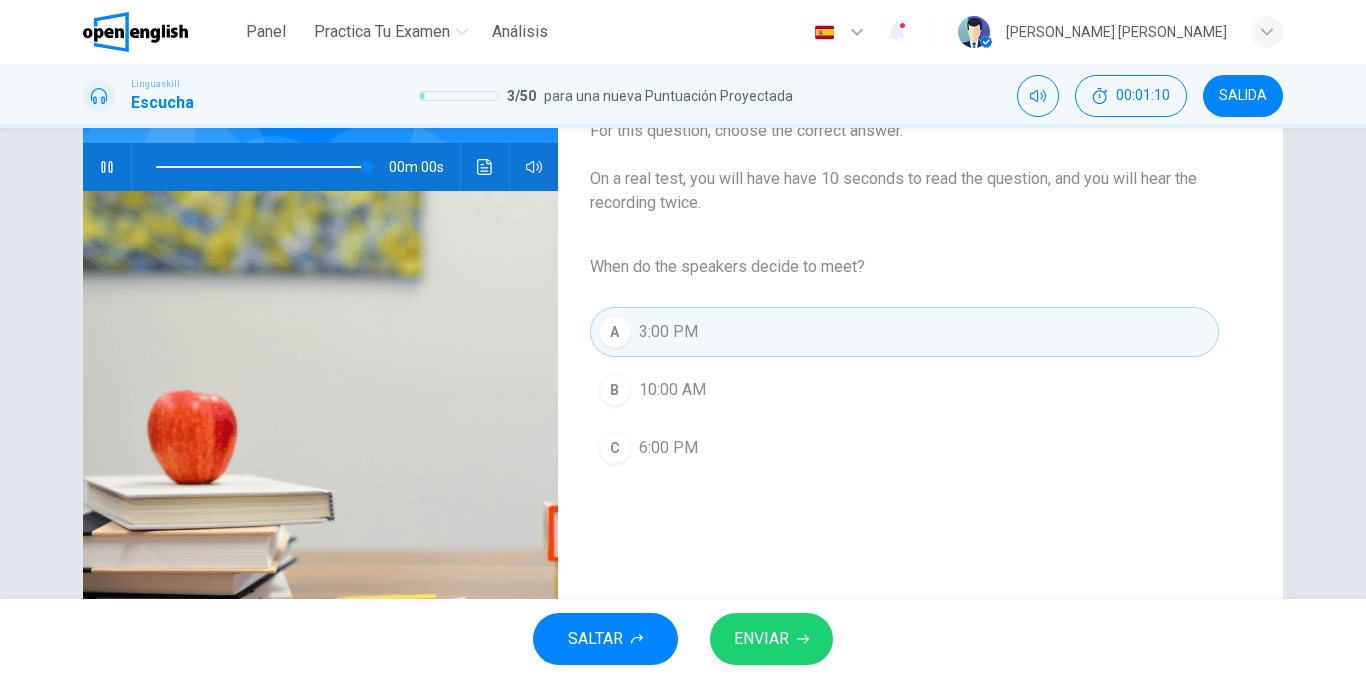 type on "*" 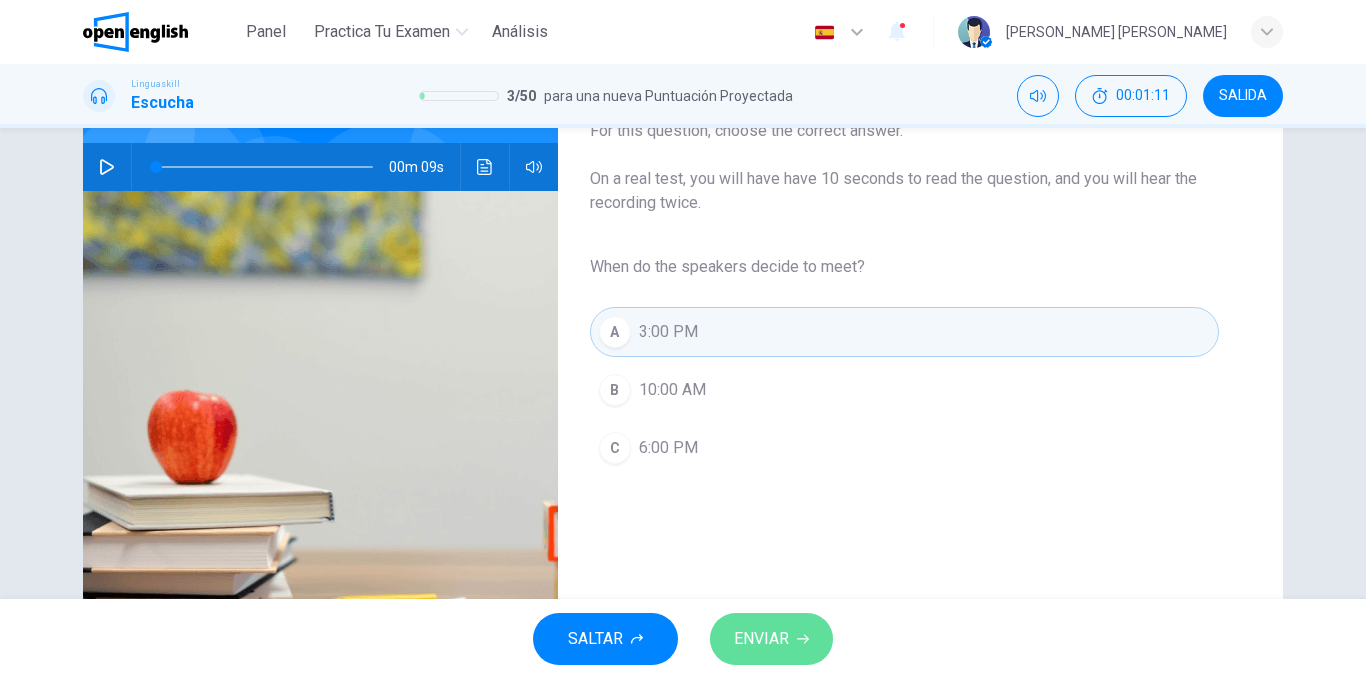 click on "ENVIAR" at bounding box center (761, 639) 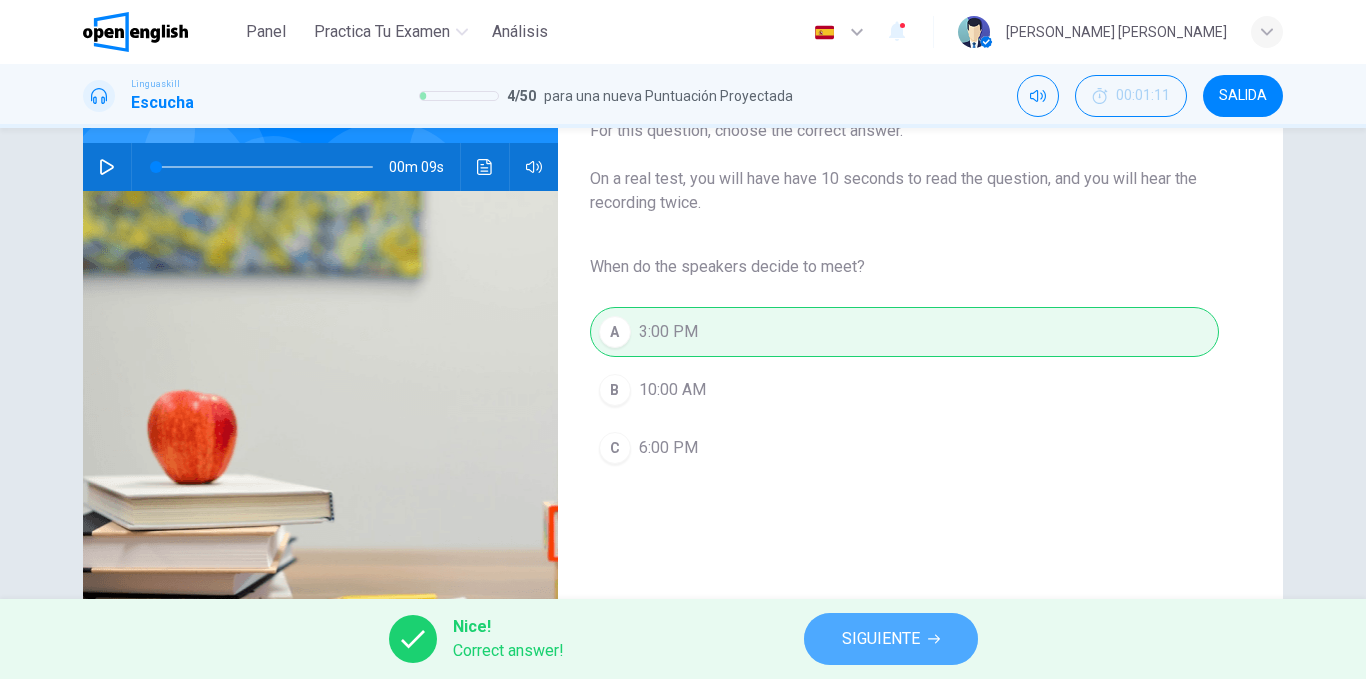 click on "SIGUIENTE" at bounding box center [881, 639] 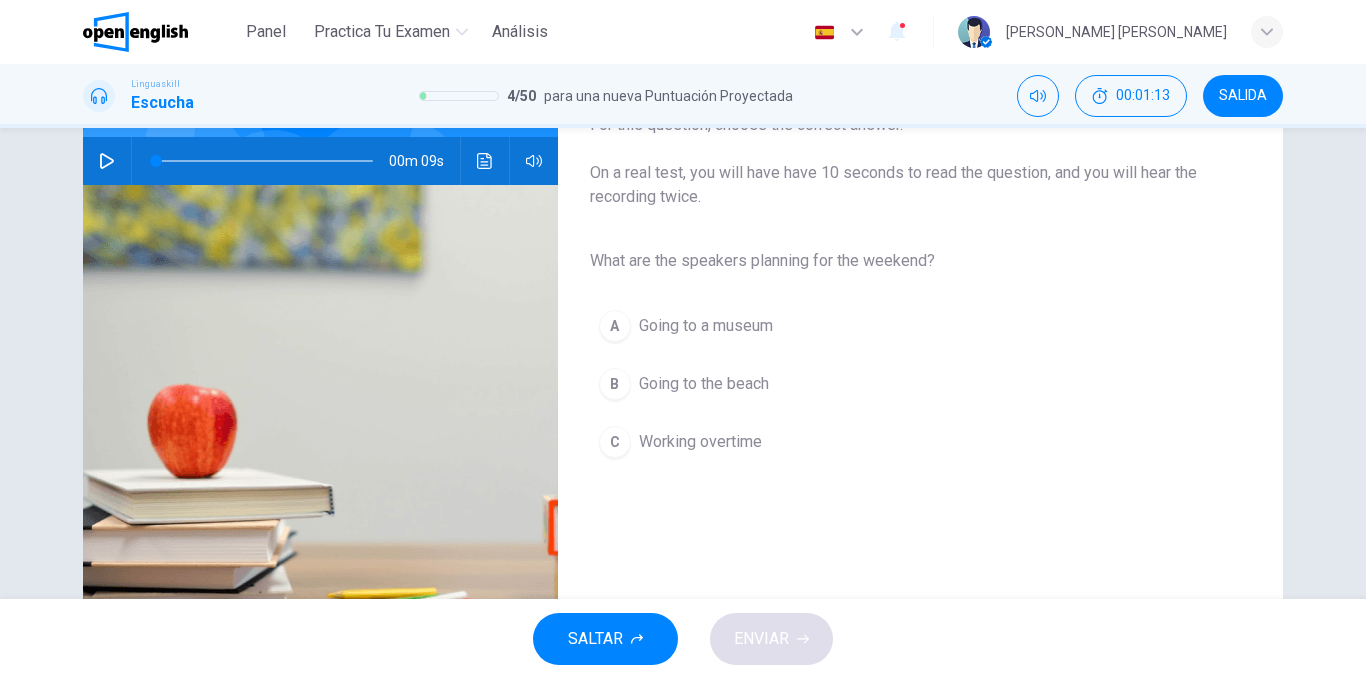 scroll, scrollTop: 194, scrollLeft: 0, axis: vertical 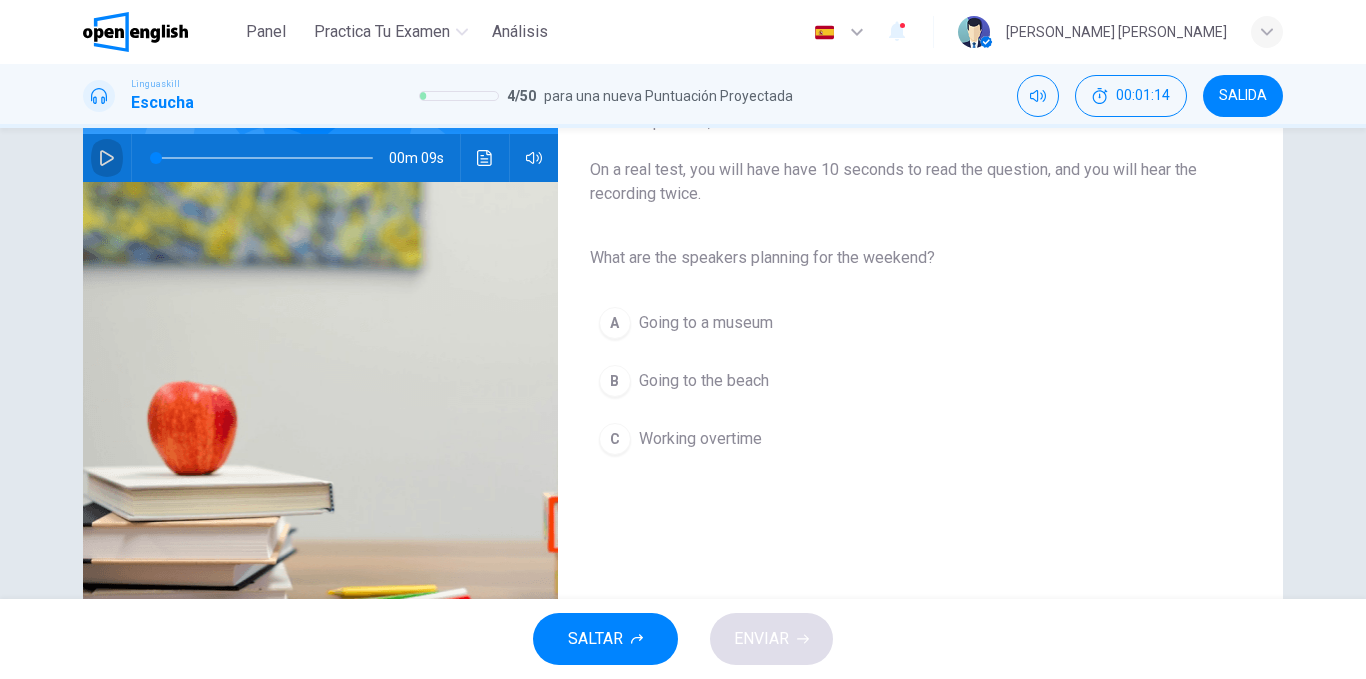 click at bounding box center [107, 158] 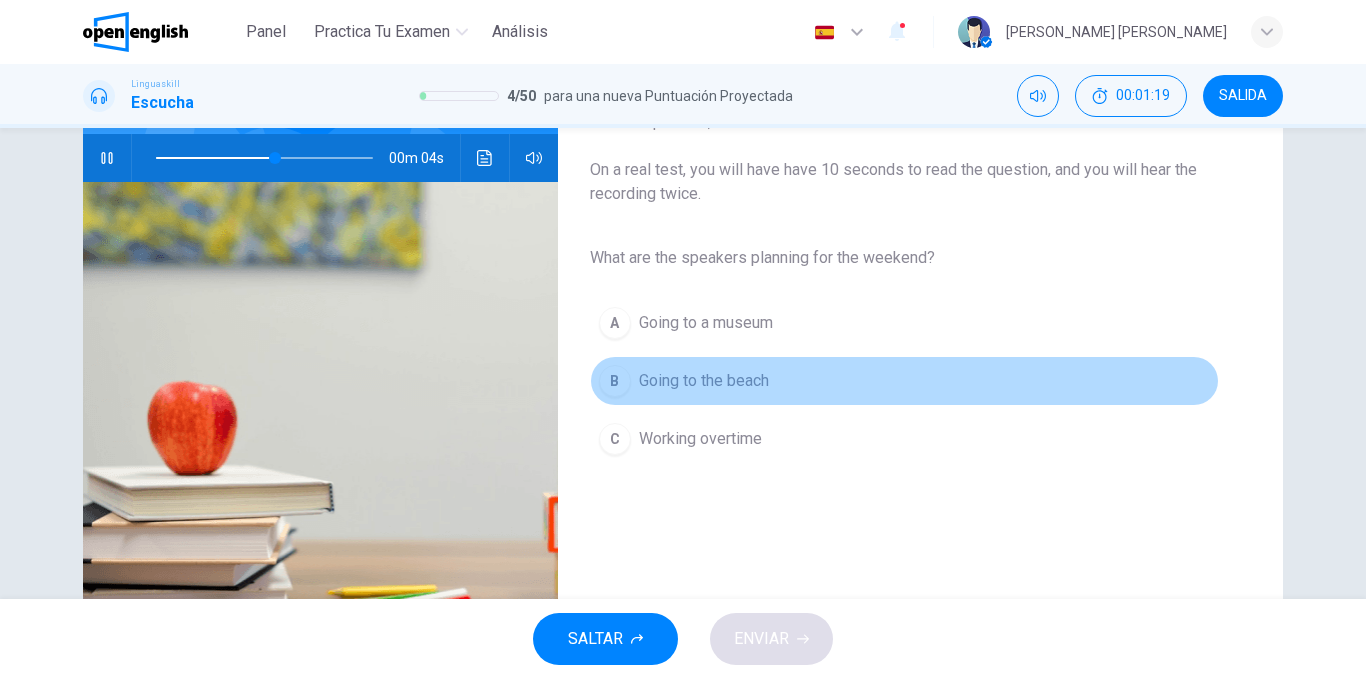 click on "Going to the beach" at bounding box center (704, 381) 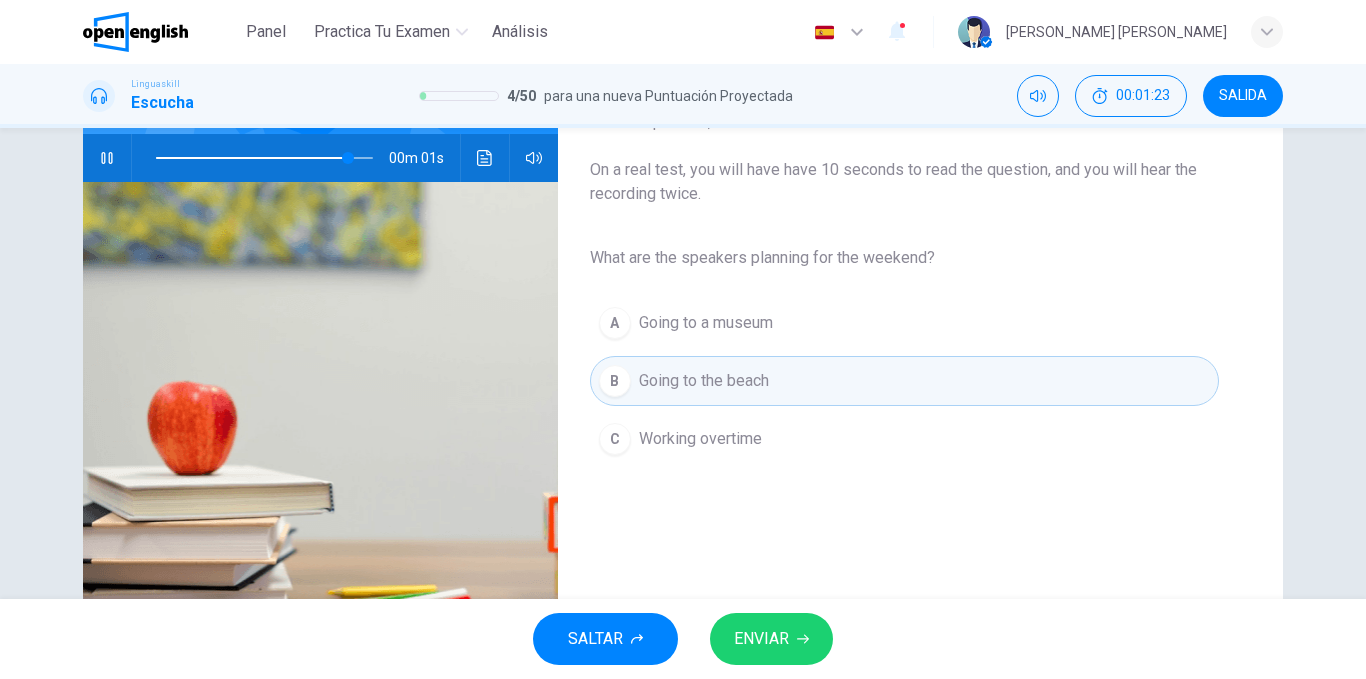 type on "*" 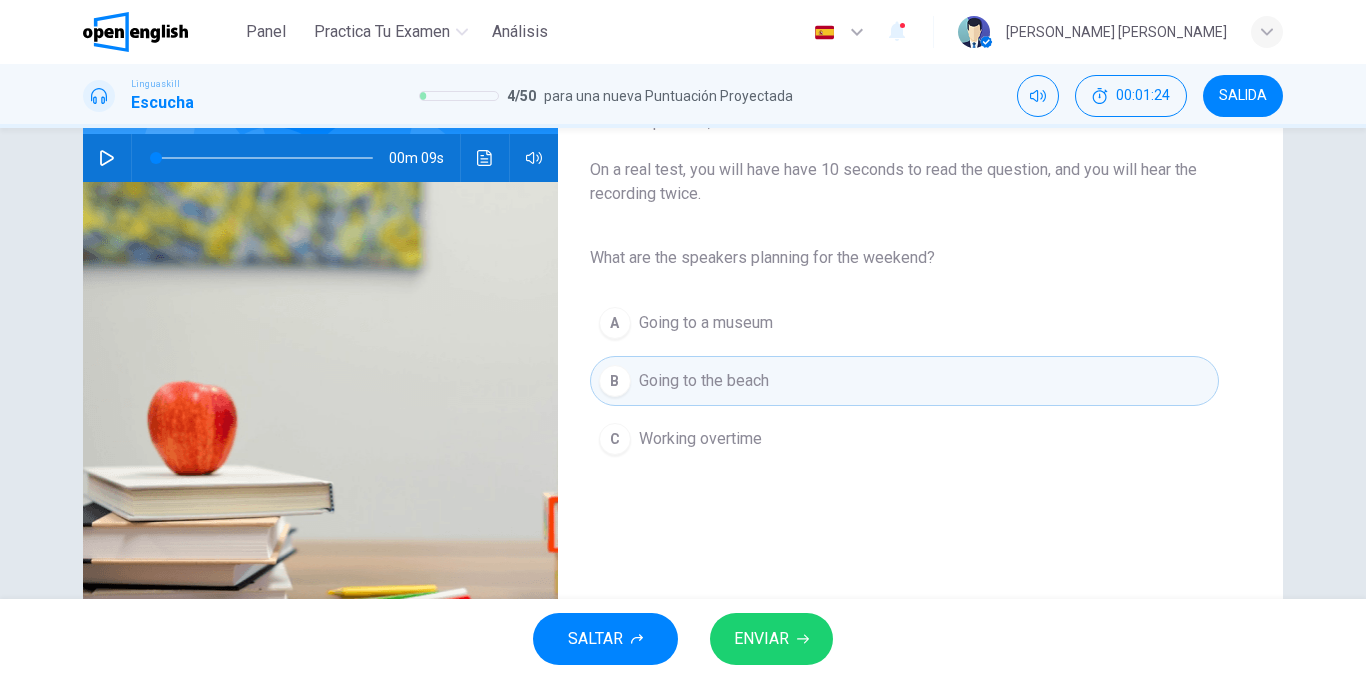 click on "ENVIAR" at bounding box center (761, 639) 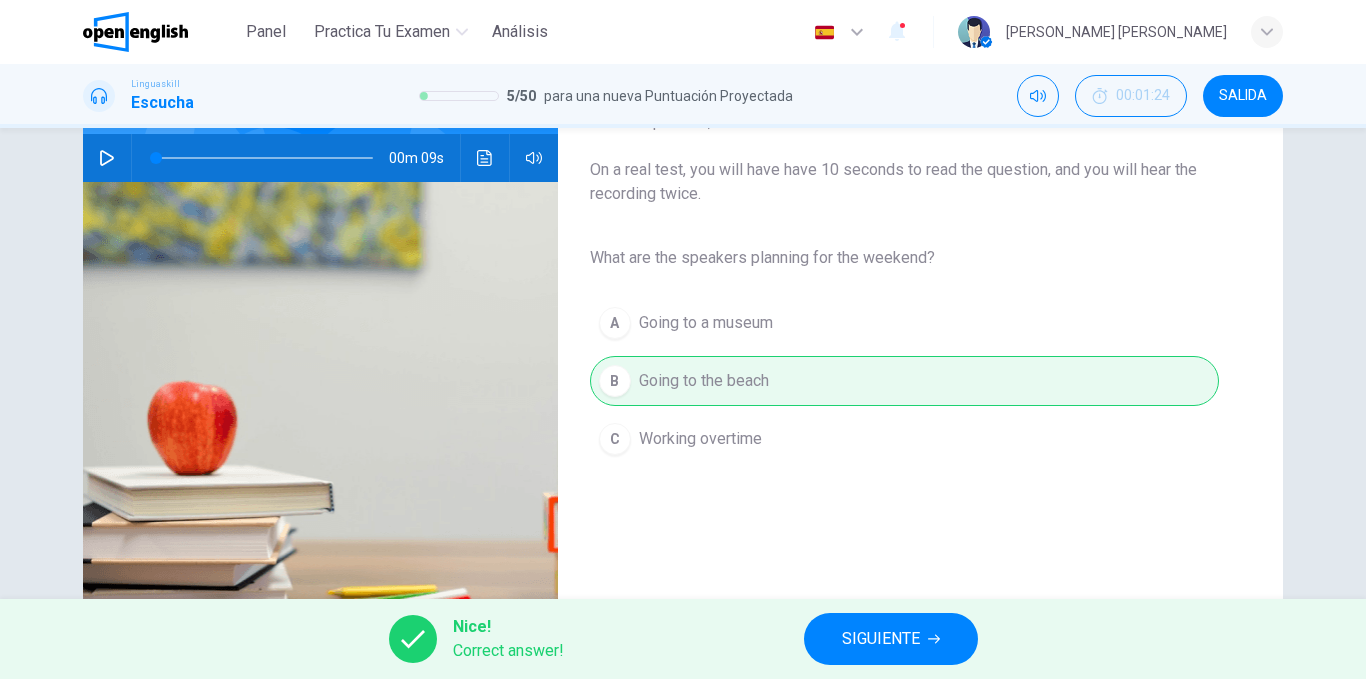 click on "SIGUIENTE" at bounding box center (881, 639) 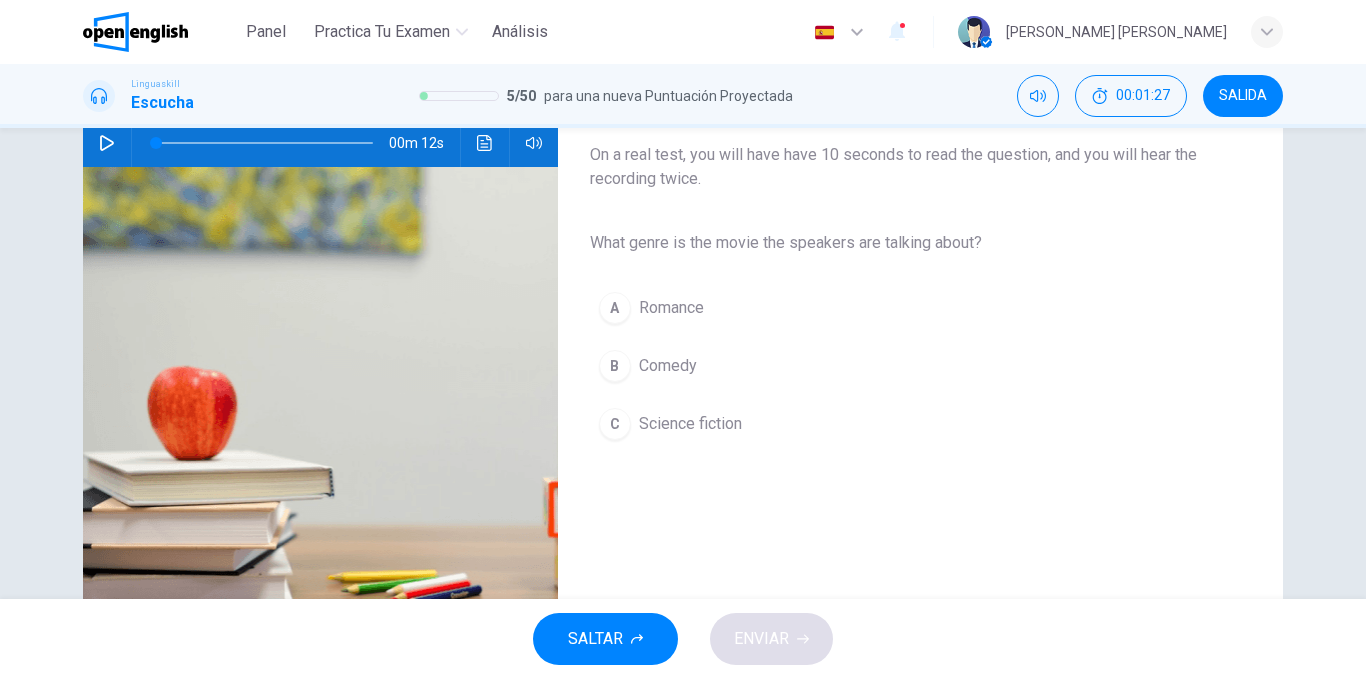scroll, scrollTop: 211, scrollLeft: 0, axis: vertical 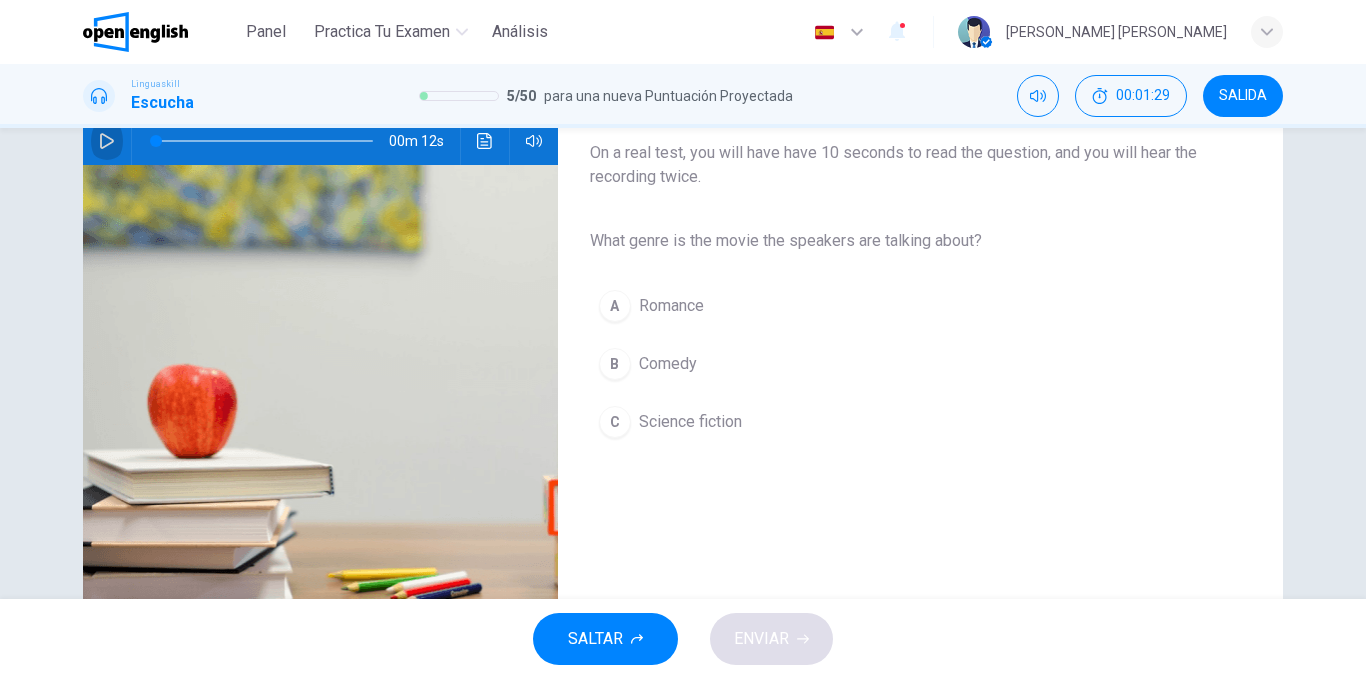 click 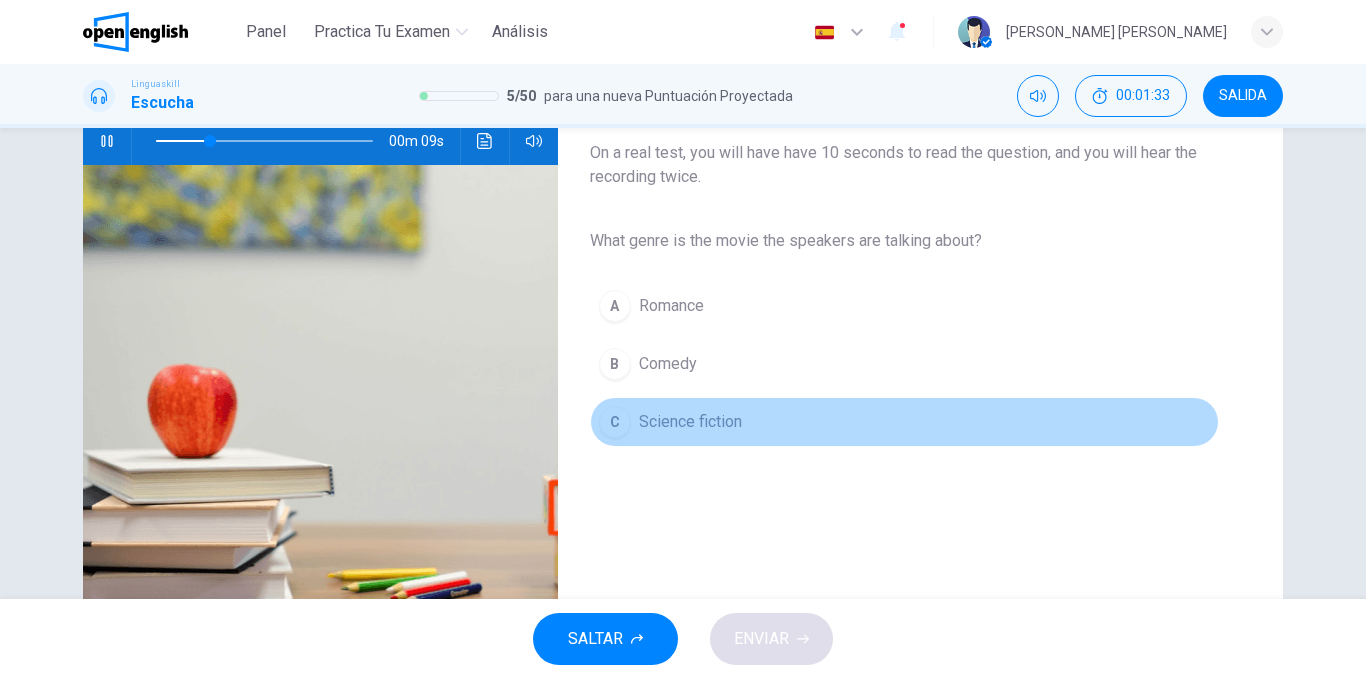 click on "C Science fiction" at bounding box center [904, 422] 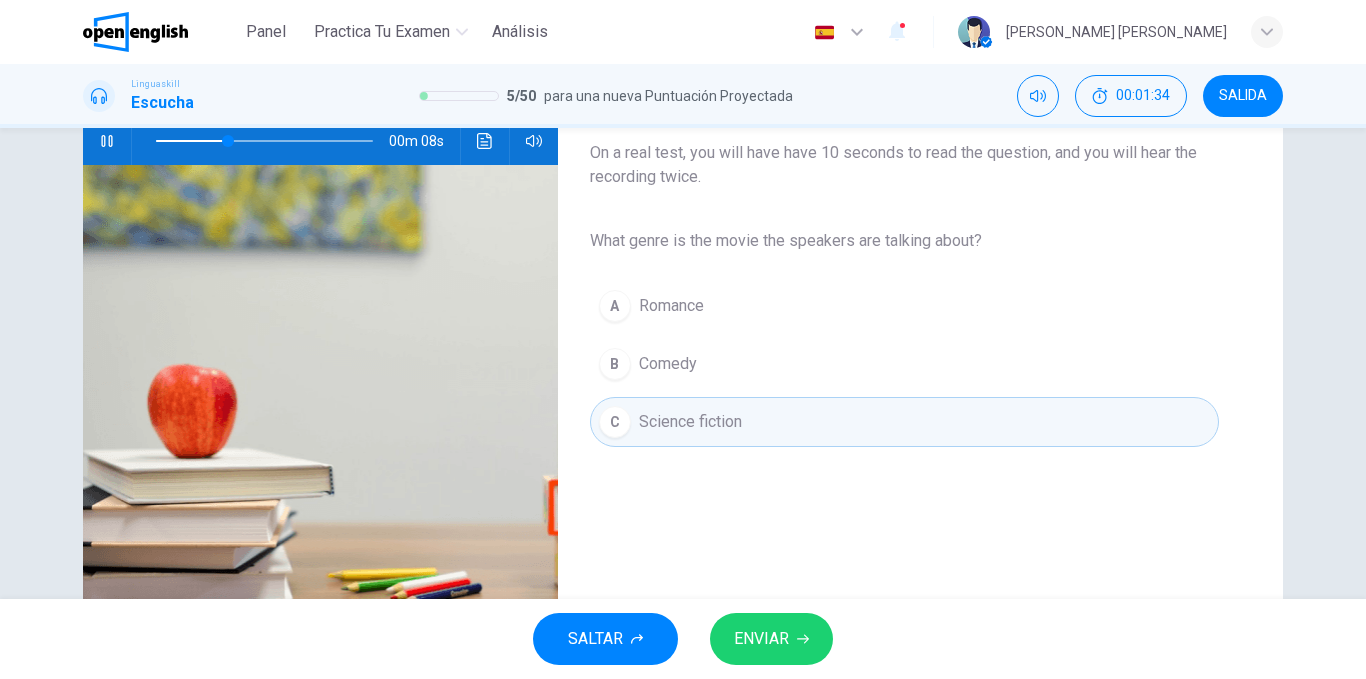 click 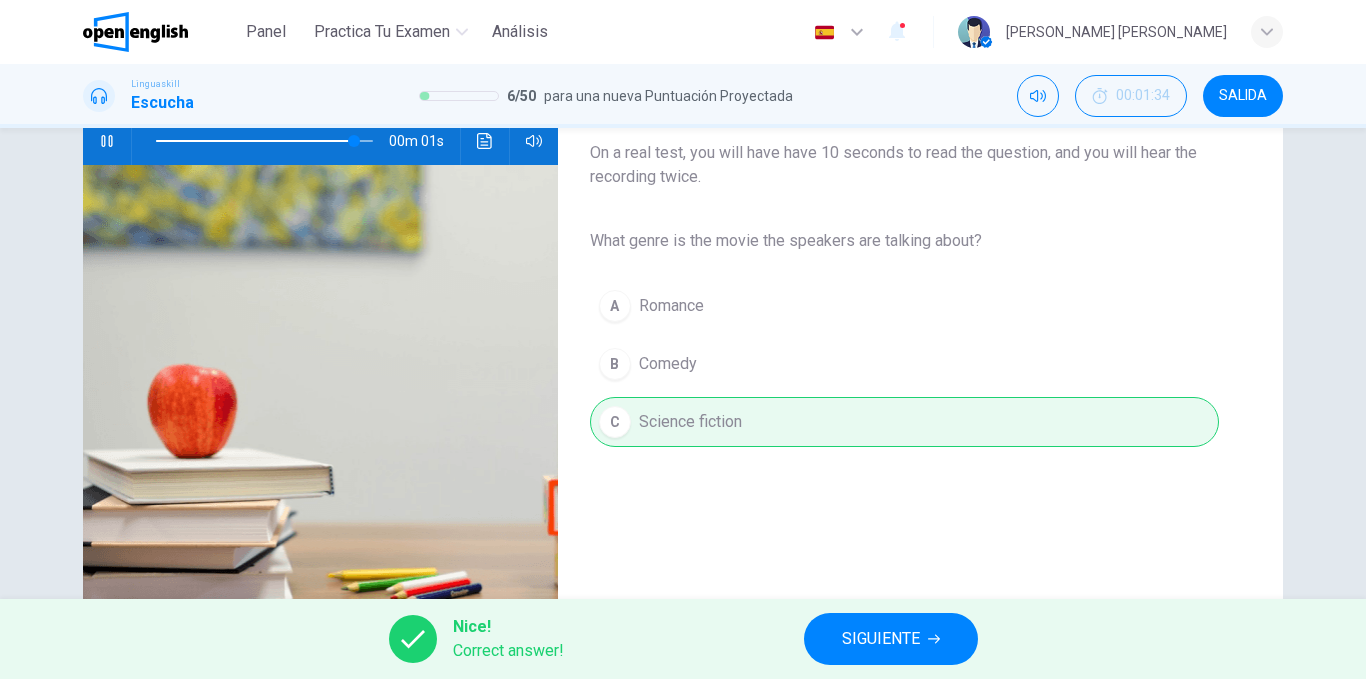 type on "*" 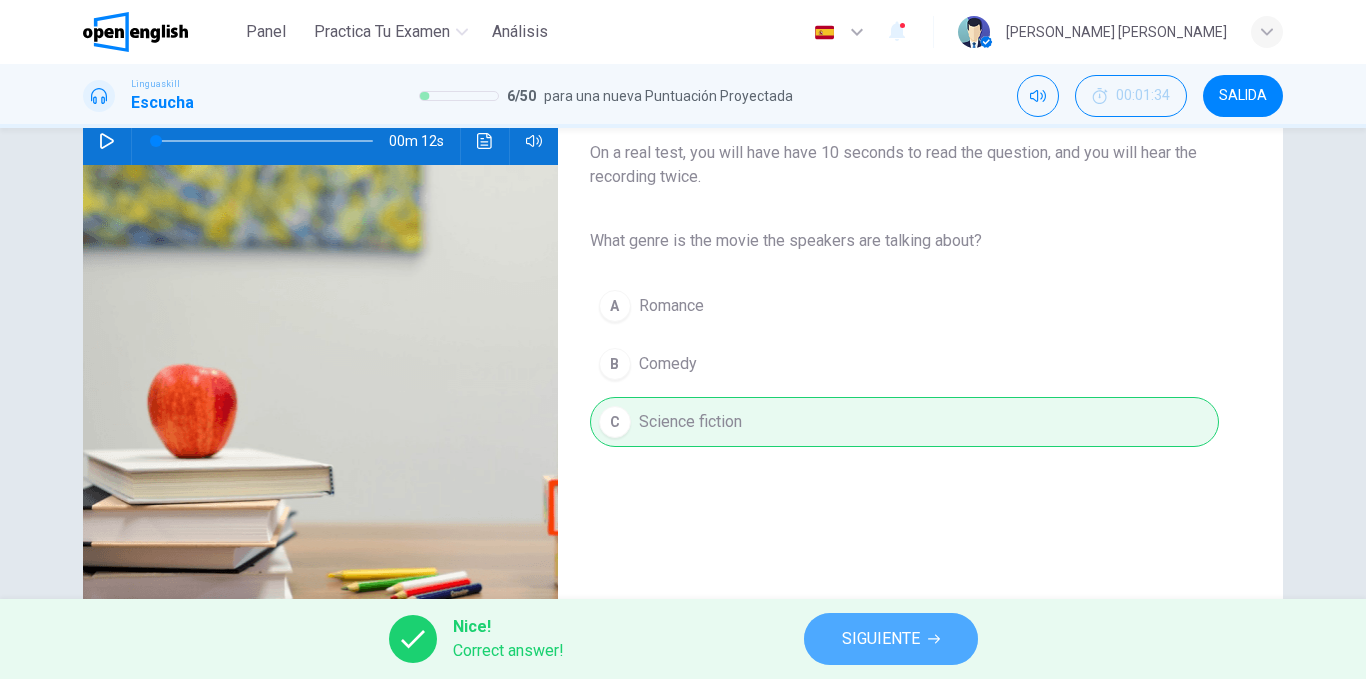 click on "SIGUIENTE" at bounding box center [881, 639] 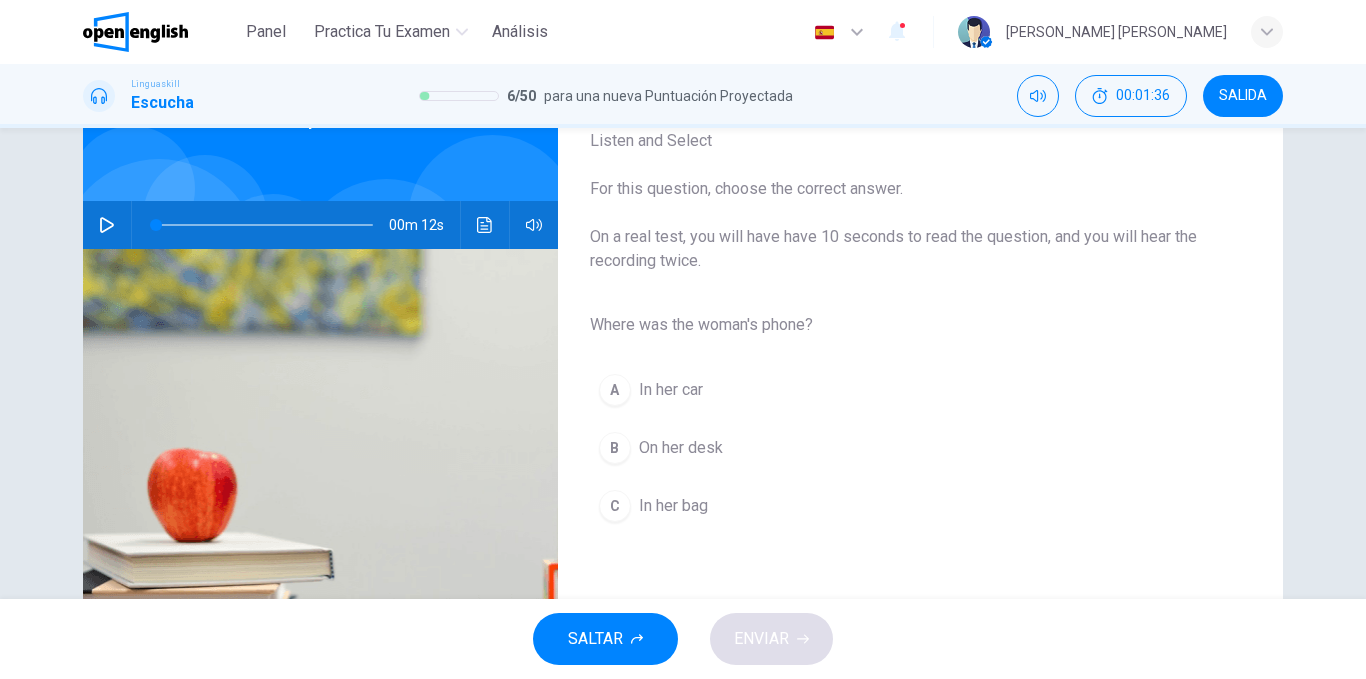 scroll, scrollTop: 131, scrollLeft: 0, axis: vertical 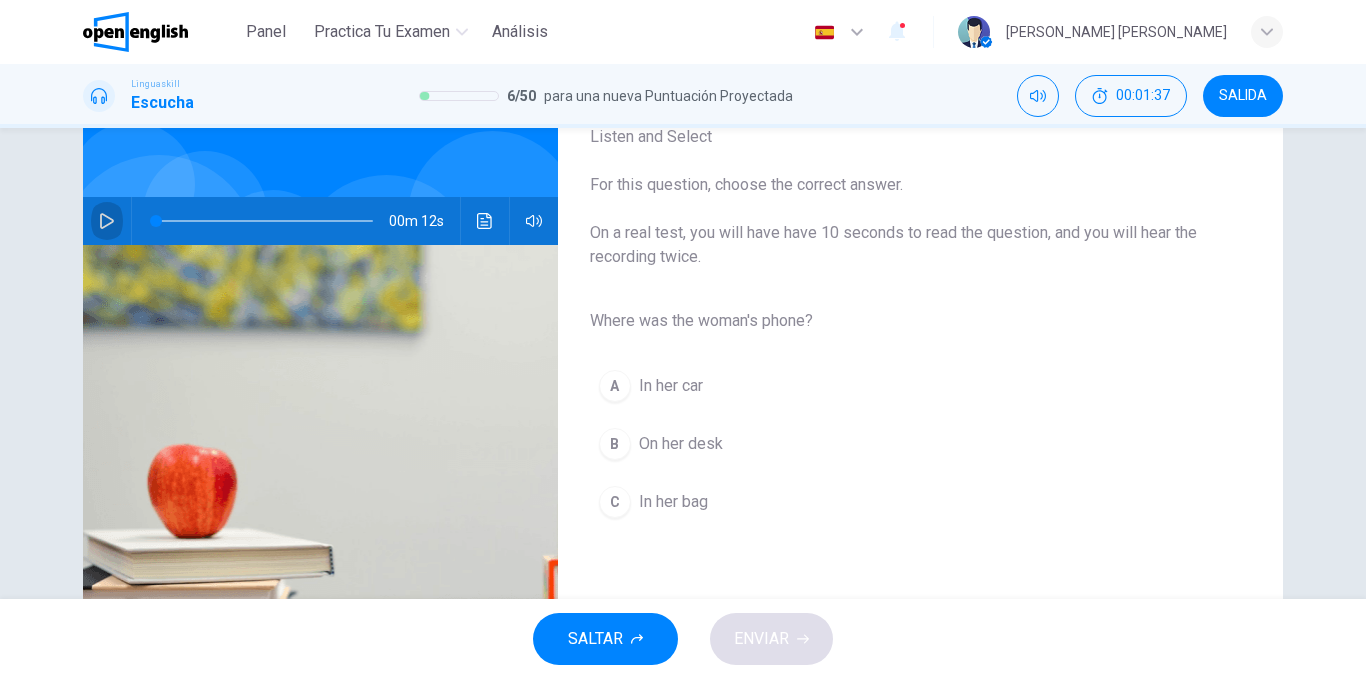 click 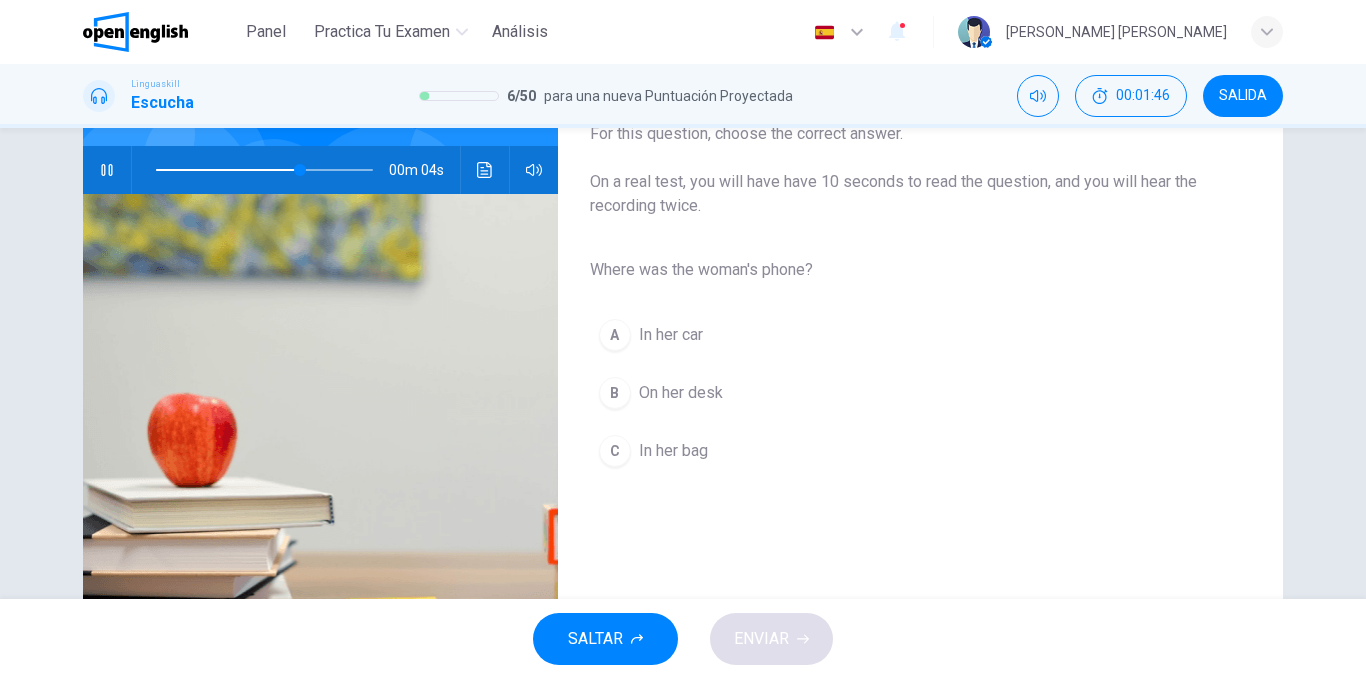 scroll, scrollTop: 185, scrollLeft: 0, axis: vertical 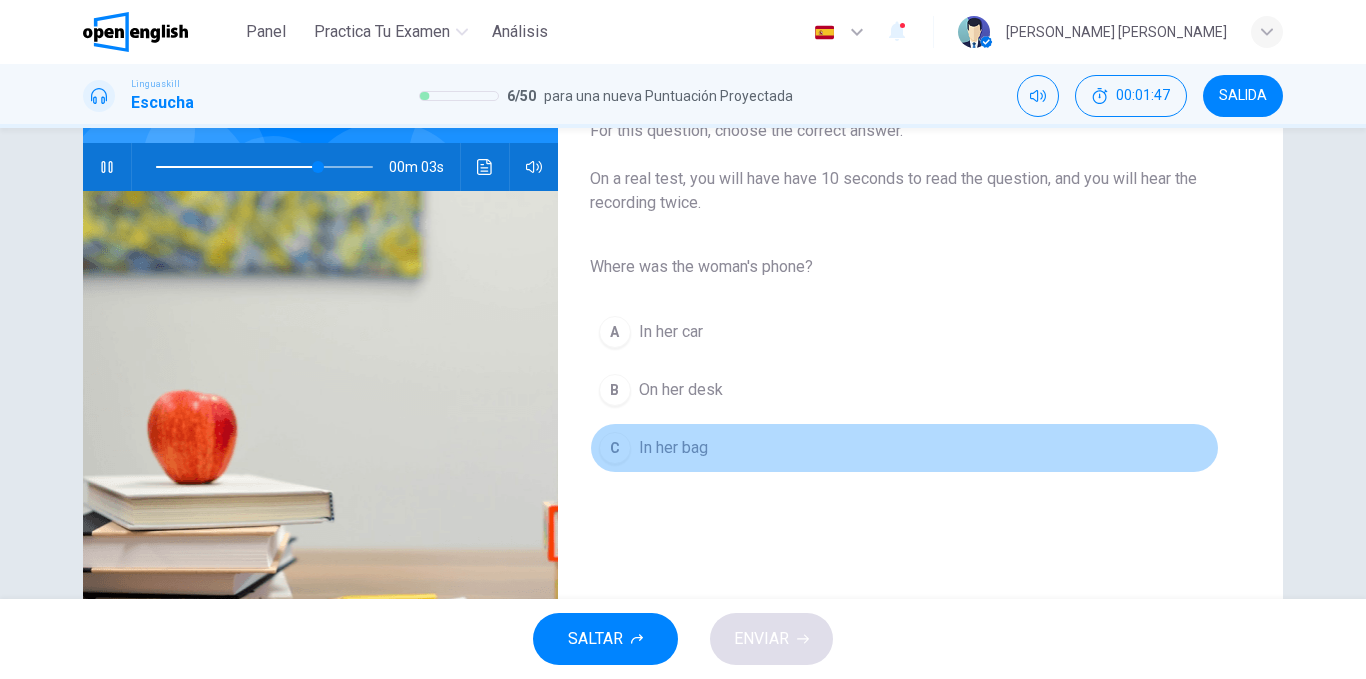 click on "C In her bag" at bounding box center (904, 448) 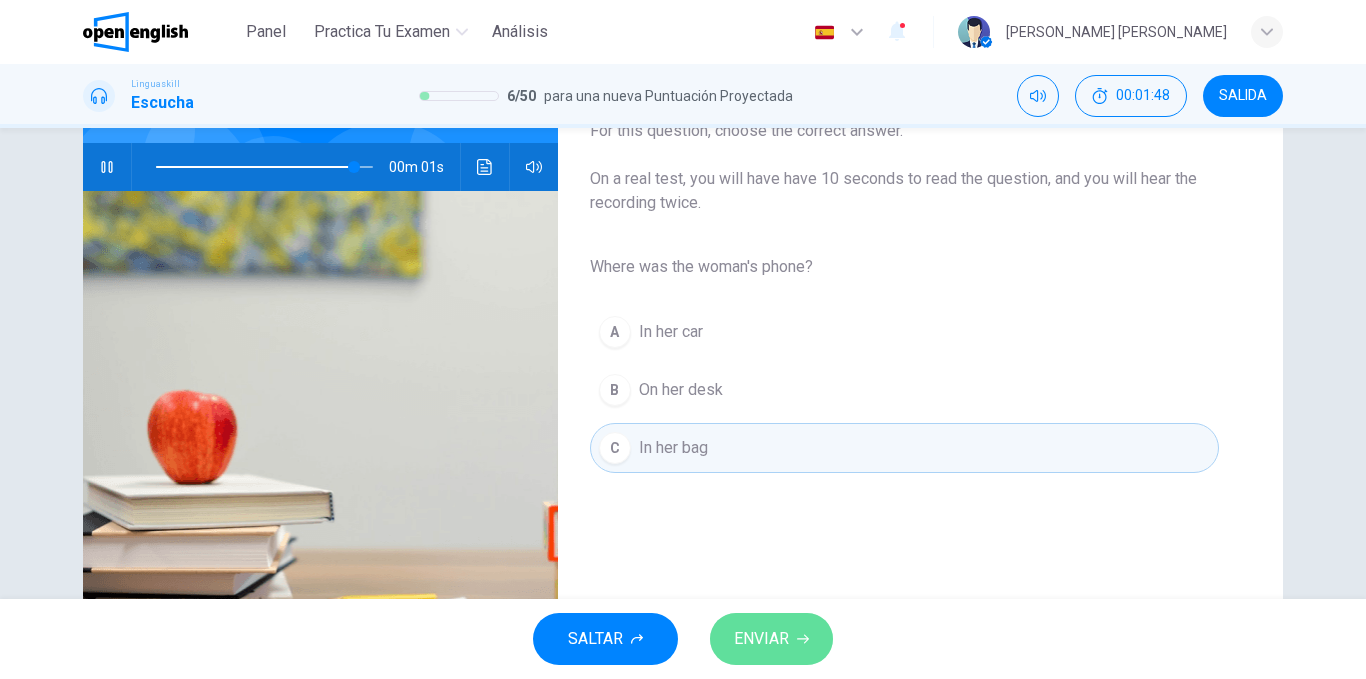 click on "ENVIAR" at bounding box center [771, 639] 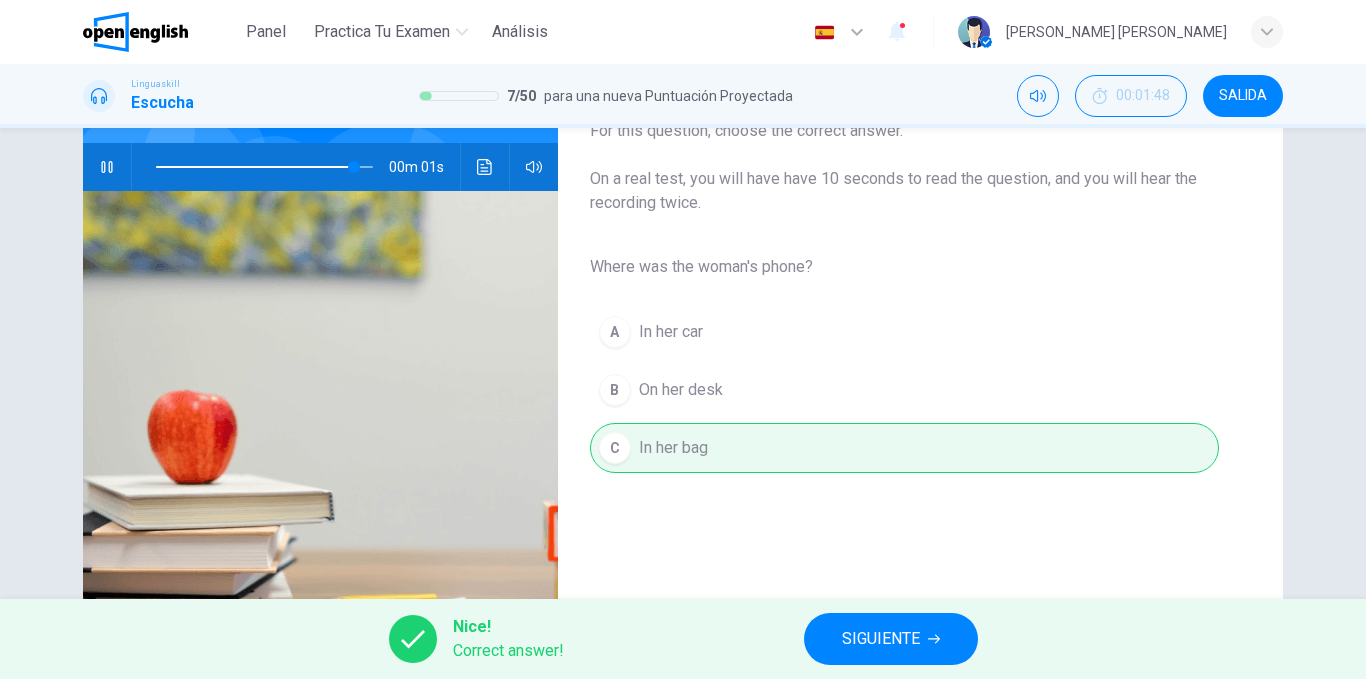 type on "*" 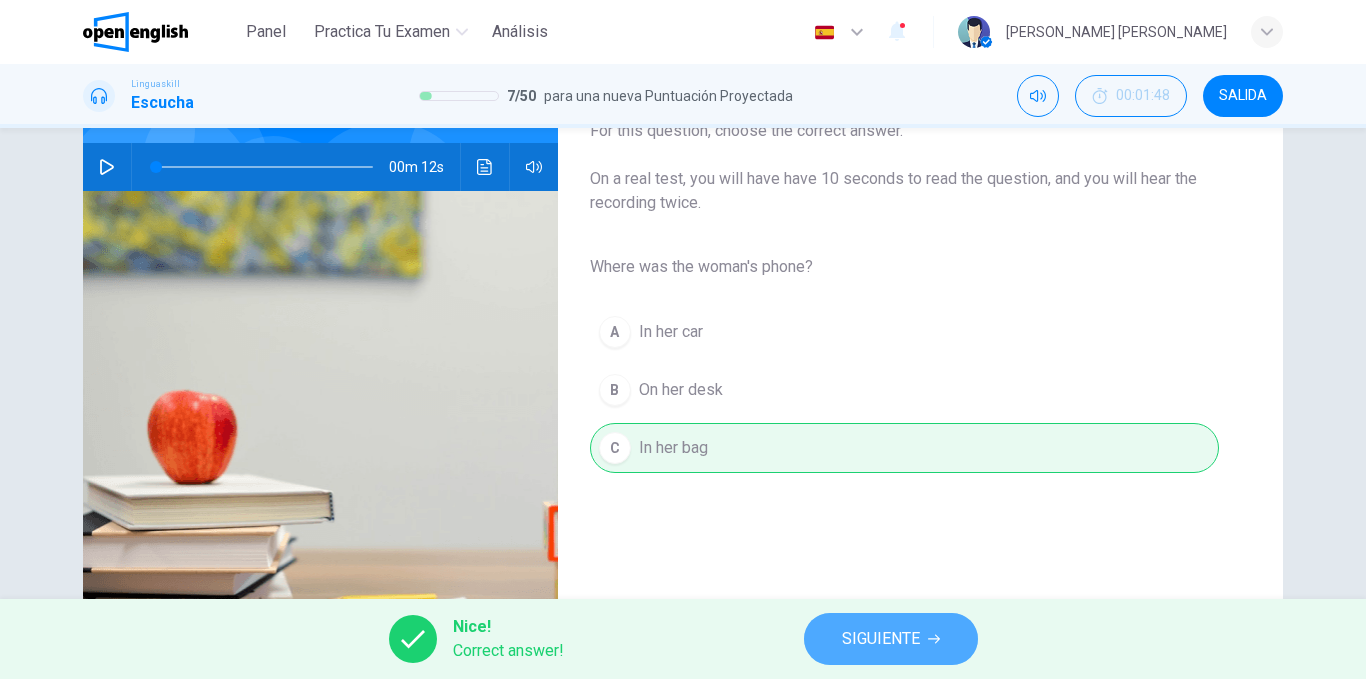 click on "SIGUIENTE" at bounding box center (891, 639) 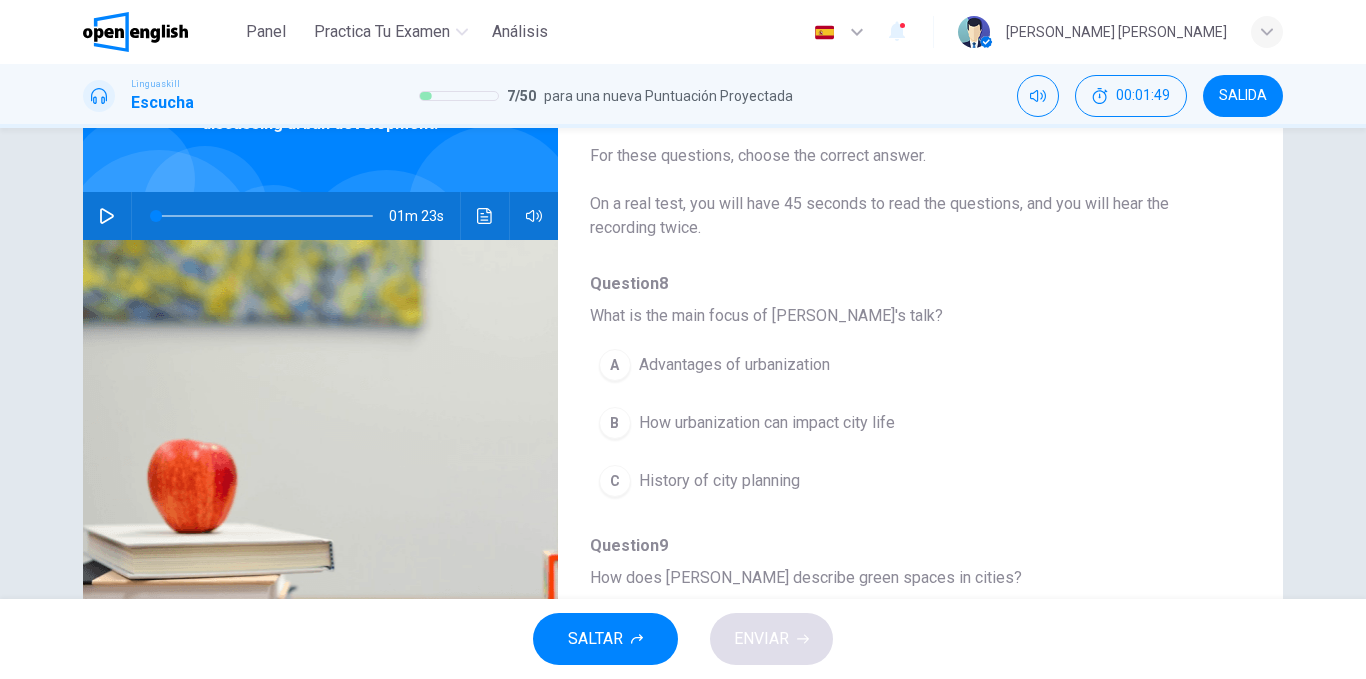 scroll, scrollTop: 137, scrollLeft: 0, axis: vertical 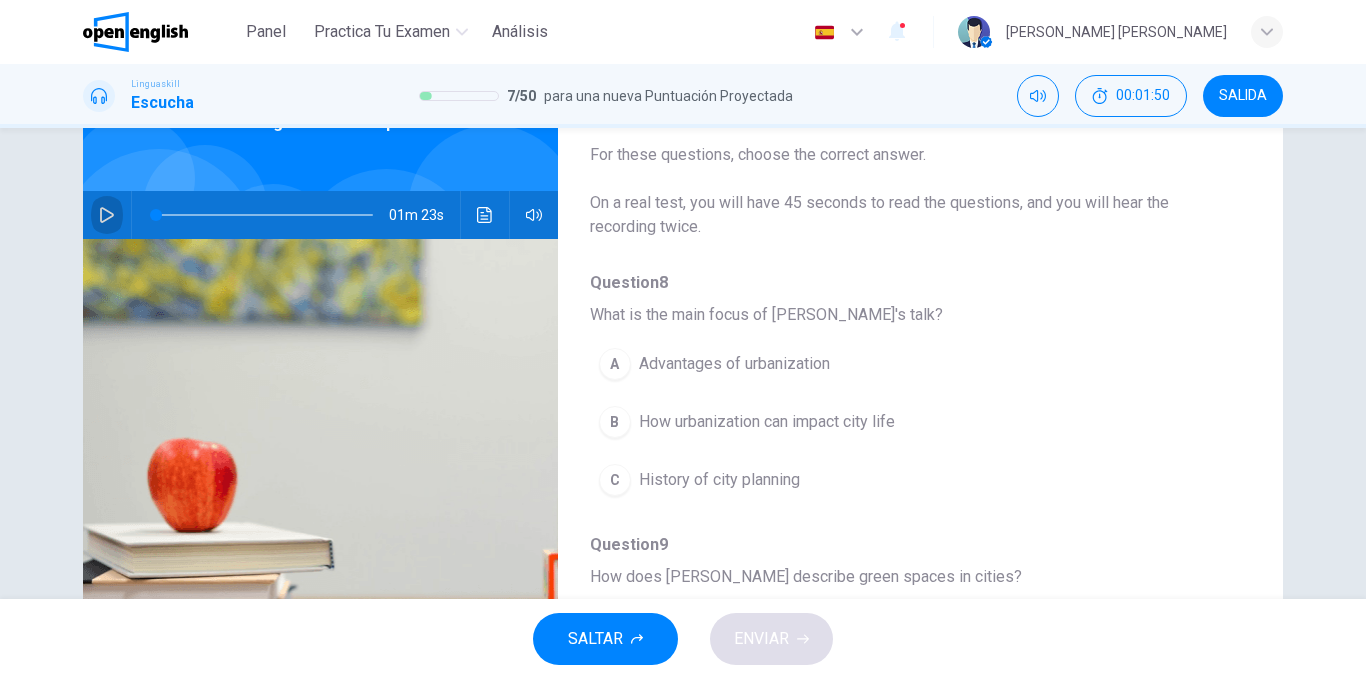 click at bounding box center (107, 215) 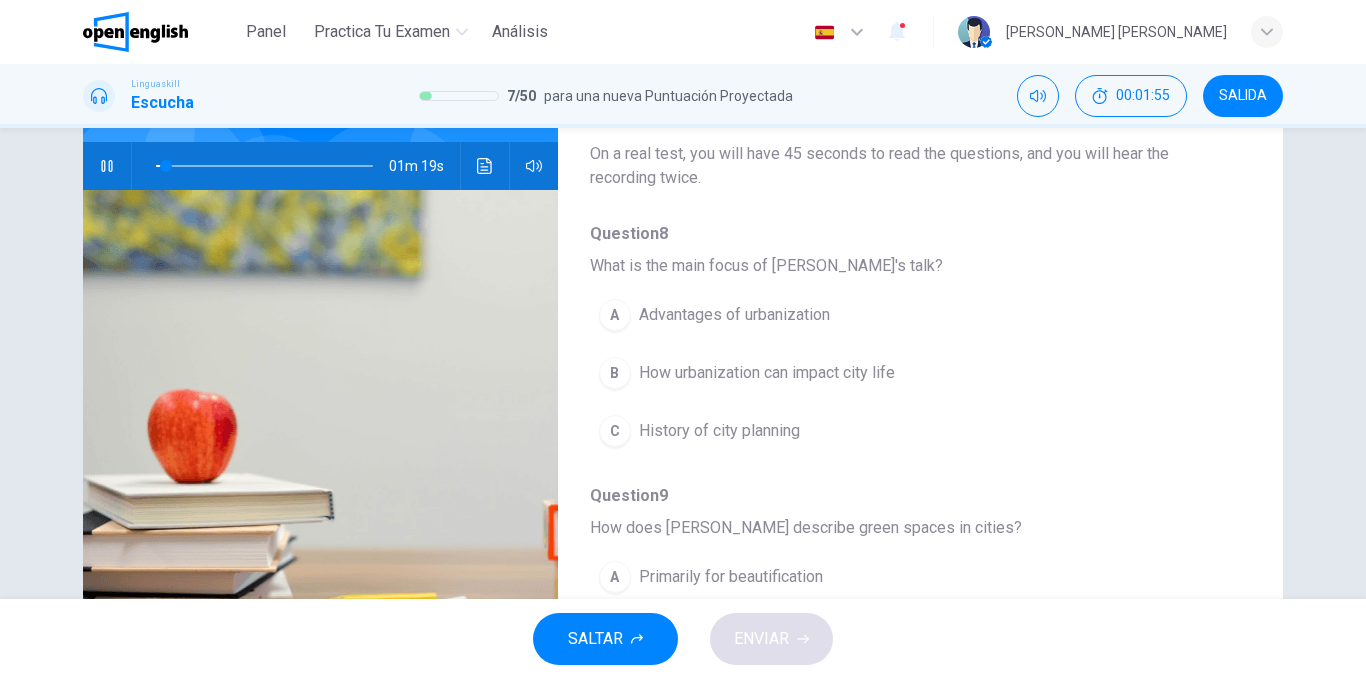 scroll, scrollTop: 185, scrollLeft: 0, axis: vertical 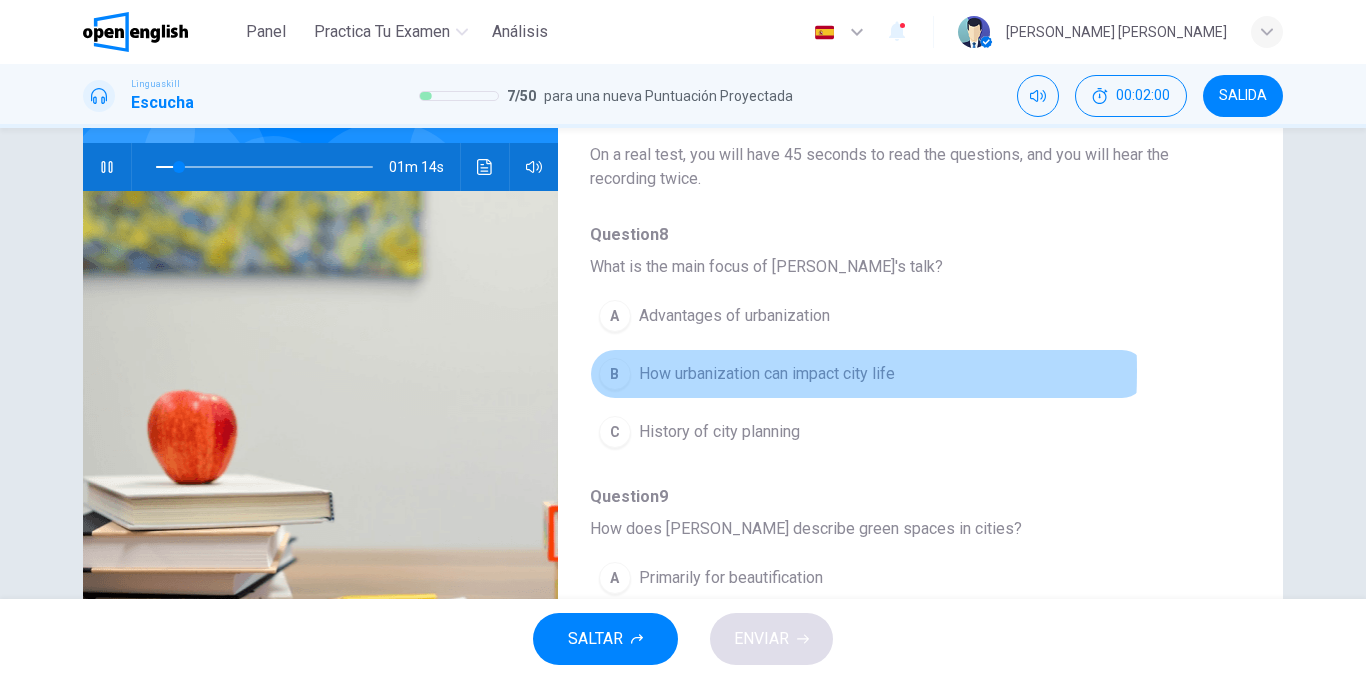 click on "B" at bounding box center (615, 374) 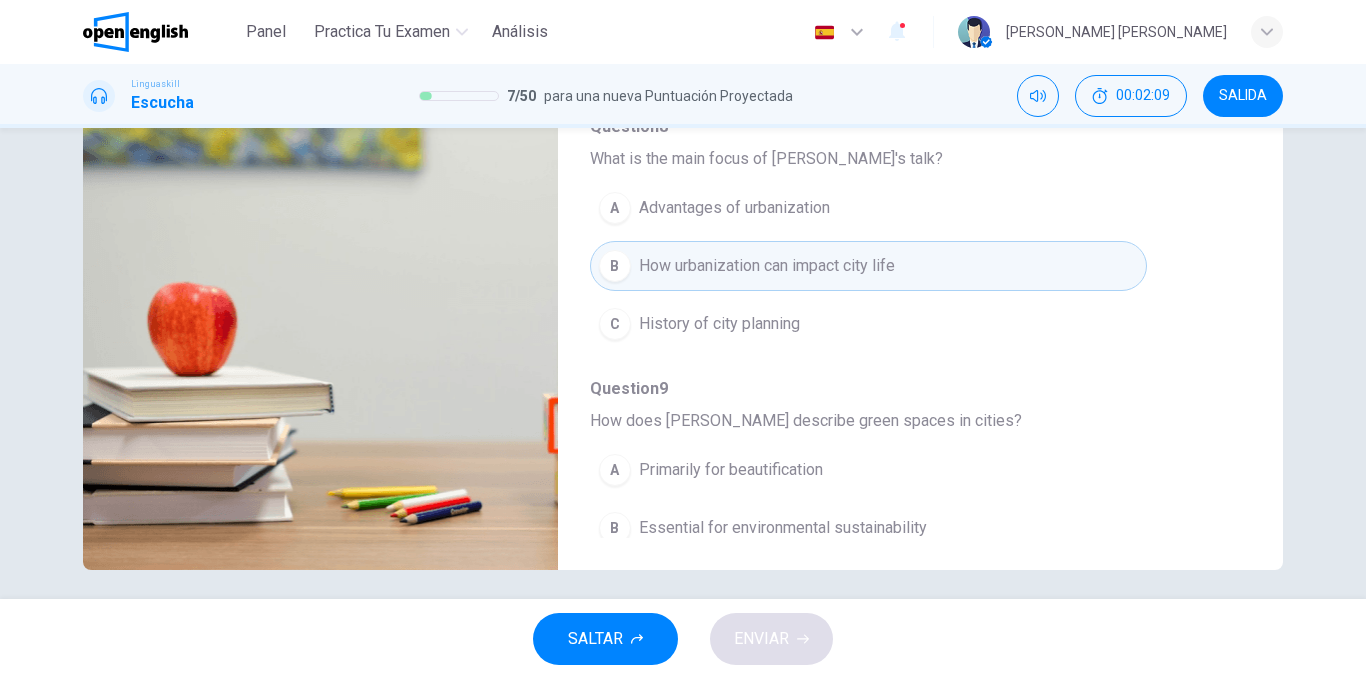 scroll, scrollTop: 304, scrollLeft: 0, axis: vertical 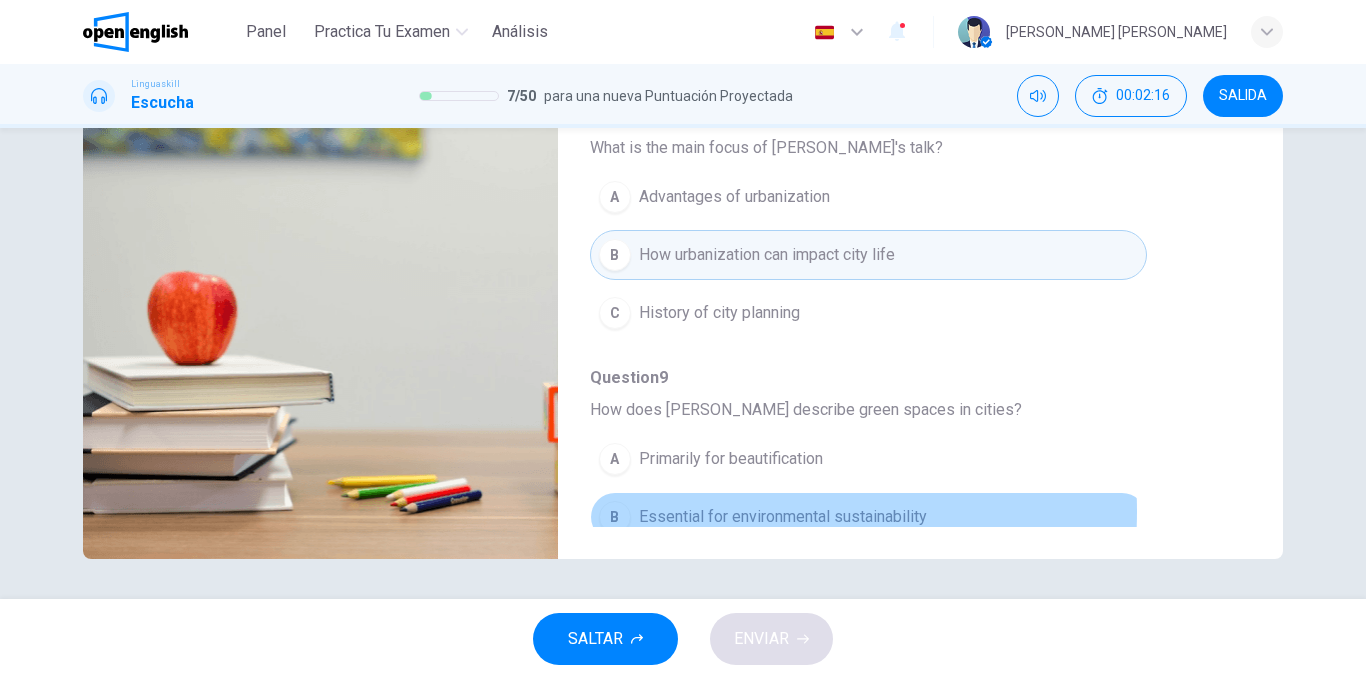 click on "Essential for environmental sustainability" at bounding box center [783, 517] 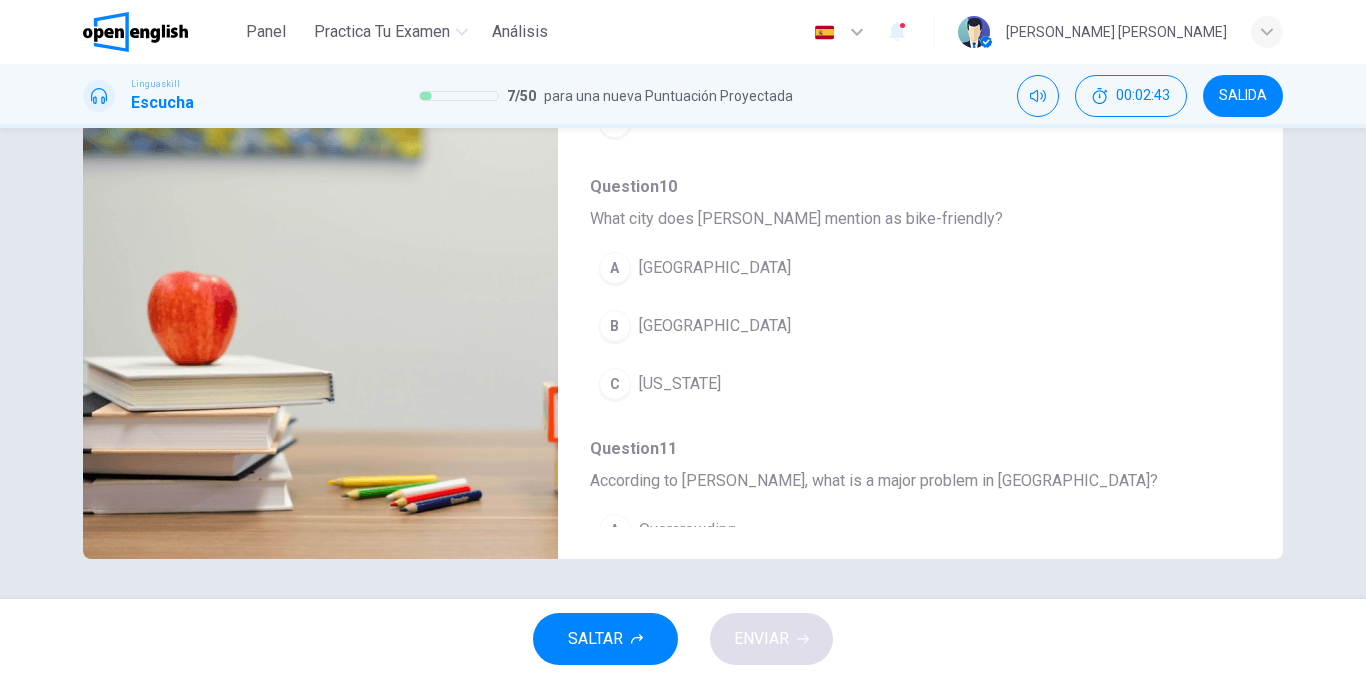 scroll, scrollTop: 456, scrollLeft: 0, axis: vertical 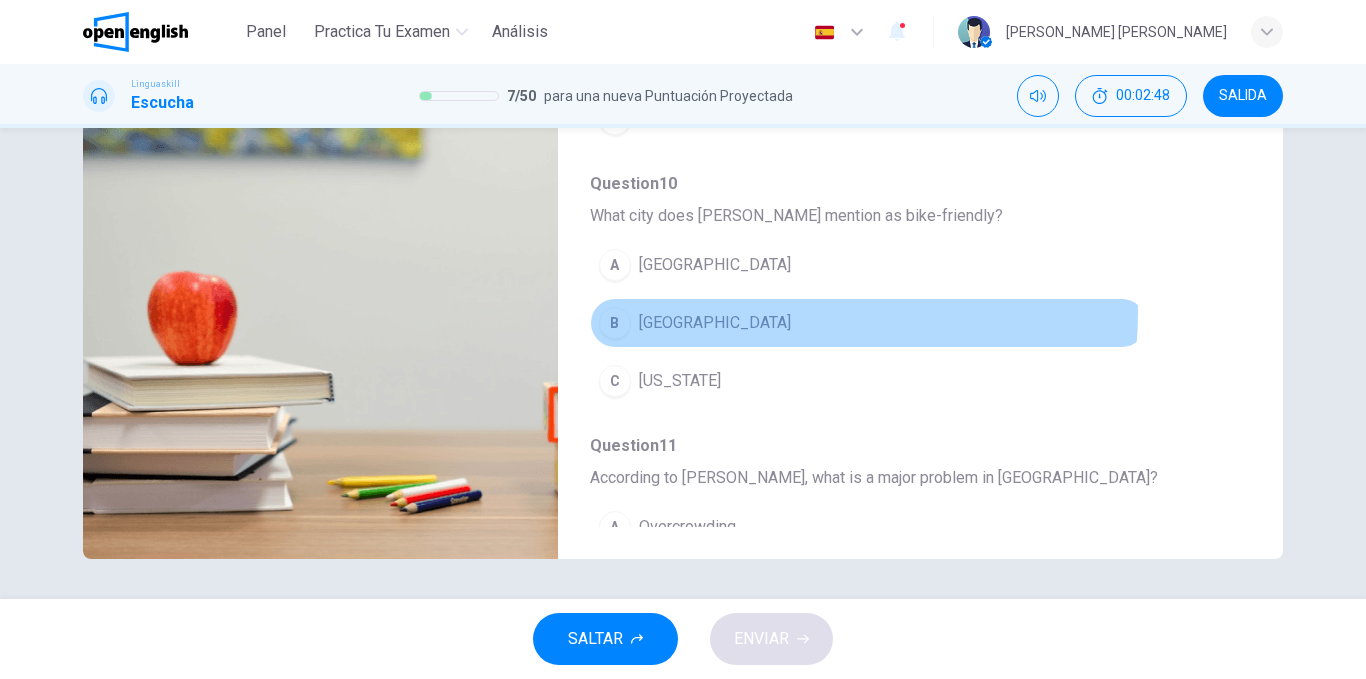click on "B [GEOGRAPHIC_DATA]" at bounding box center [868, 323] 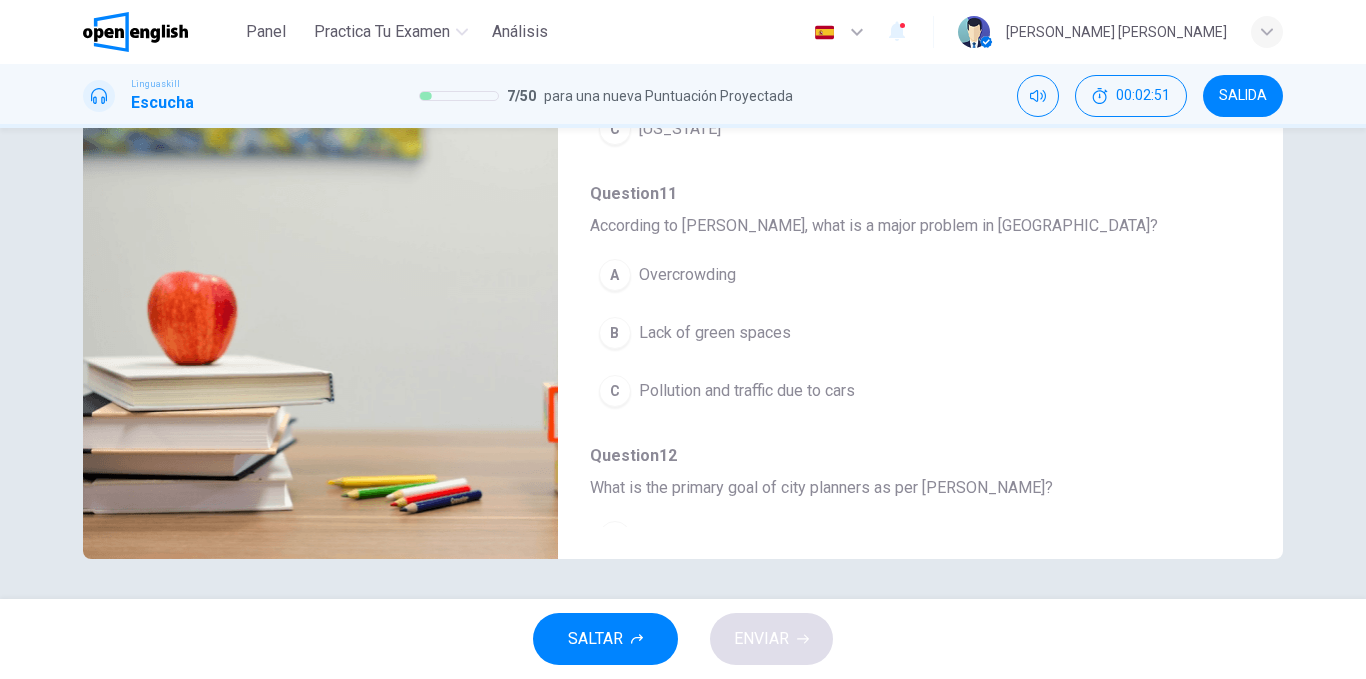 scroll, scrollTop: 710, scrollLeft: 0, axis: vertical 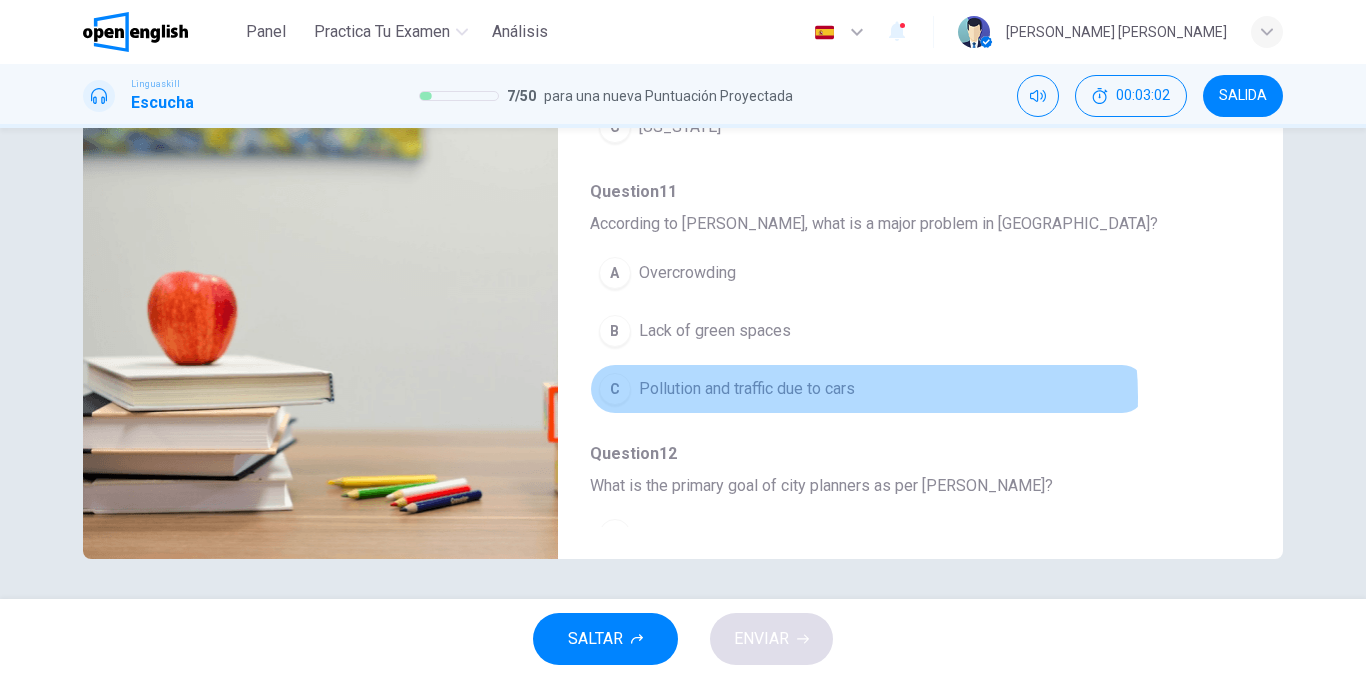 click on "Pollution and traffic due to cars" at bounding box center (747, 389) 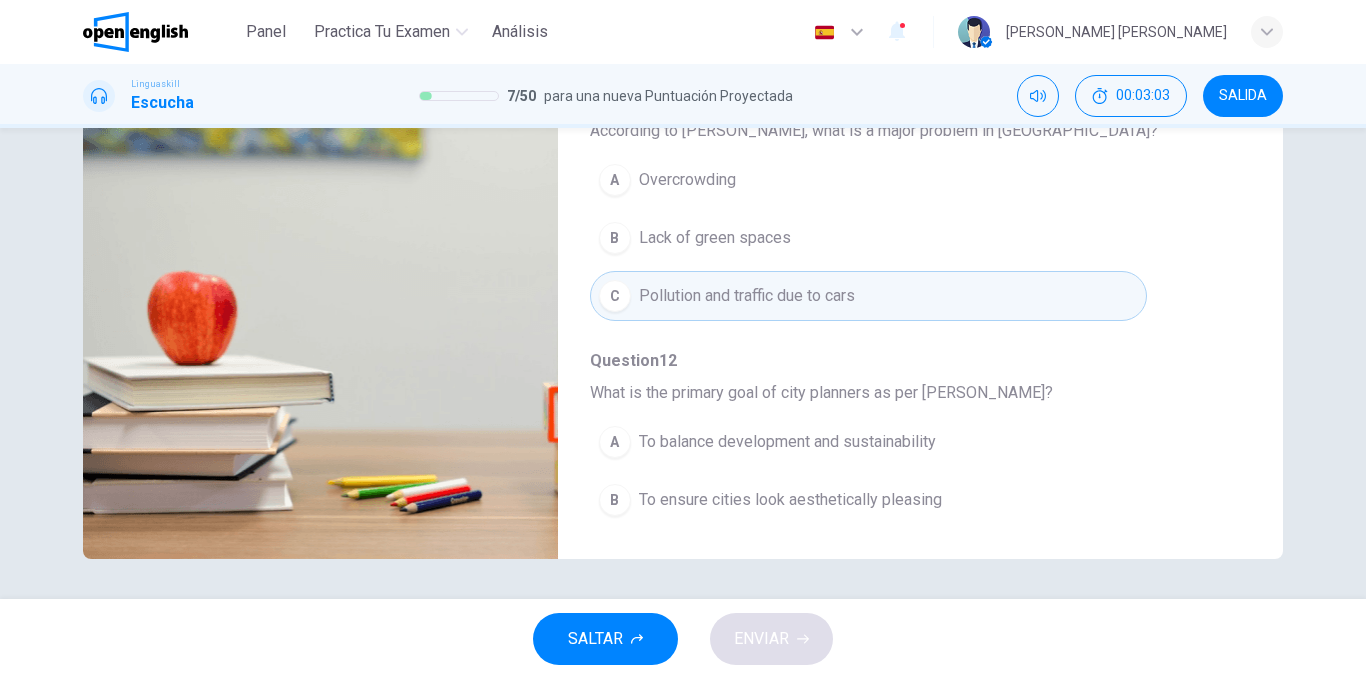 scroll, scrollTop: 863, scrollLeft: 0, axis: vertical 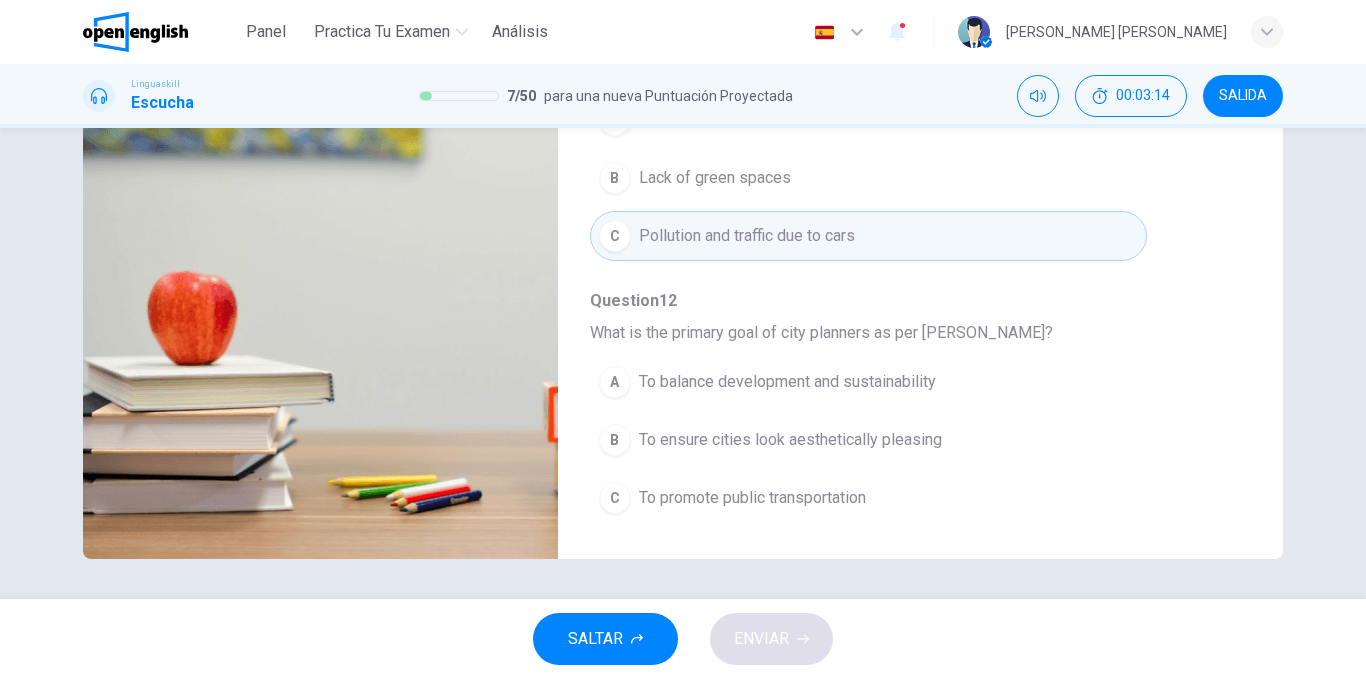 type on "*" 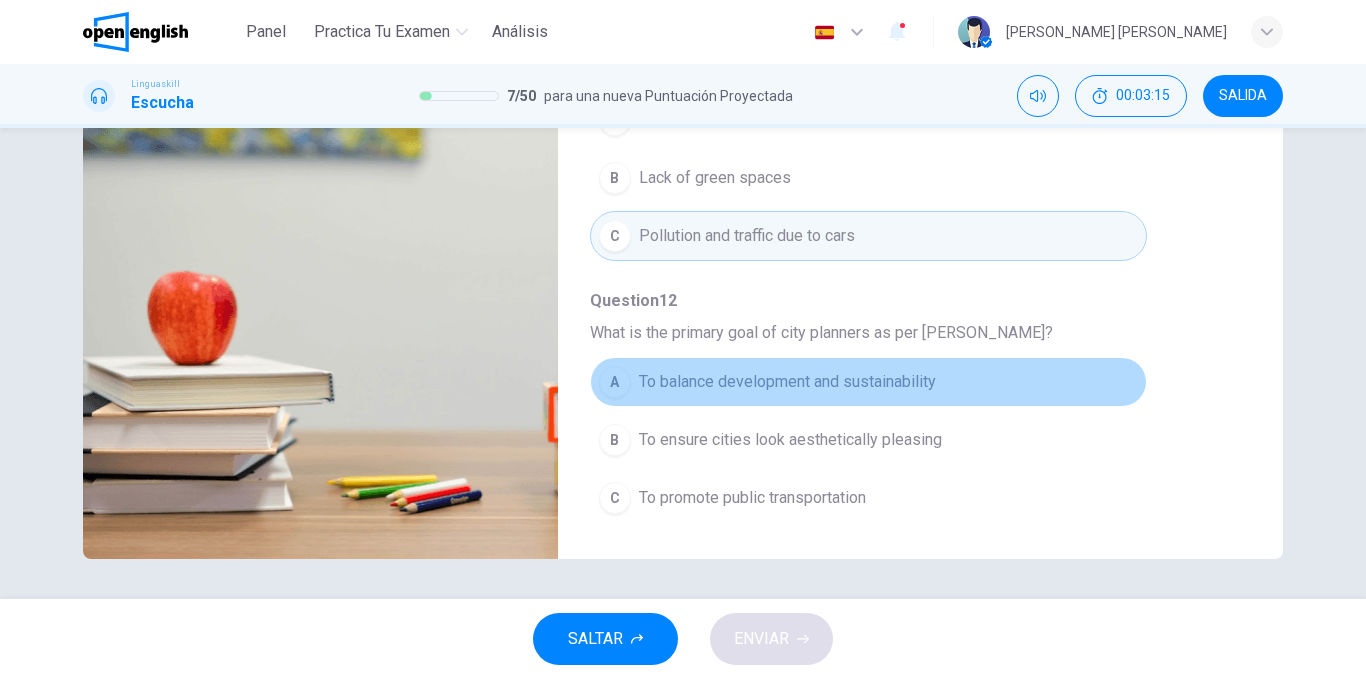 click on "A To balance development and sustainability" at bounding box center (868, 382) 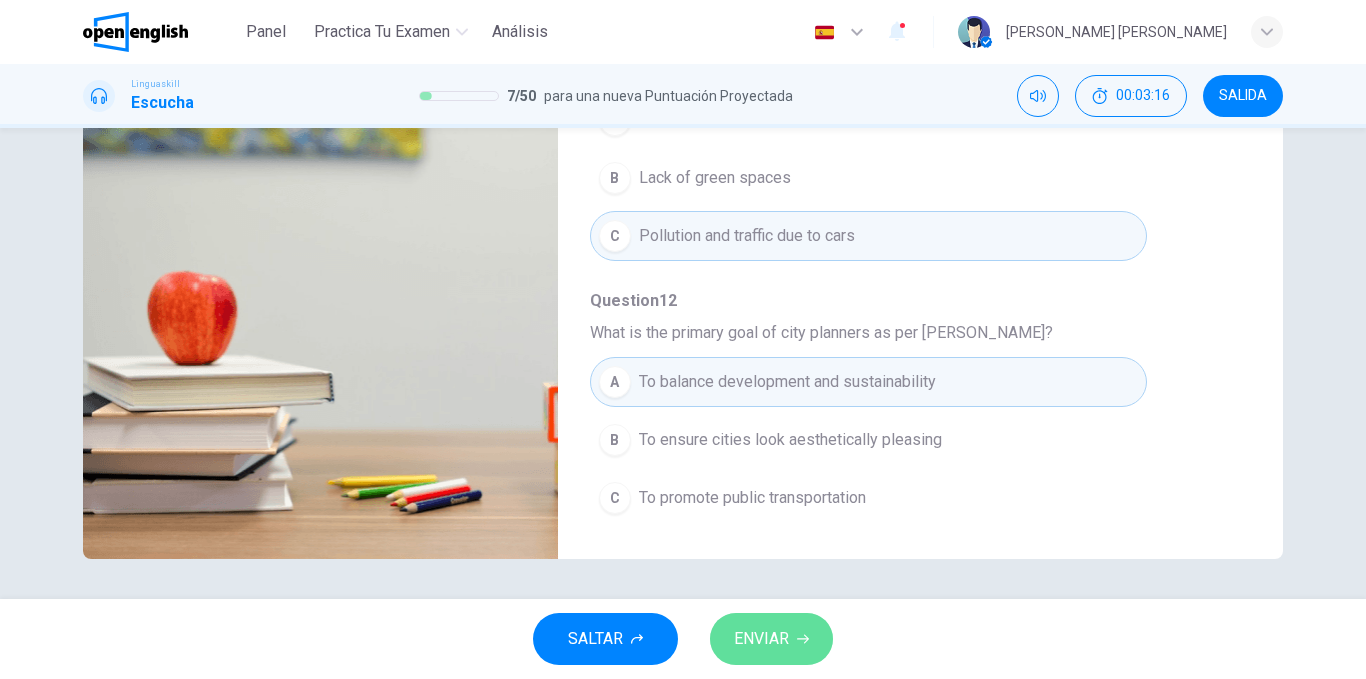 click on "ENVIAR" at bounding box center [771, 639] 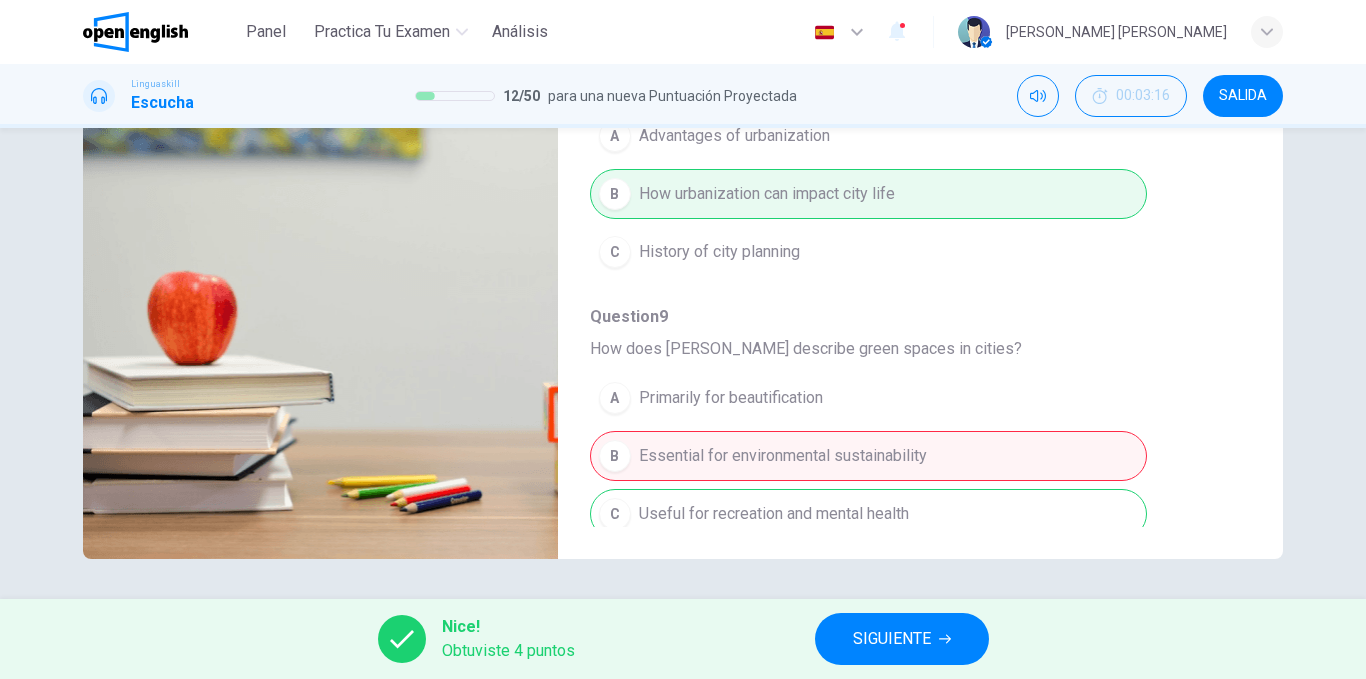 scroll, scrollTop: 0, scrollLeft: 0, axis: both 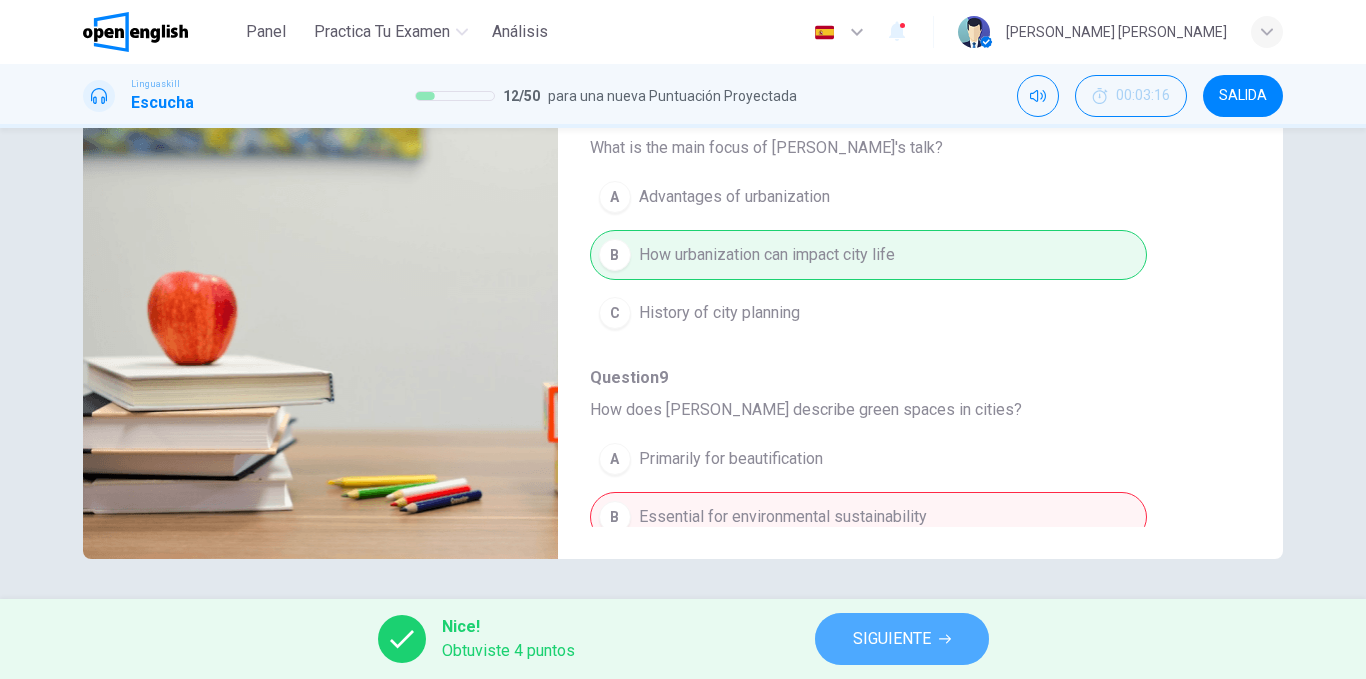 click on "SIGUIENTE" at bounding box center (892, 639) 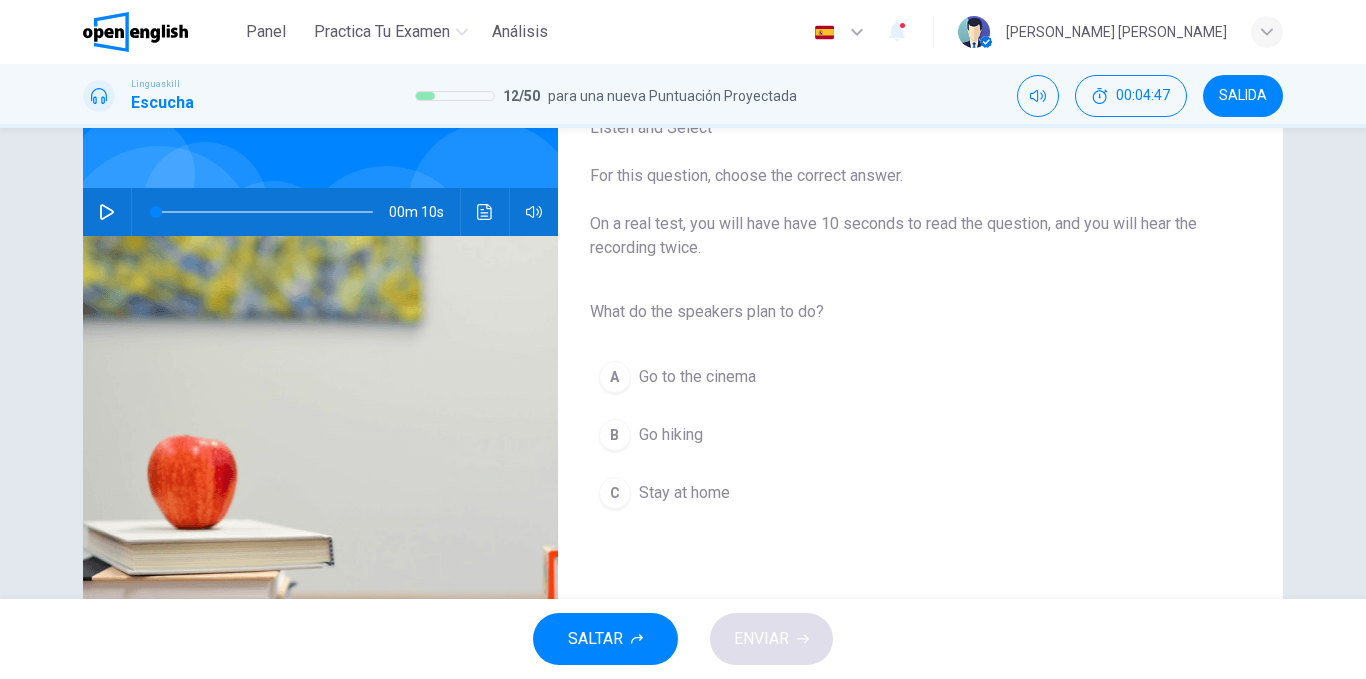 scroll, scrollTop: 141, scrollLeft: 0, axis: vertical 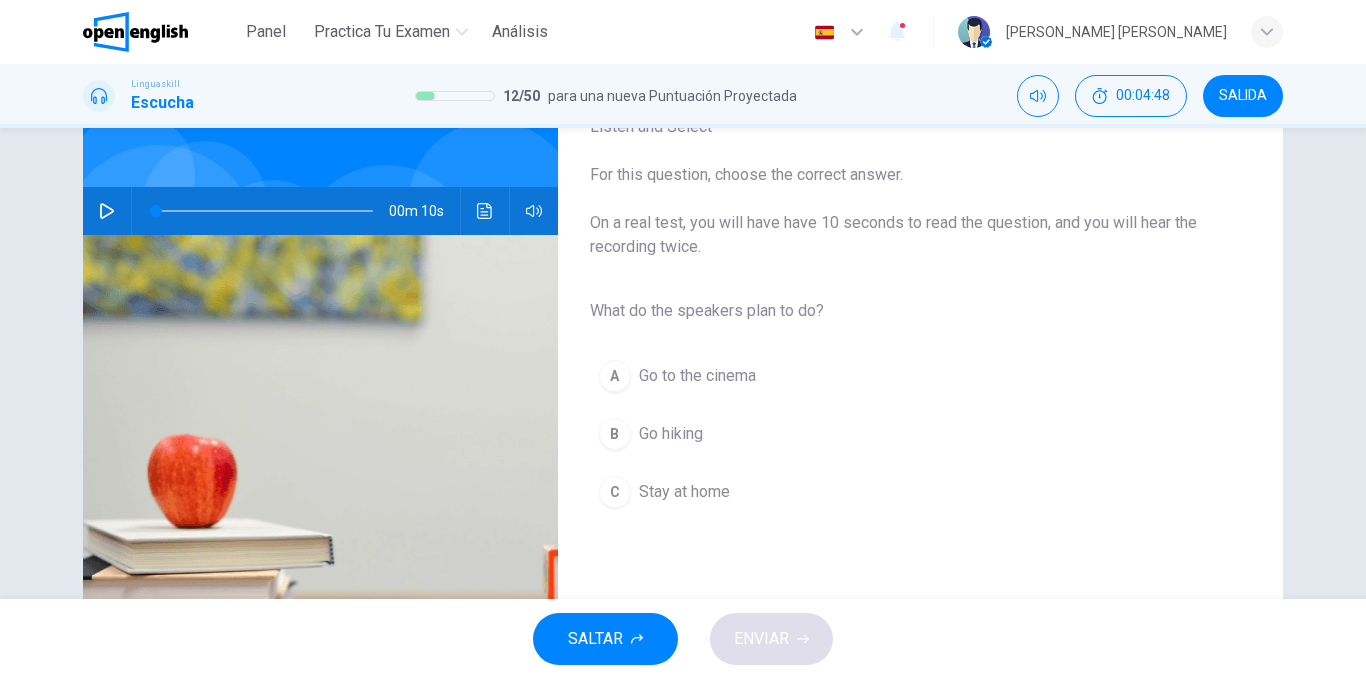 click at bounding box center (107, 211) 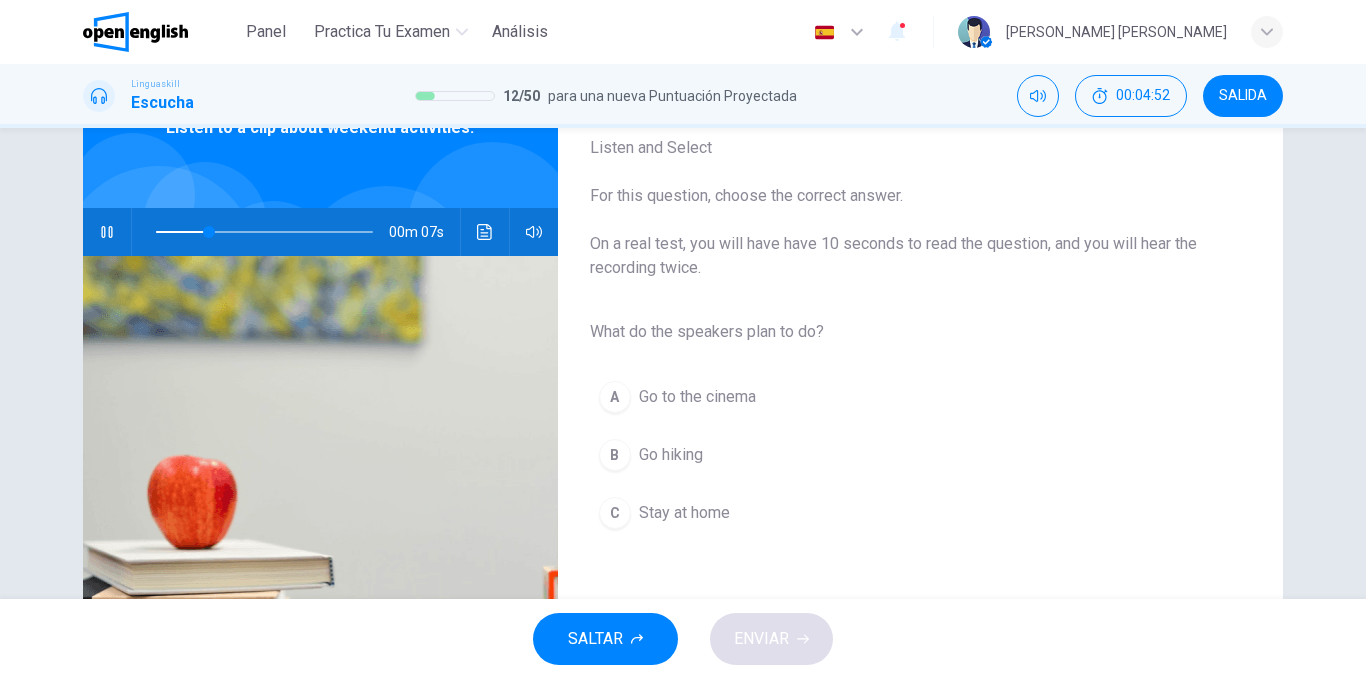 scroll, scrollTop: 124, scrollLeft: 0, axis: vertical 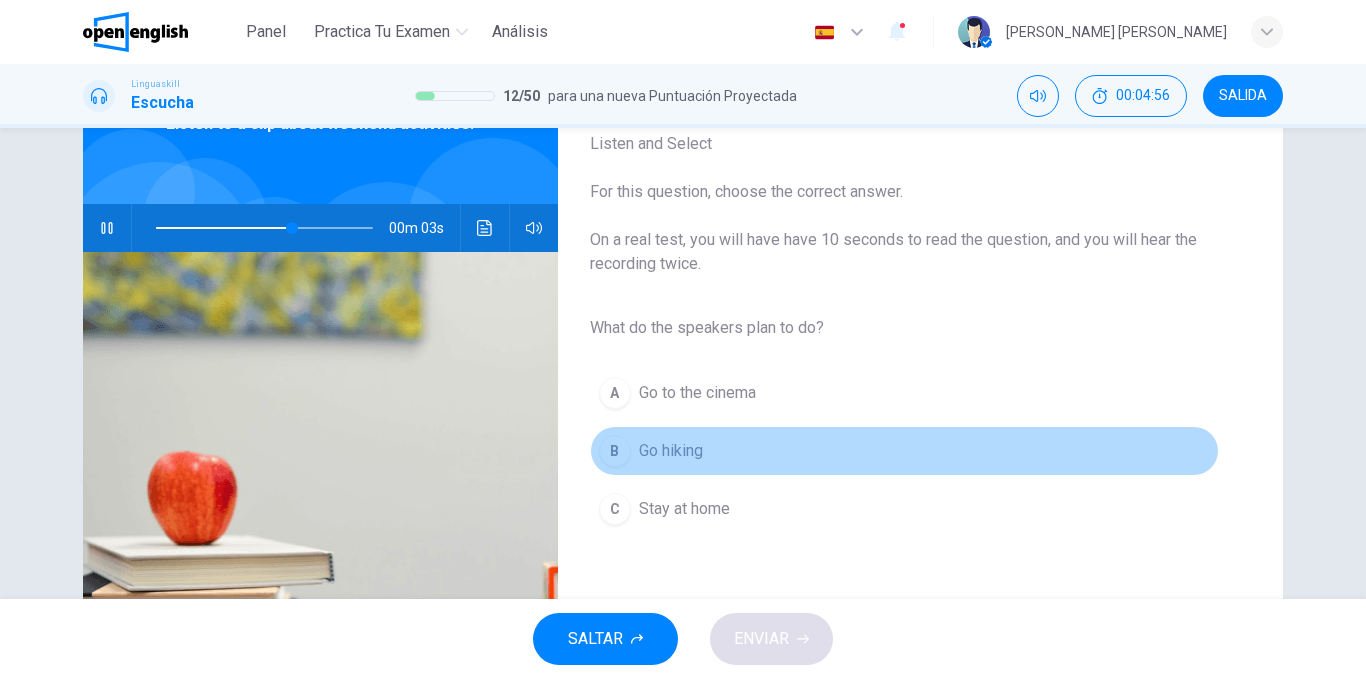 click on "Go hiking" at bounding box center [671, 451] 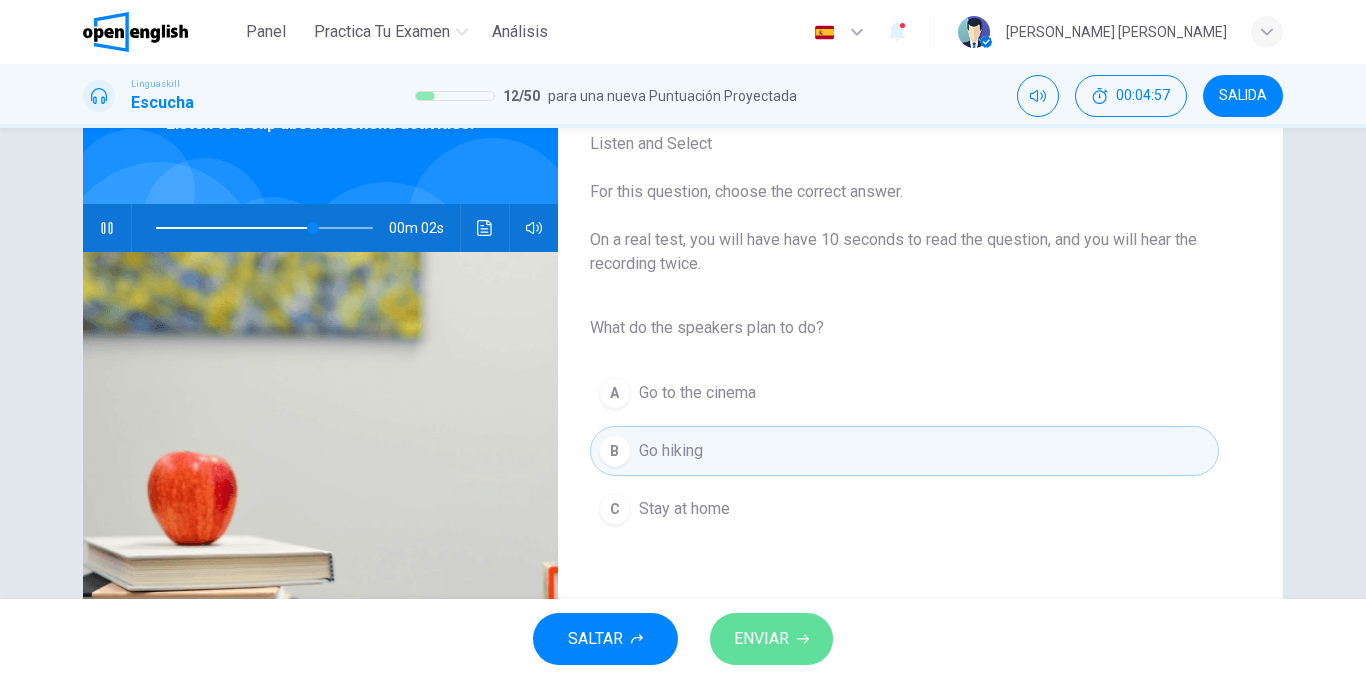 click on "ENVIAR" at bounding box center [761, 639] 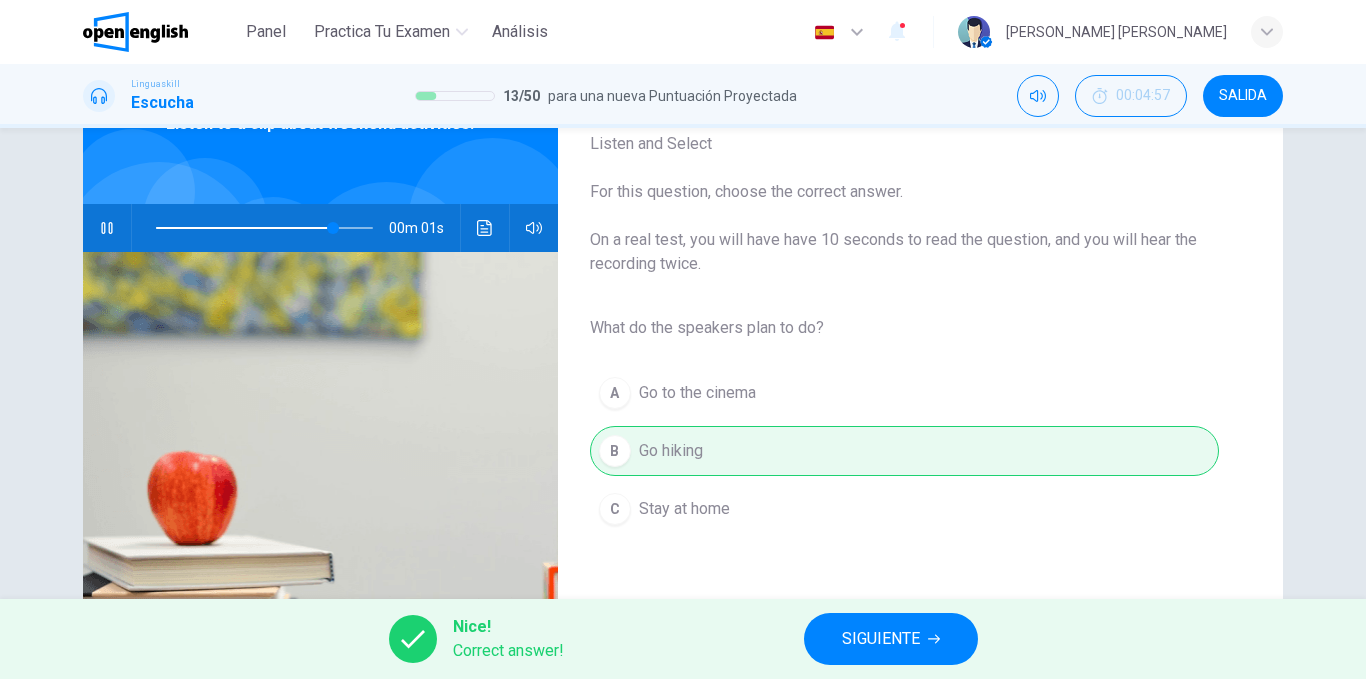 type on "**" 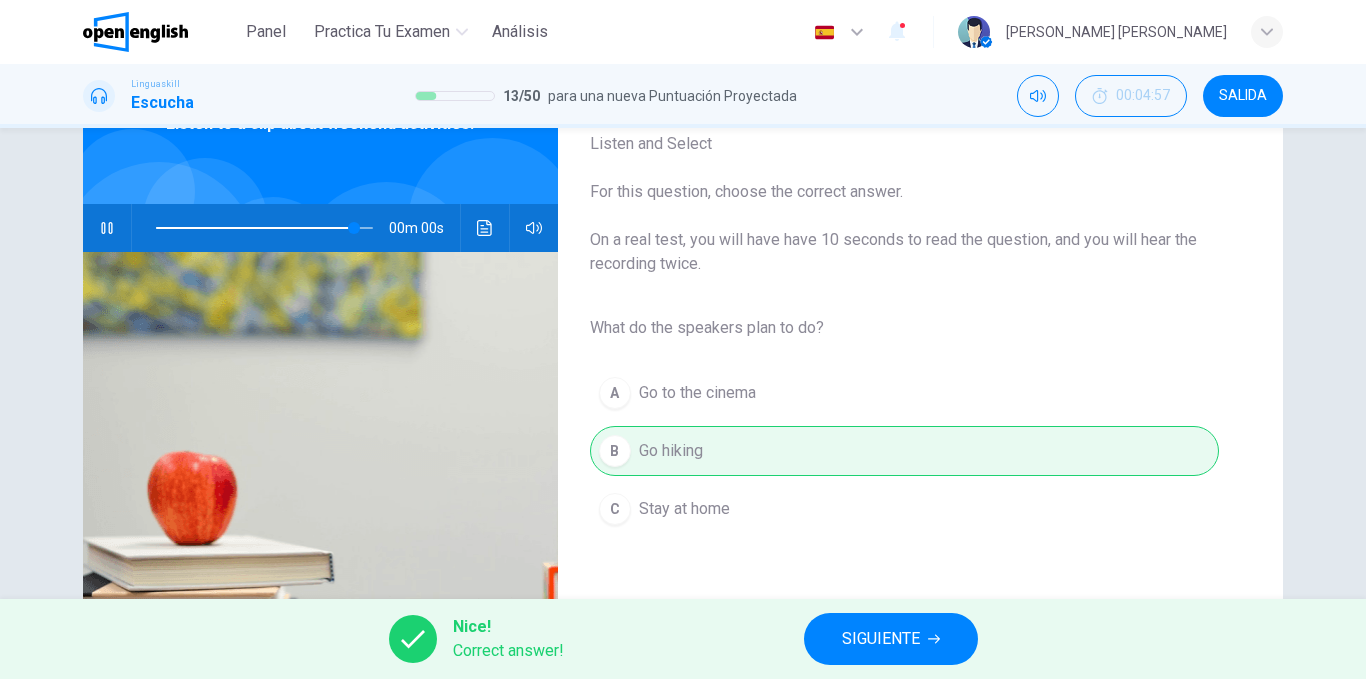 click on "SIGUIENTE" at bounding box center [881, 639] 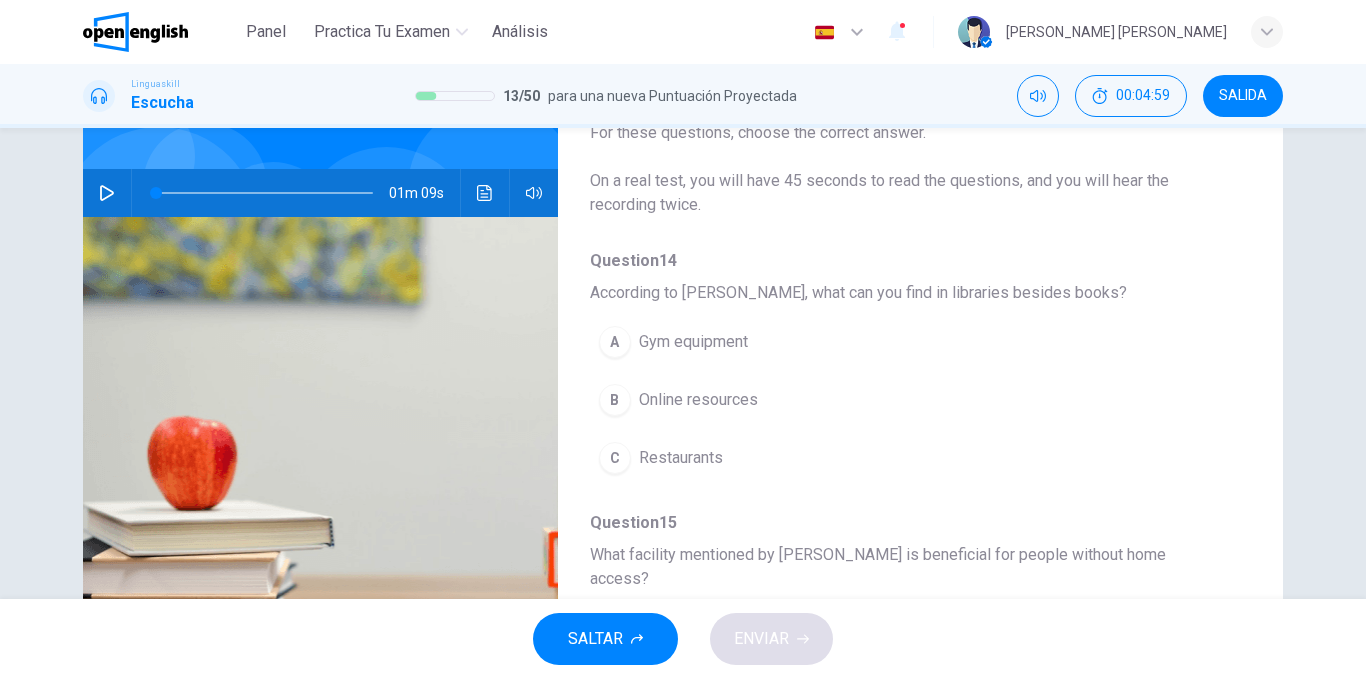 scroll, scrollTop: 162, scrollLeft: 0, axis: vertical 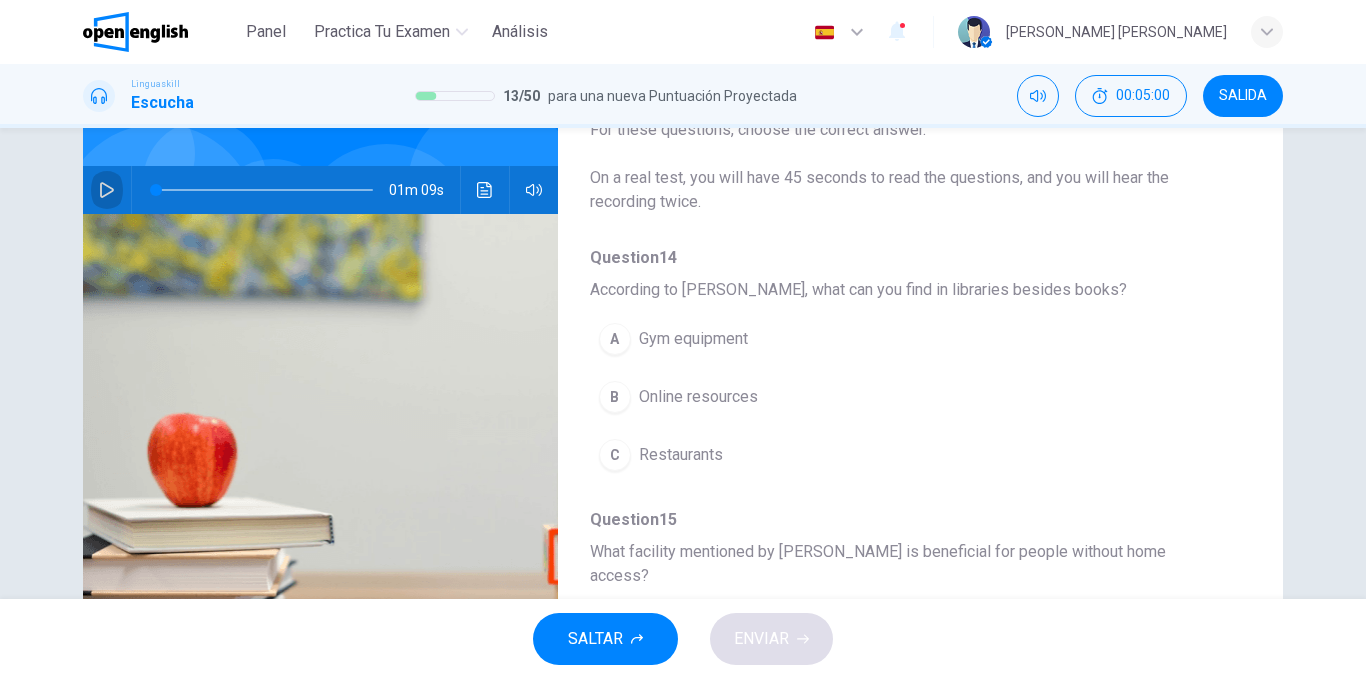 click 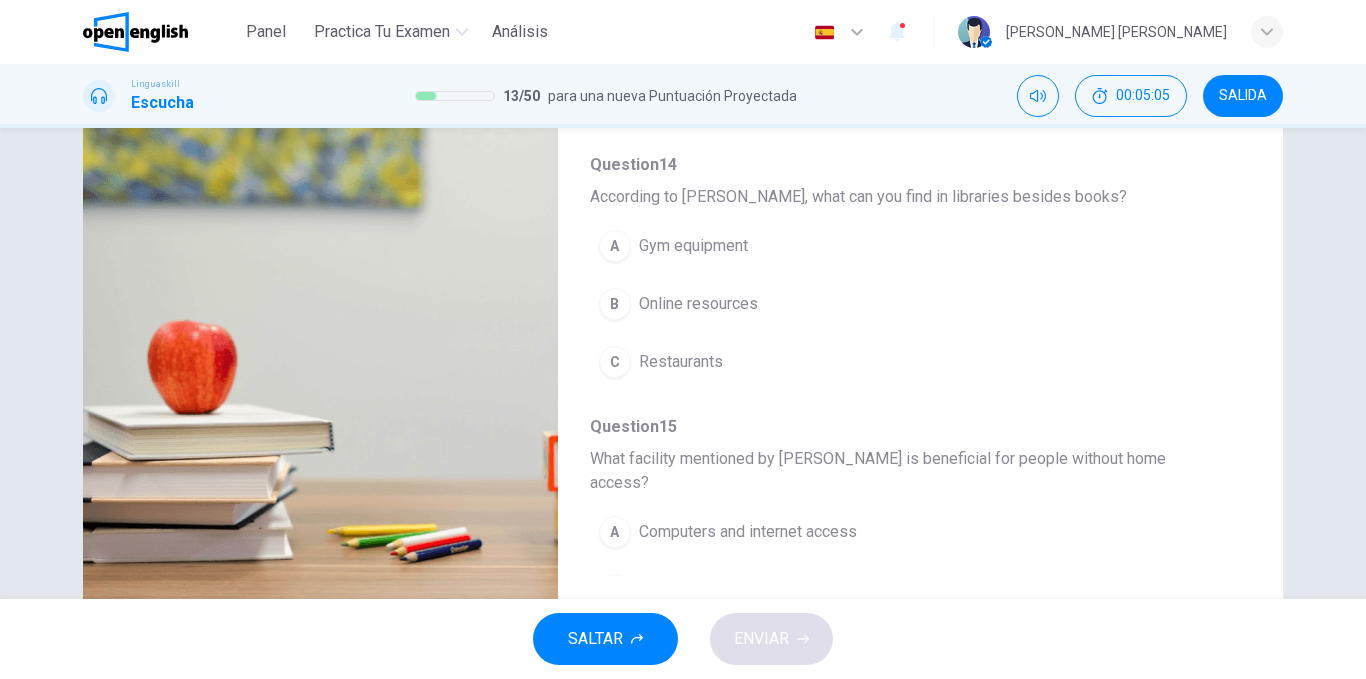 scroll, scrollTop: 257, scrollLeft: 0, axis: vertical 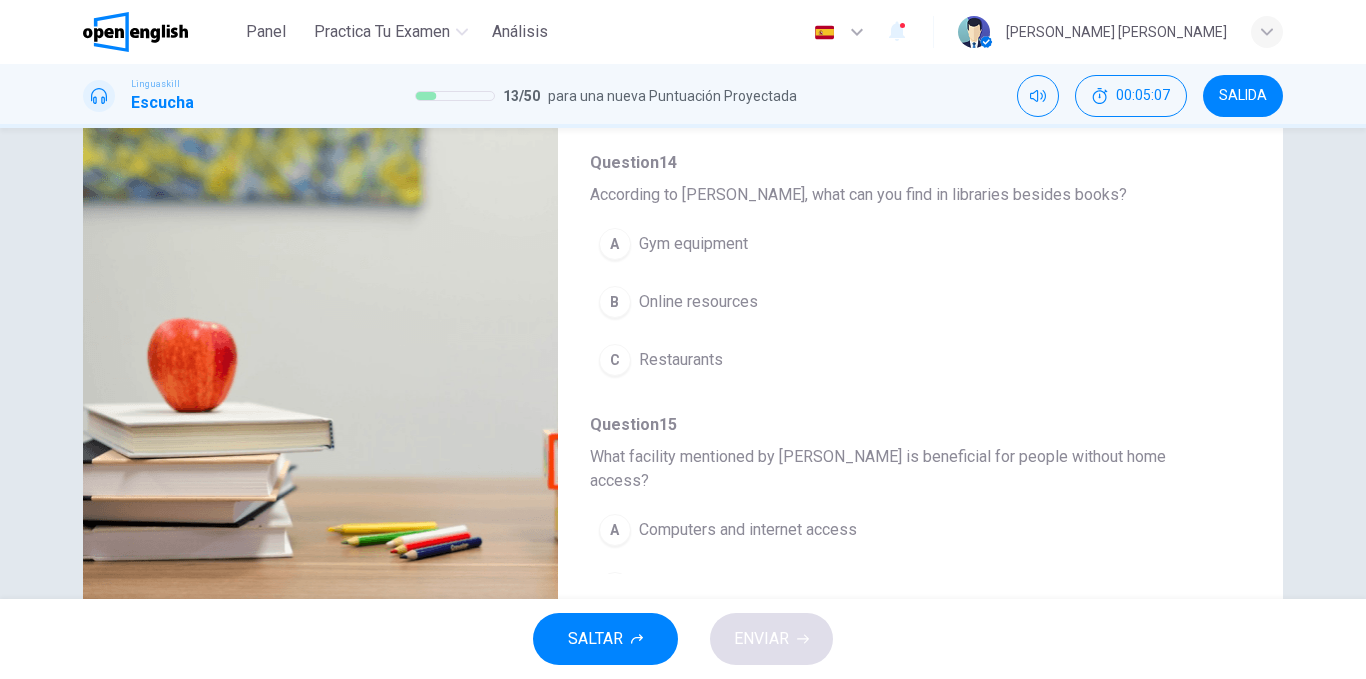 type on "*" 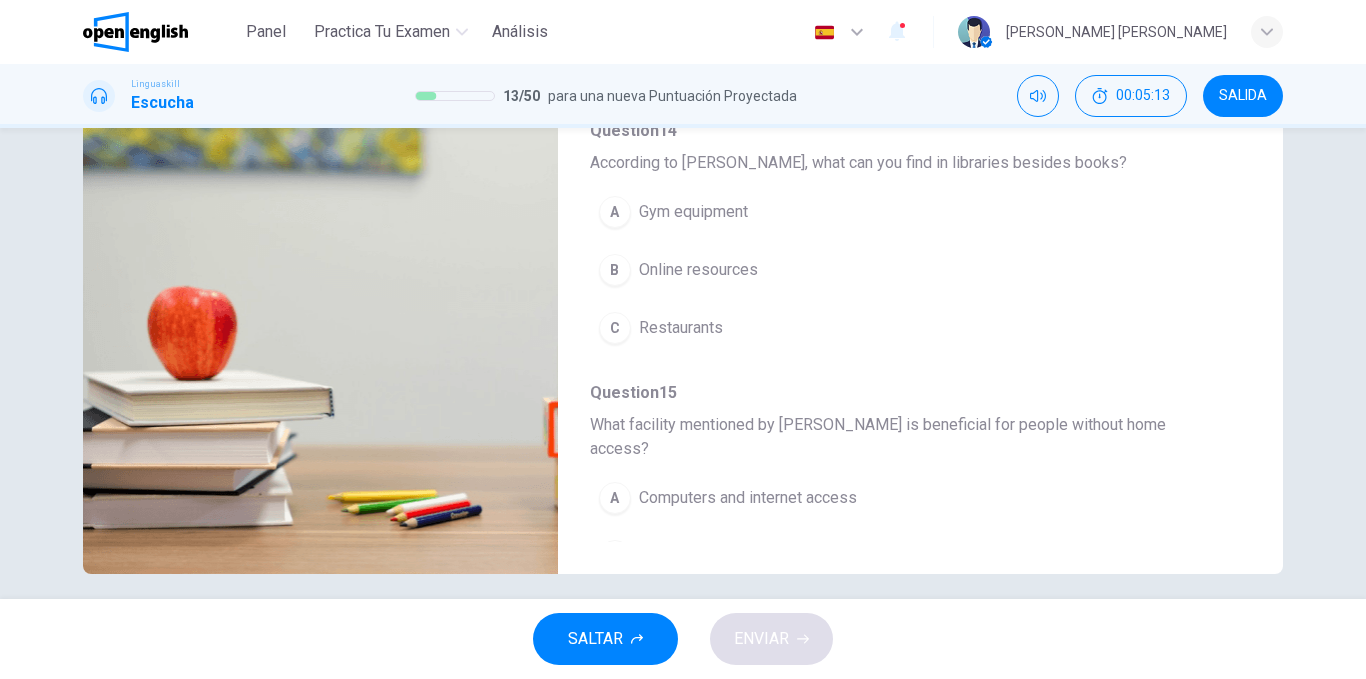 scroll, scrollTop: 291, scrollLeft: 0, axis: vertical 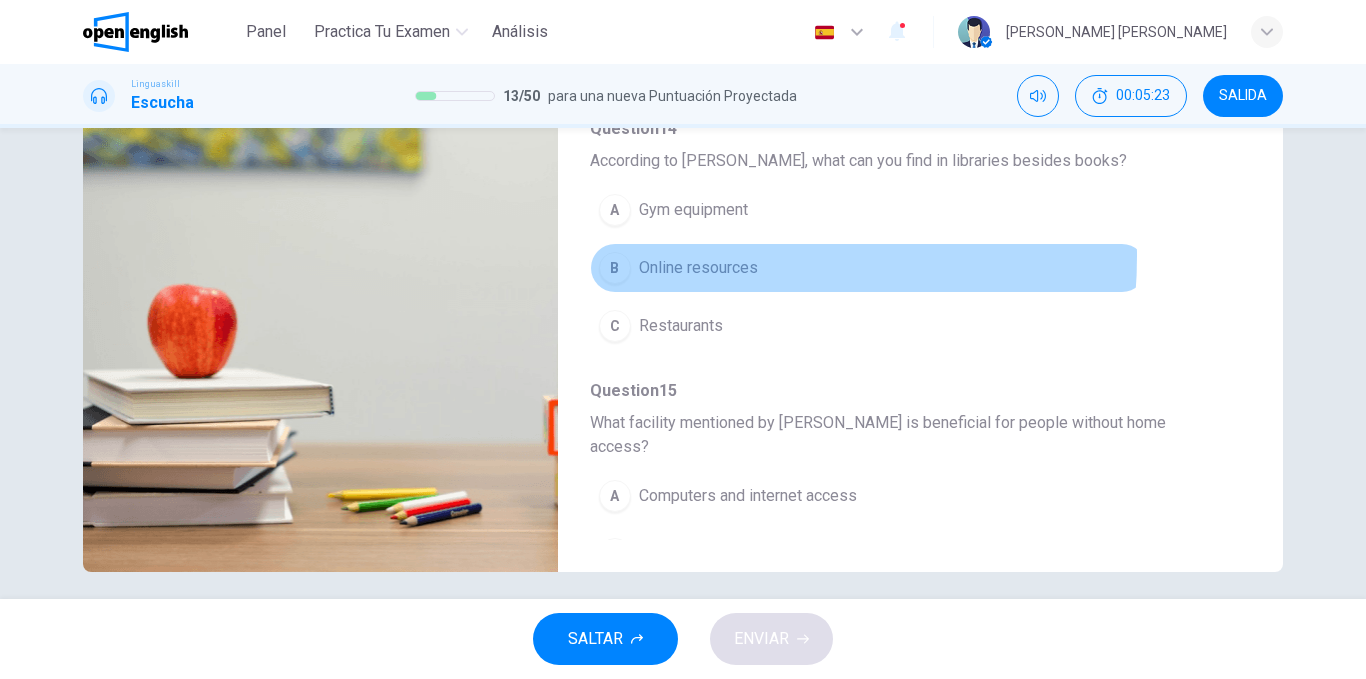 click on "Online resources" at bounding box center [698, 268] 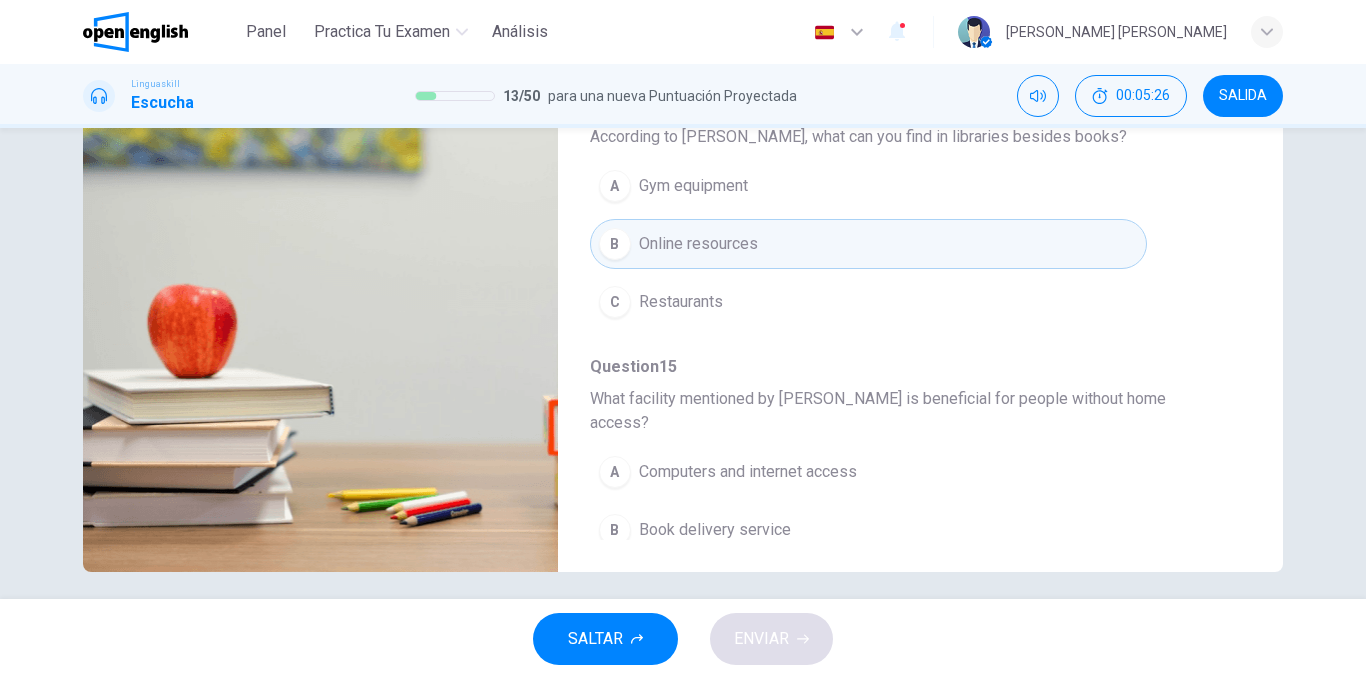 scroll, scrollTop: 29, scrollLeft: 0, axis: vertical 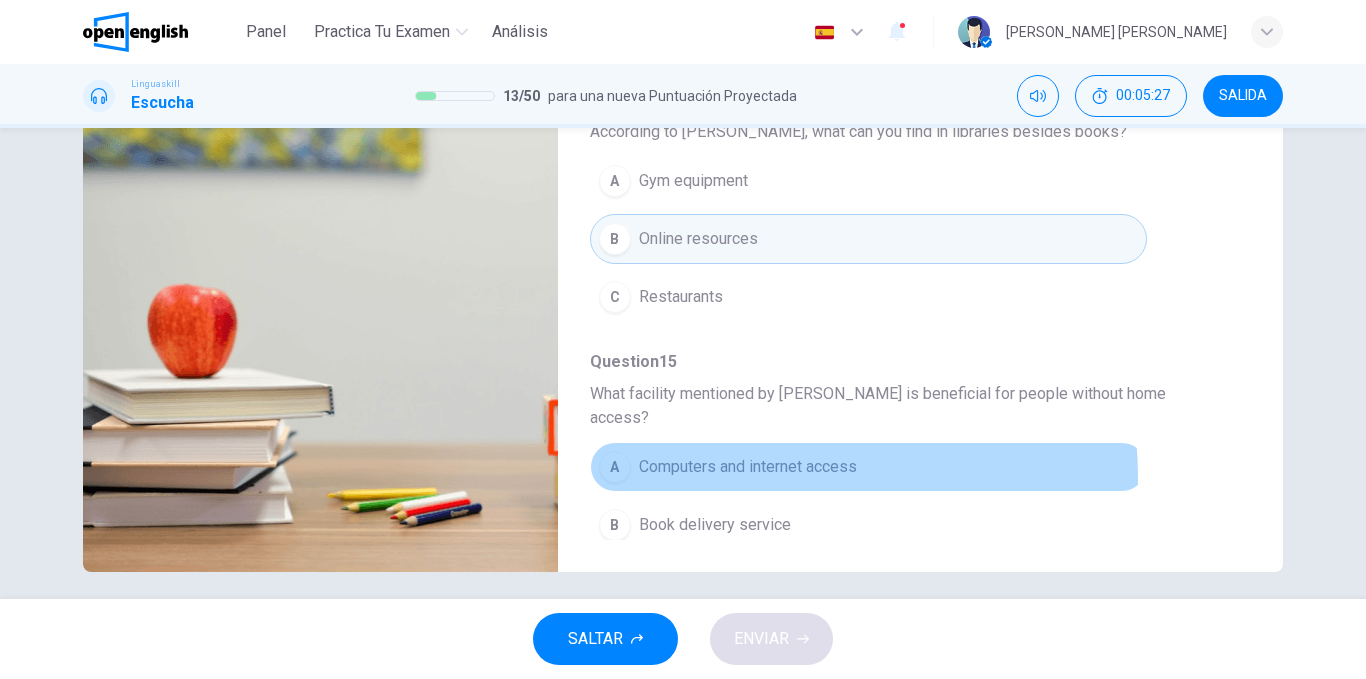 click on "Computers and internet access" at bounding box center (748, 467) 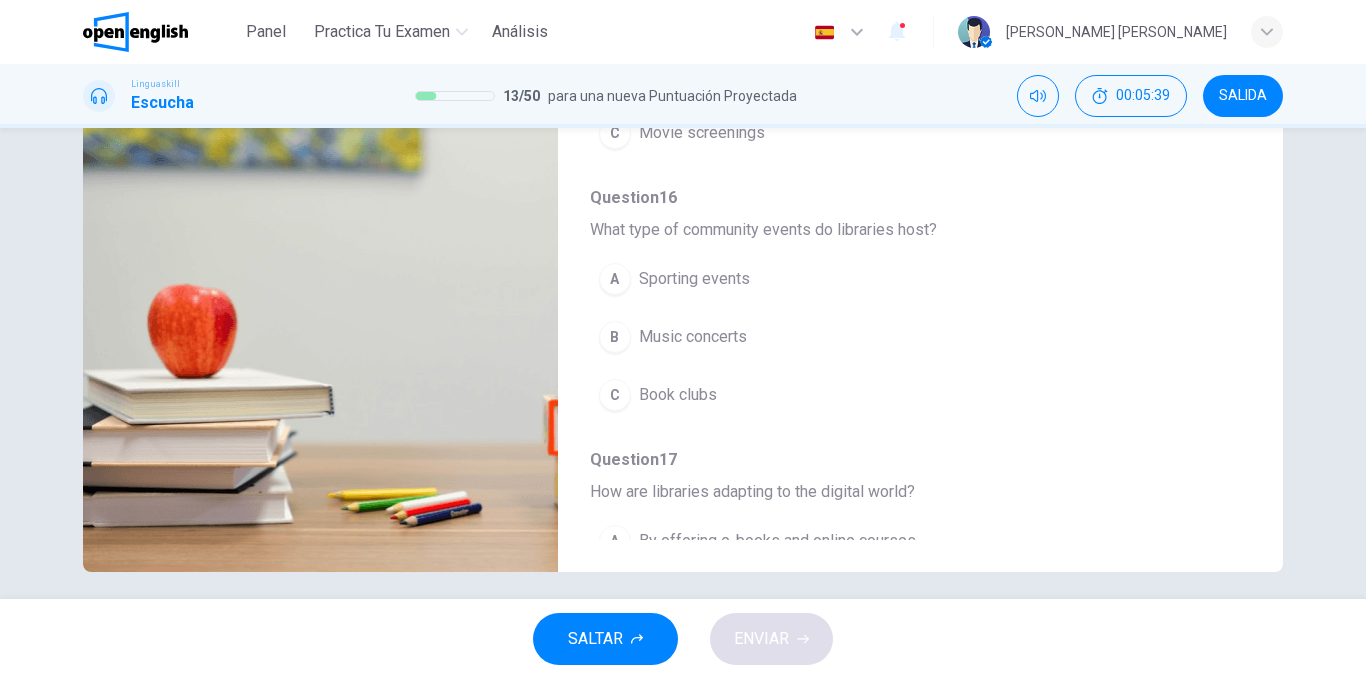 scroll, scrollTop: 478, scrollLeft: 0, axis: vertical 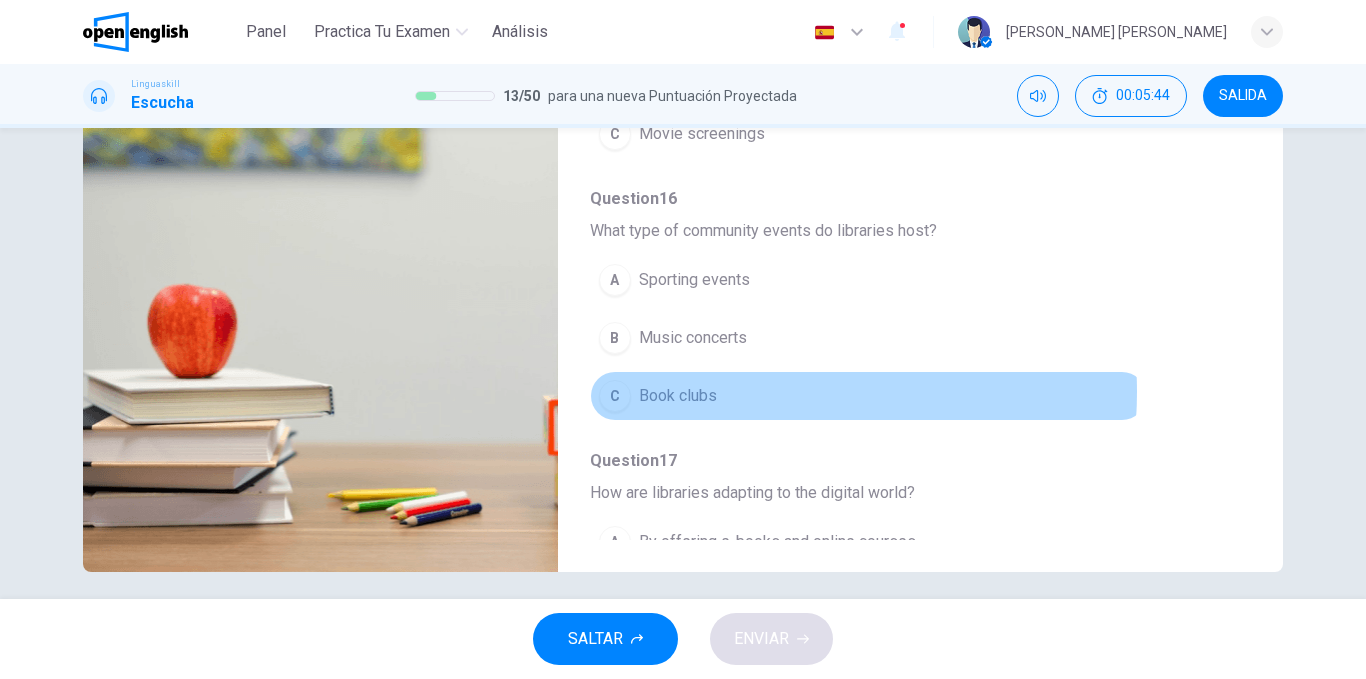 click on "C Book clubs" at bounding box center (868, 396) 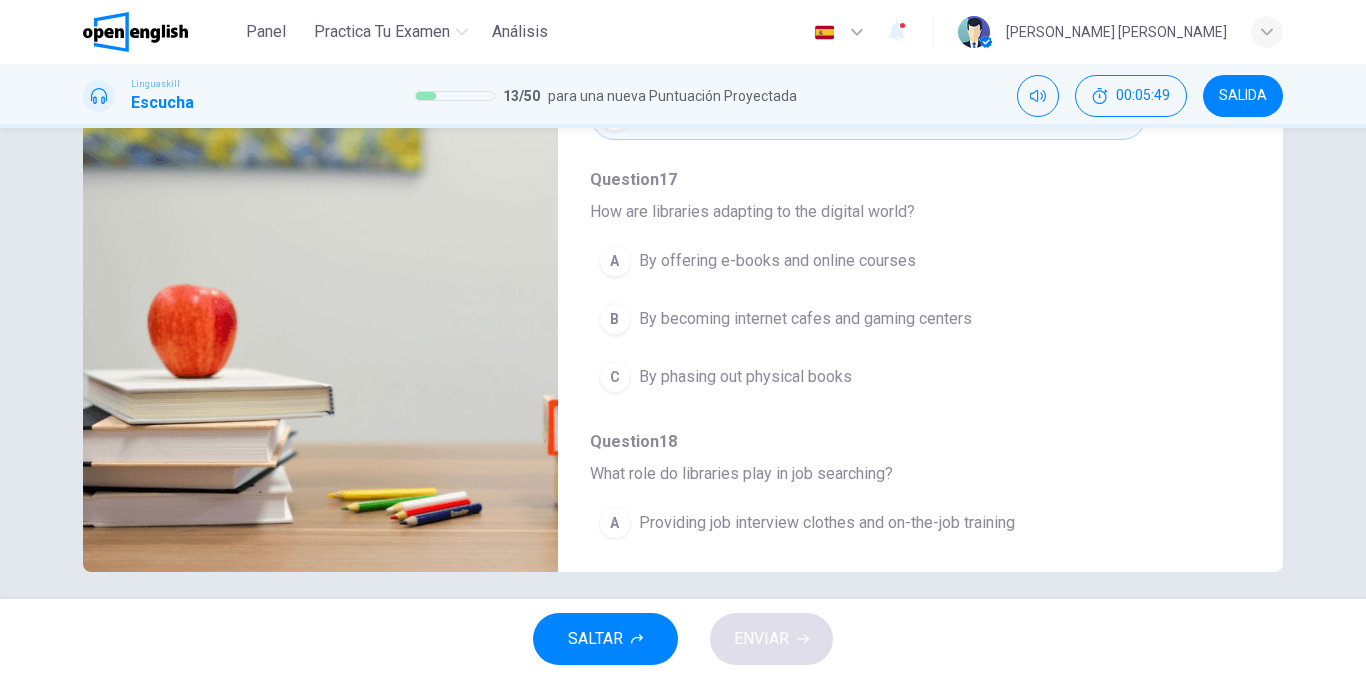 scroll, scrollTop: 761, scrollLeft: 0, axis: vertical 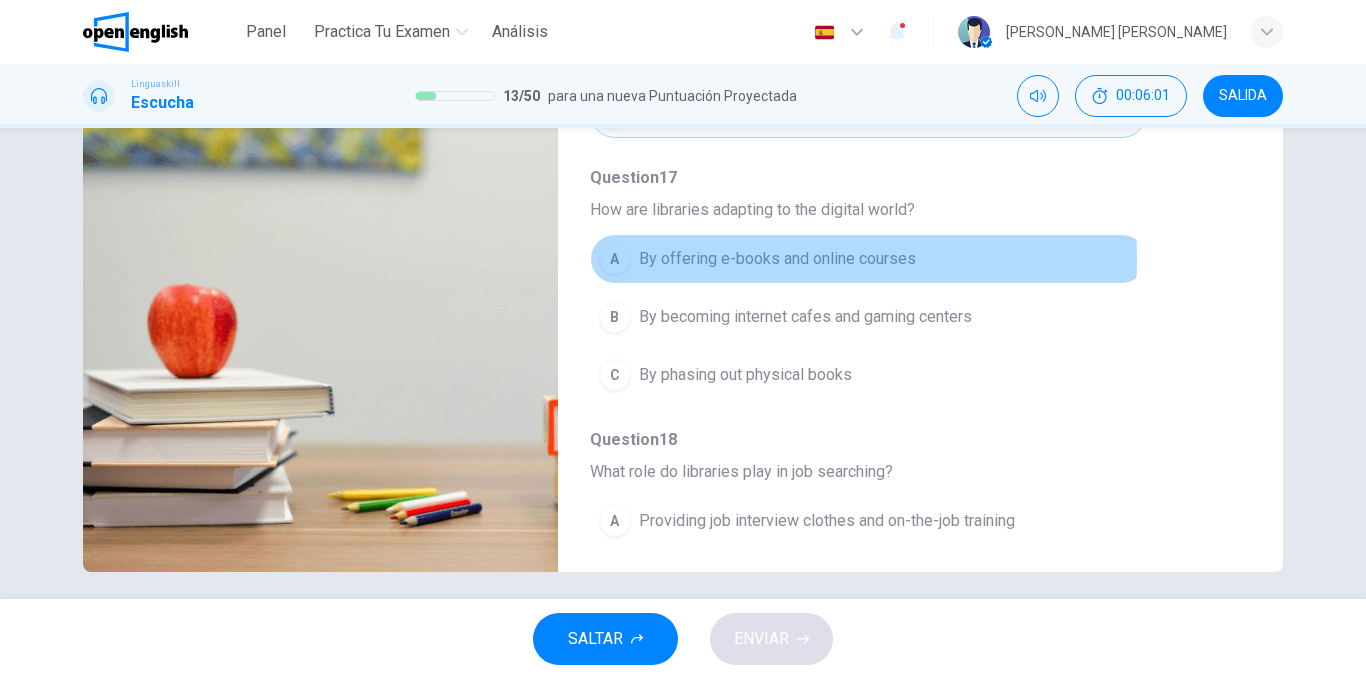 click on "By offering e-books and online courses" at bounding box center [777, 259] 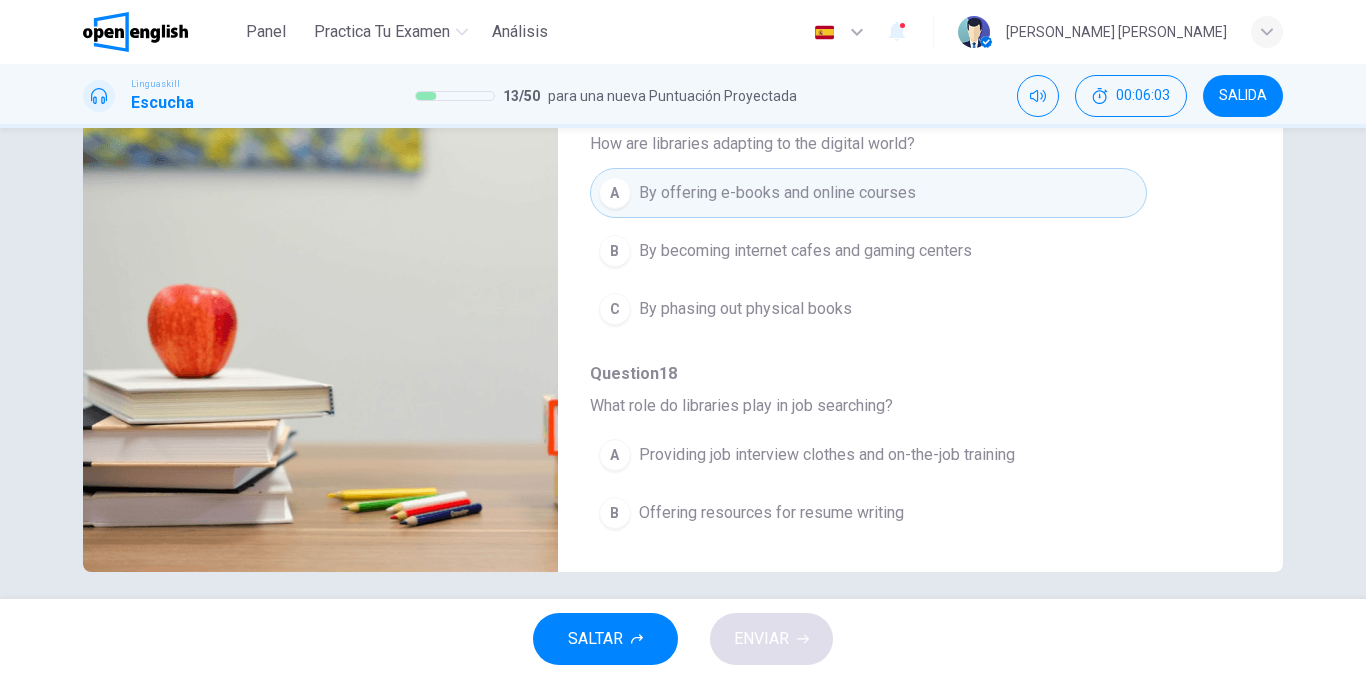 scroll, scrollTop: 863, scrollLeft: 0, axis: vertical 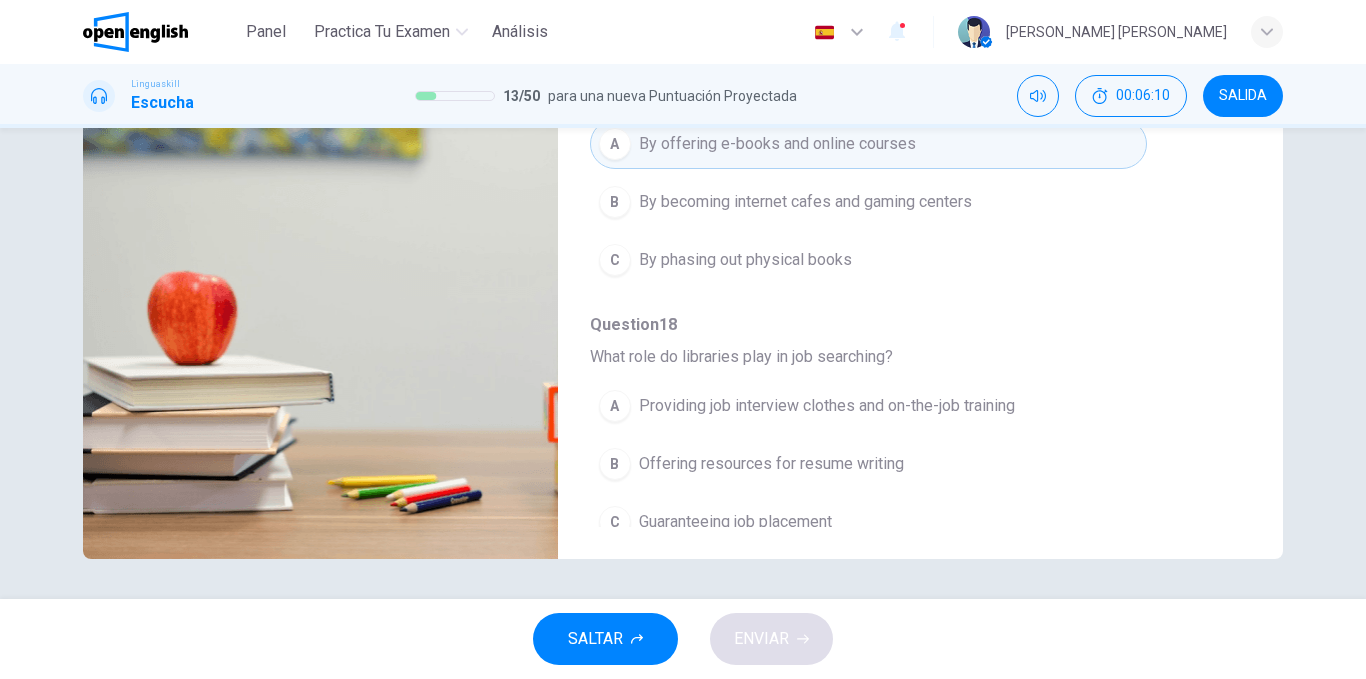 type on "*" 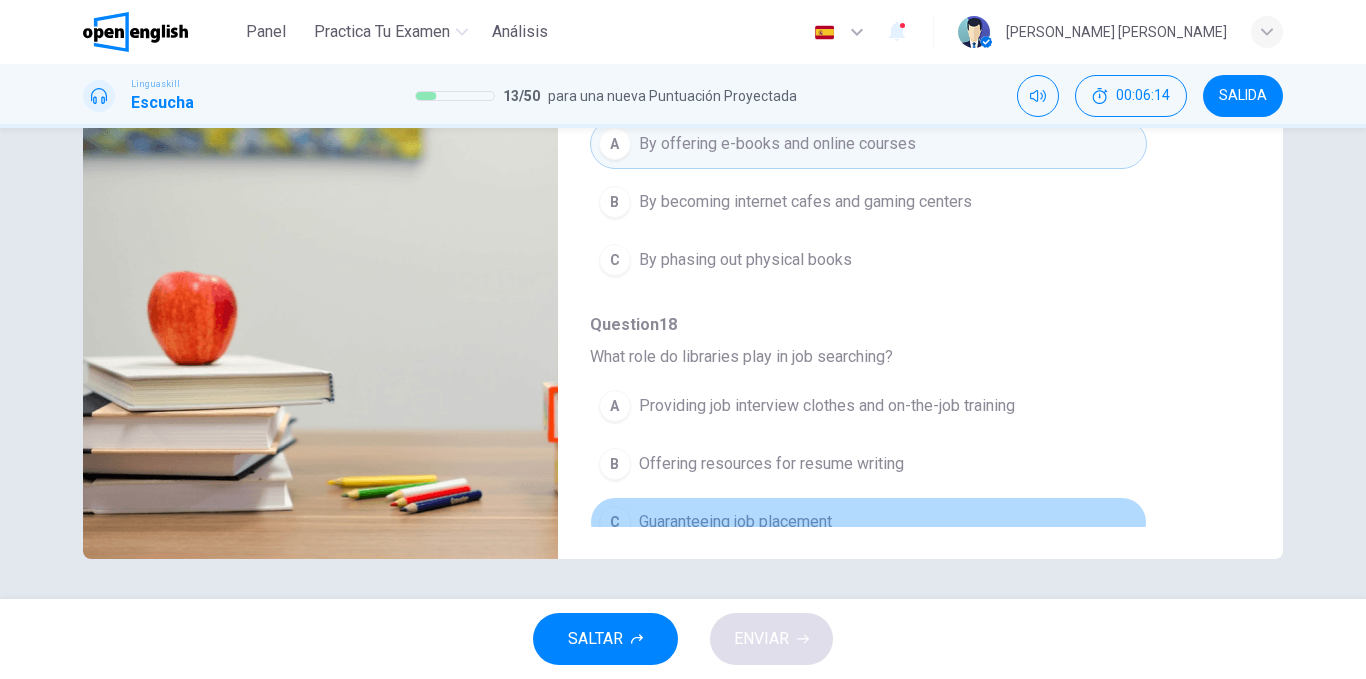 click on "C Guaranteeing job placement" at bounding box center [868, 522] 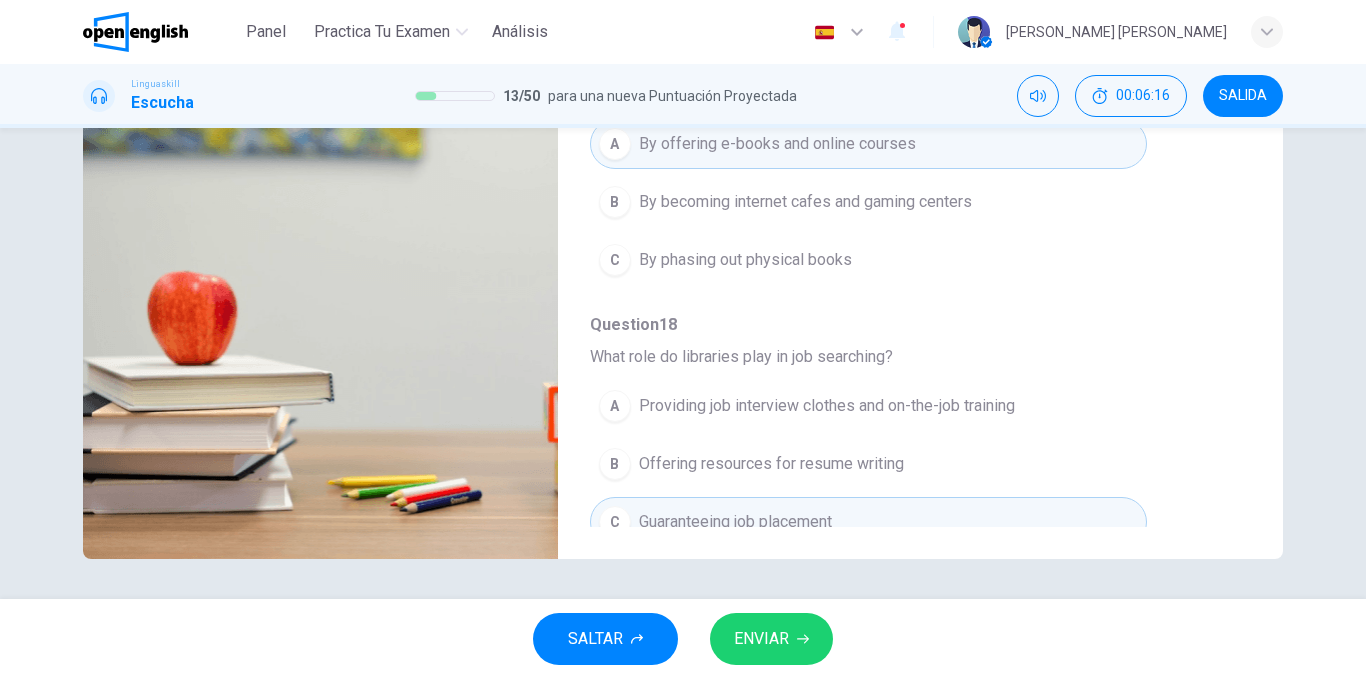 click on "ENVIAR" at bounding box center [771, 639] 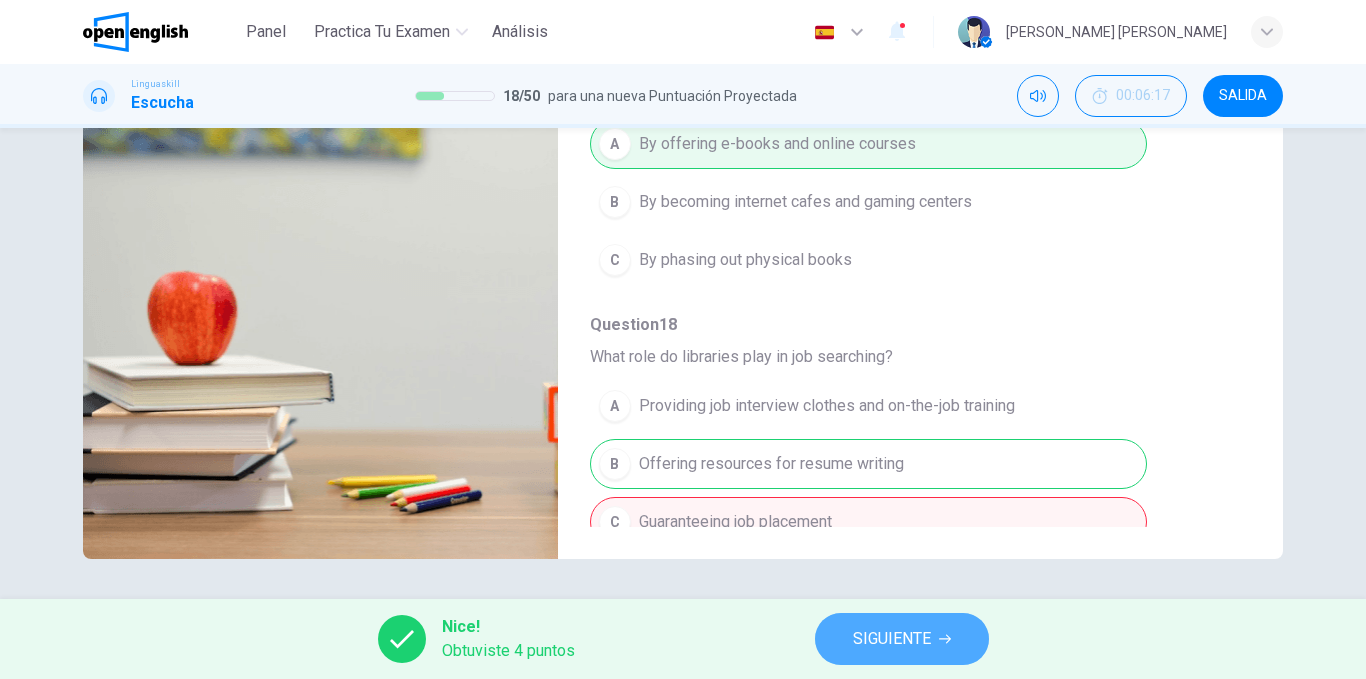 click on "SIGUIENTE" at bounding box center (902, 639) 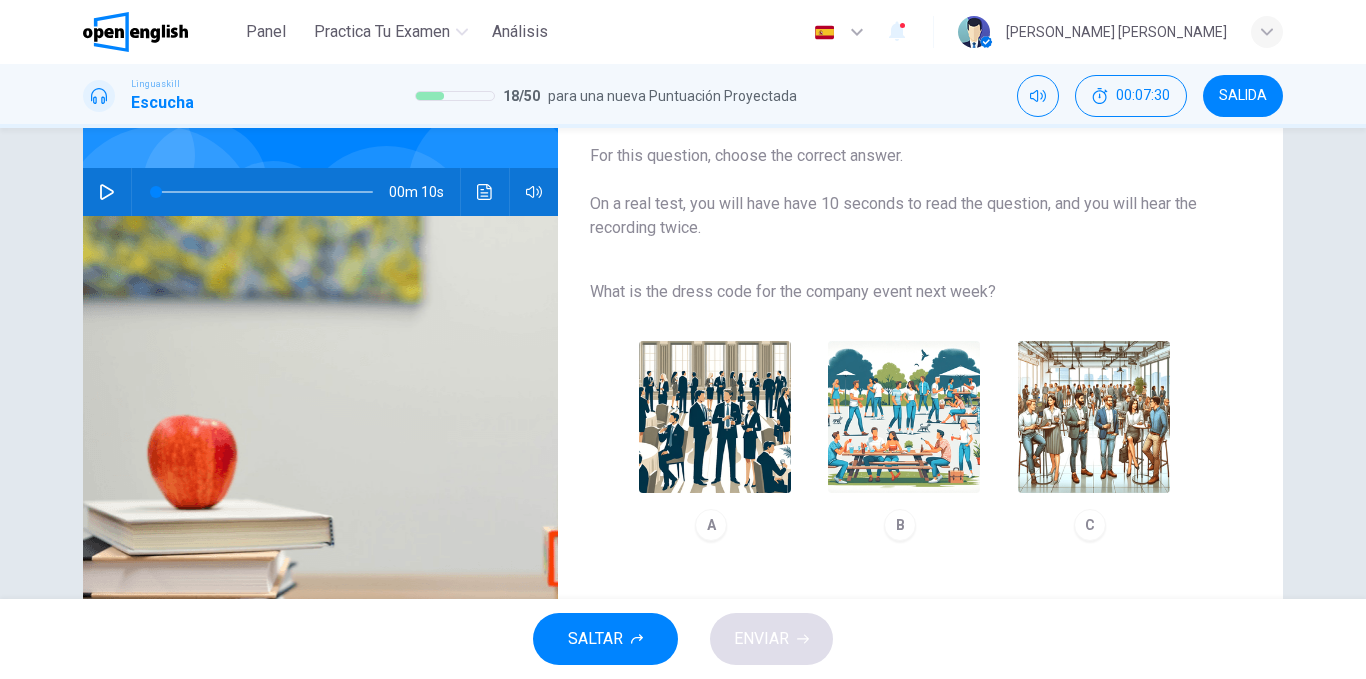 scroll, scrollTop: 158, scrollLeft: 0, axis: vertical 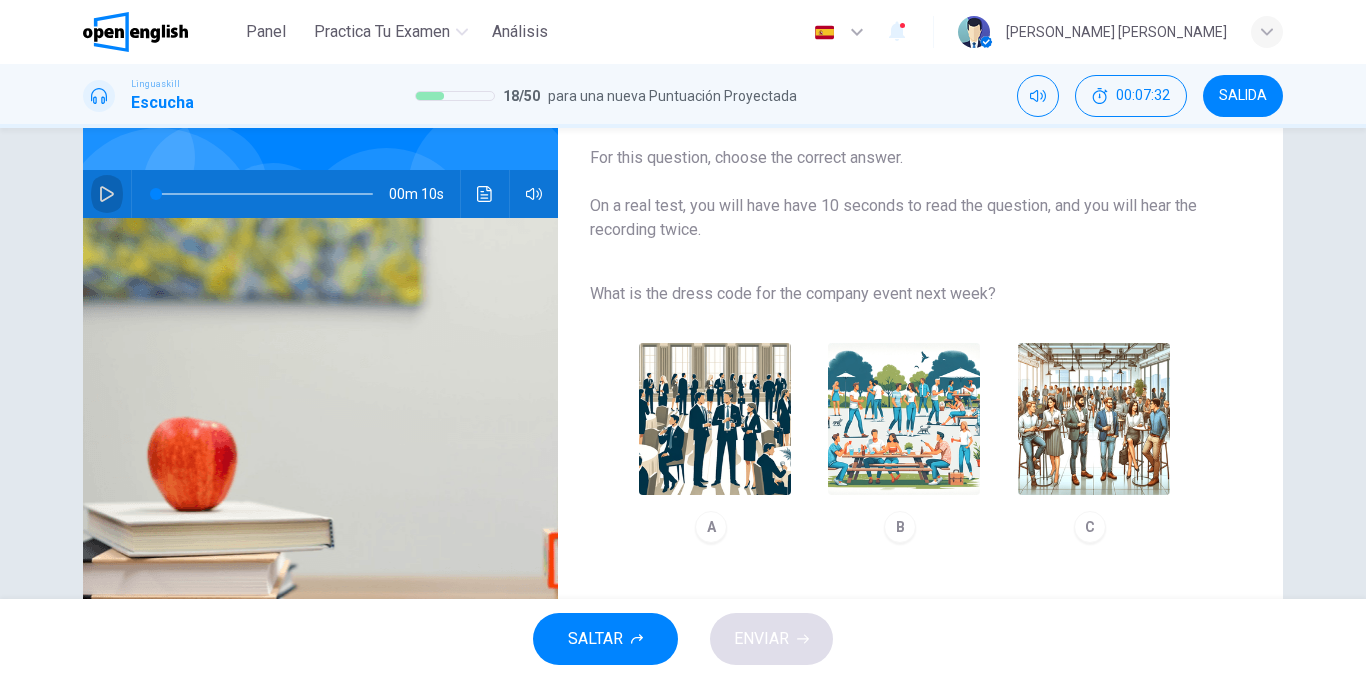 click at bounding box center [107, 194] 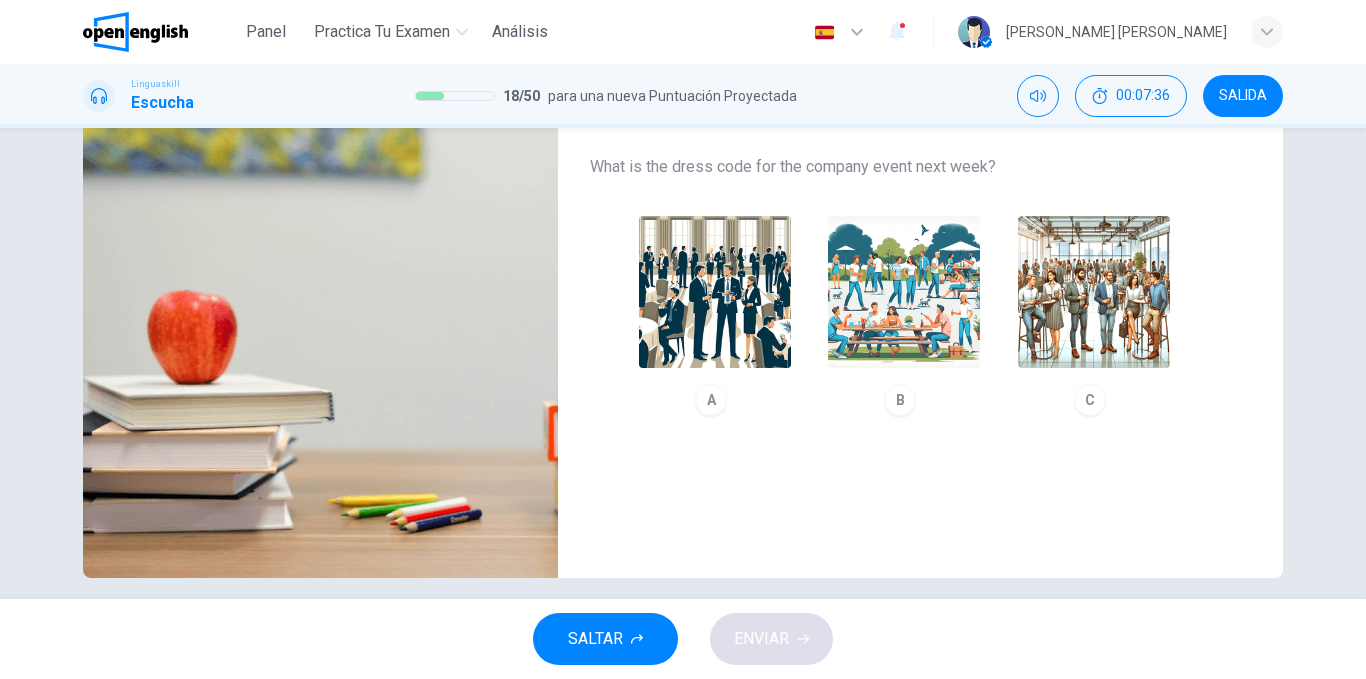 scroll, scrollTop: 288, scrollLeft: 0, axis: vertical 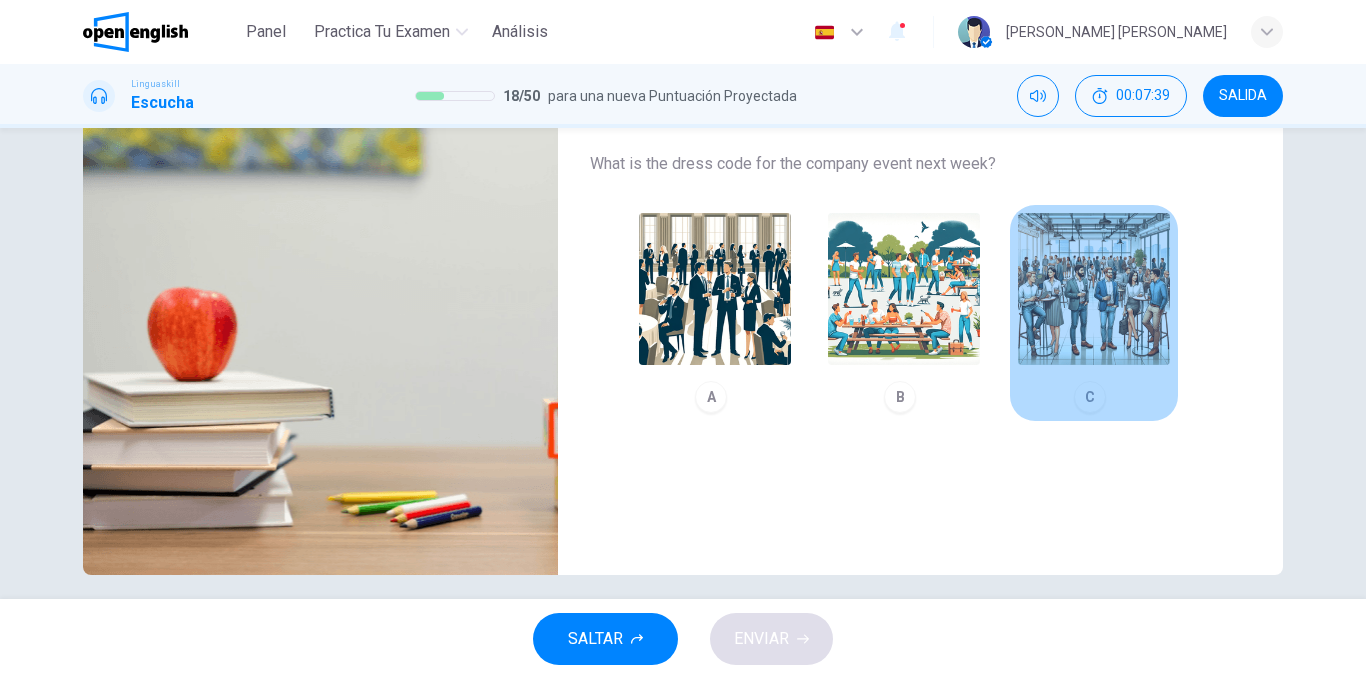 click at bounding box center (1094, 289) 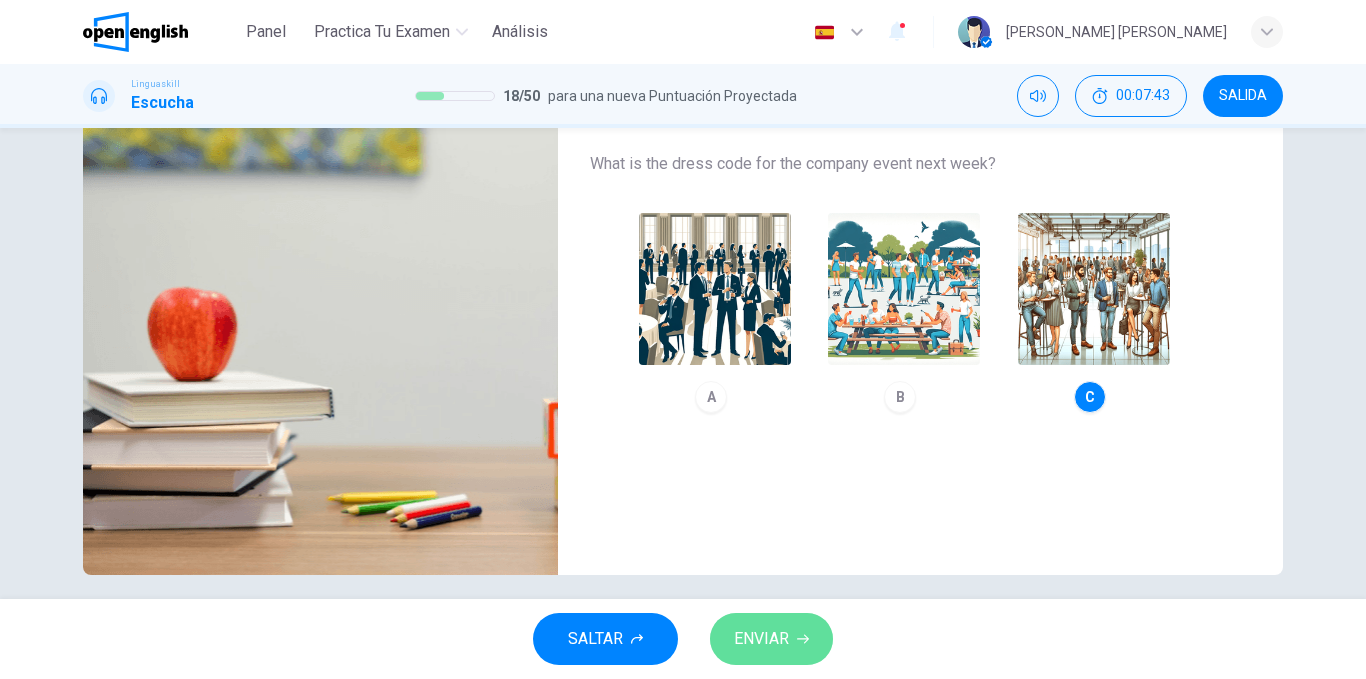click on "ENVIAR" at bounding box center [771, 639] 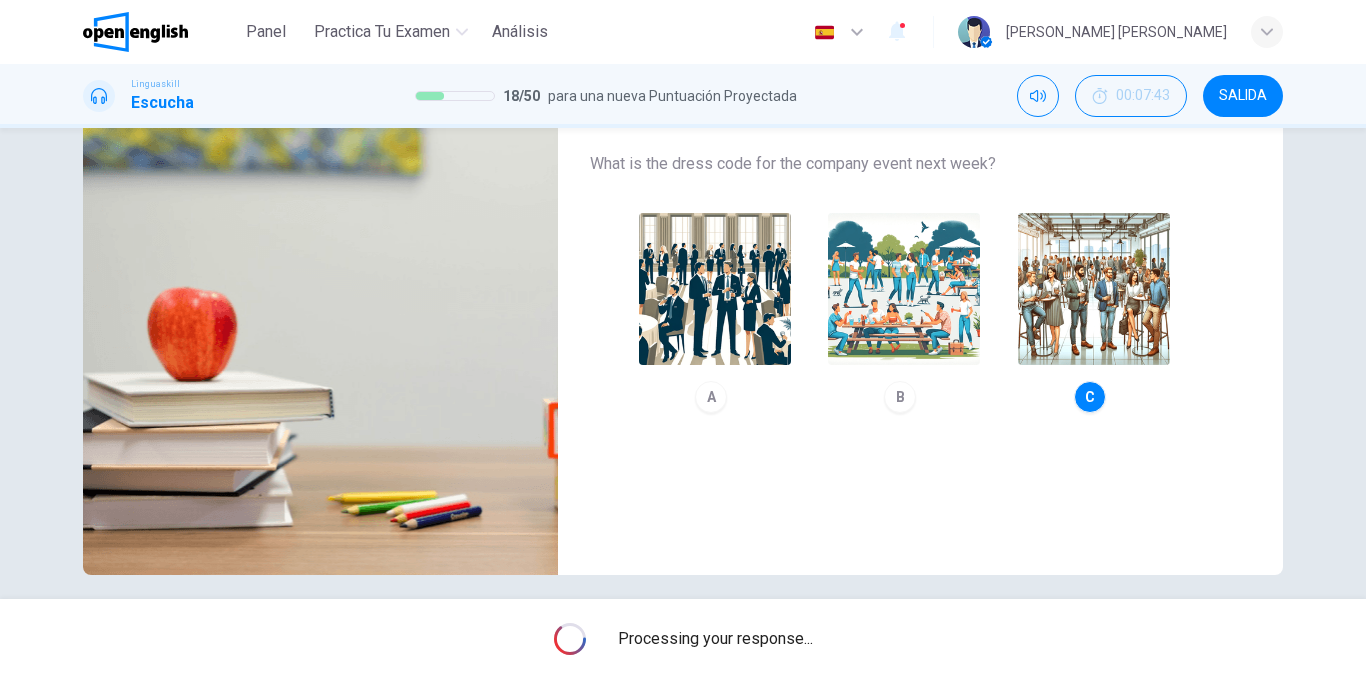 type on "*" 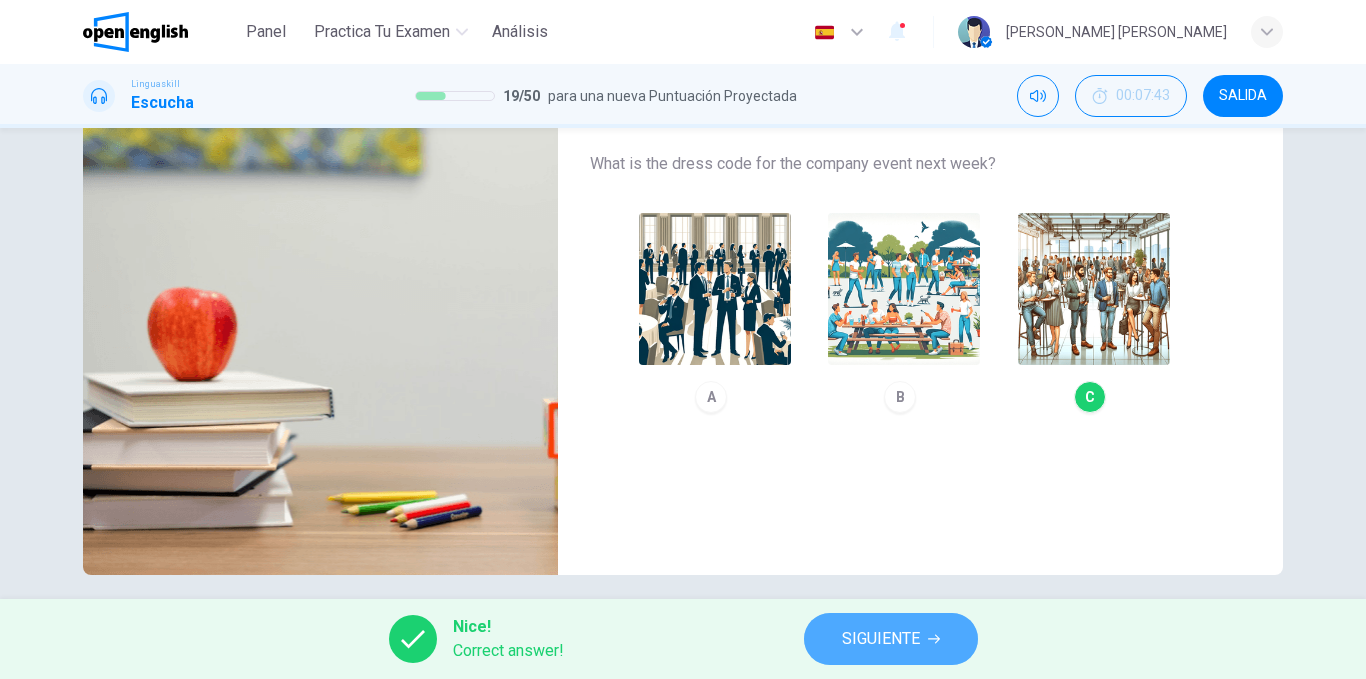 click on "SIGUIENTE" at bounding box center (891, 639) 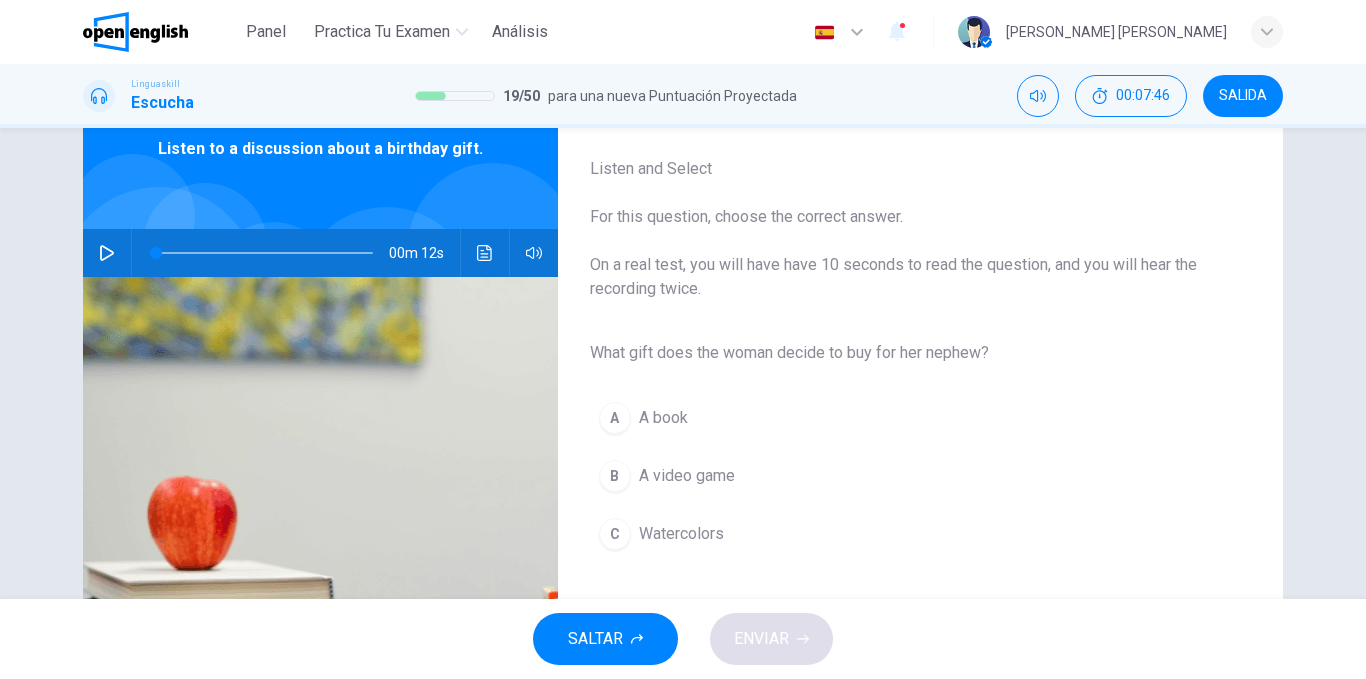 scroll, scrollTop: 99, scrollLeft: 0, axis: vertical 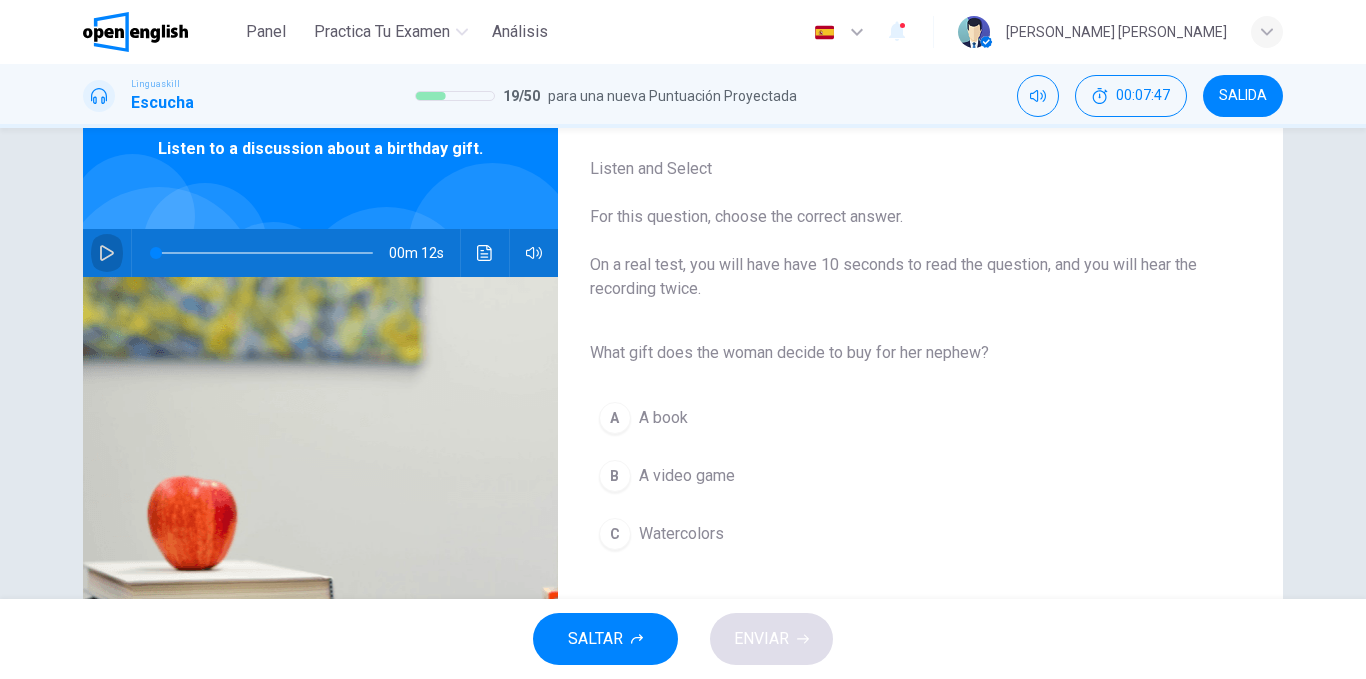 click at bounding box center (107, 253) 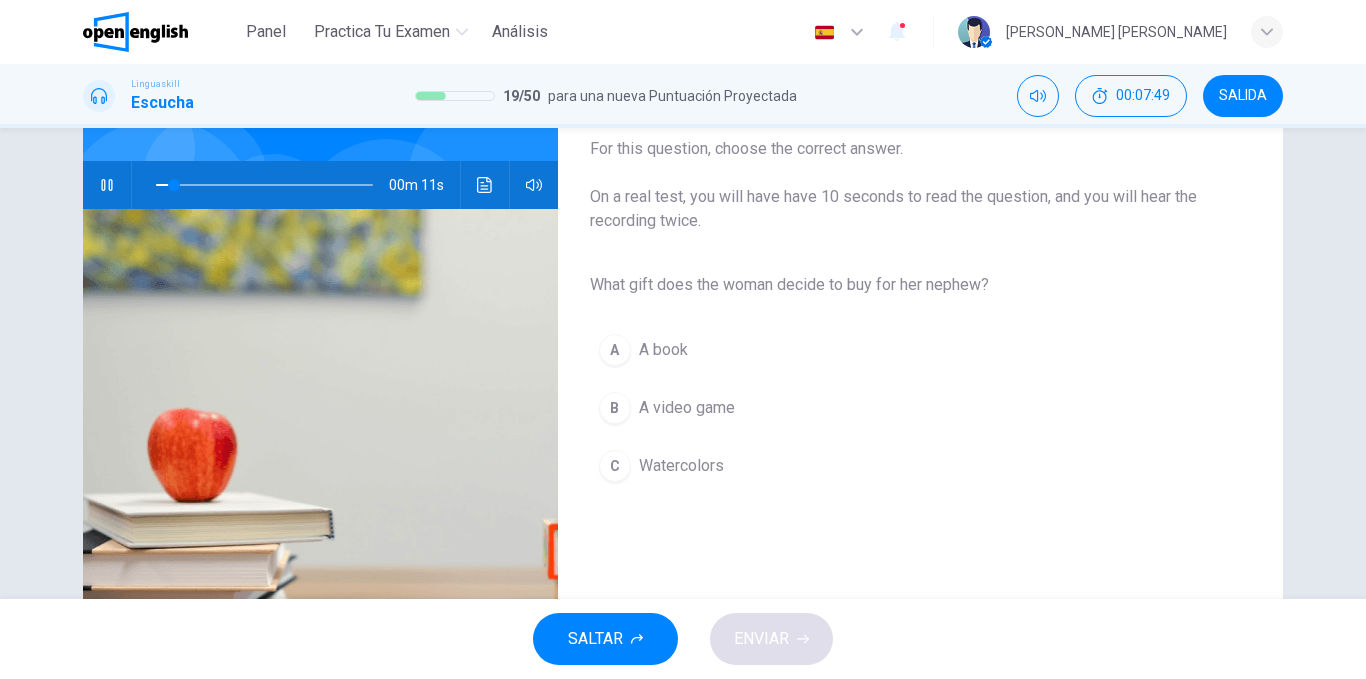 scroll, scrollTop: 177, scrollLeft: 0, axis: vertical 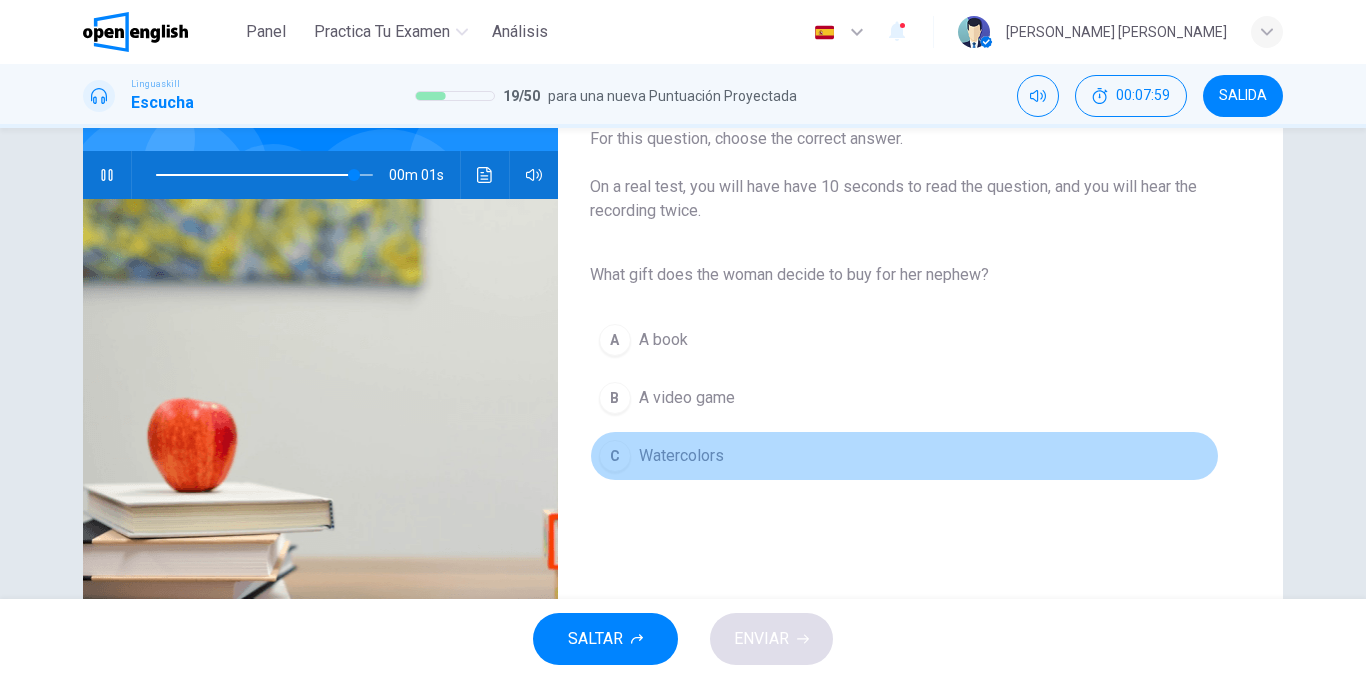 click on "Watercolors" at bounding box center [681, 456] 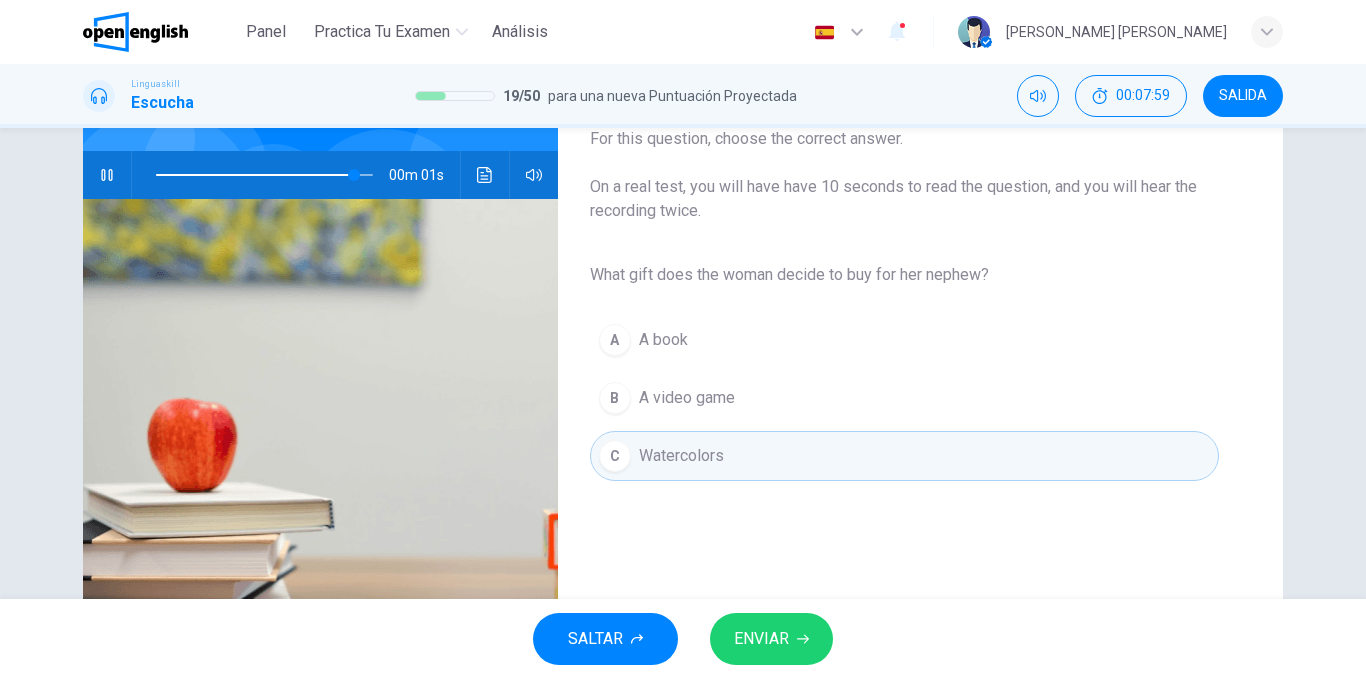 type on "*" 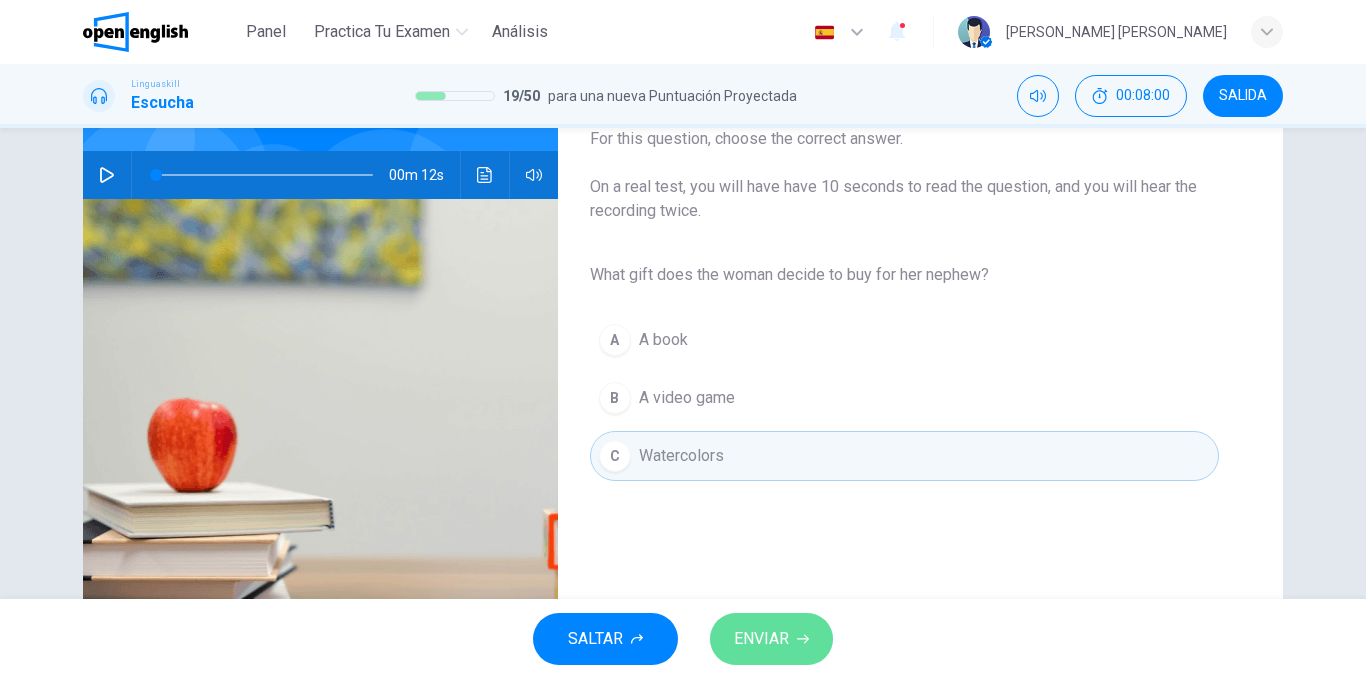 click on "ENVIAR" at bounding box center (761, 639) 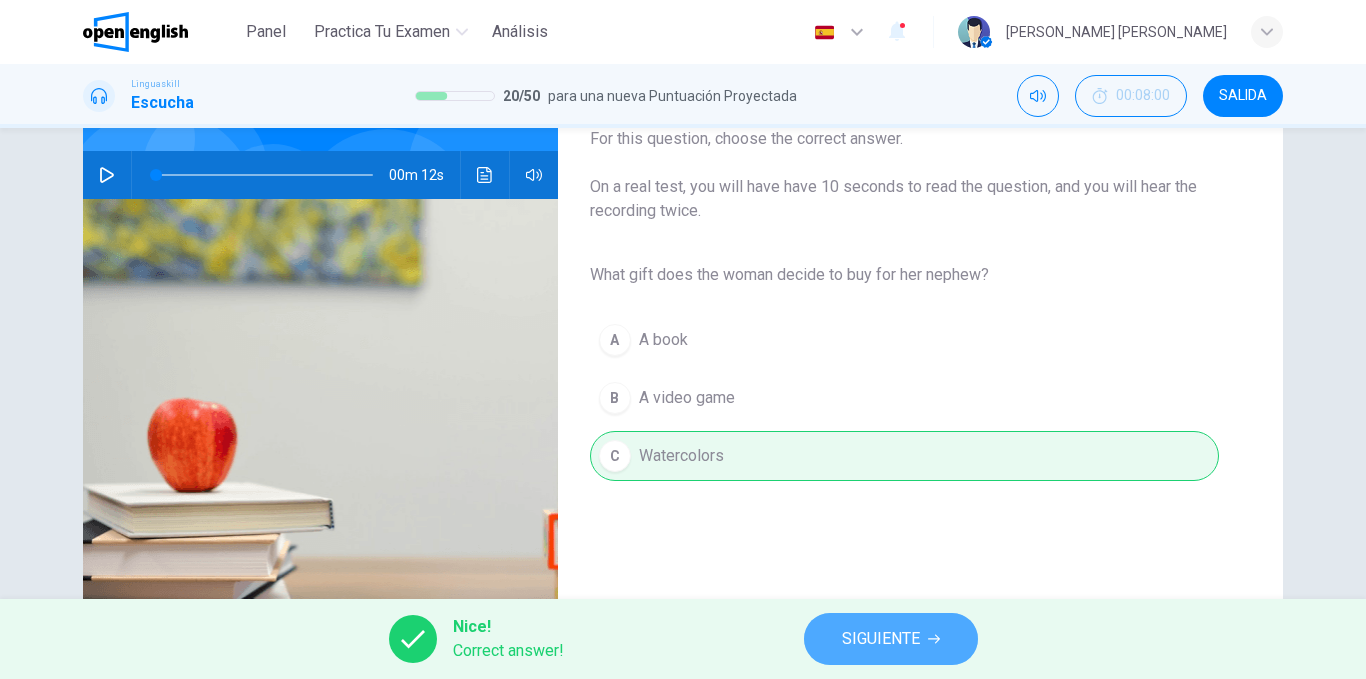 click on "SIGUIENTE" at bounding box center [891, 639] 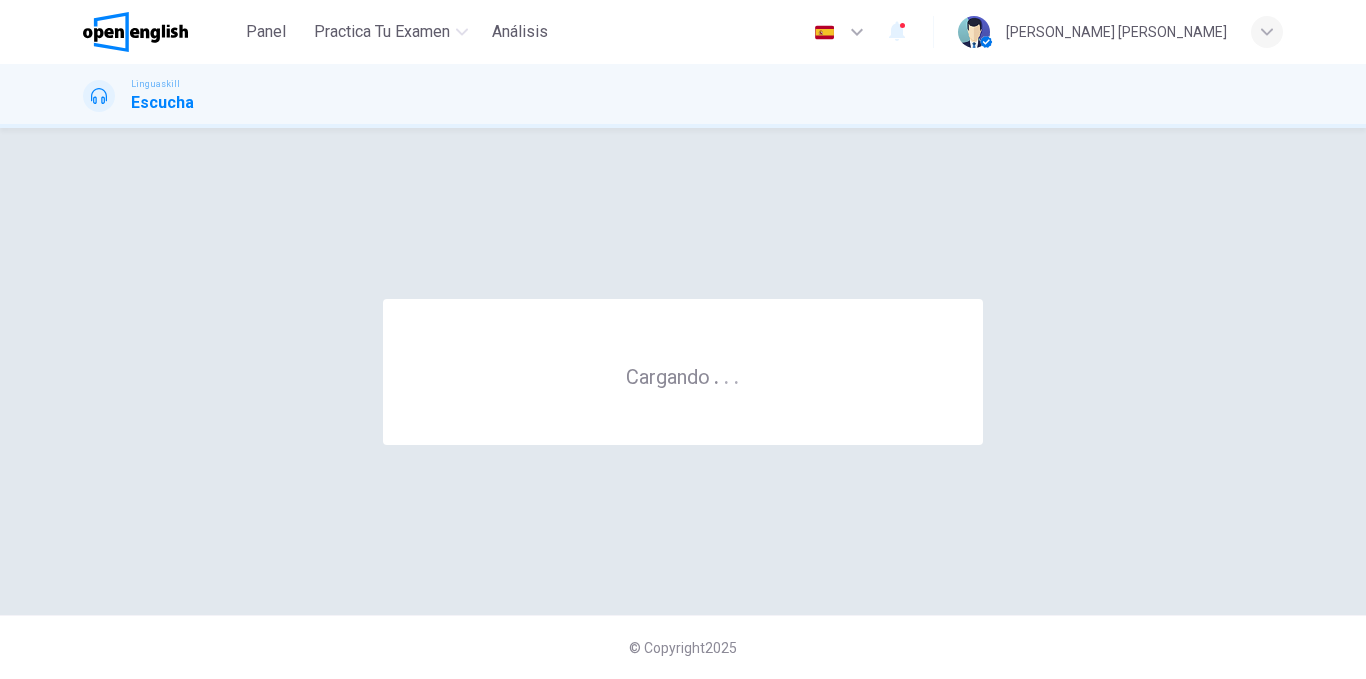 scroll, scrollTop: 0, scrollLeft: 0, axis: both 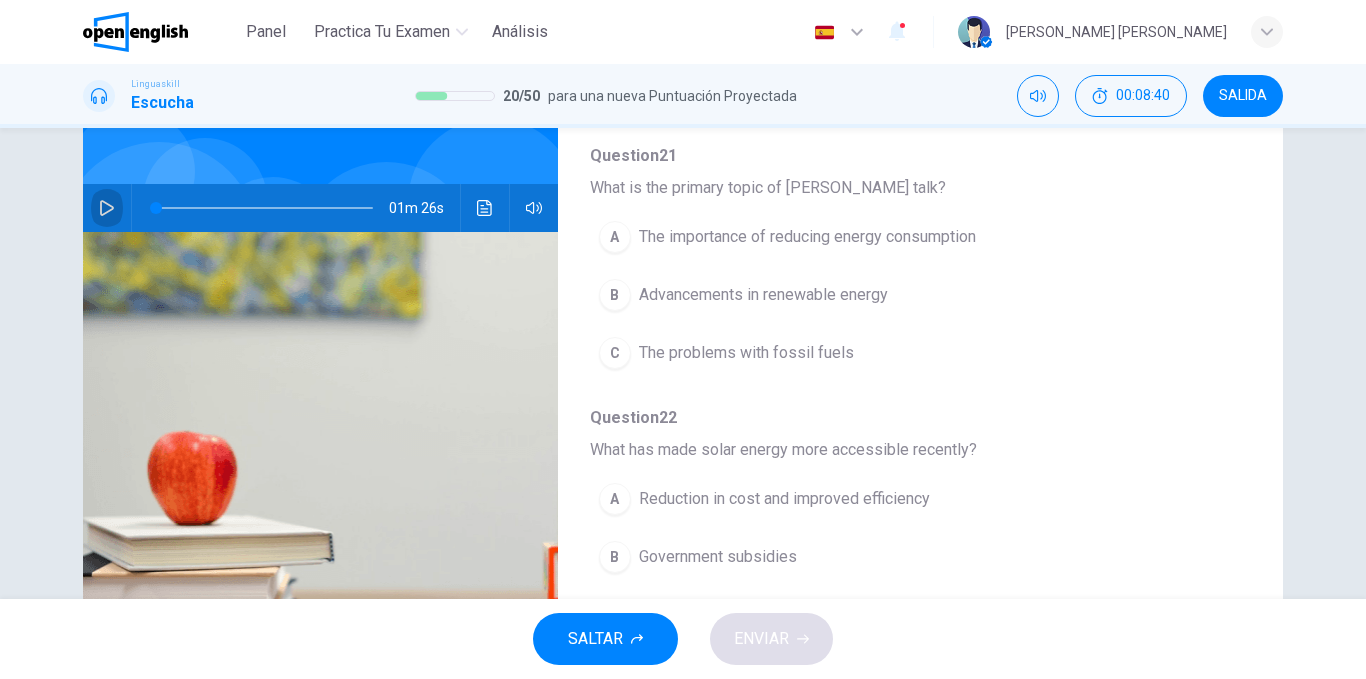 click 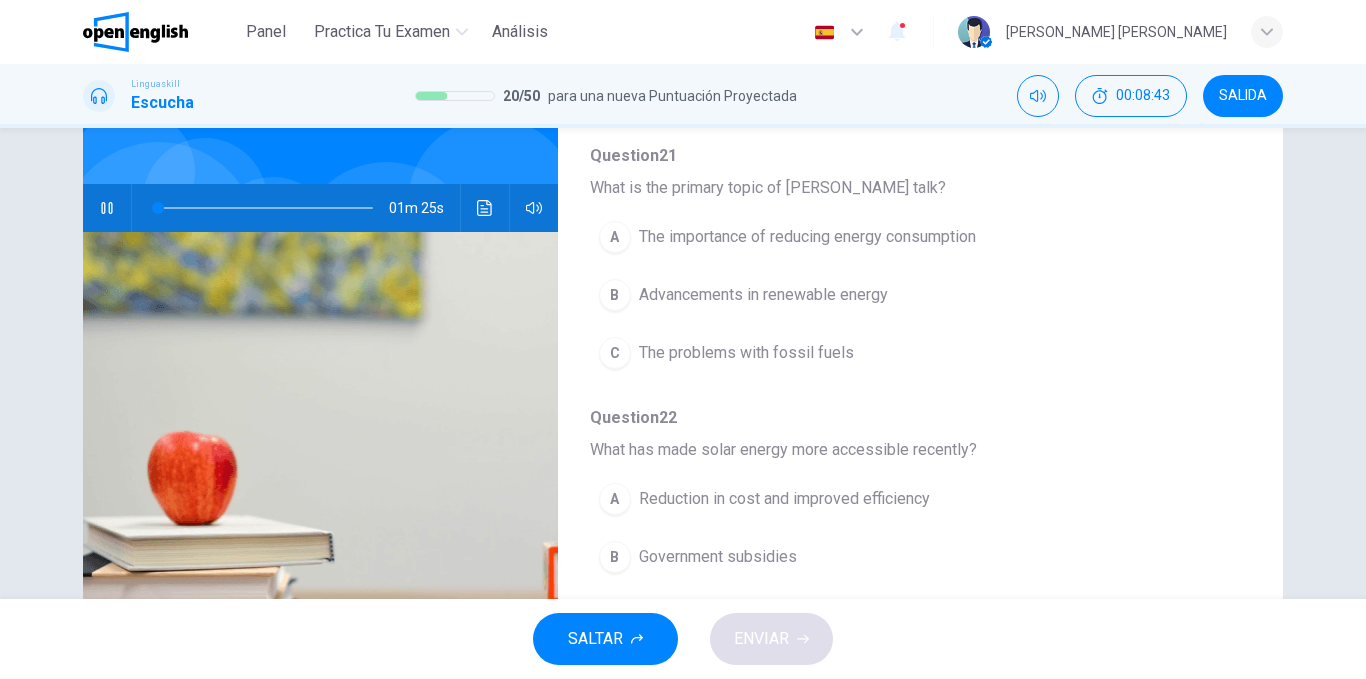 type on "*" 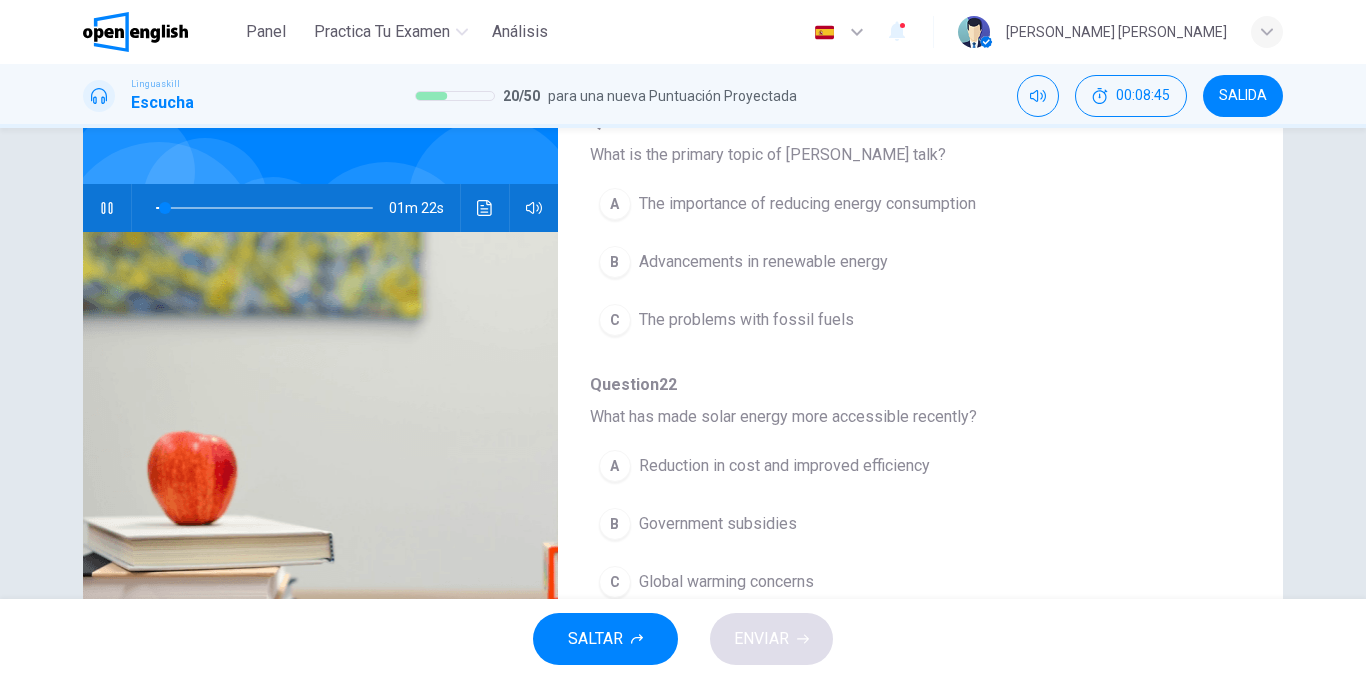 scroll, scrollTop: 157, scrollLeft: 0, axis: vertical 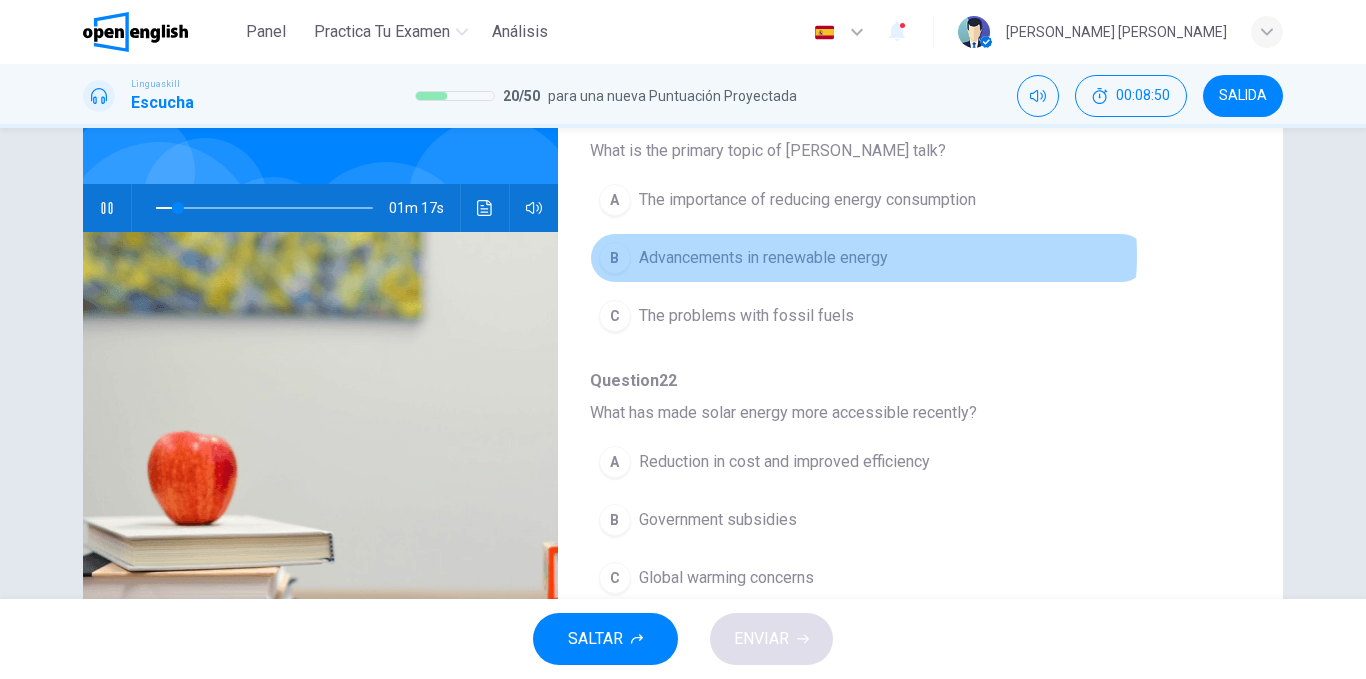 click on "Advancements in renewable energy" at bounding box center [763, 258] 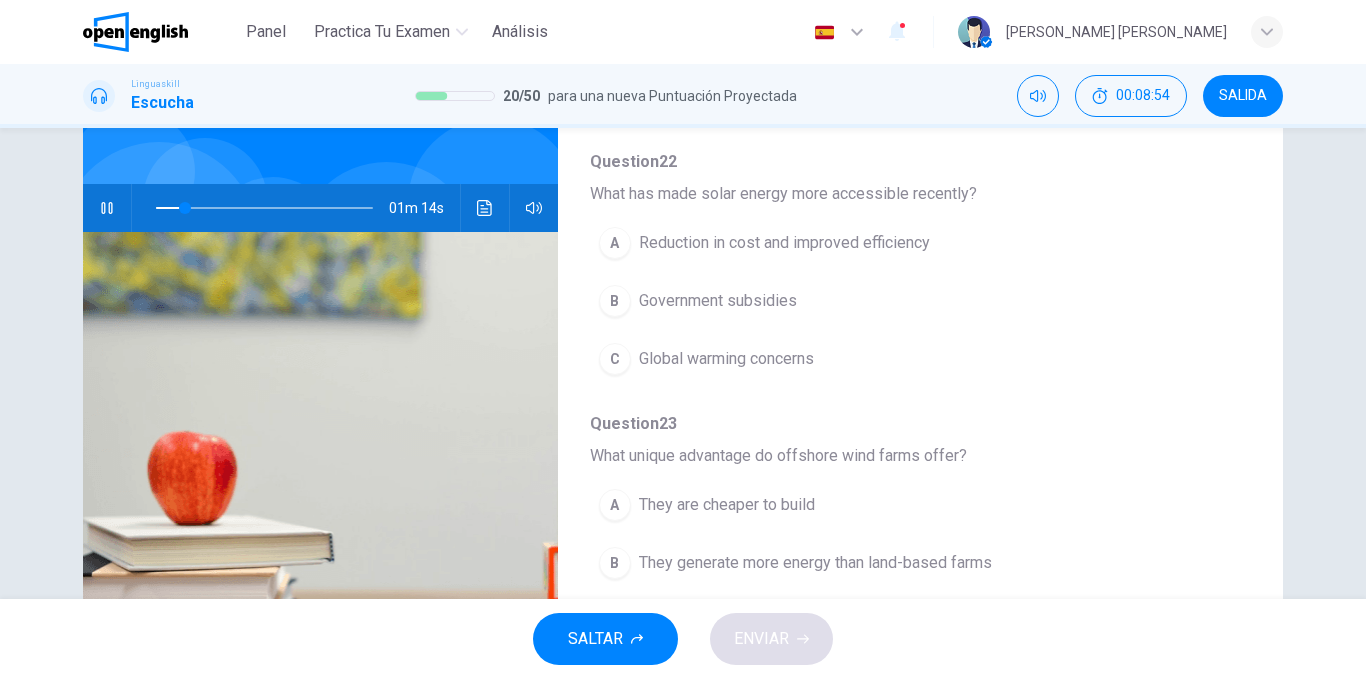 scroll, scrollTop: 379, scrollLeft: 0, axis: vertical 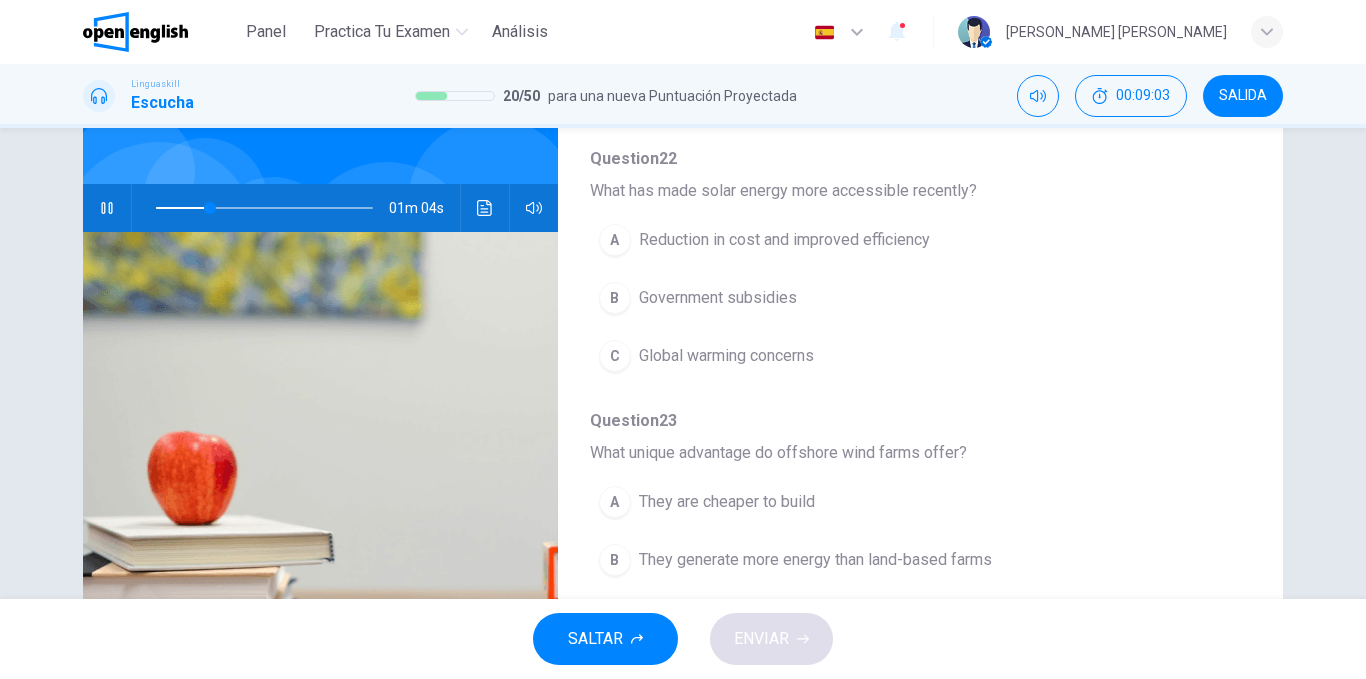 click on "Reduction in cost and improved efficiency" at bounding box center [784, 240] 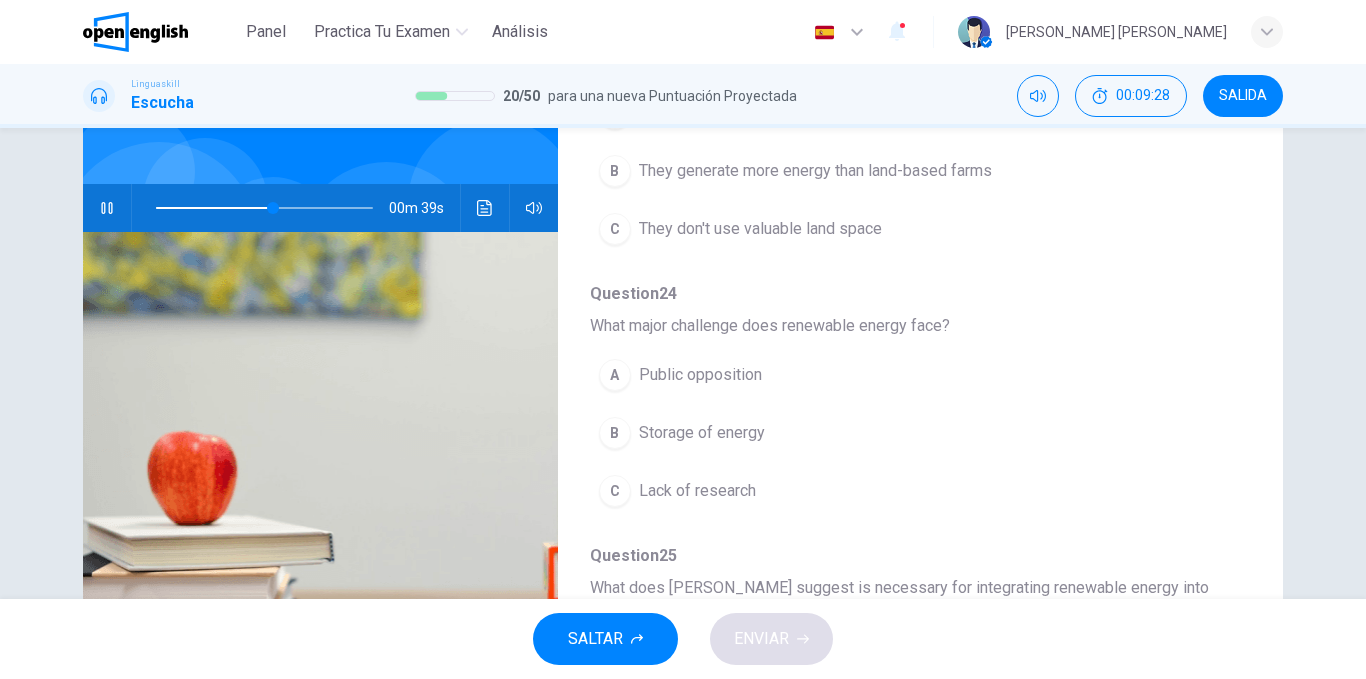 scroll, scrollTop: 769, scrollLeft: 0, axis: vertical 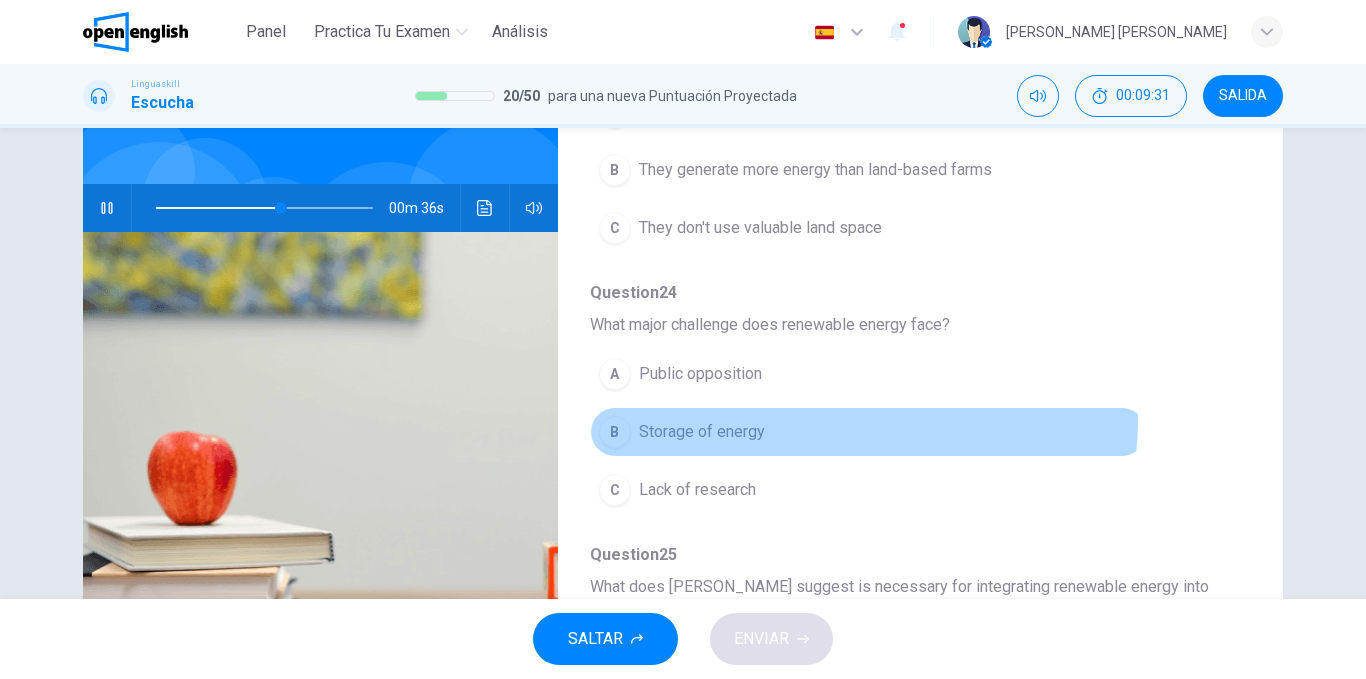 click on "B Storage of energy" at bounding box center (868, 432) 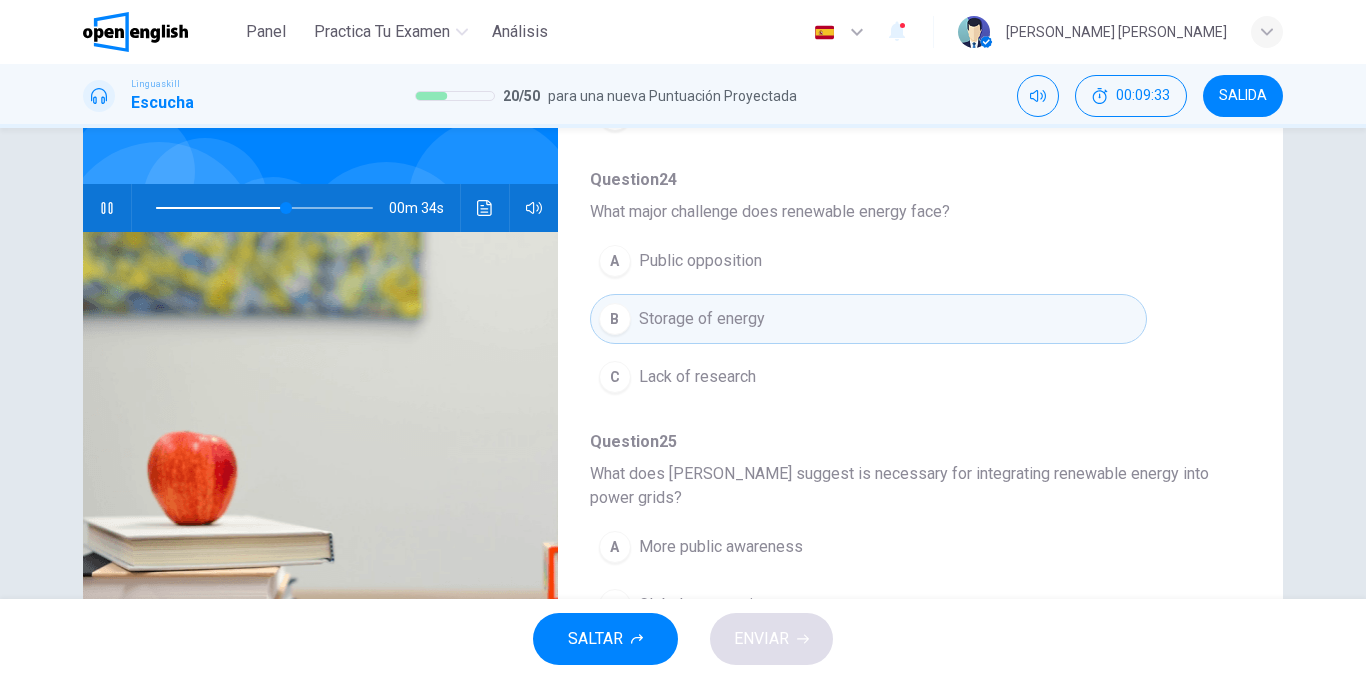 scroll, scrollTop: 887, scrollLeft: 0, axis: vertical 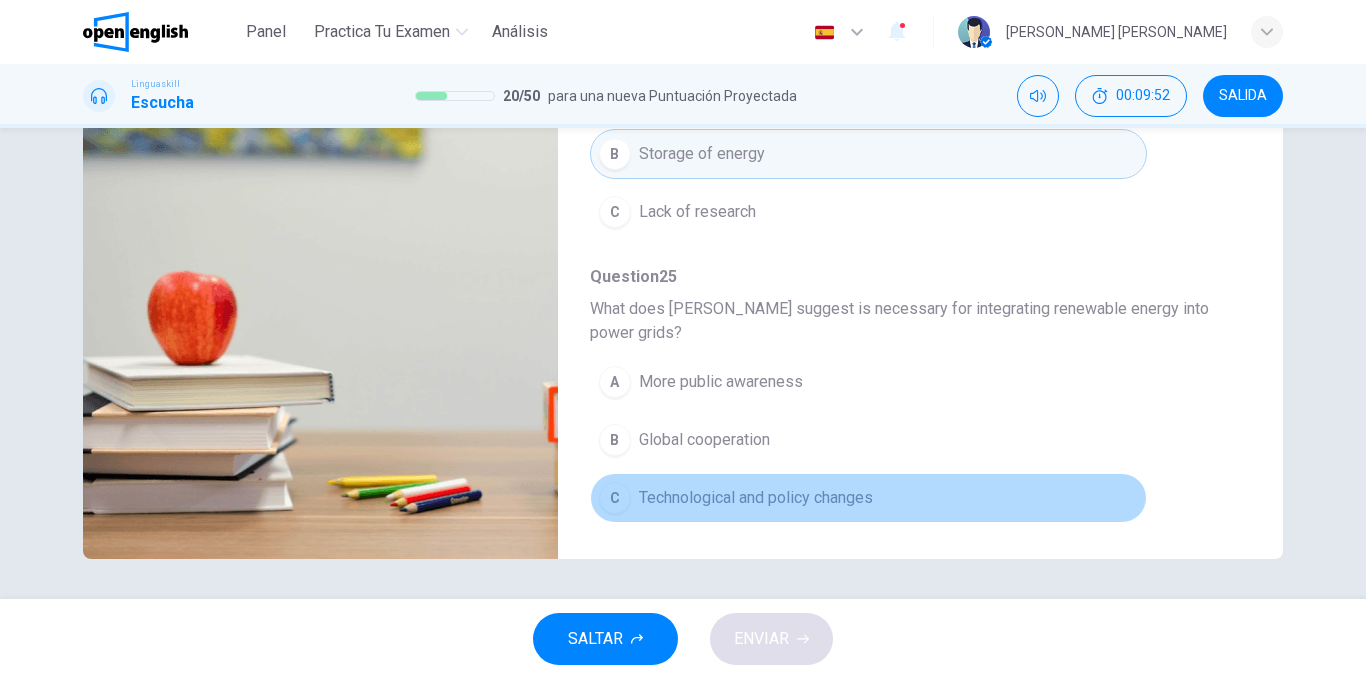 click on "C Technological and policy changes" at bounding box center (868, 498) 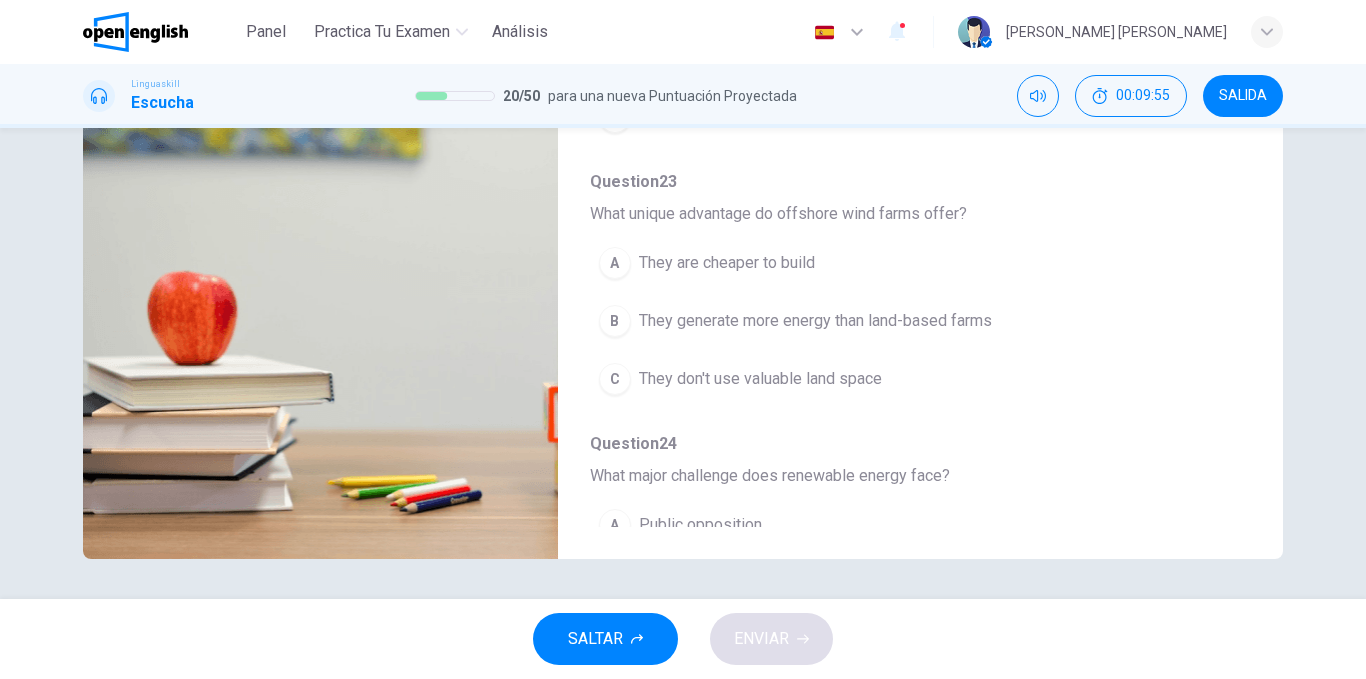 scroll, scrollTop: 457, scrollLeft: 0, axis: vertical 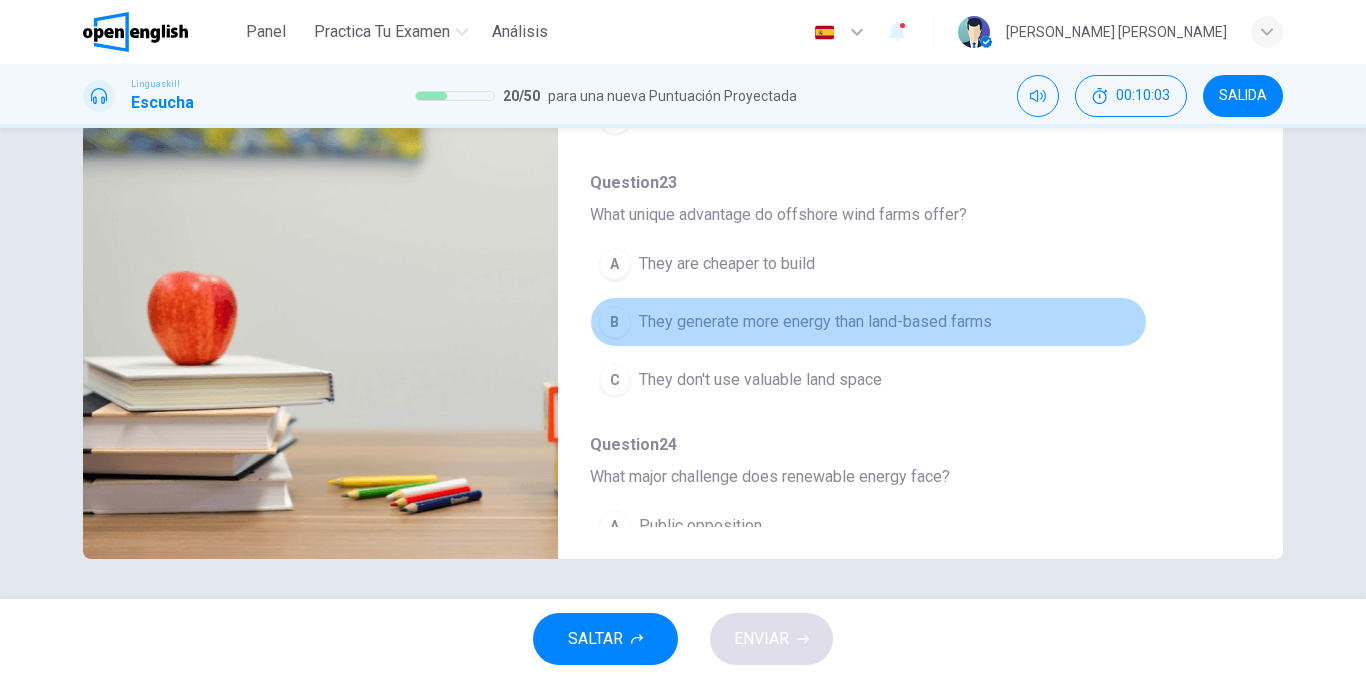 click on "They generate more energy than land-based farms" at bounding box center [815, 322] 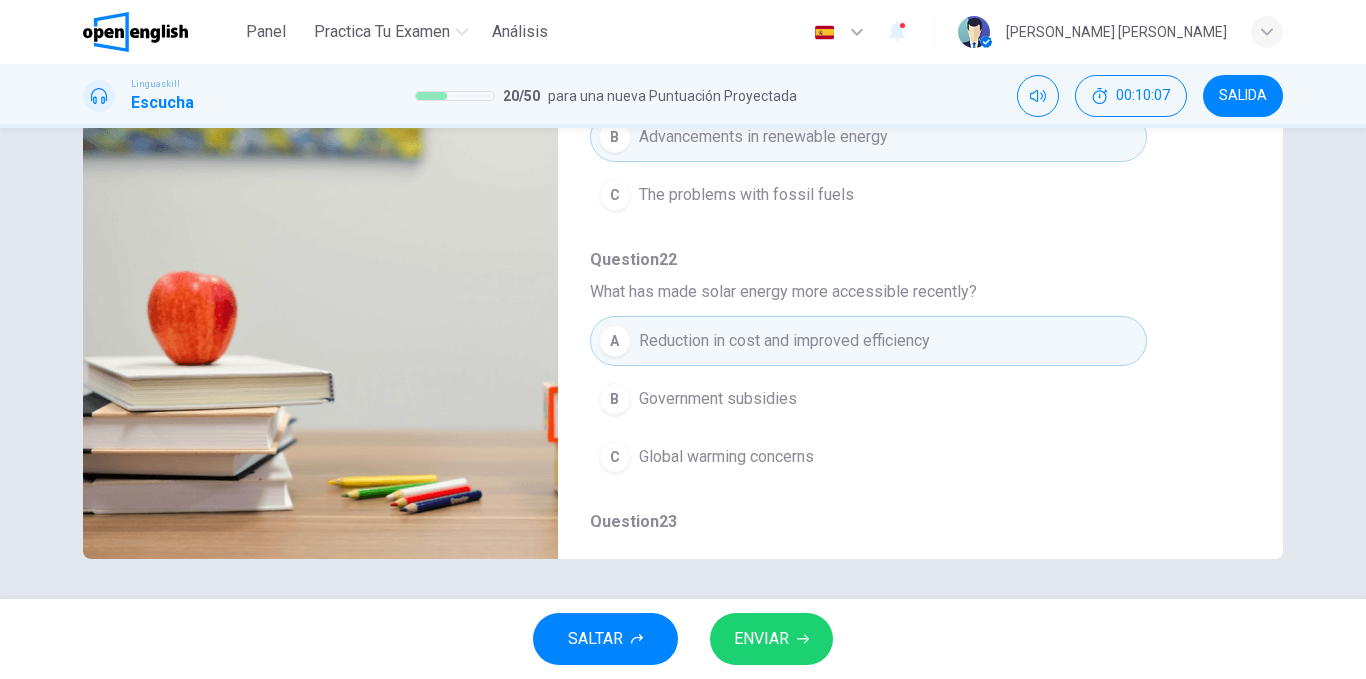 scroll, scrollTop: 0, scrollLeft: 0, axis: both 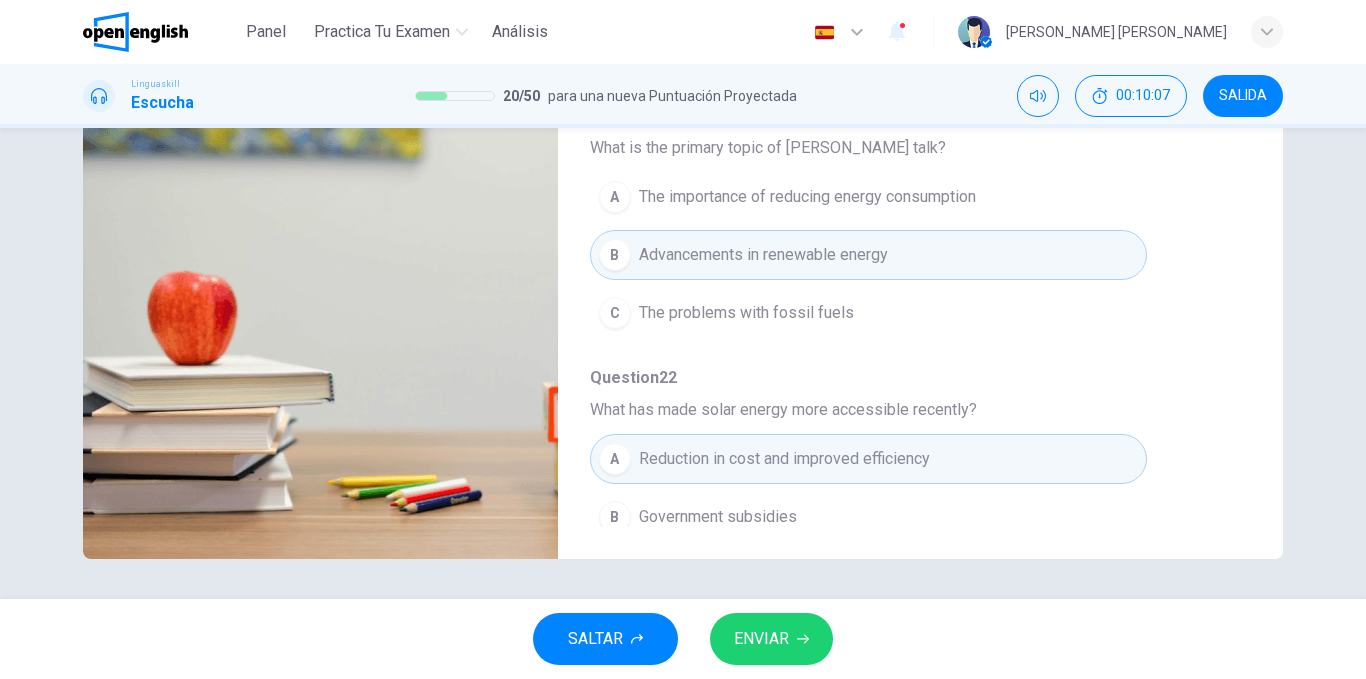 type on "*" 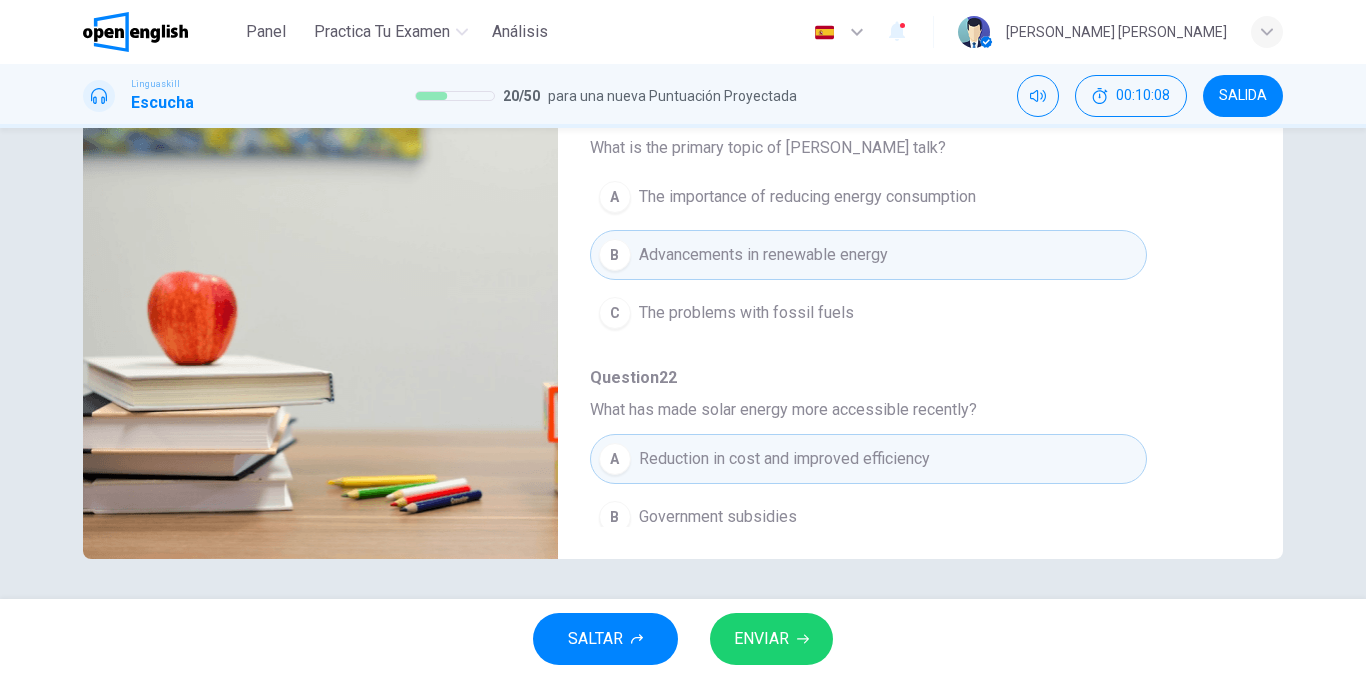click on "ENVIAR" at bounding box center (771, 639) 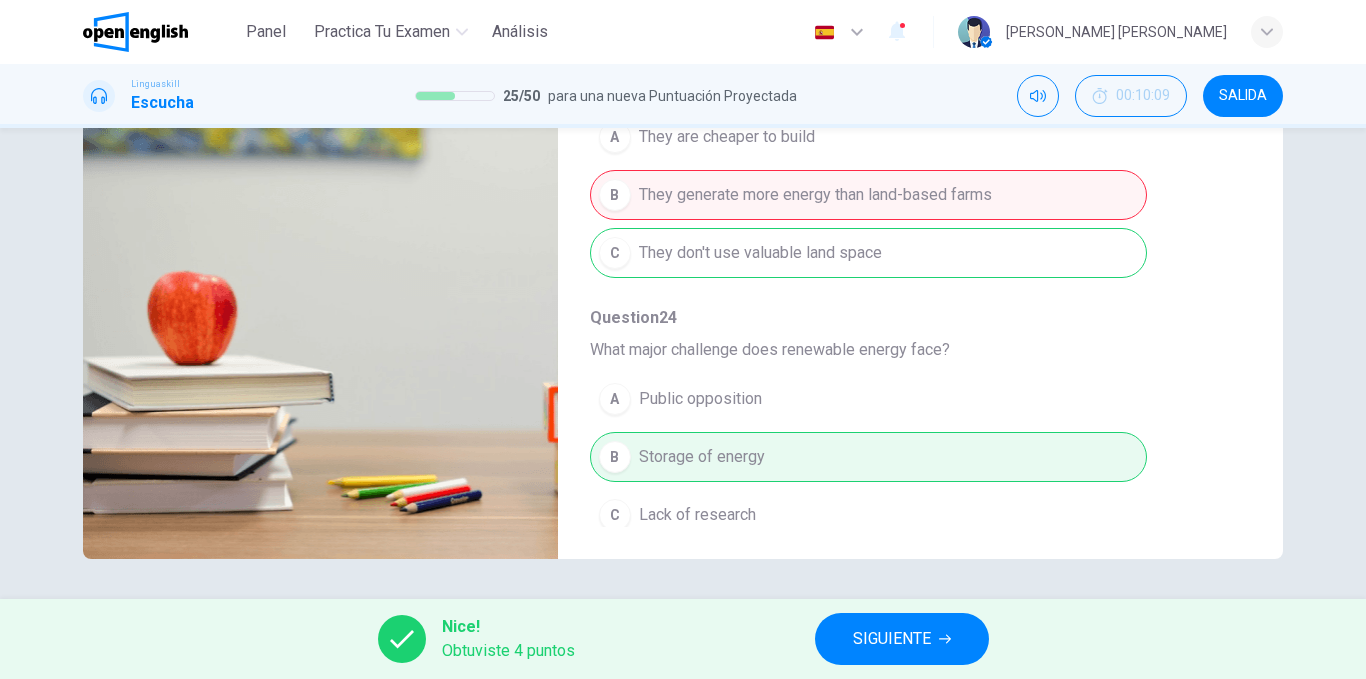 scroll, scrollTop: 586, scrollLeft: 0, axis: vertical 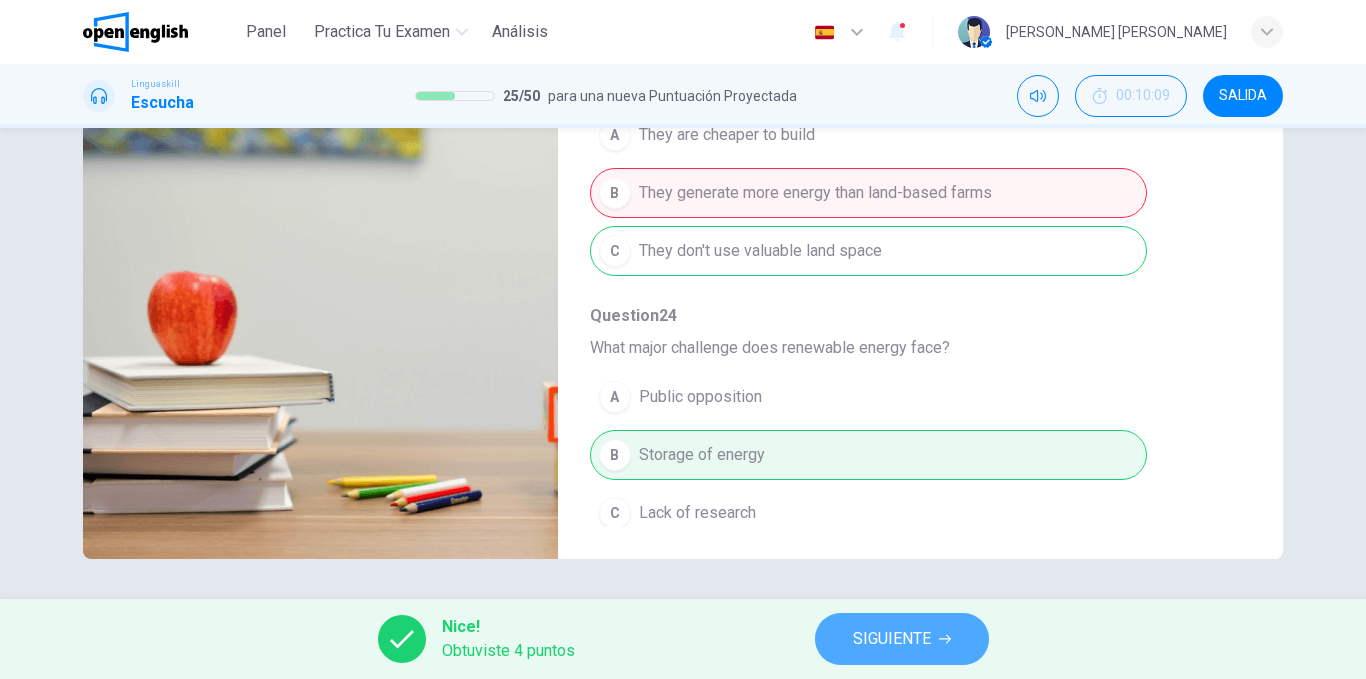 click on "SIGUIENTE" at bounding box center (902, 639) 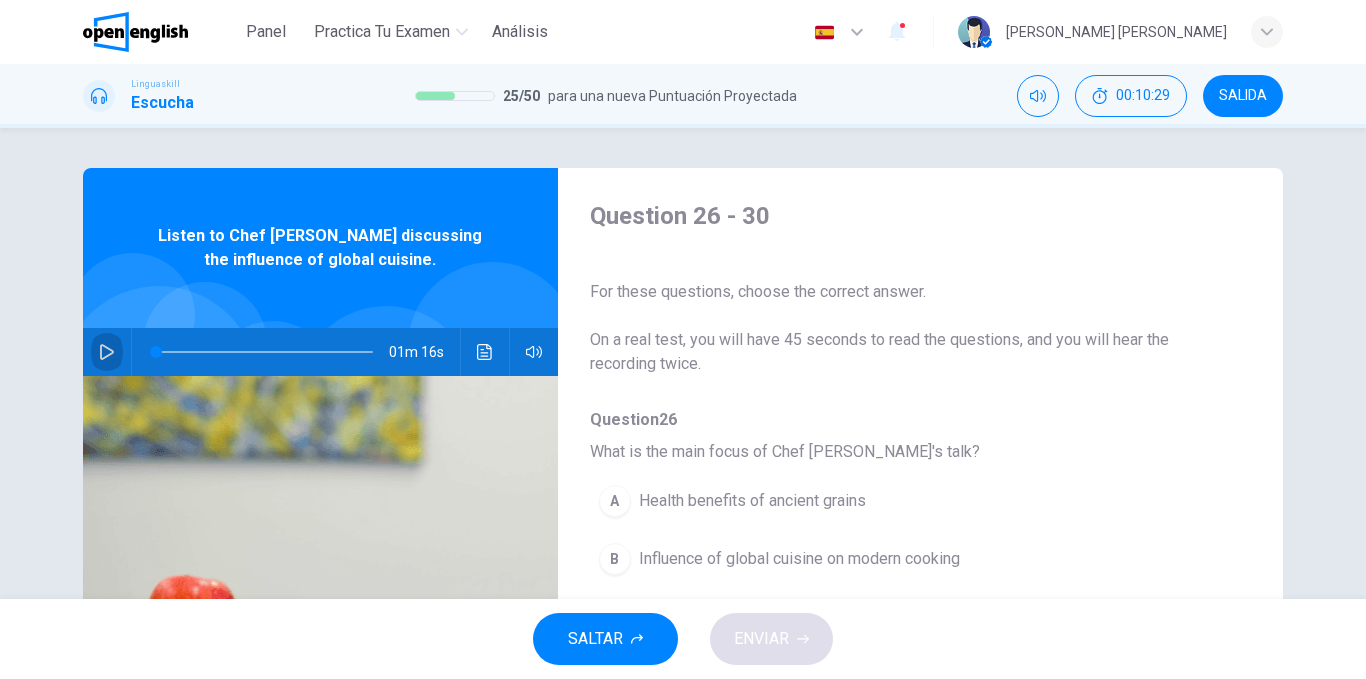 click at bounding box center [107, 352] 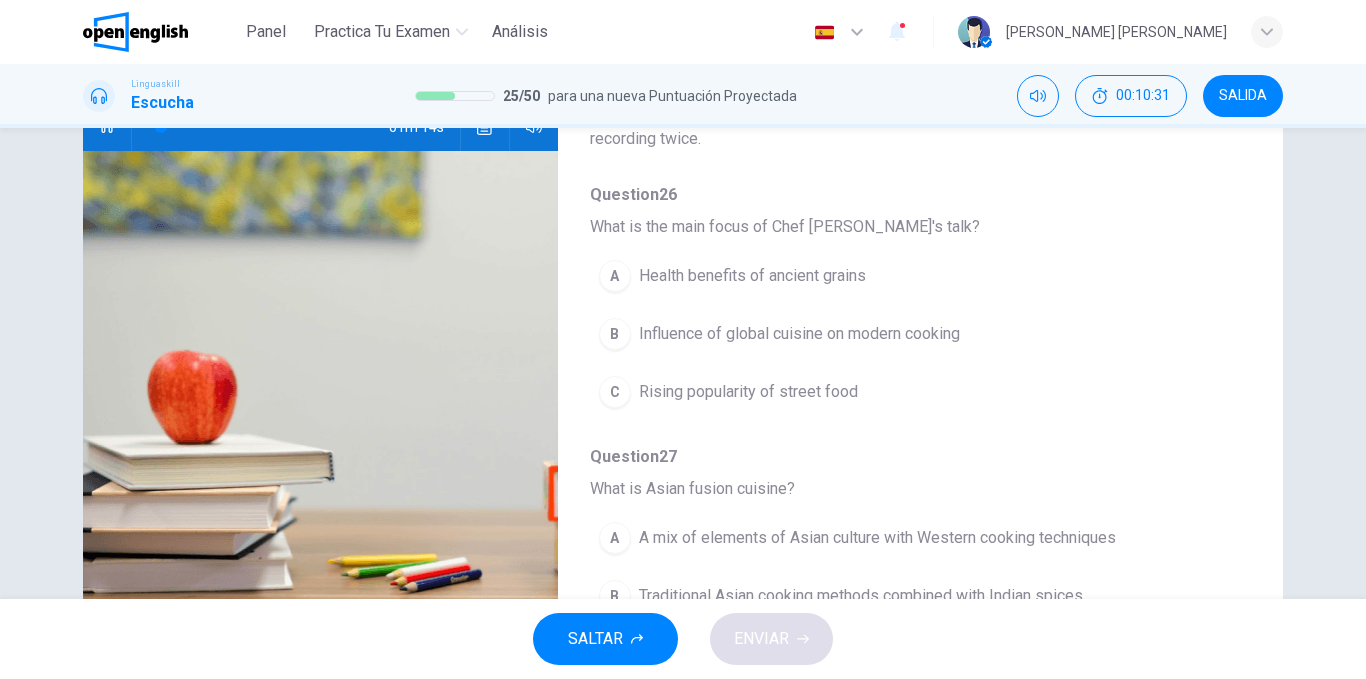 scroll, scrollTop: 226, scrollLeft: 0, axis: vertical 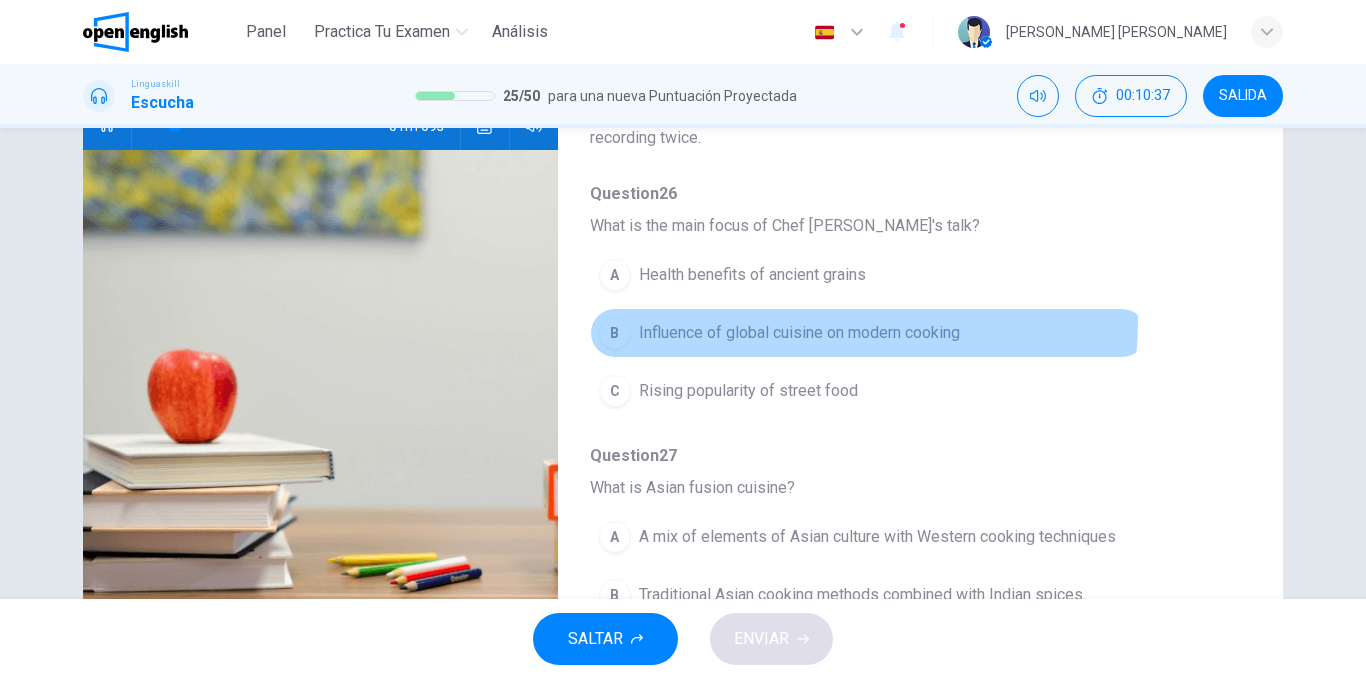 click on "Influence of global cuisine on modern cooking" at bounding box center [799, 333] 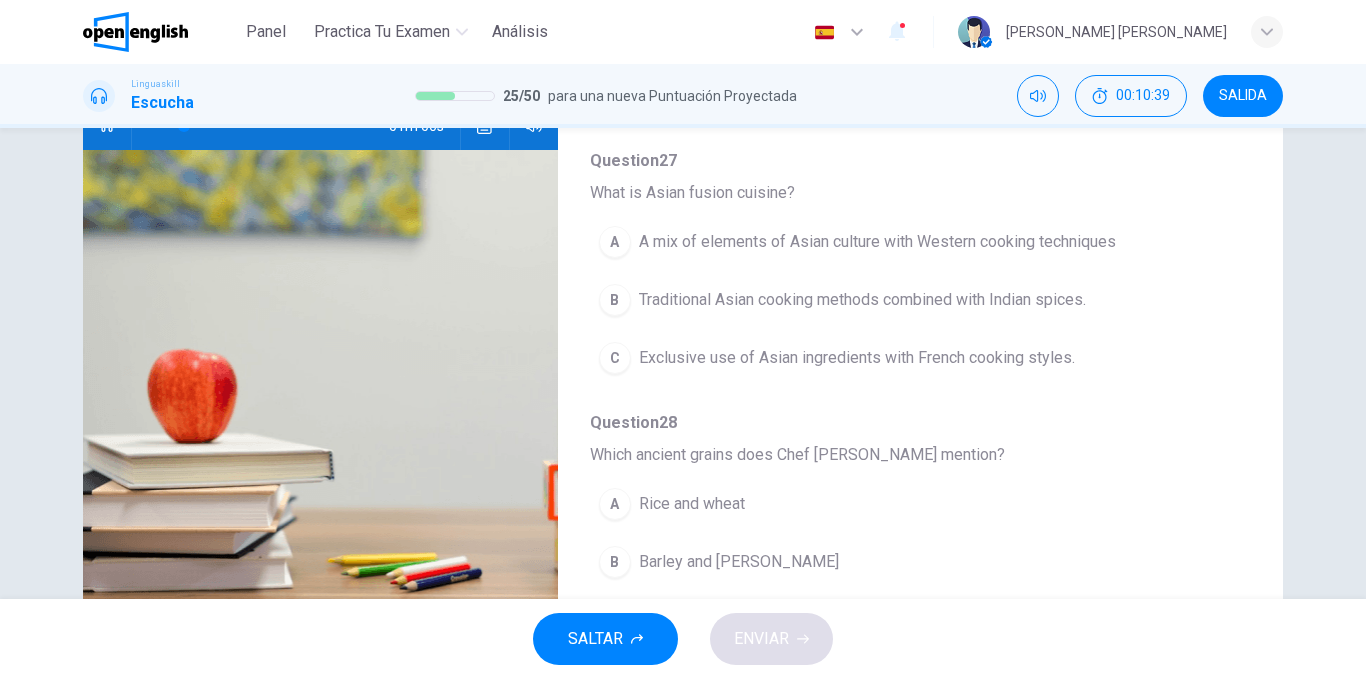 scroll, scrollTop: 297, scrollLeft: 0, axis: vertical 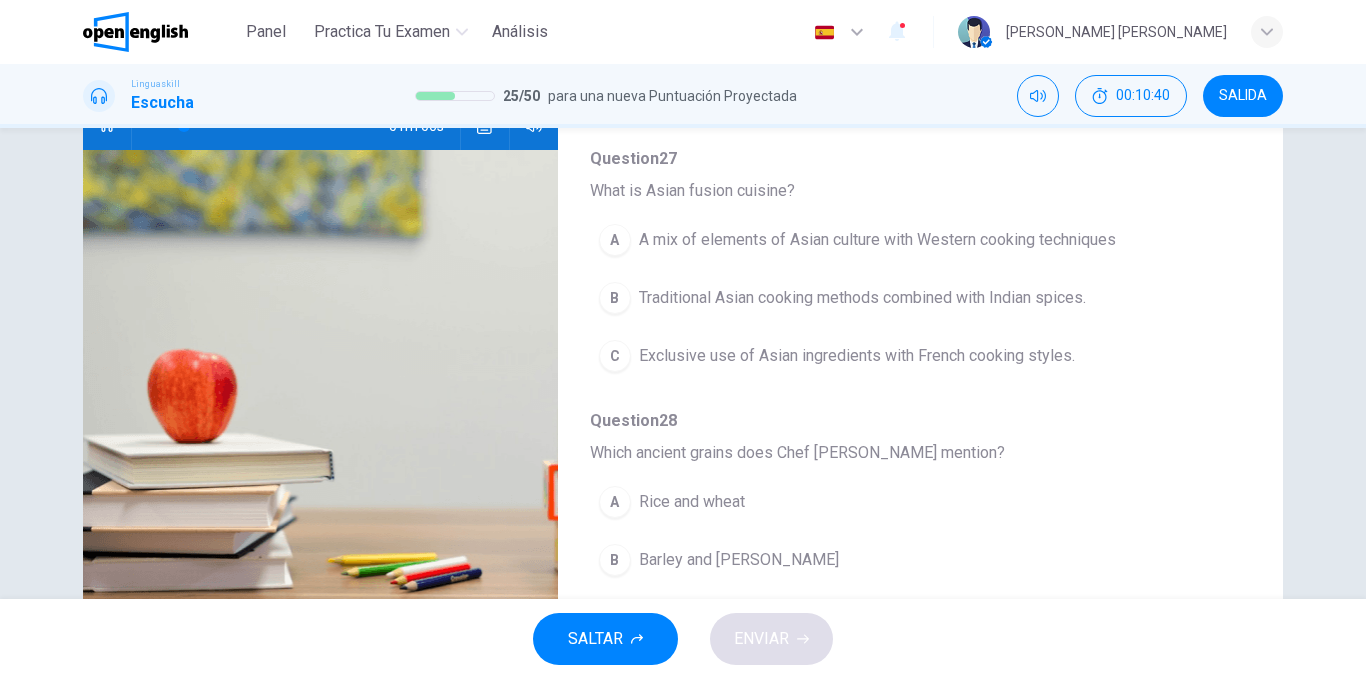 type on "**" 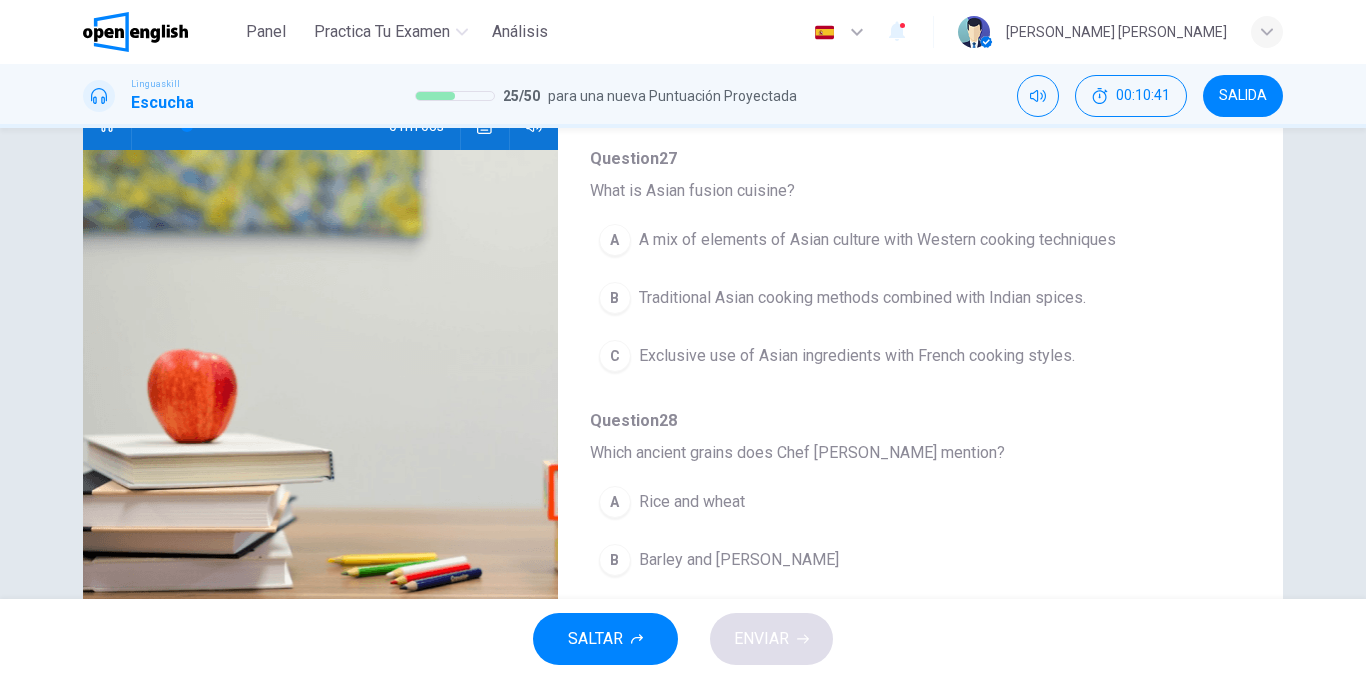 type 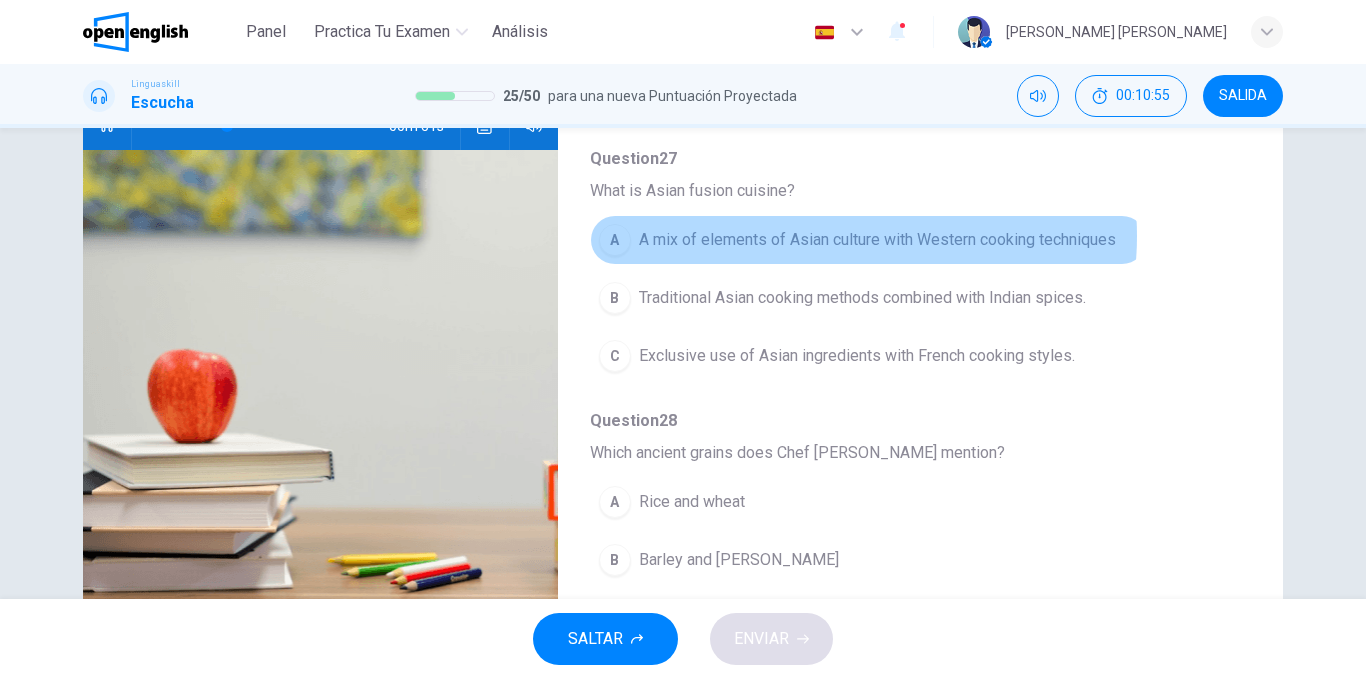 click on "A mix of elements of Asian culture with Western cooking techniques" at bounding box center [877, 240] 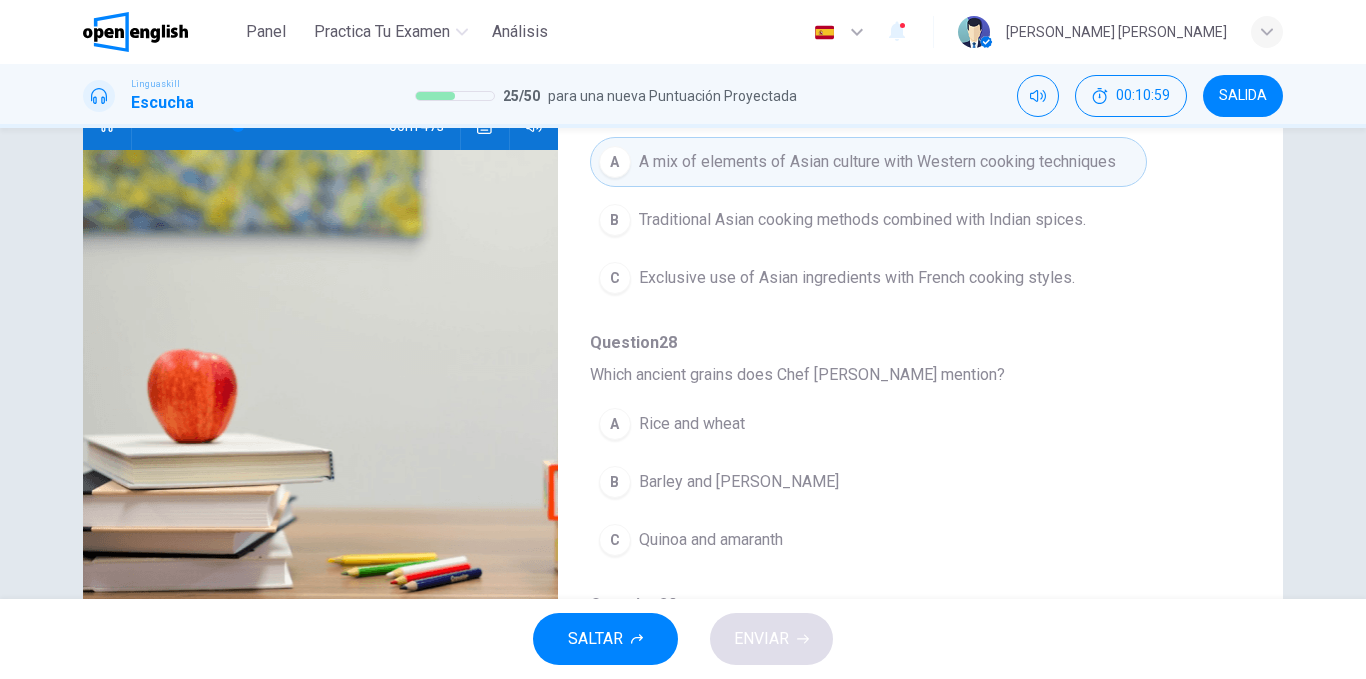 scroll, scrollTop: 376, scrollLeft: 0, axis: vertical 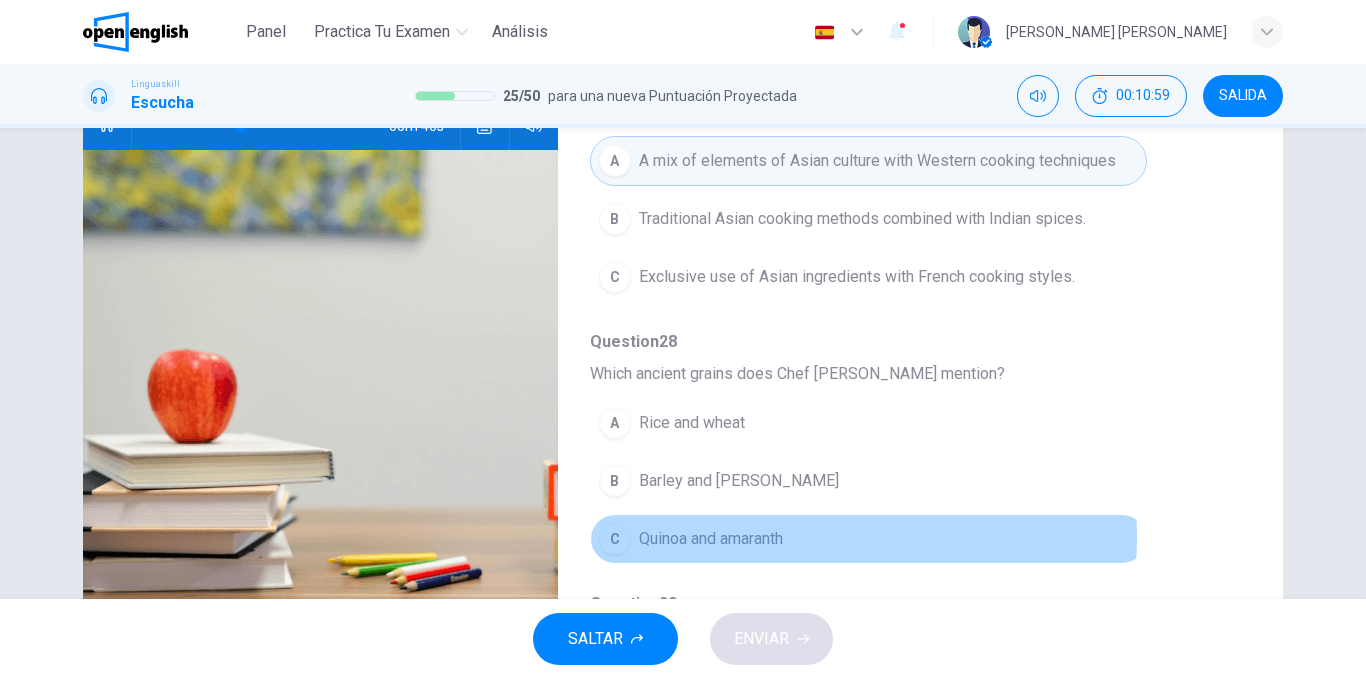 click on "Quinoa and amaranth" at bounding box center [711, 539] 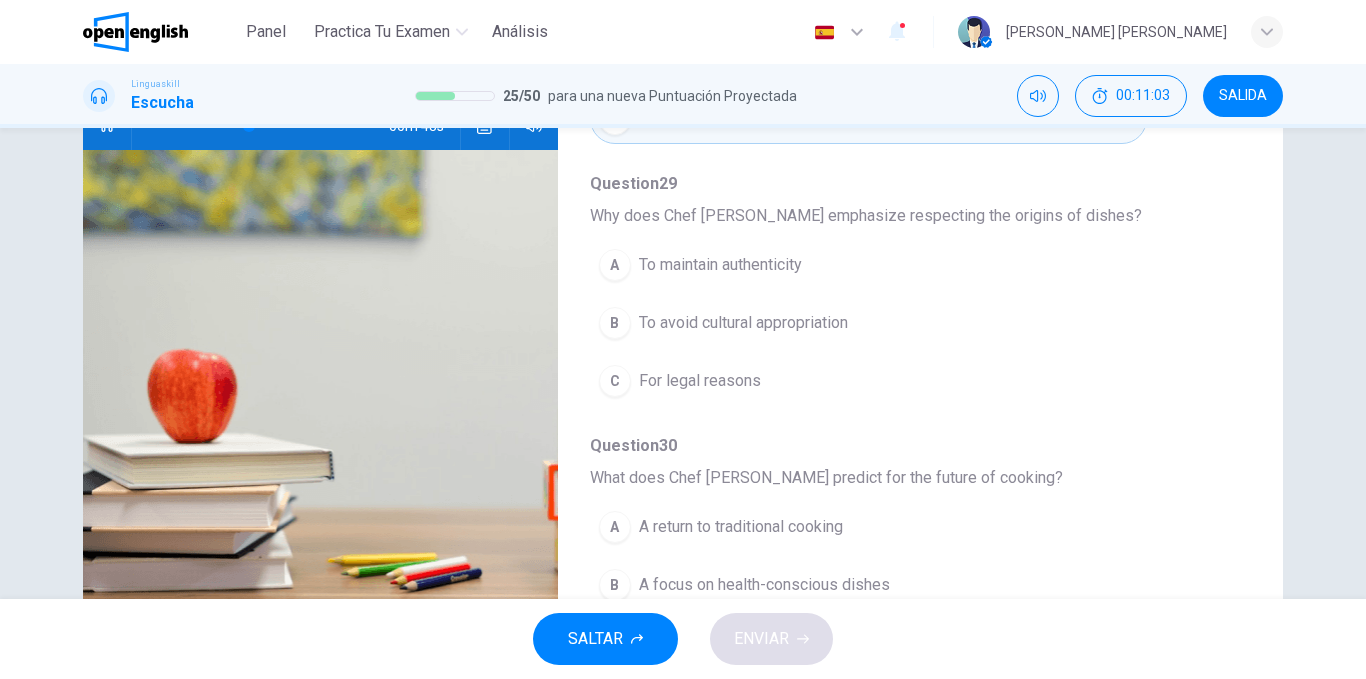 scroll, scrollTop: 800, scrollLeft: 0, axis: vertical 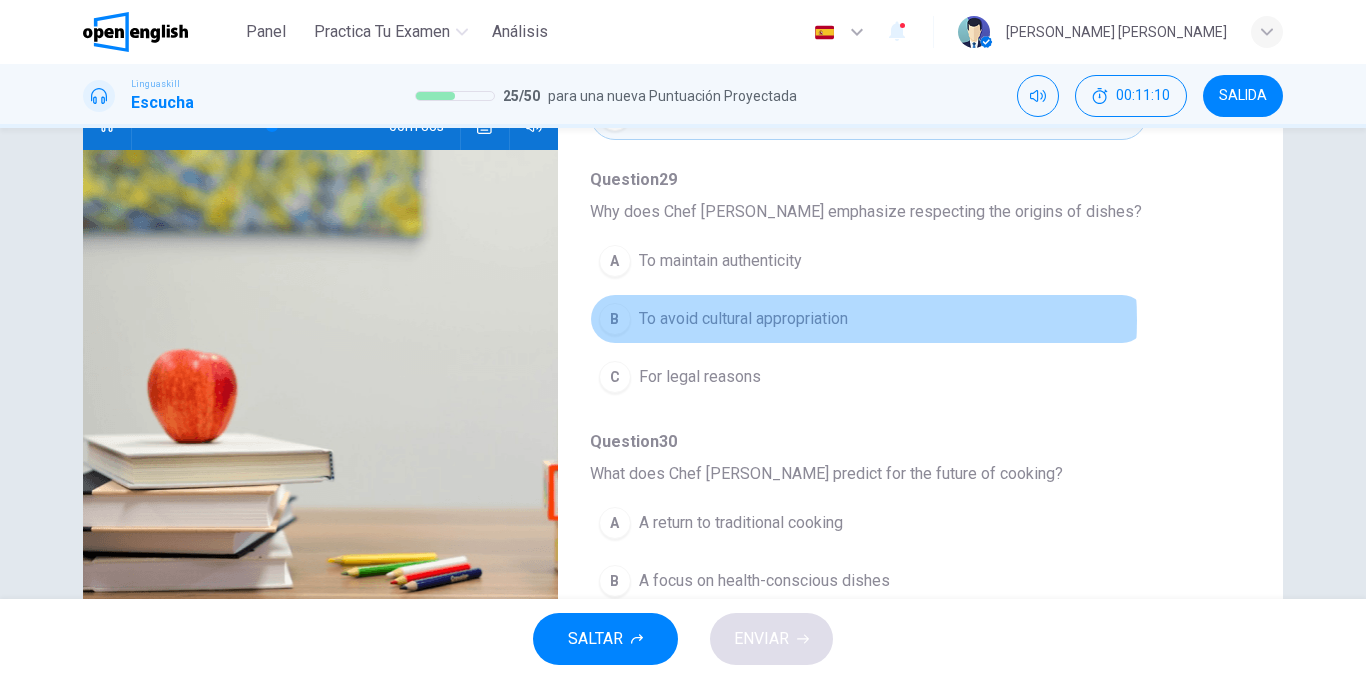 click on "To avoid cultural appropriation" at bounding box center (743, 319) 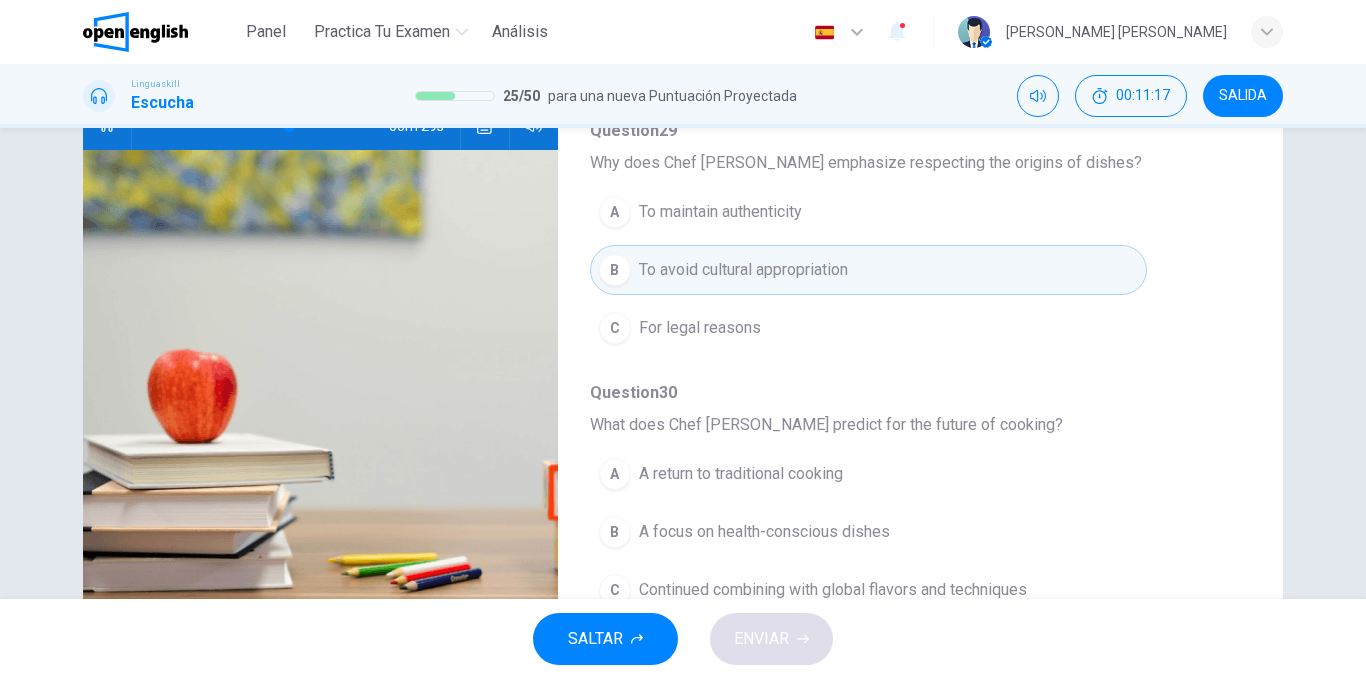 scroll, scrollTop: 863, scrollLeft: 0, axis: vertical 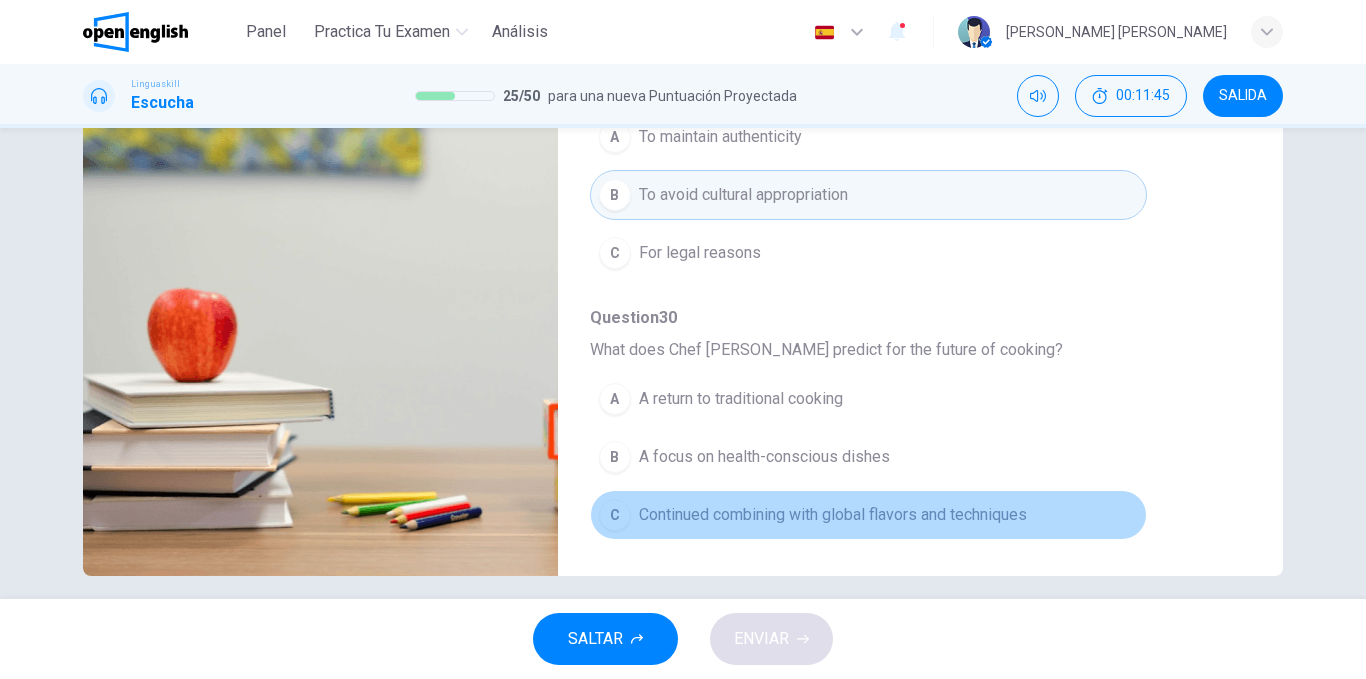 click on "C Continued combining with global flavors and techniques" at bounding box center [868, 515] 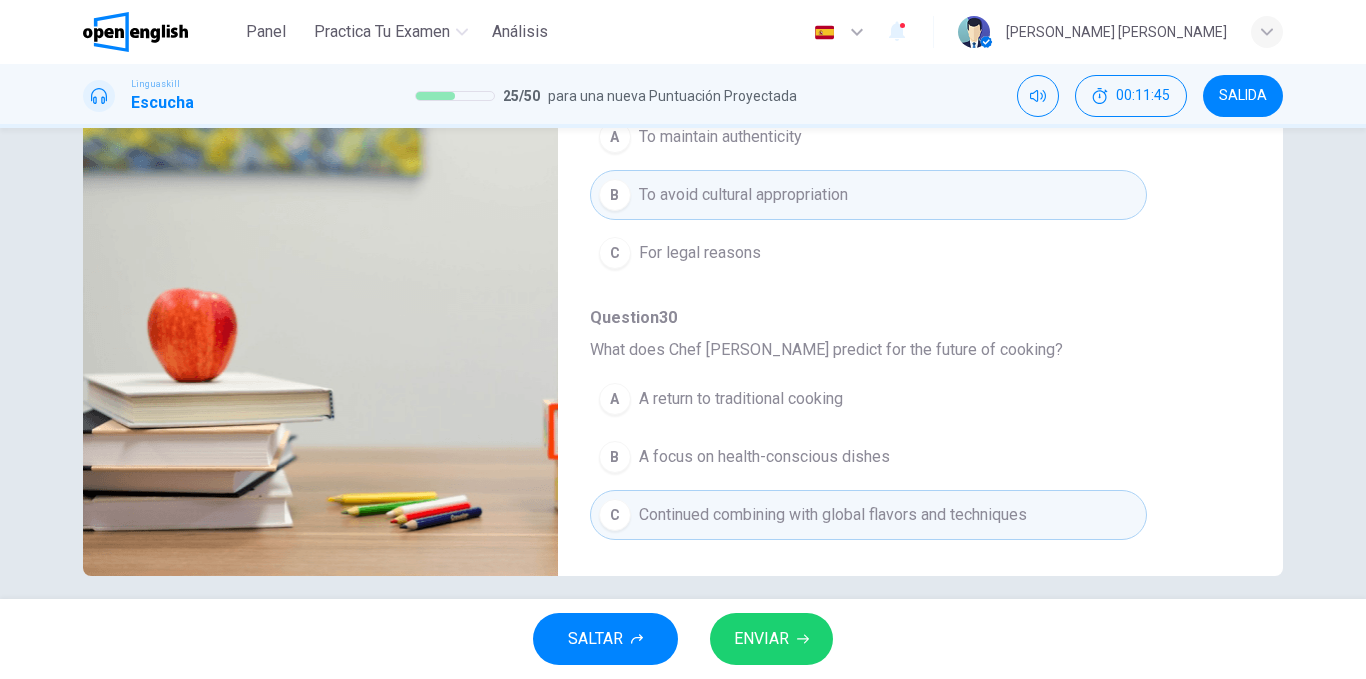 type on "*" 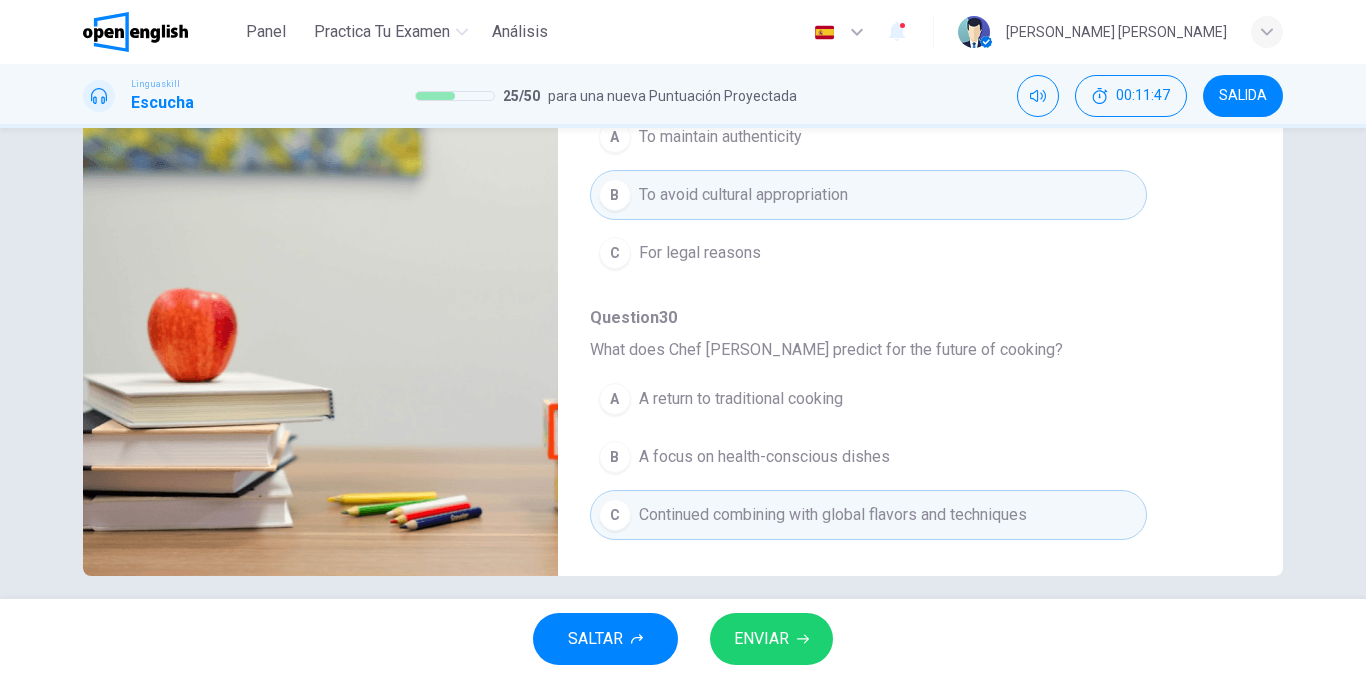 click on "SALTAR ENVIAR" at bounding box center [683, 639] 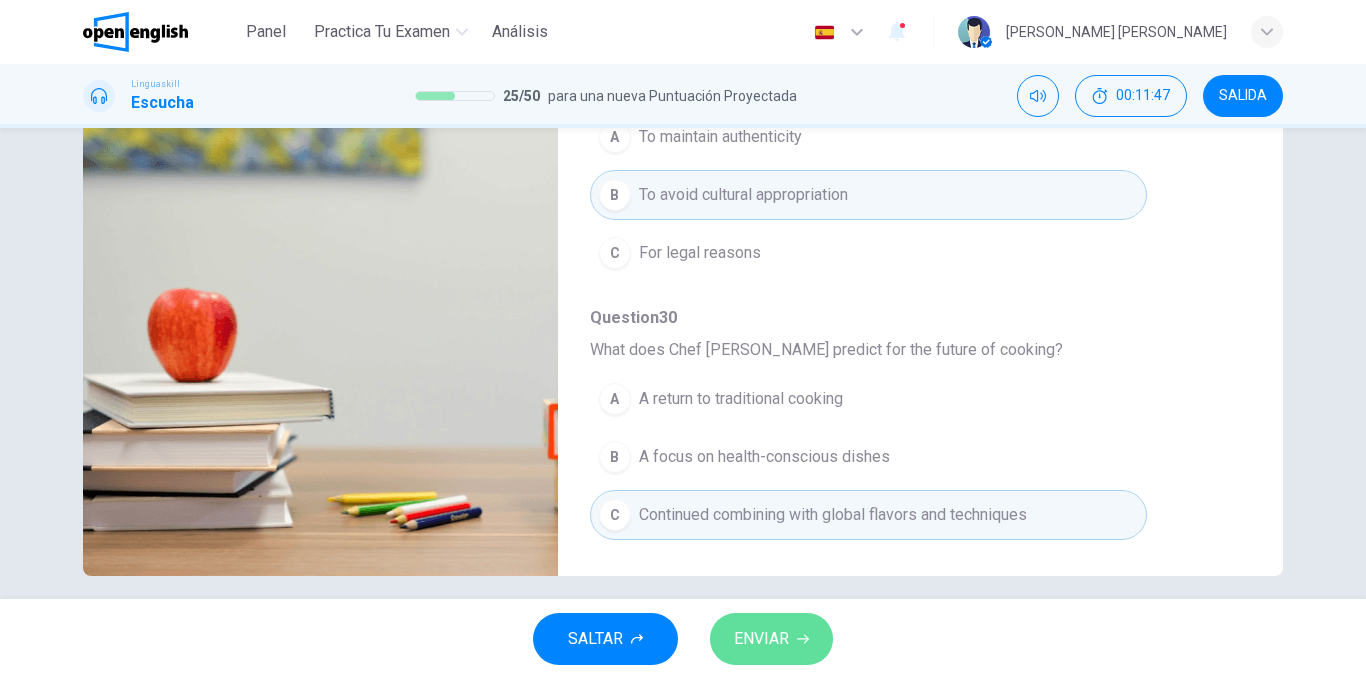 click on "ENVIAR" at bounding box center (771, 639) 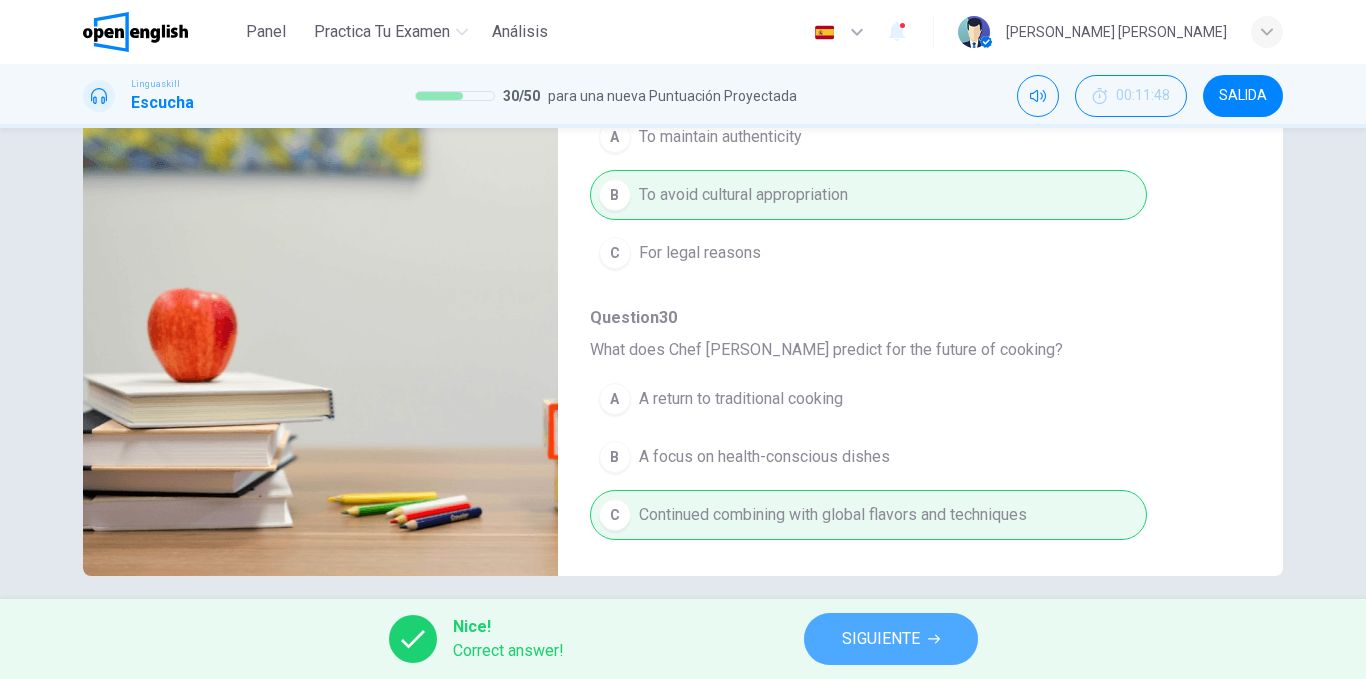 click on "SIGUIENTE" at bounding box center [881, 639] 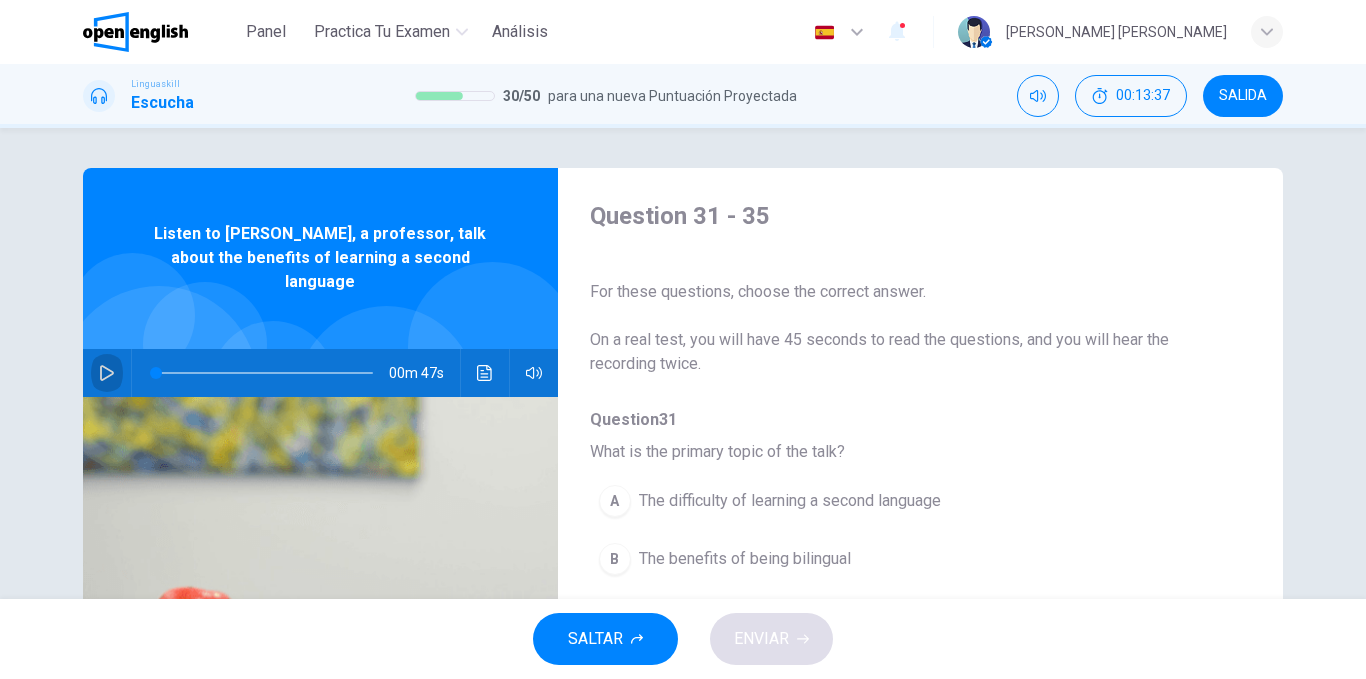click at bounding box center (107, 373) 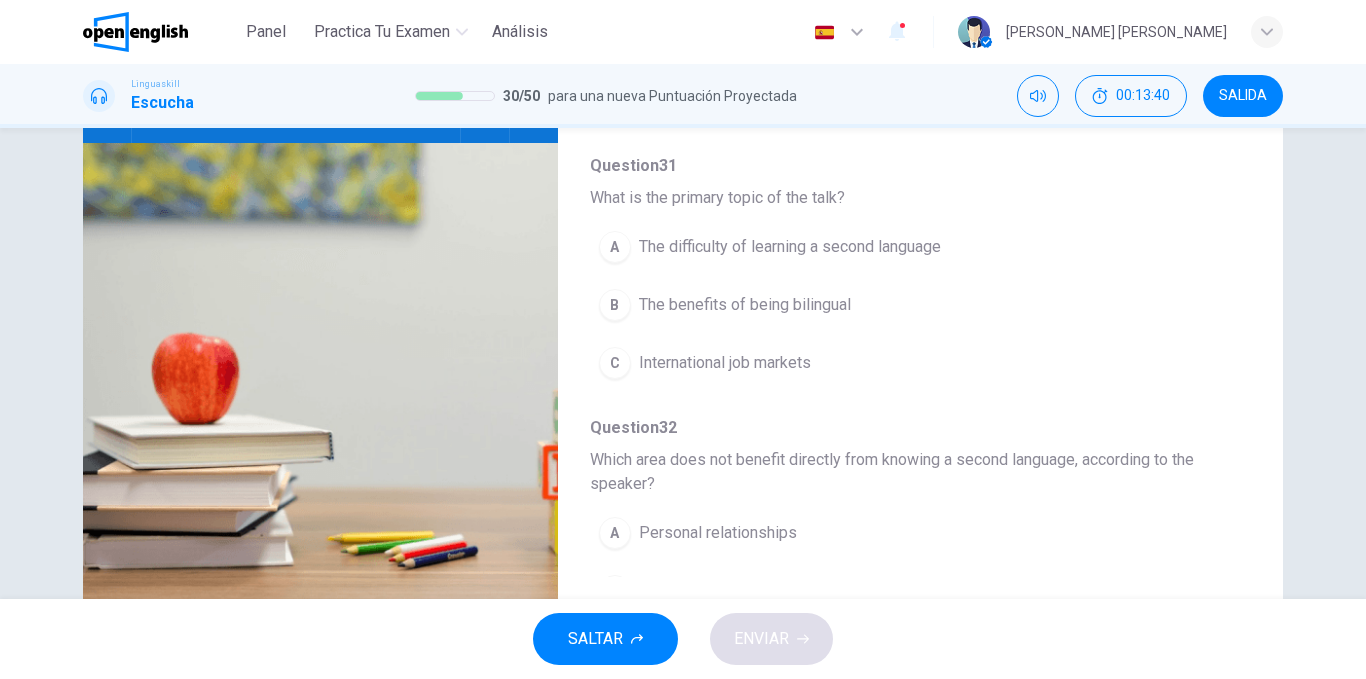 scroll, scrollTop: 256, scrollLeft: 0, axis: vertical 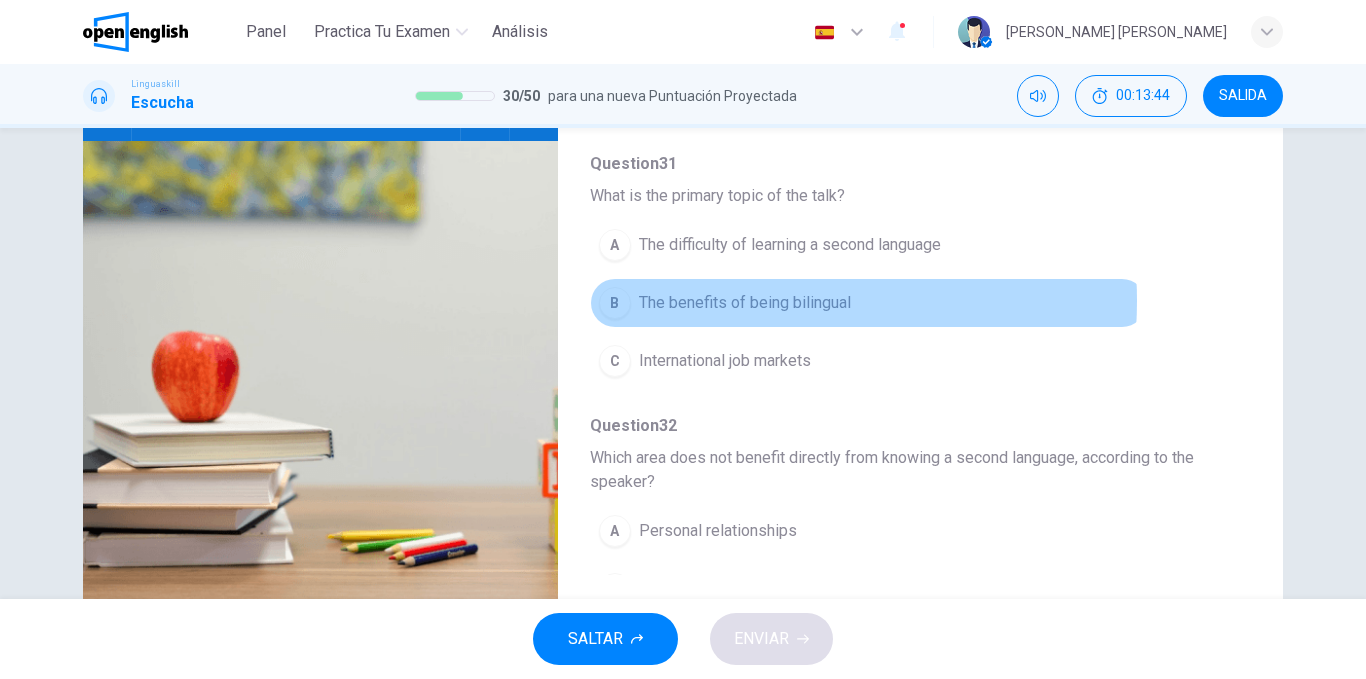 click on "The benefits of being bilingual" at bounding box center [745, 303] 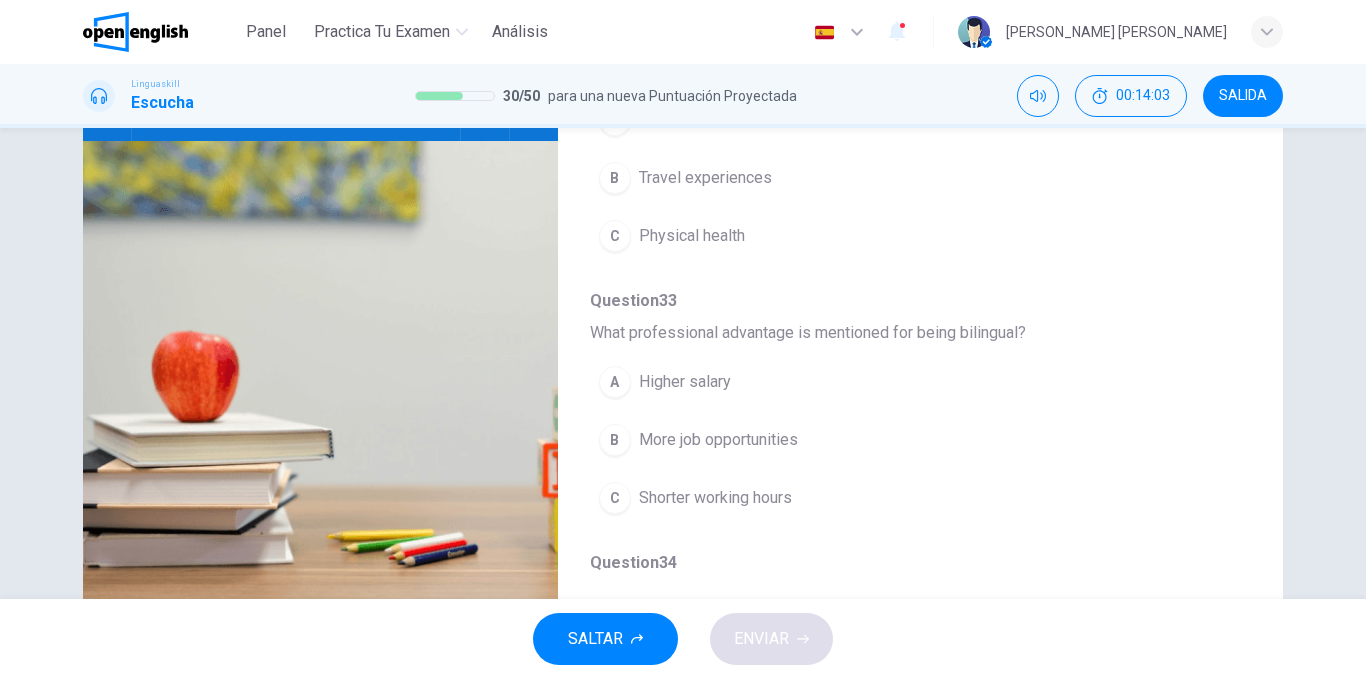 scroll, scrollTop: 412, scrollLeft: 0, axis: vertical 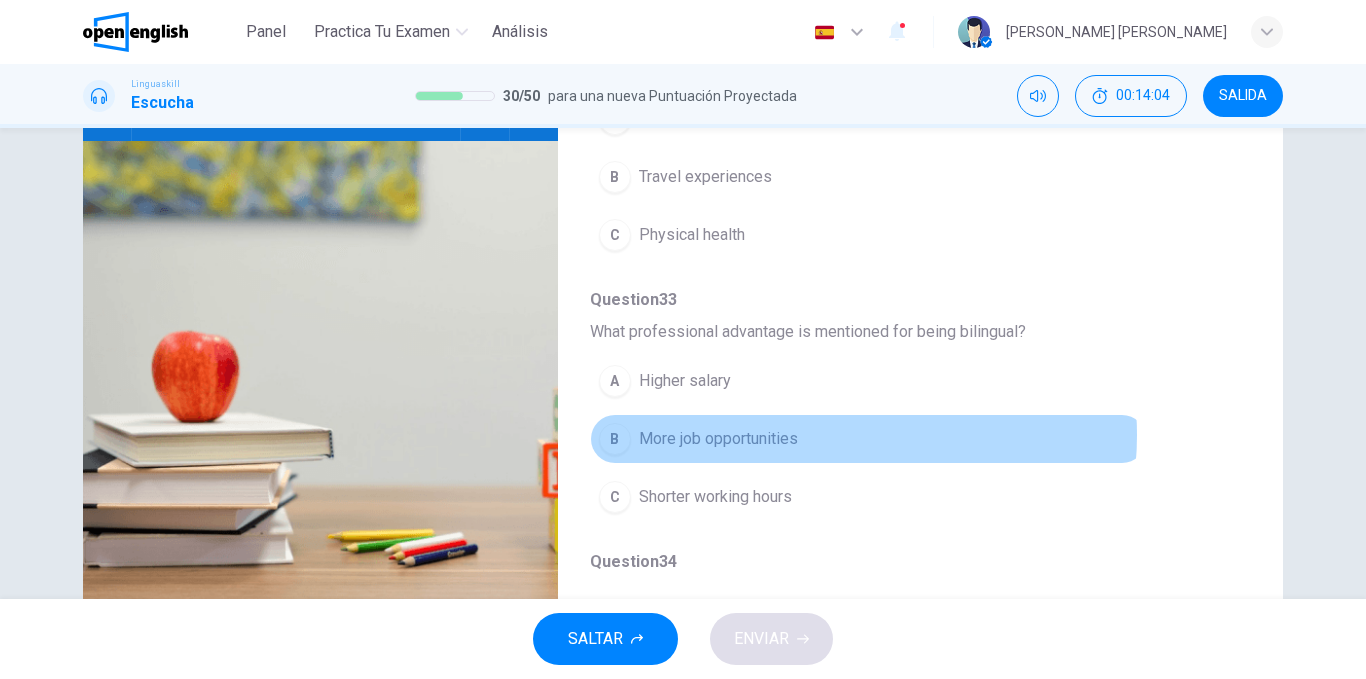 click on "B More job opportunities" at bounding box center (868, 439) 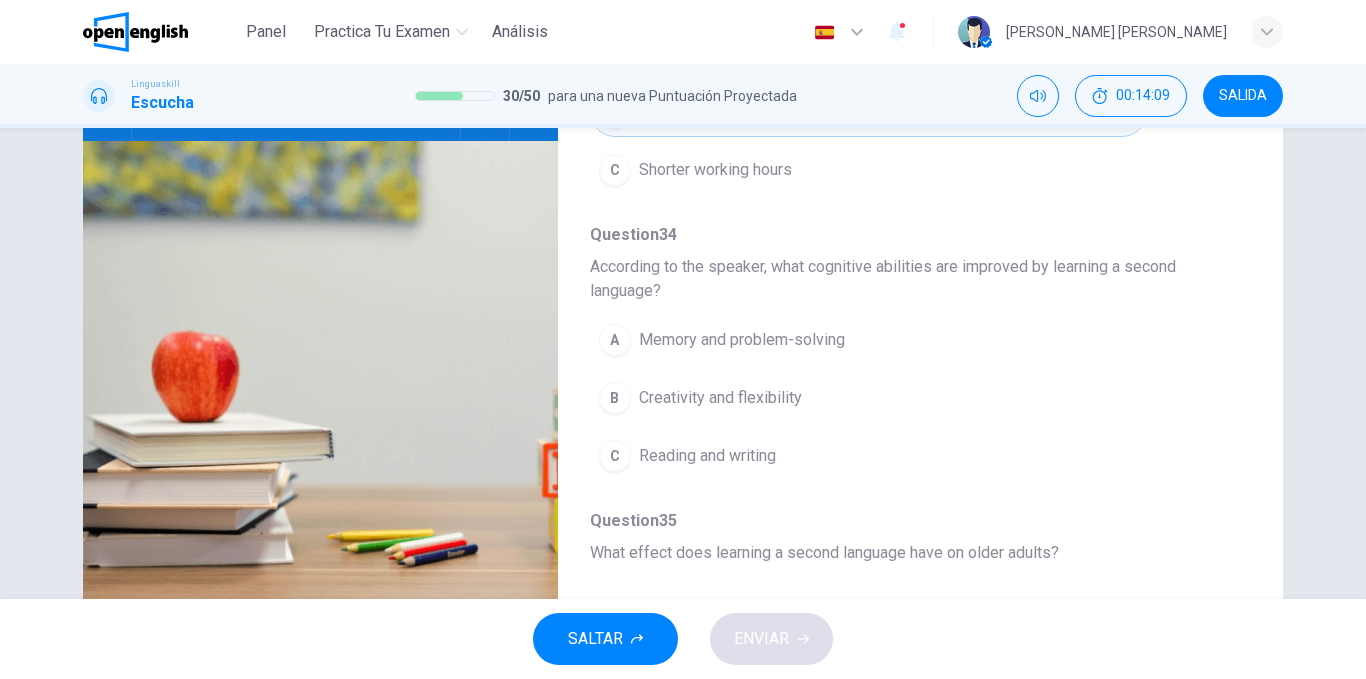 scroll, scrollTop: 742, scrollLeft: 0, axis: vertical 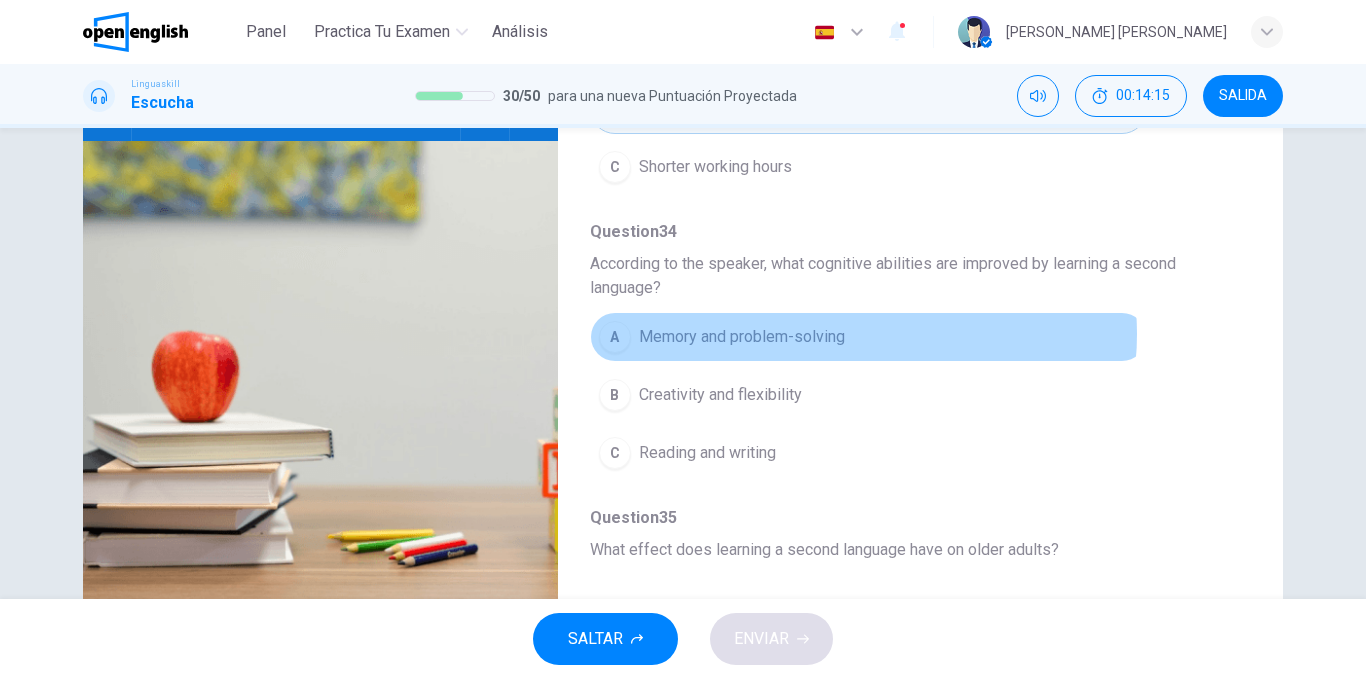 click on "A Memory and problem-solving" at bounding box center [868, 337] 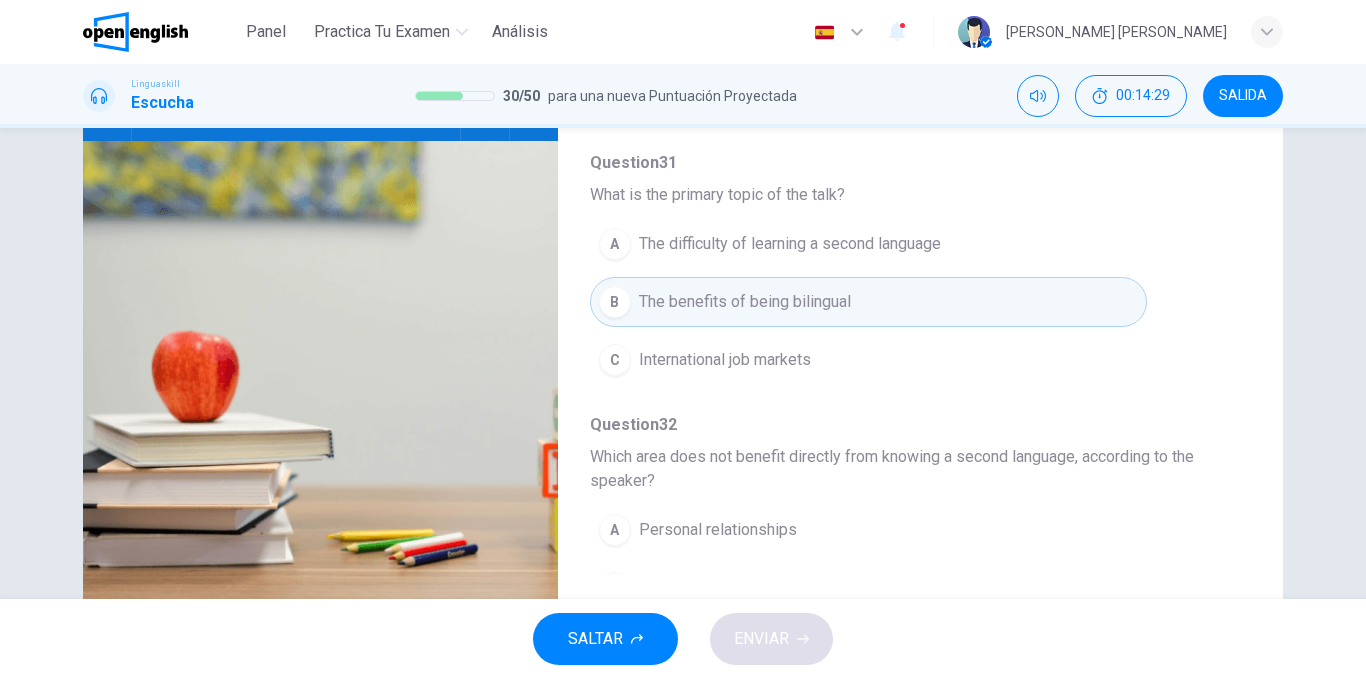 scroll, scrollTop: 0, scrollLeft: 0, axis: both 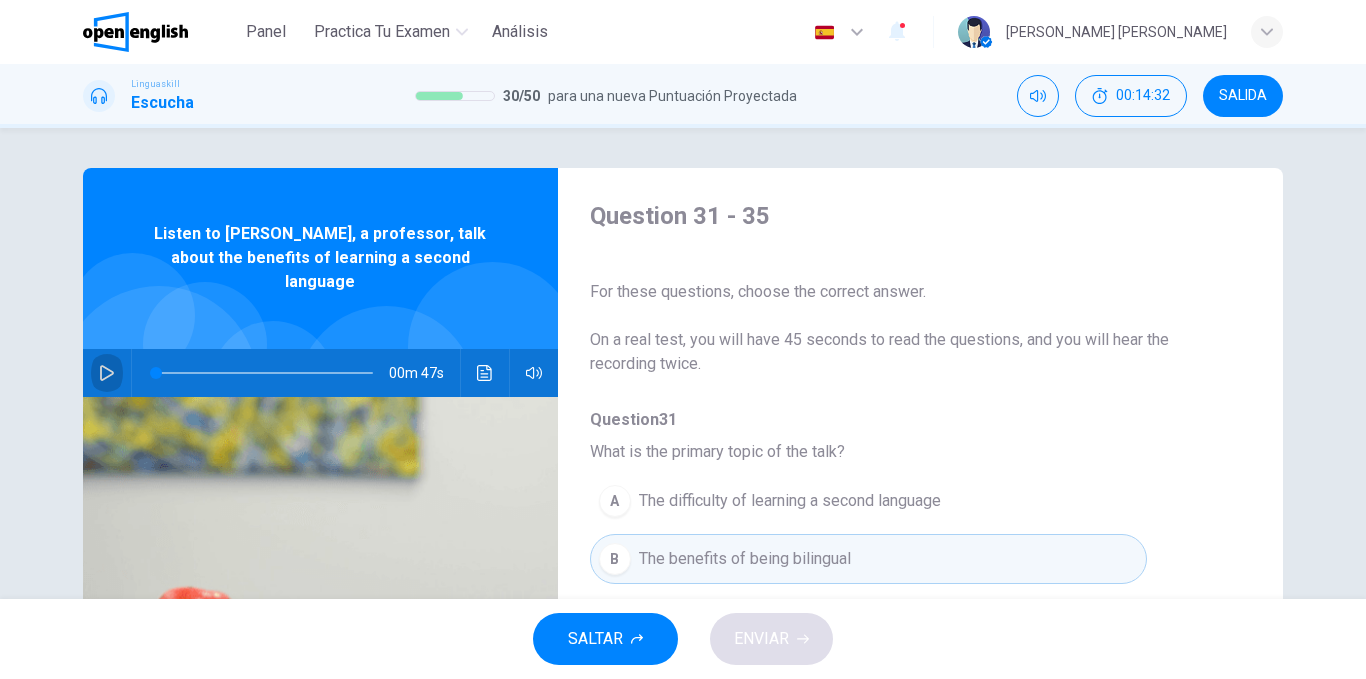 click 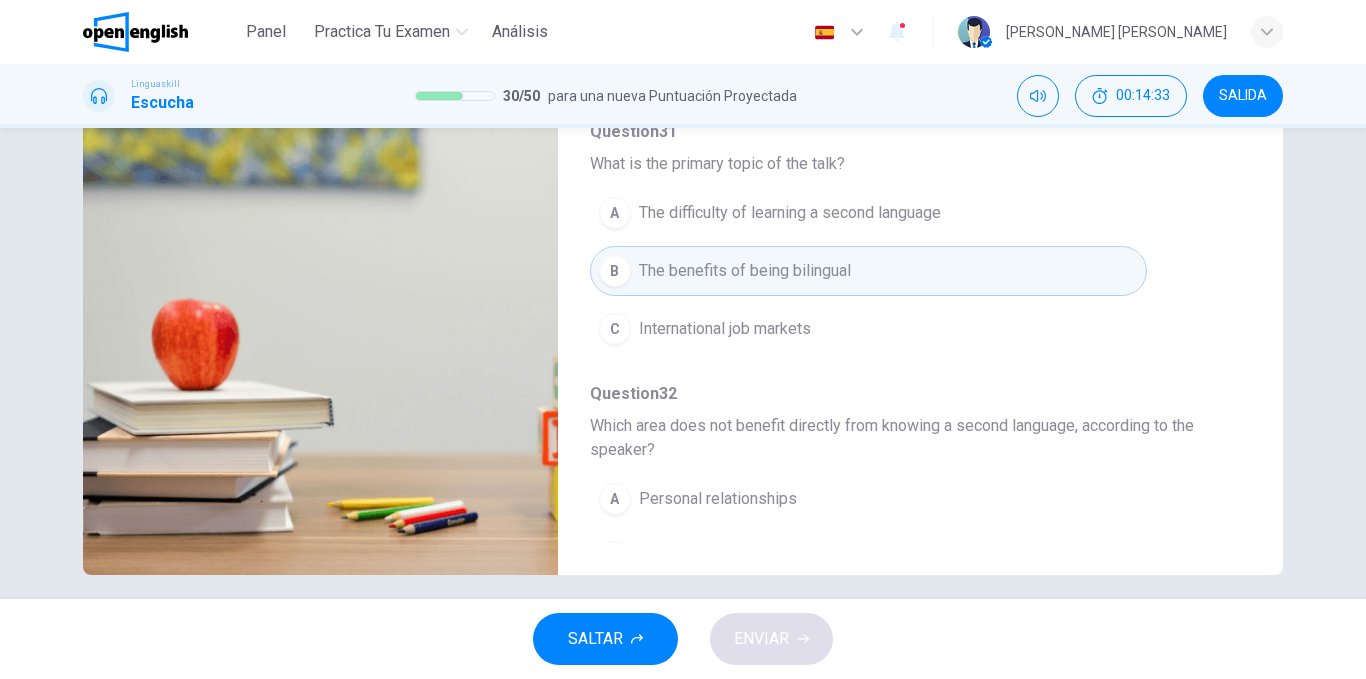 scroll, scrollTop: 304, scrollLeft: 0, axis: vertical 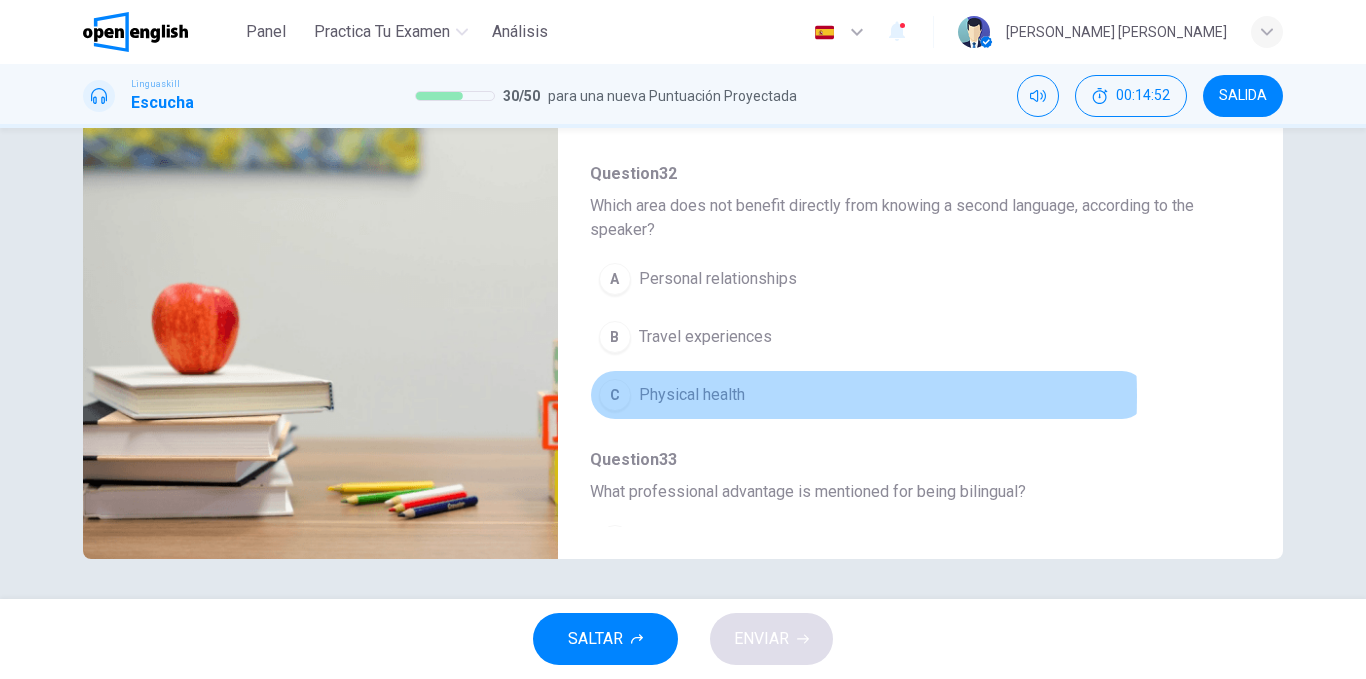 click on "Physical health" at bounding box center (692, 395) 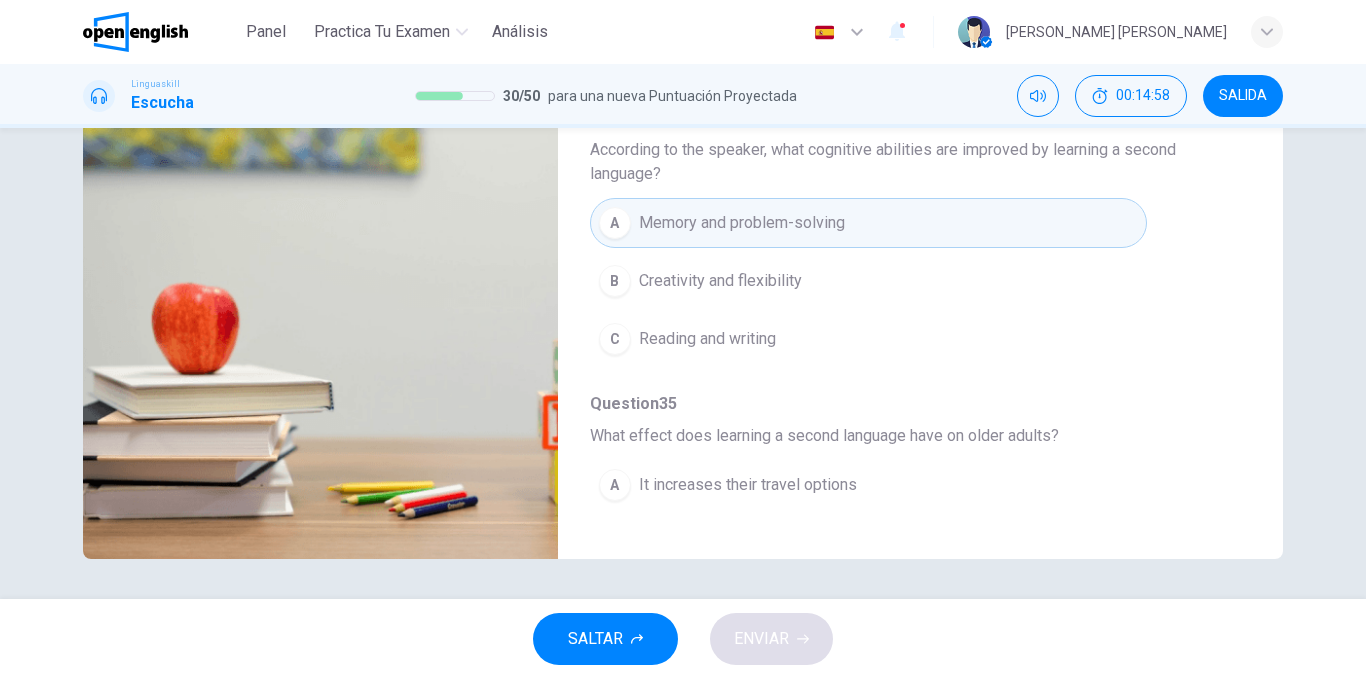 scroll, scrollTop: 911, scrollLeft: 0, axis: vertical 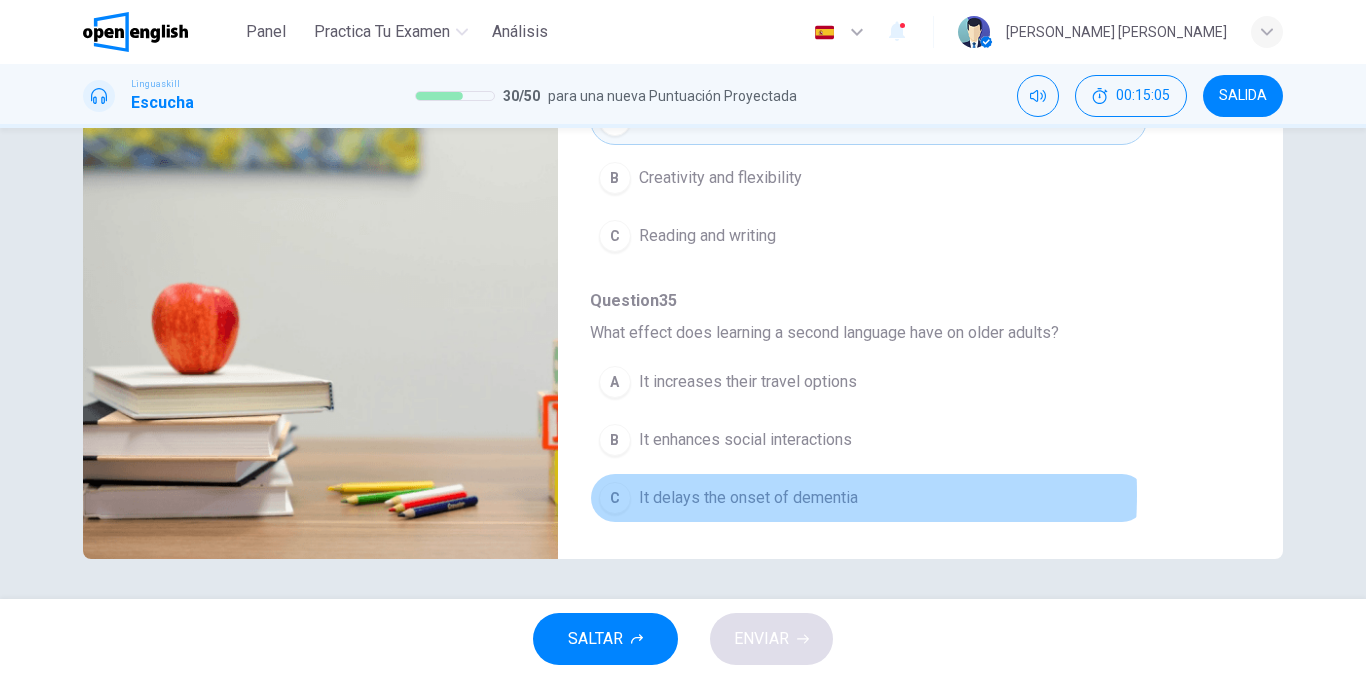 click on "It delays the onset of dementia" at bounding box center [748, 498] 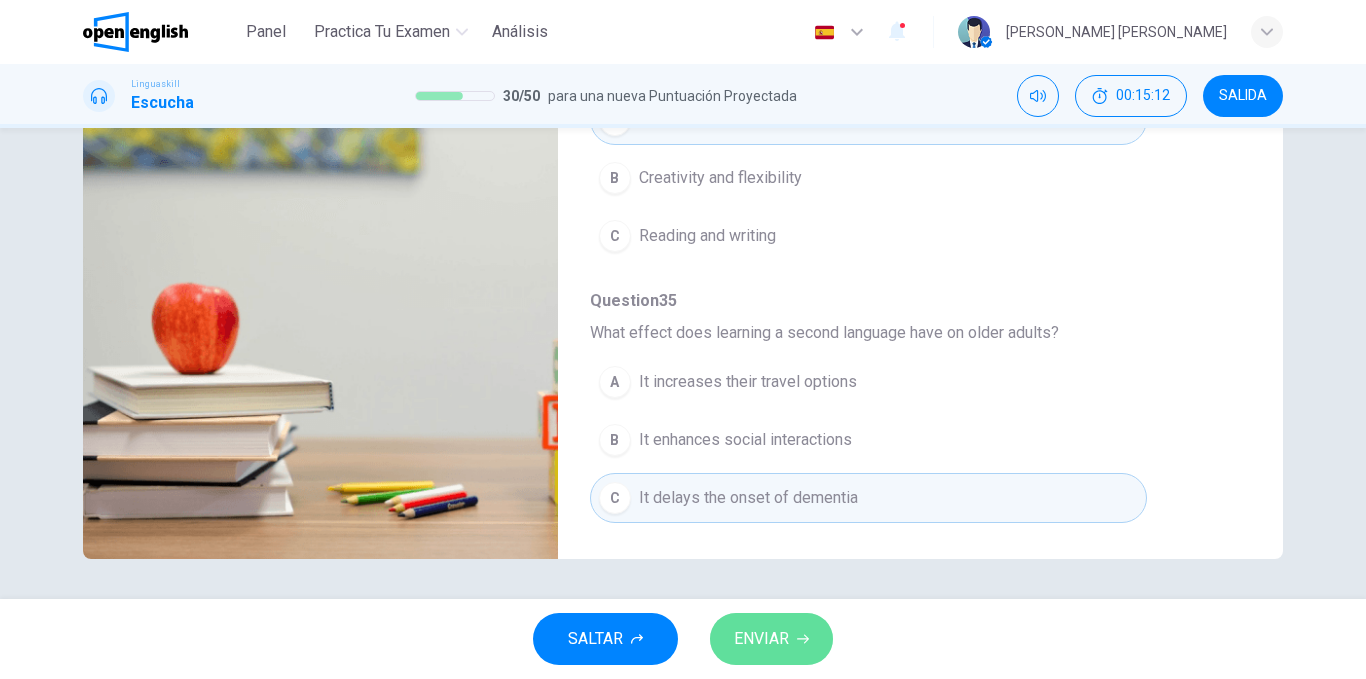 click on "ENVIAR" at bounding box center [761, 639] 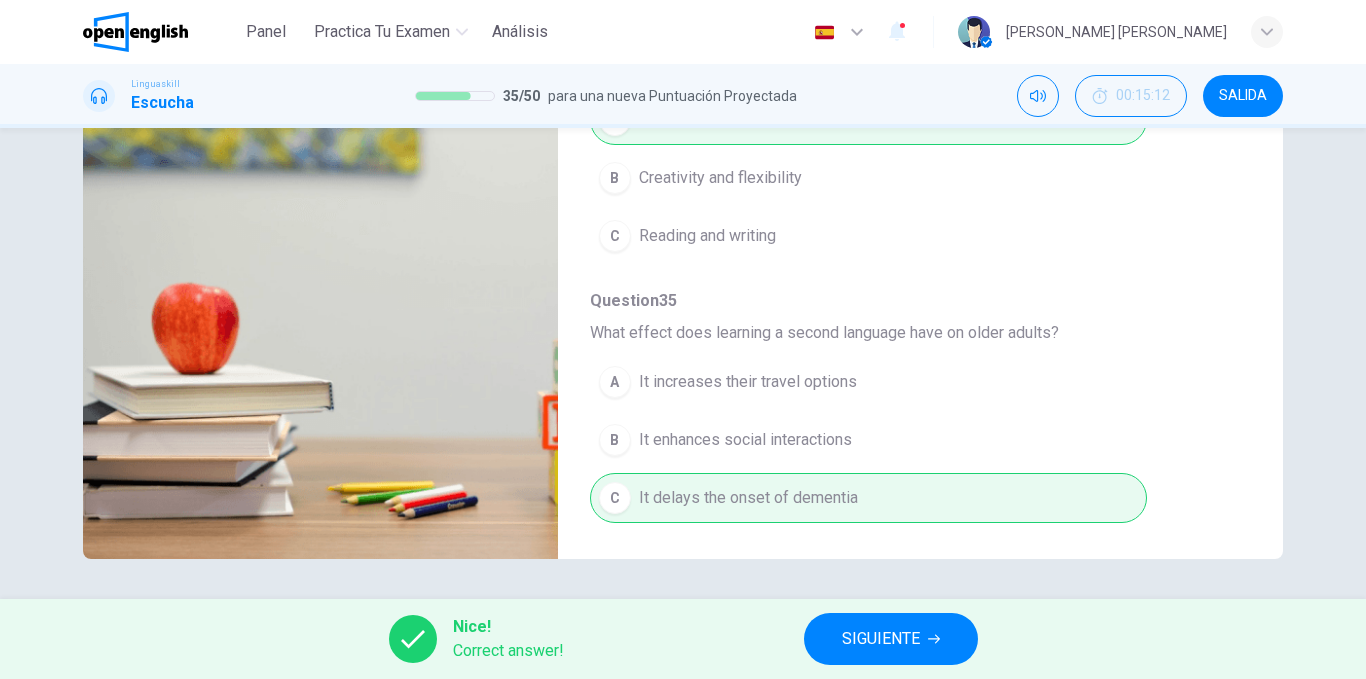 type on "*" 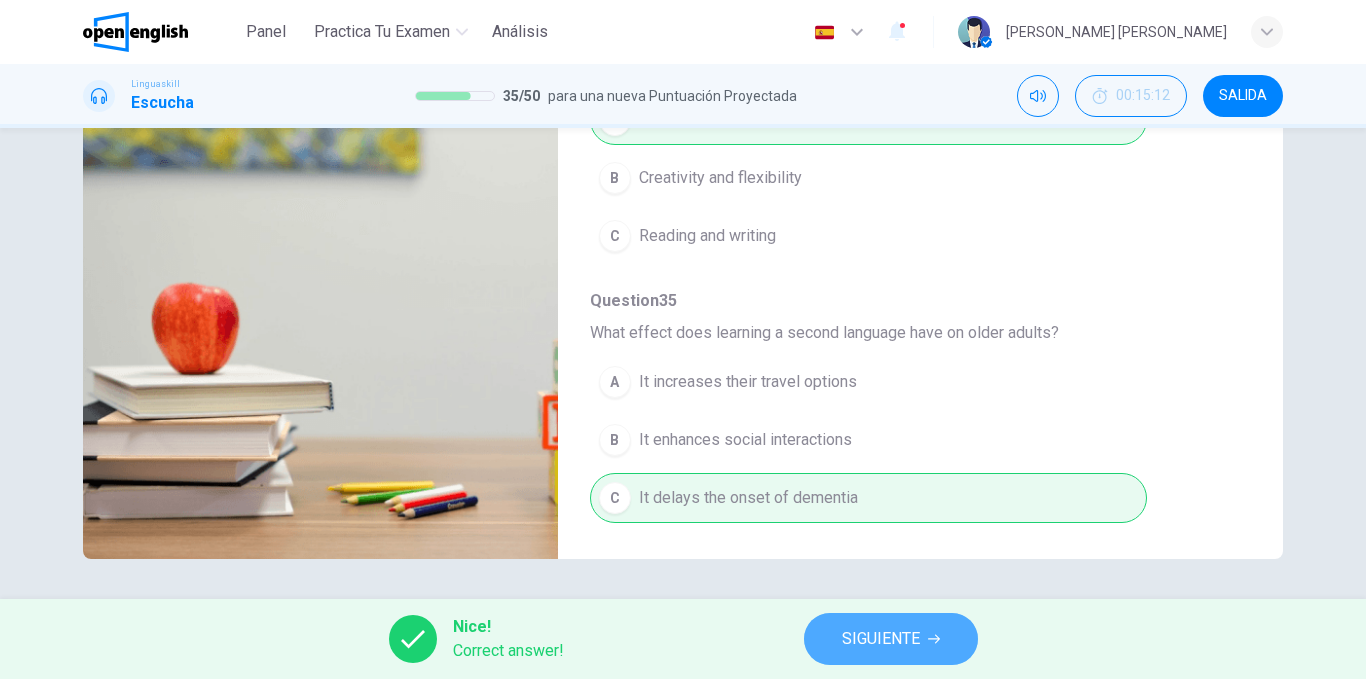click on "SIGUIENTE" at bounding box center [891, 639] 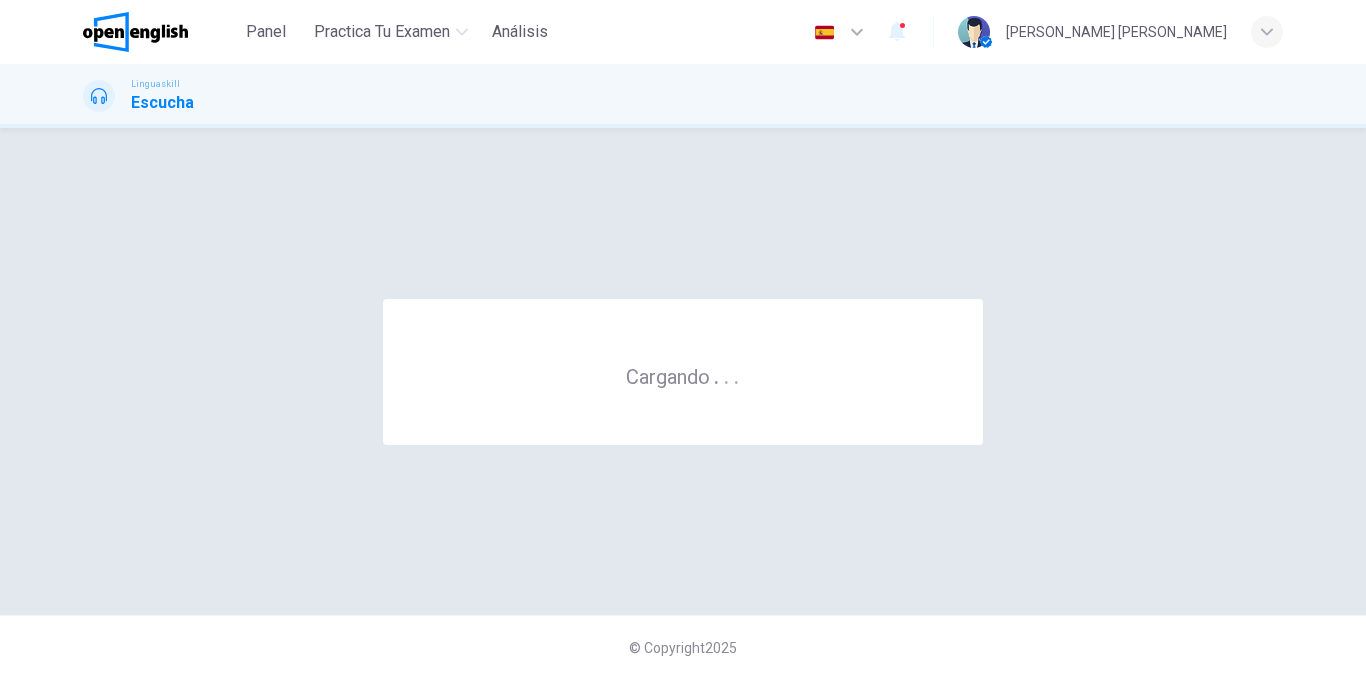 scroll, scrollTop: 0, scrollLeft: 0, axis: both 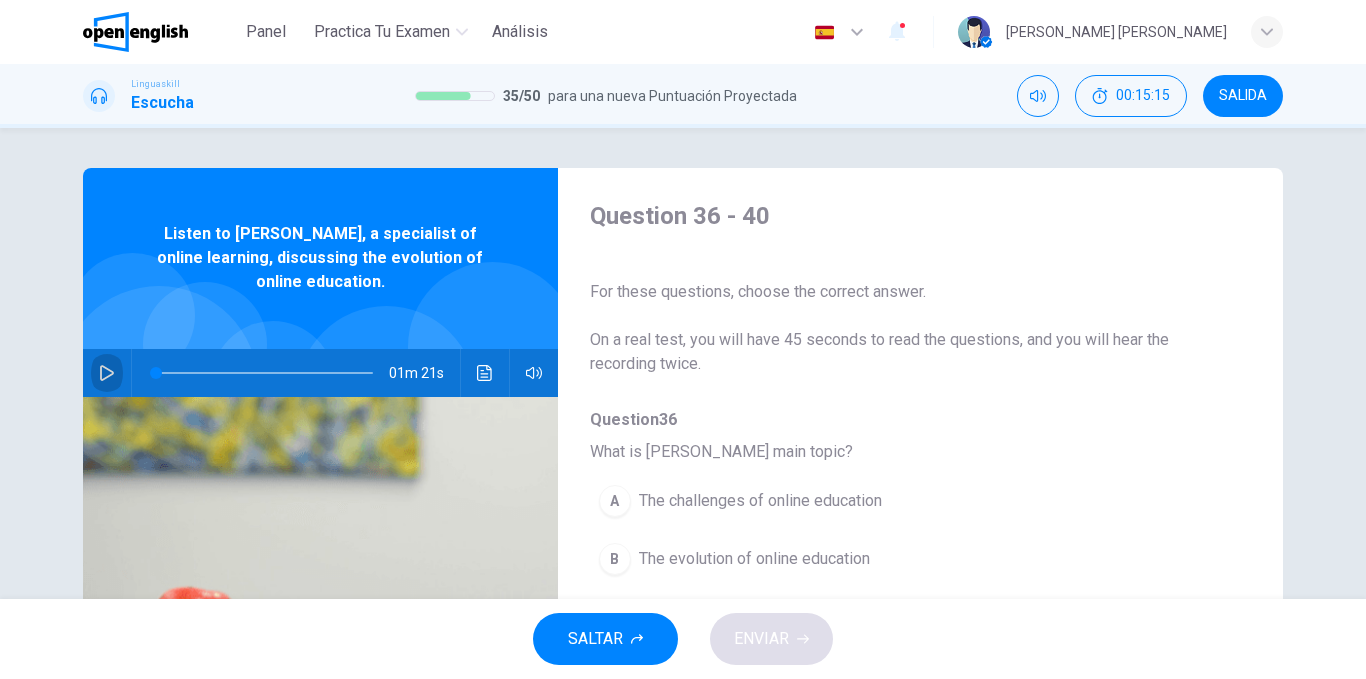 click at bounding box center (107, 373) 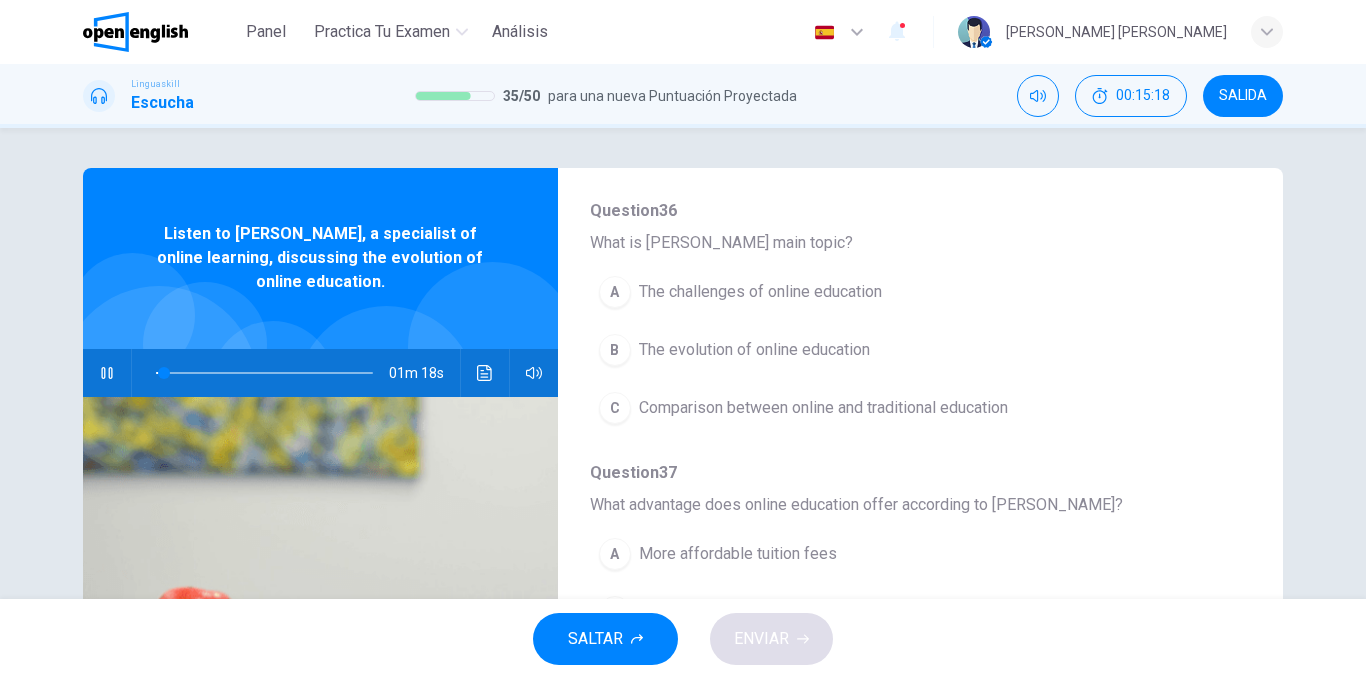 scroll, scrollTop: 210, scrollLeft: 0, axis: vertical 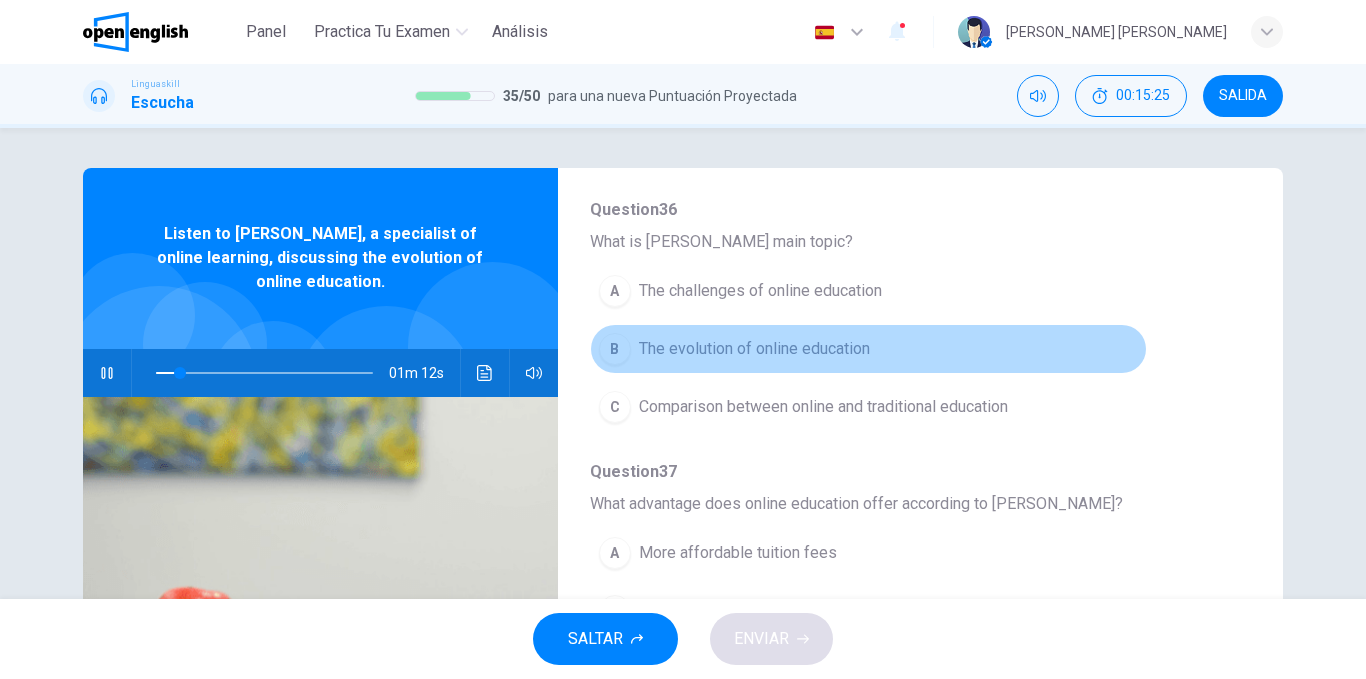click on "B The evolution of online education" at bounding box center [868, 349] 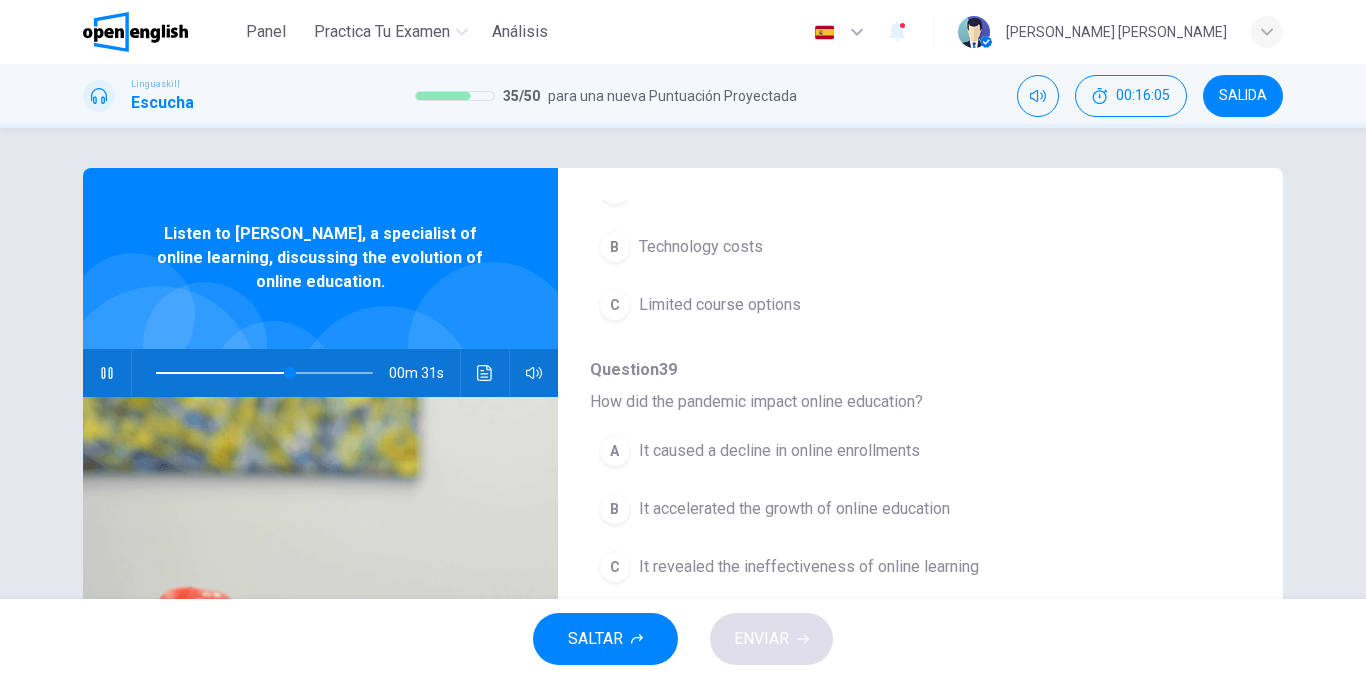 scroll, scrollTop: 863, scrollLeft: 0, axis: vertical 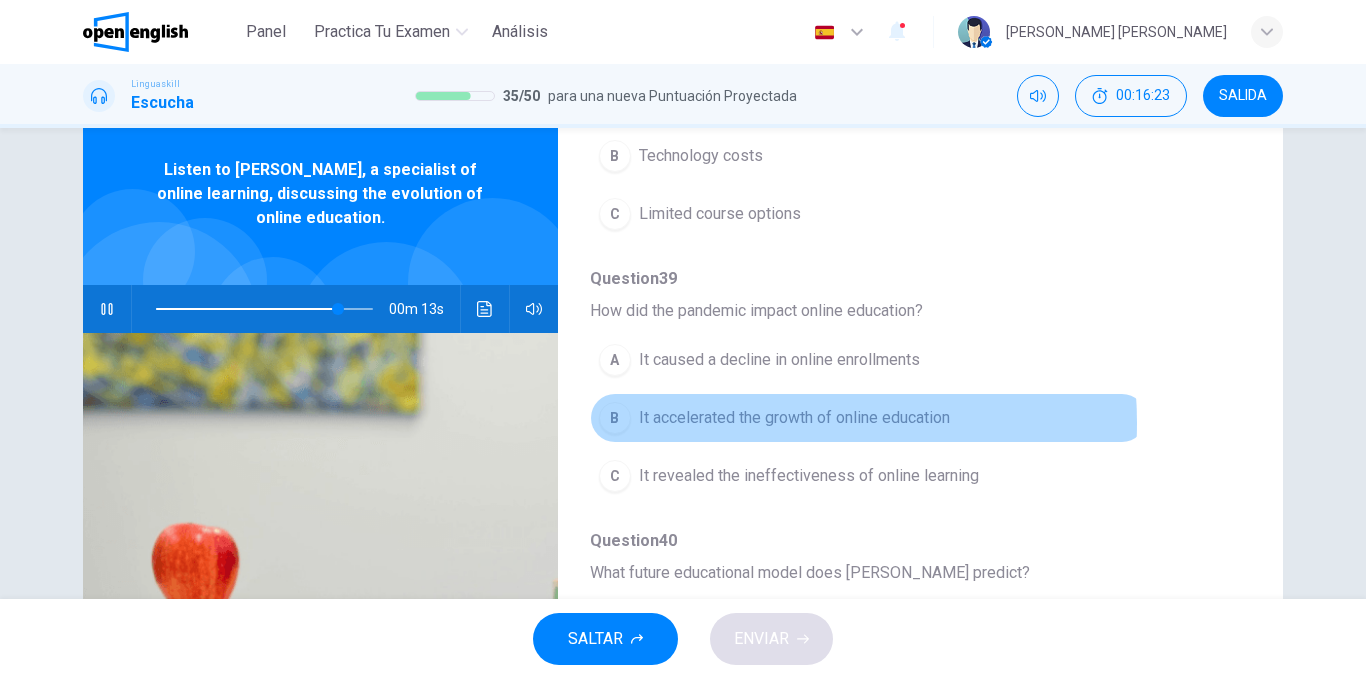click on "It accelerated the growth of online education" at bounding box center (794, 418) 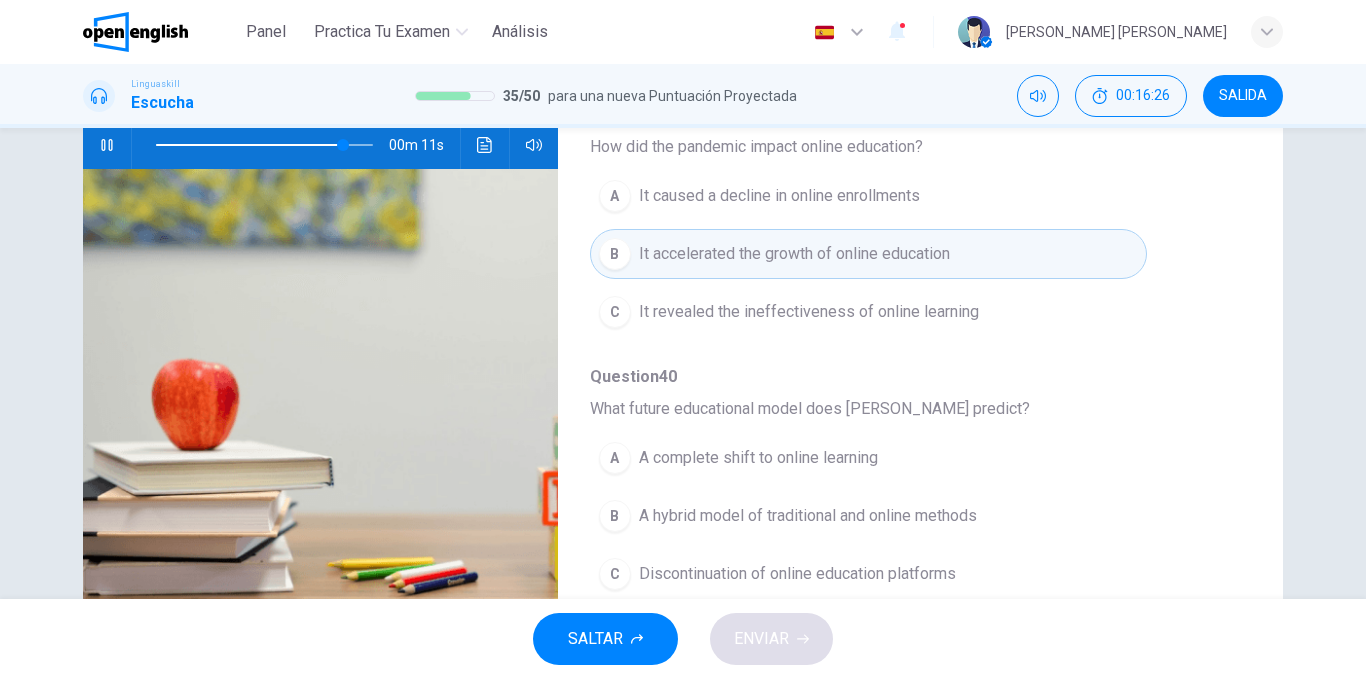 scroll, scrollTop: 304, scrollLeft: 0, axis: vertical 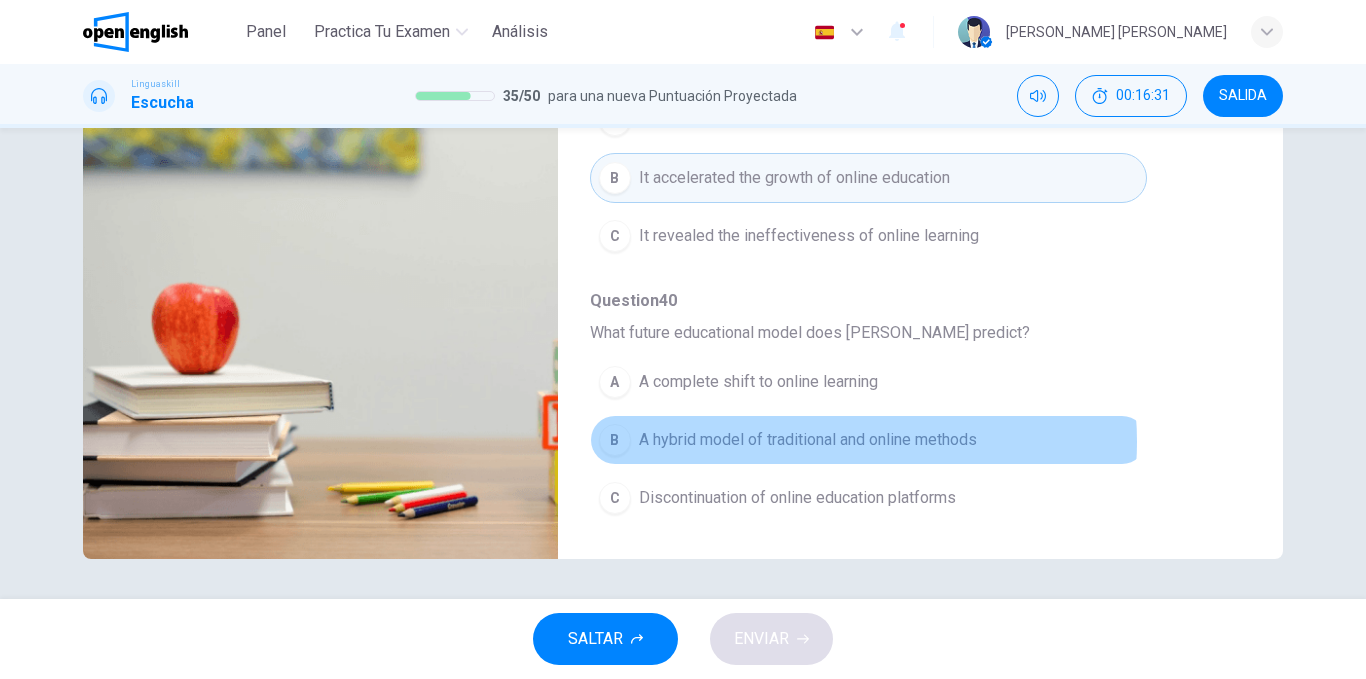 click on "A hybrid model of traditional and online methods" at bounding box center (808, 440) 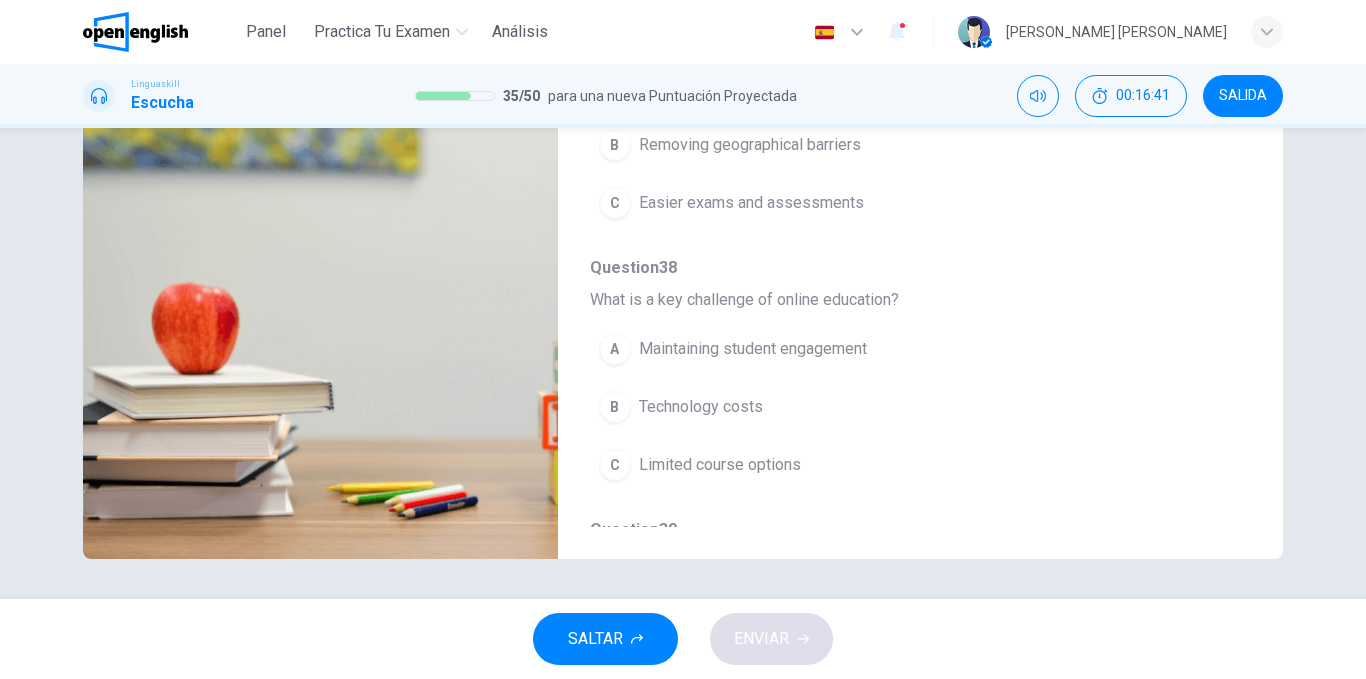scroll, scrollTop: 360, scrollLeft: 0, axis: vertical 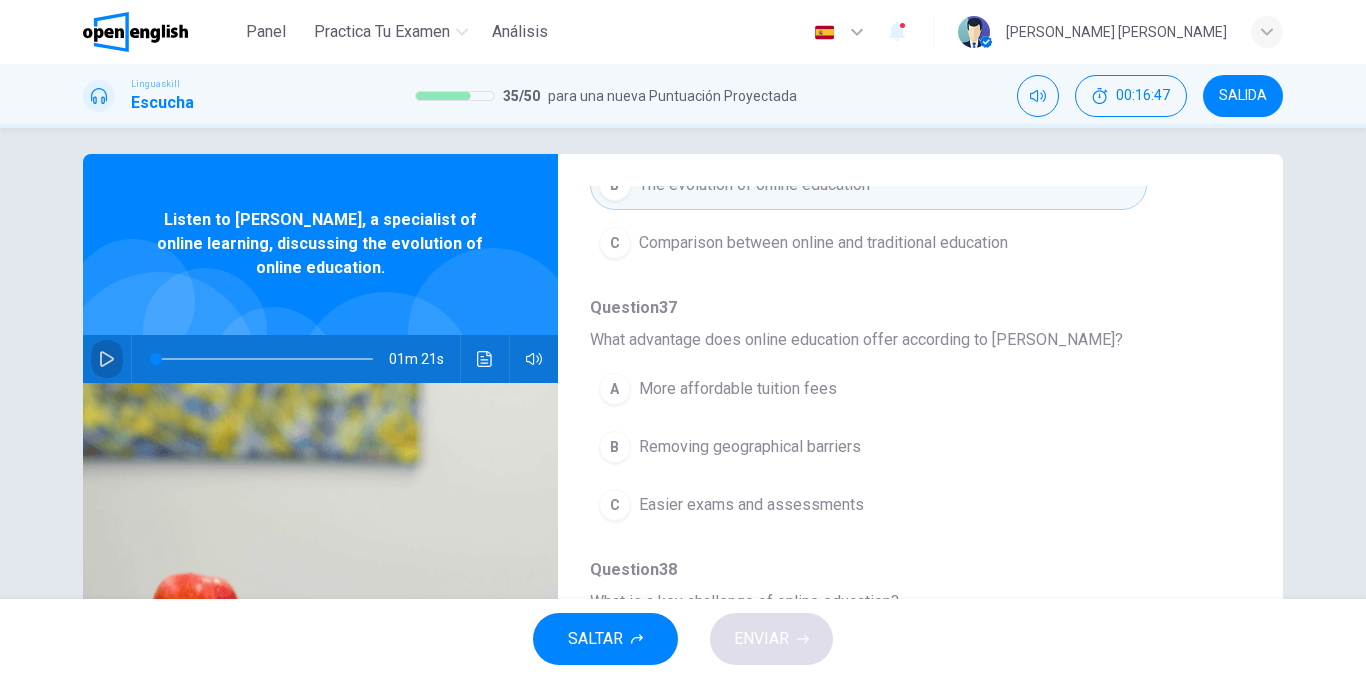 click 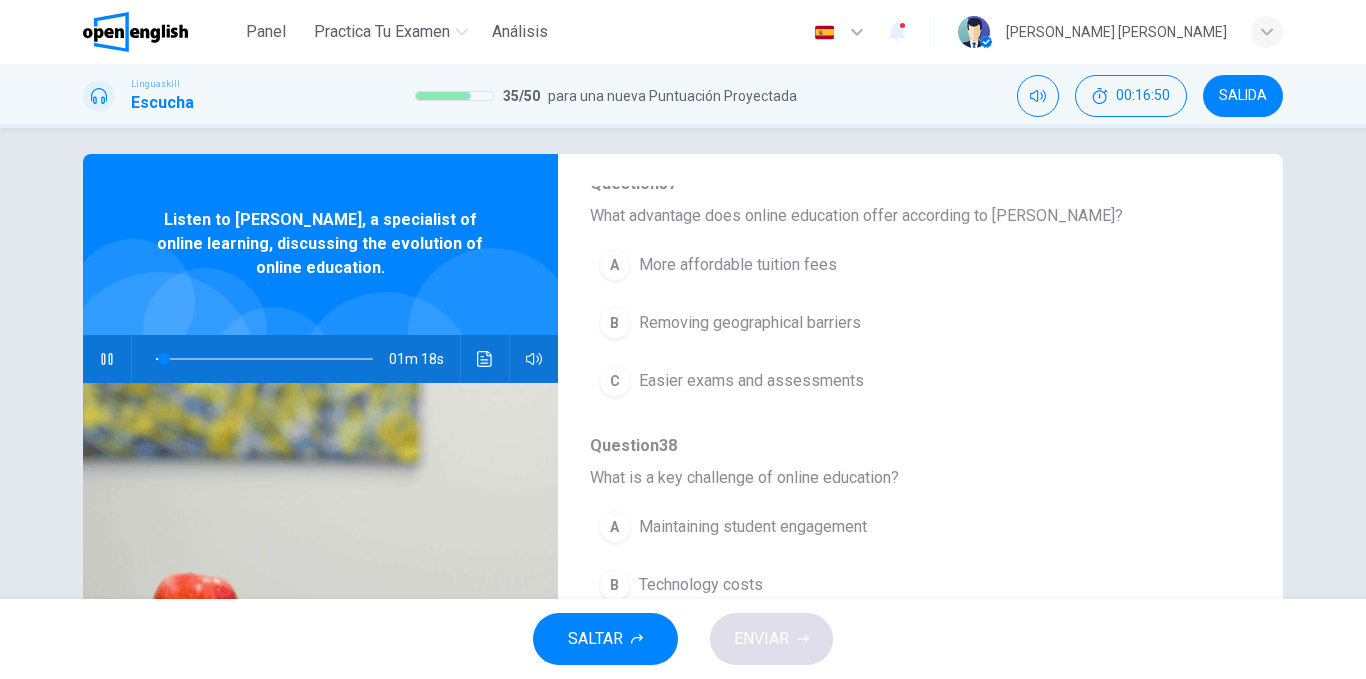 scroll, scrollTop: 485, scrollLeft: 0, axis: vertical 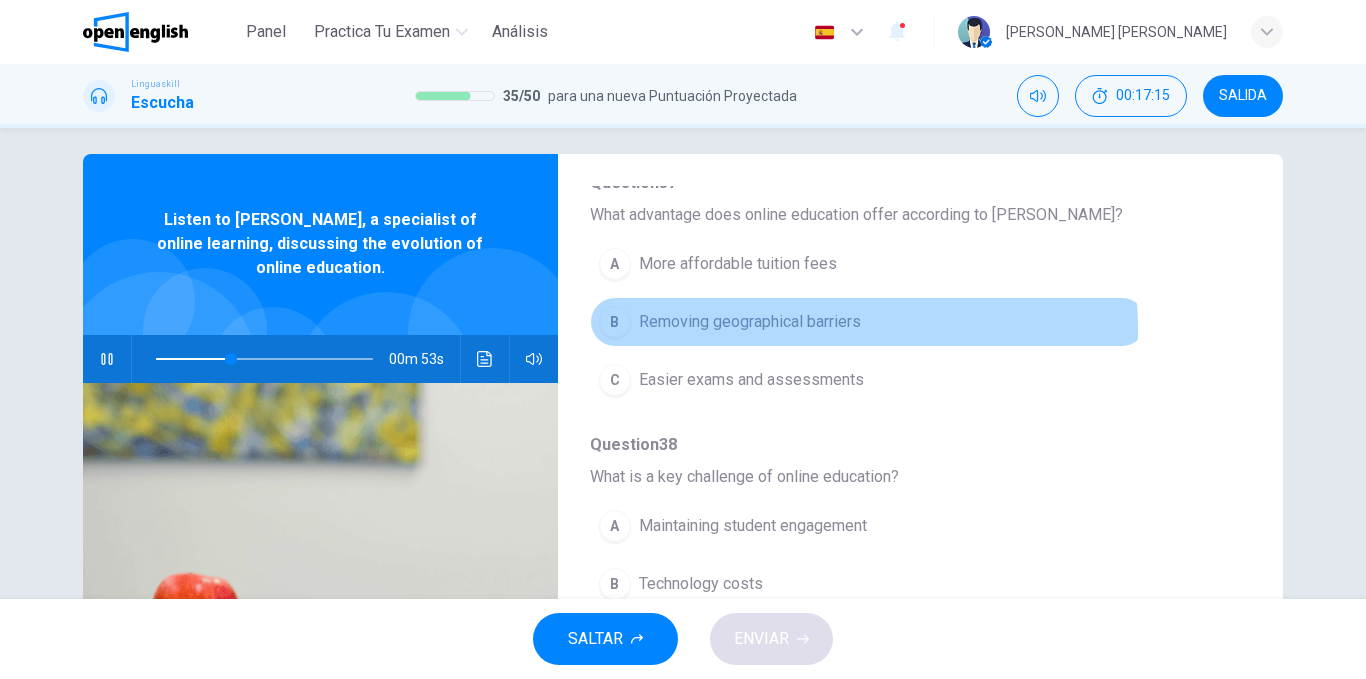click on "Removing geographical barriers" at bounding box center [750, 322] 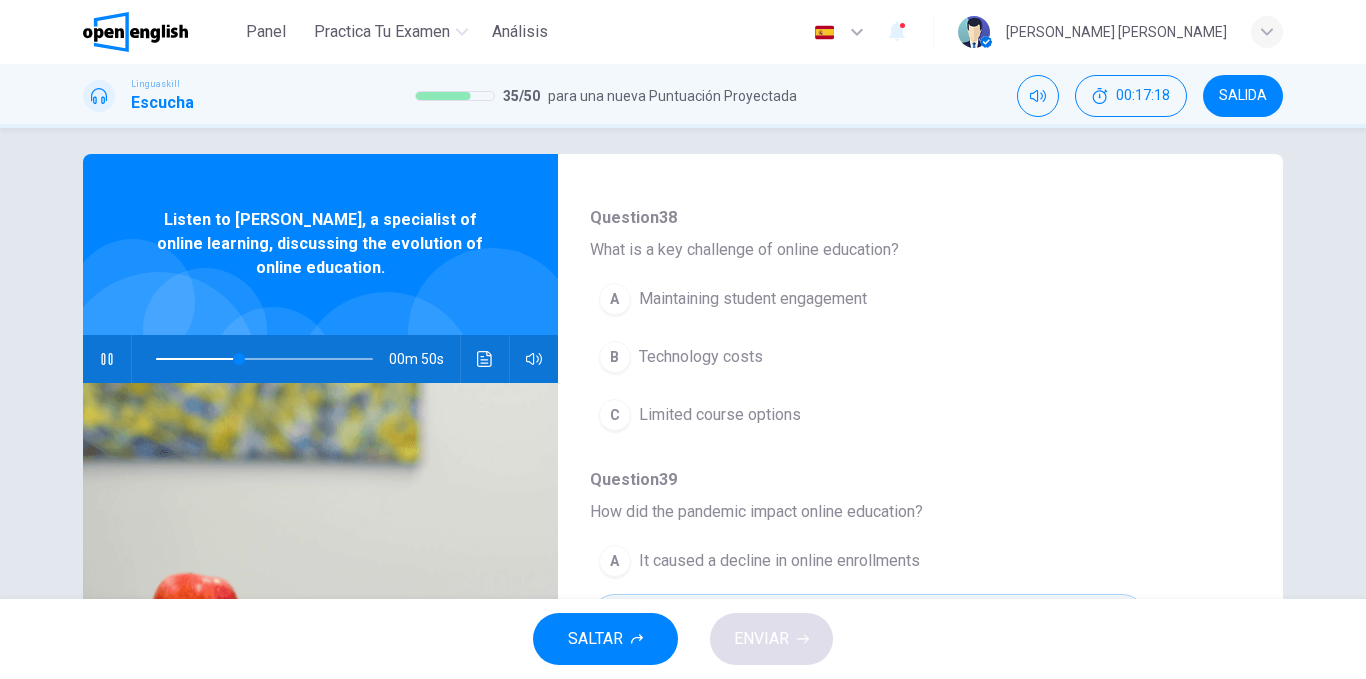 scroll, scrollTop: 713, scrollLeft: 0, axis: vertical 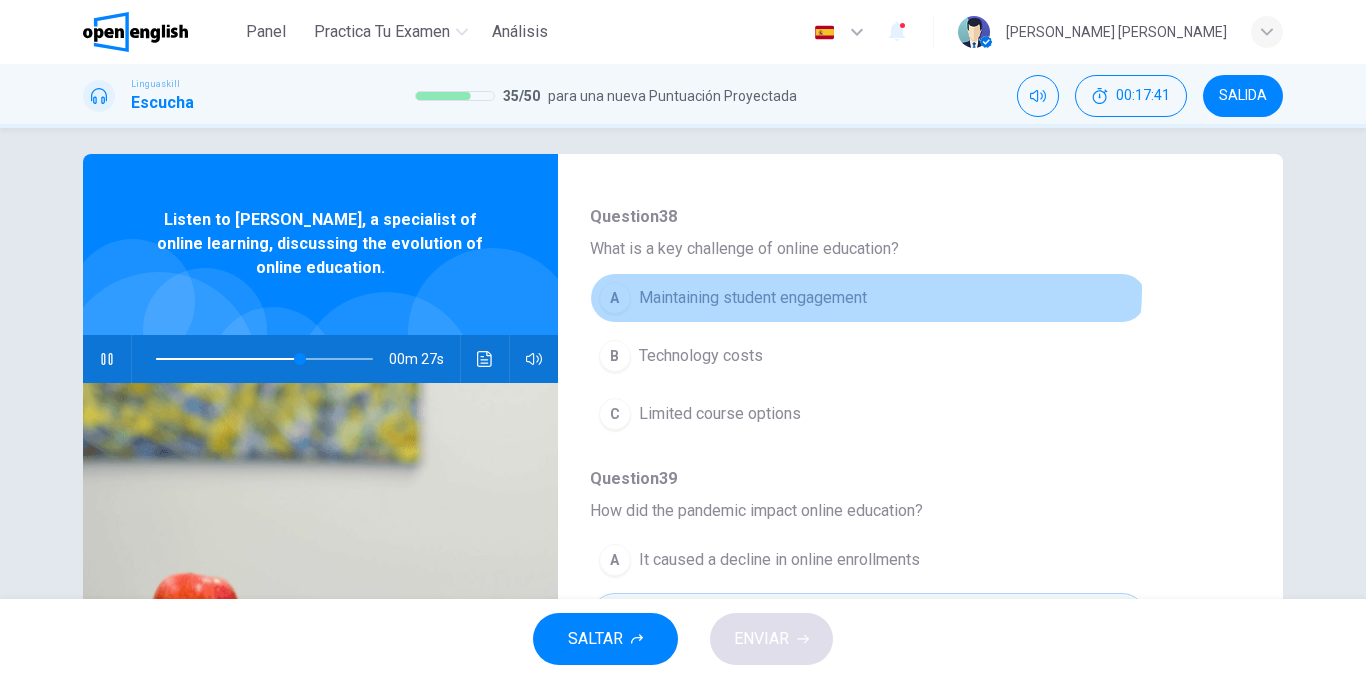 click on "Maintaining student engagement" at bounding box center (753, 298) 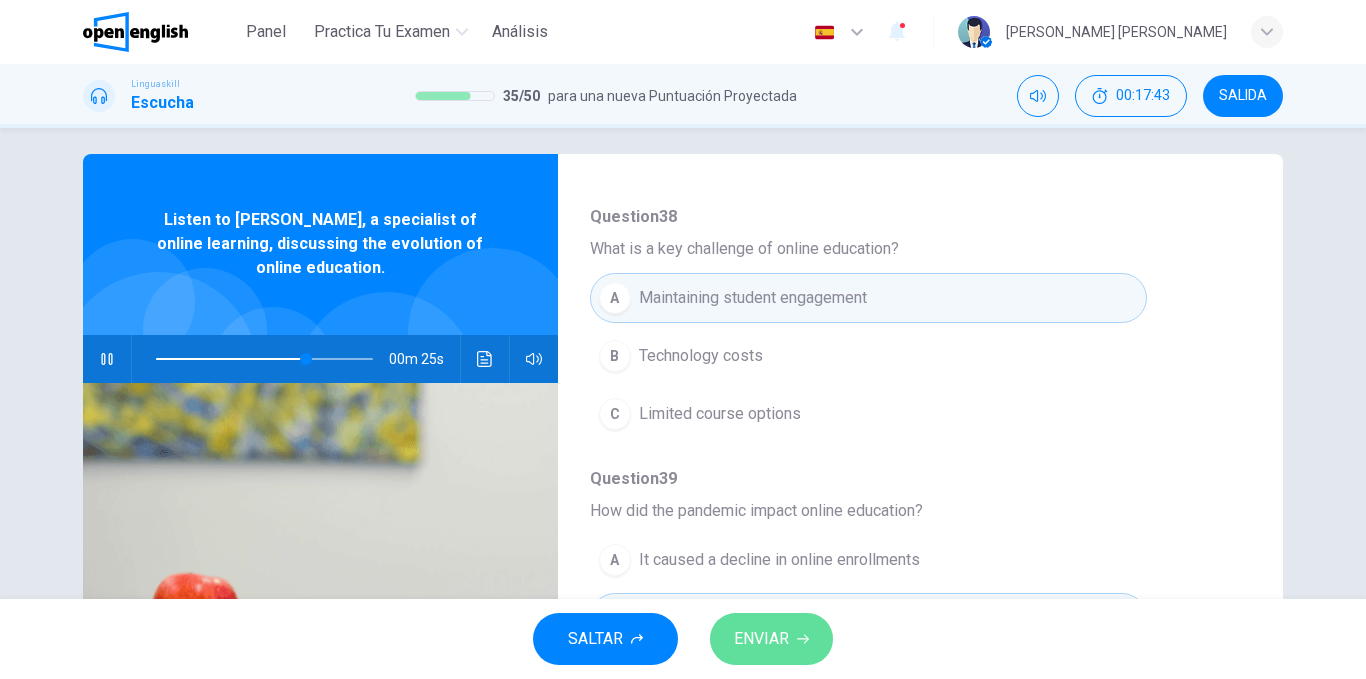 click on "ENVIAR" at bounding box center [761, 639] 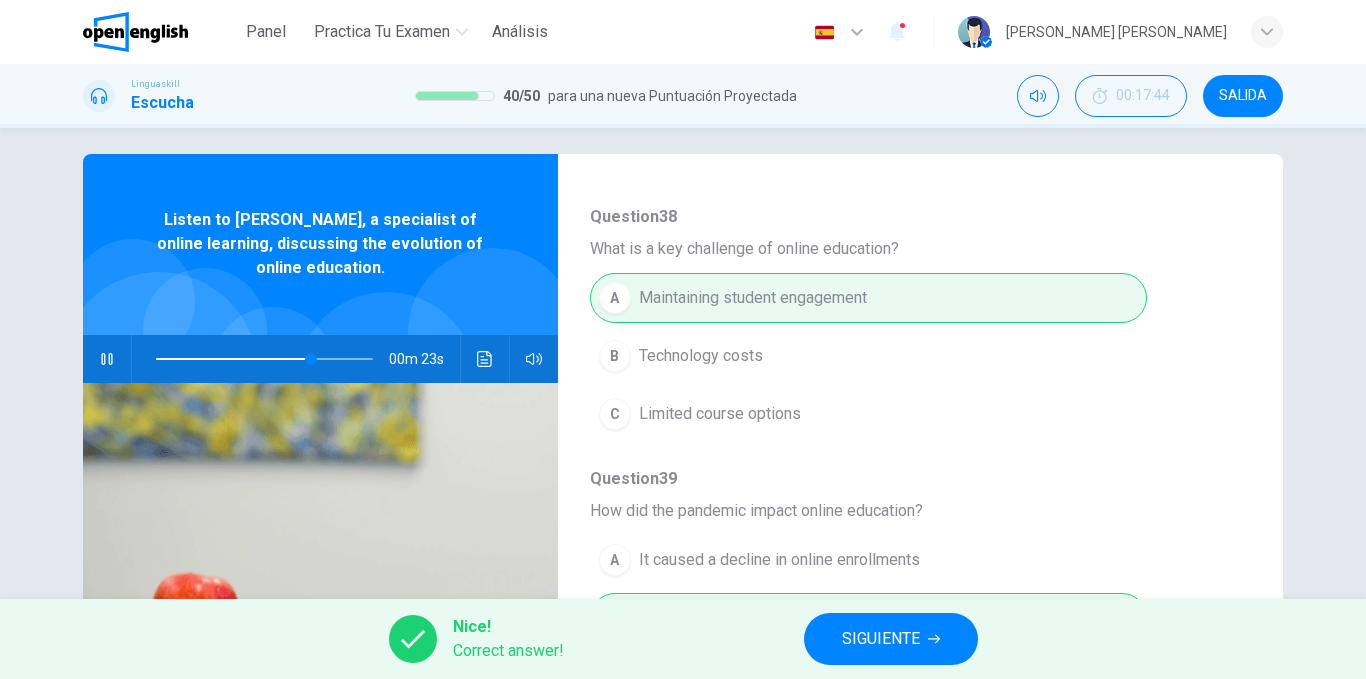 type on "**" 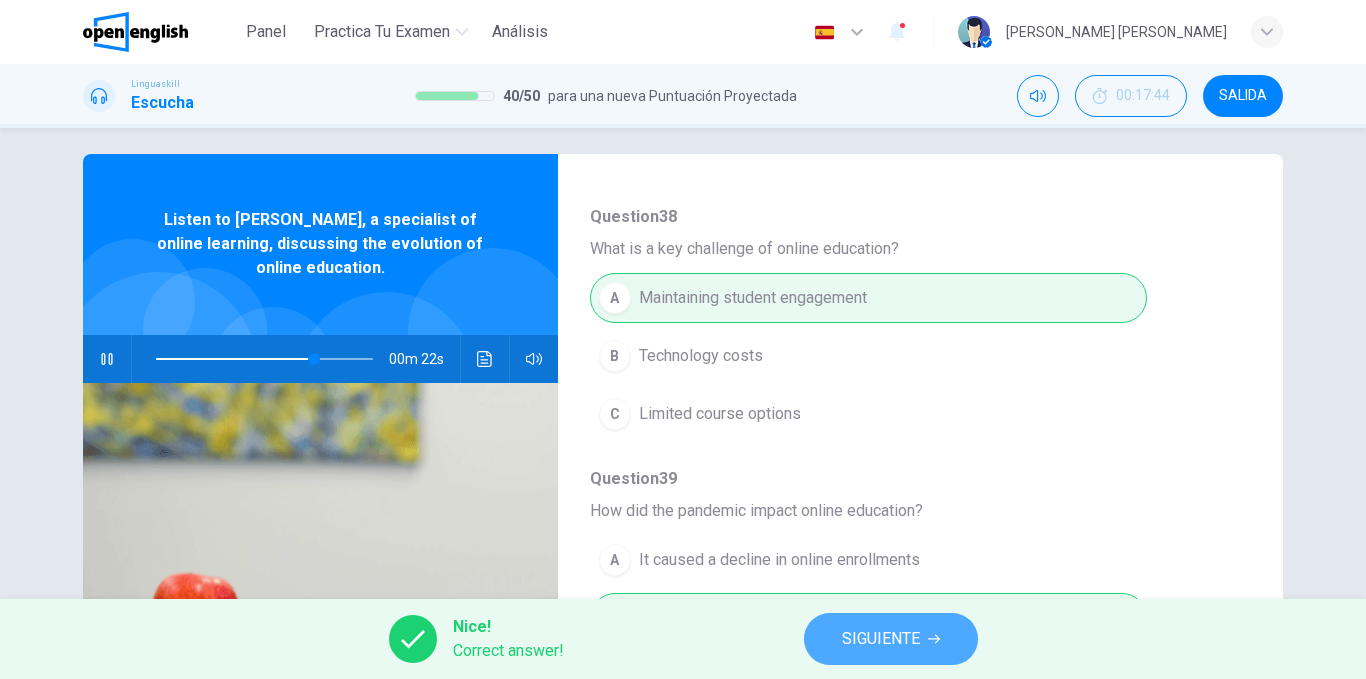 click on "SIGUIENTE" at bounding box center (881, 639) 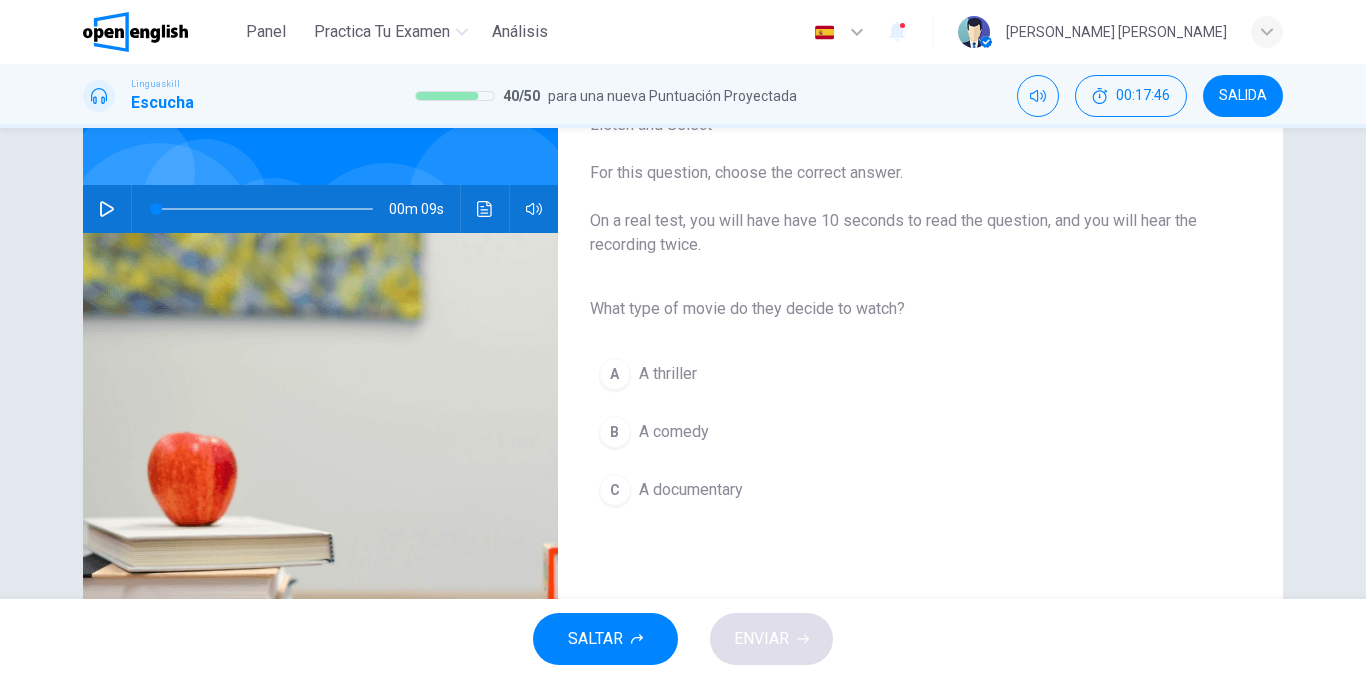 scroll, scrollTop: 149, scrollLeft: 0, axis: vertical 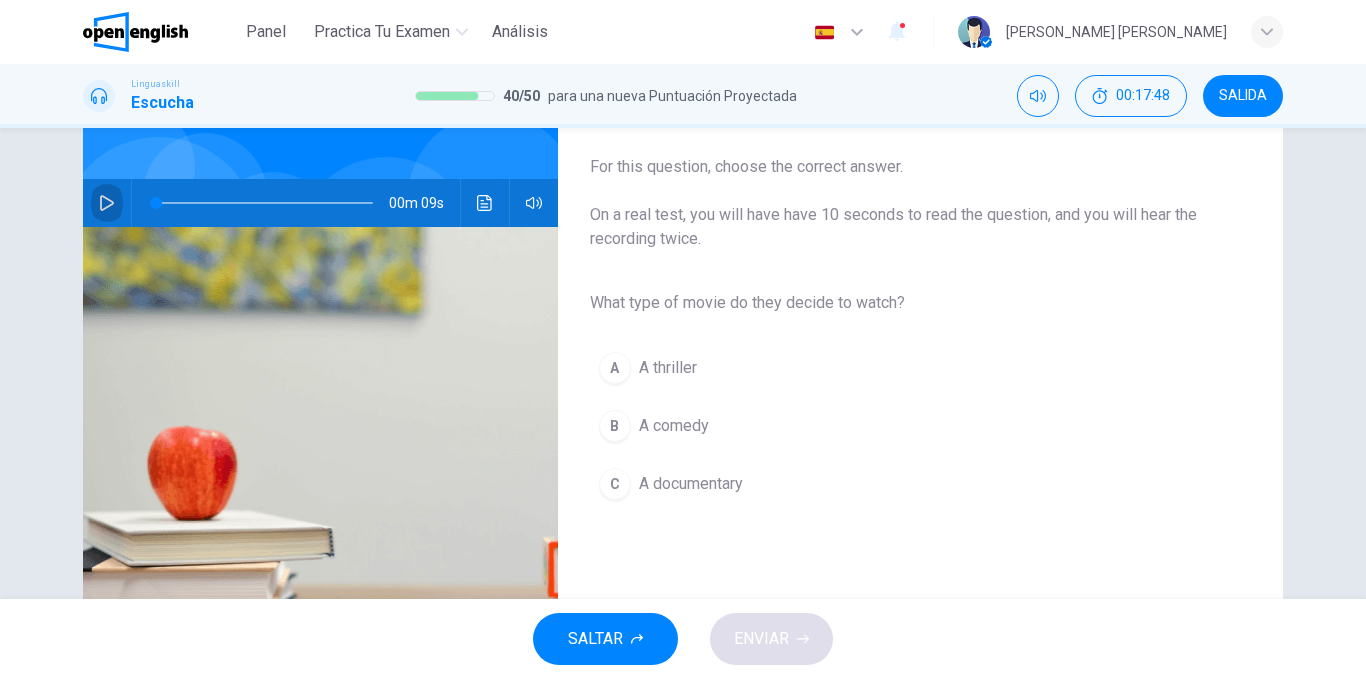 click at bounding box center [107, 203] 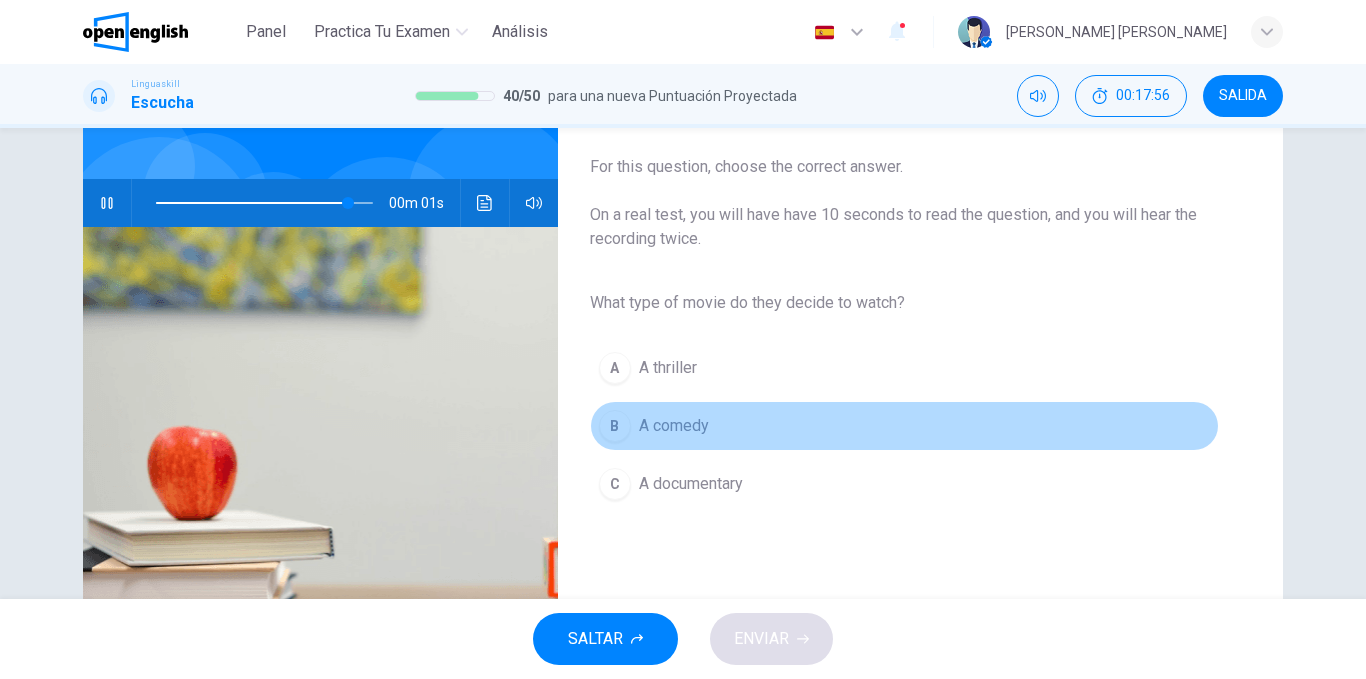 click on "B A comedy" at bounding box center [904, 426] 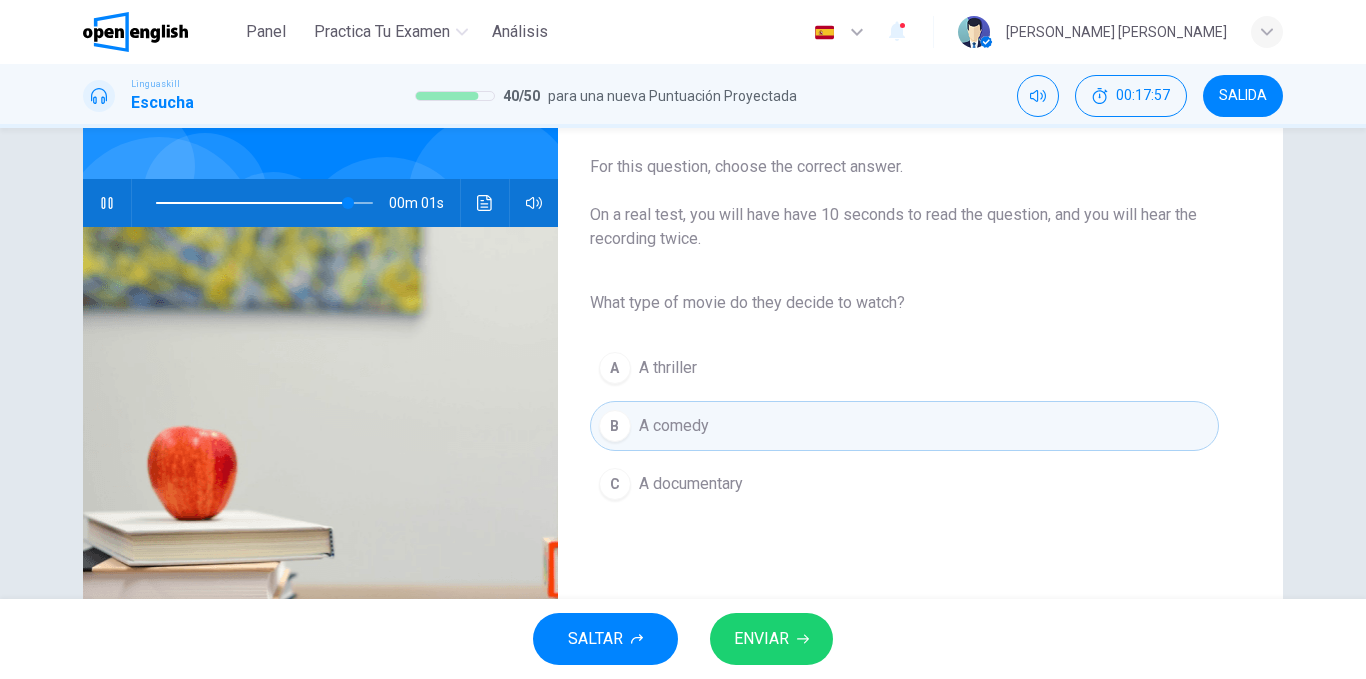 type on "*" 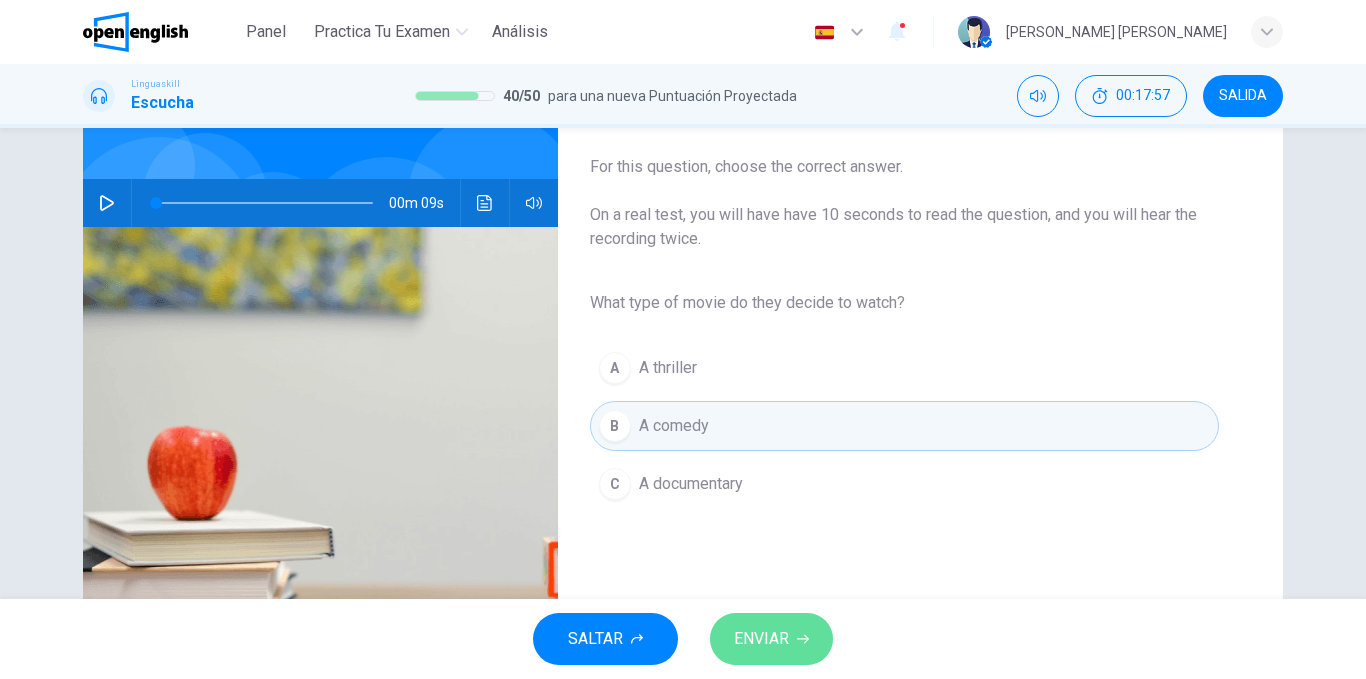 click 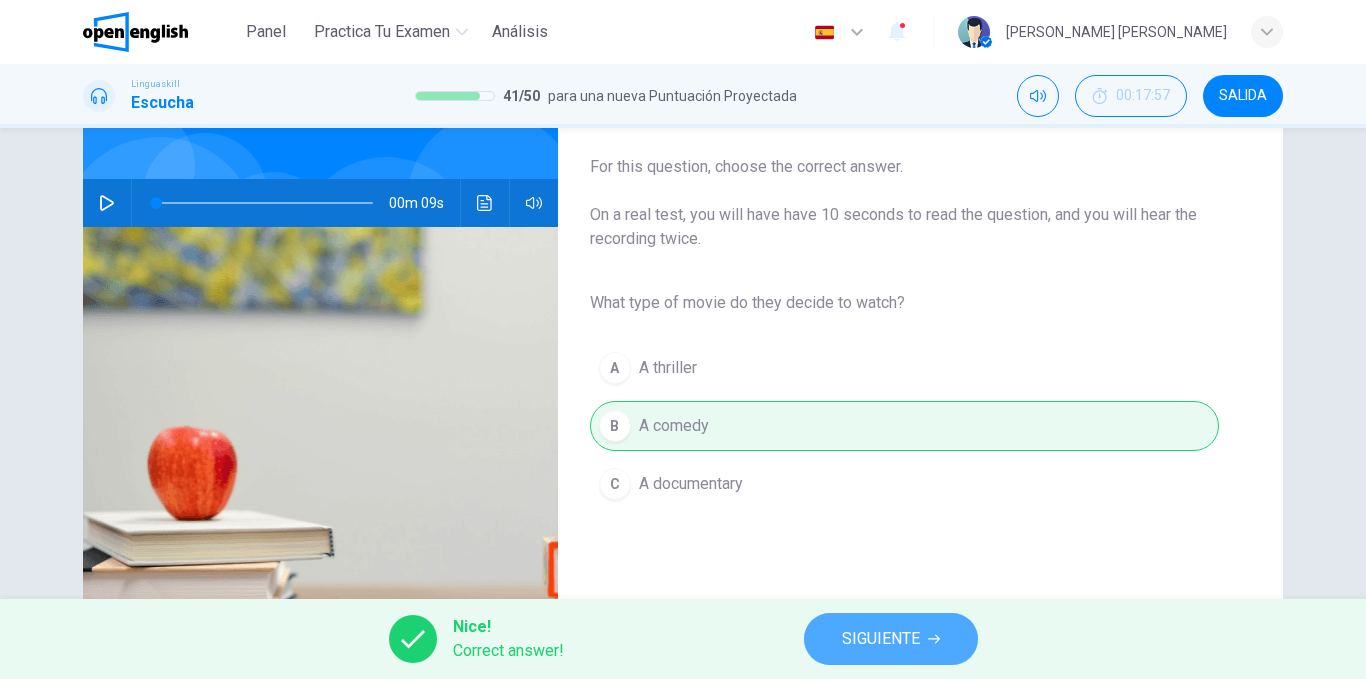 click on "SIGUIENTE" at bounding box center (891, 639) 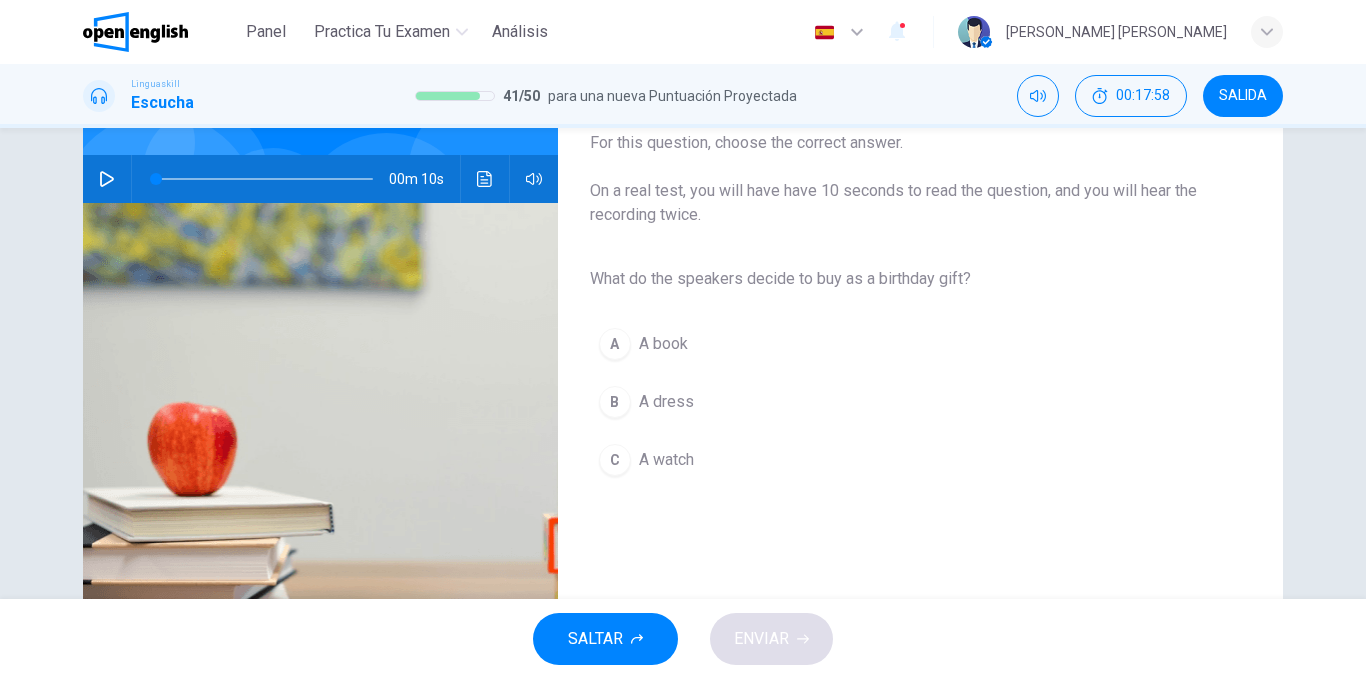 scroll, scrollTop: 174, scrollLeft: 0, axis: vertical 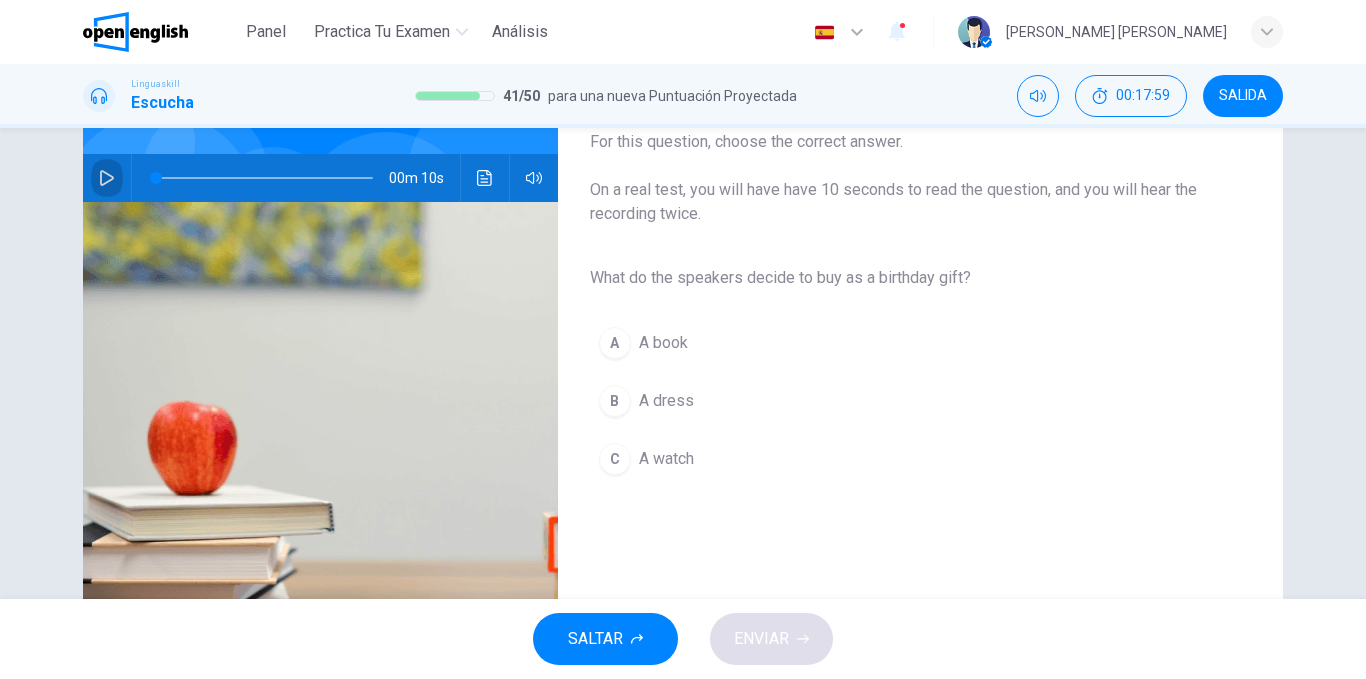 click at bounding box center [107, 178] 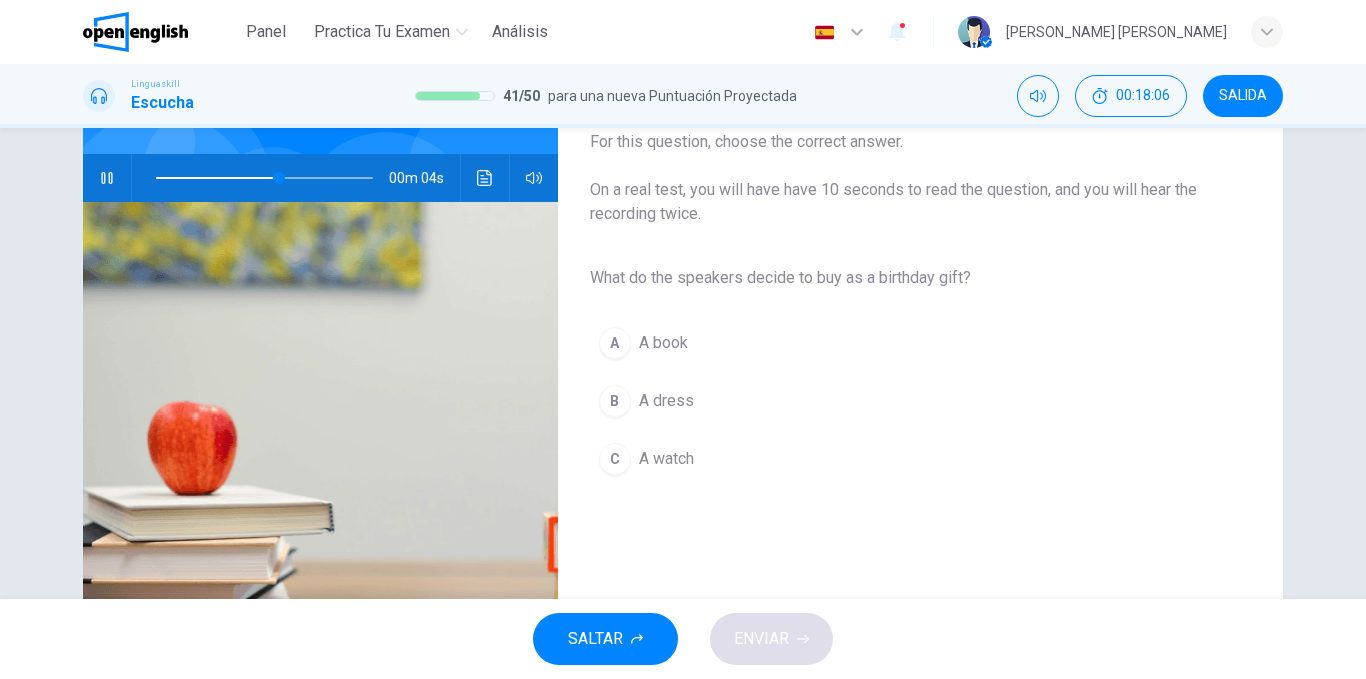 click on "A A book" at bounding box center (904, 343) 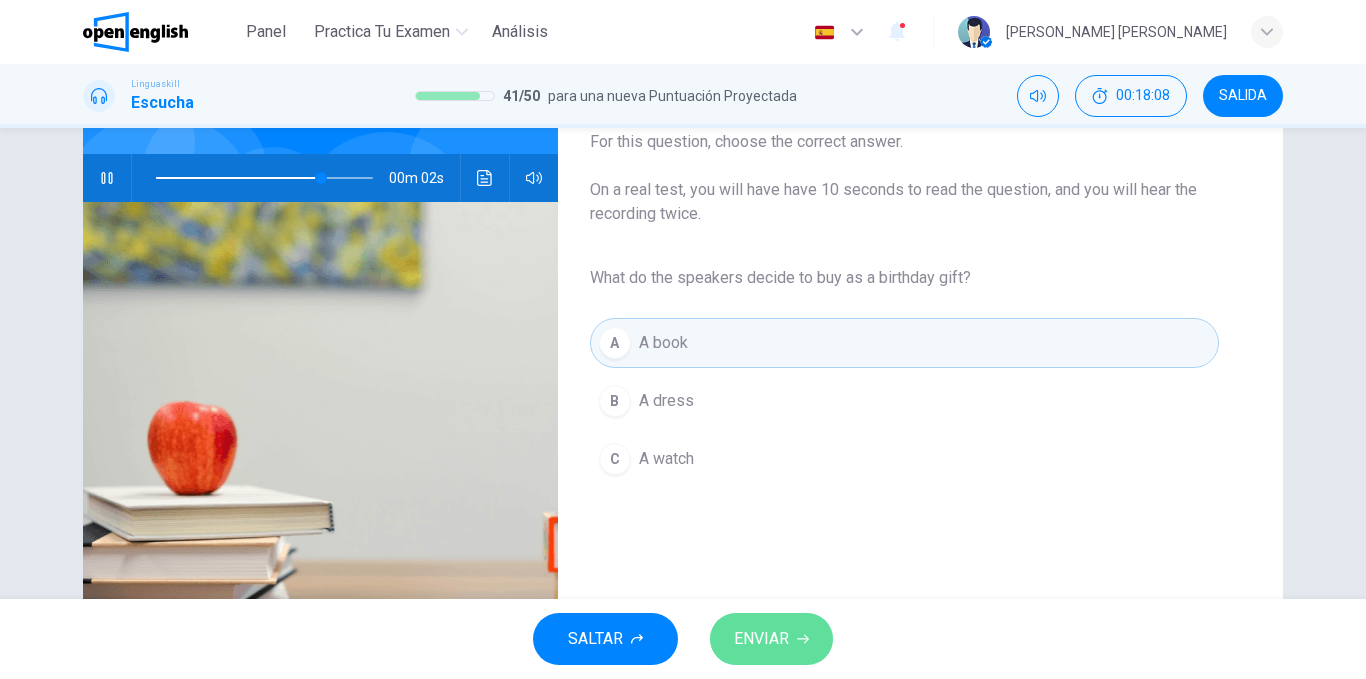 click on "ENVIAR" at bounding box center [761, 639] 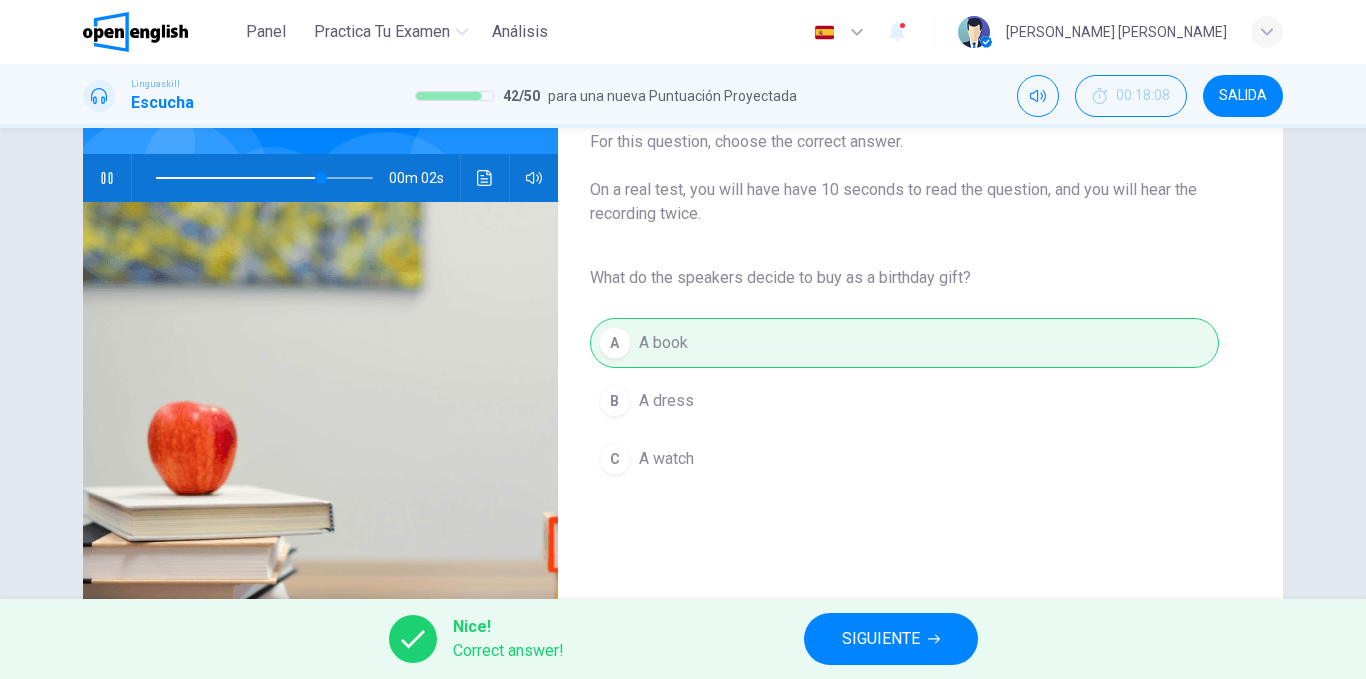type on "**" 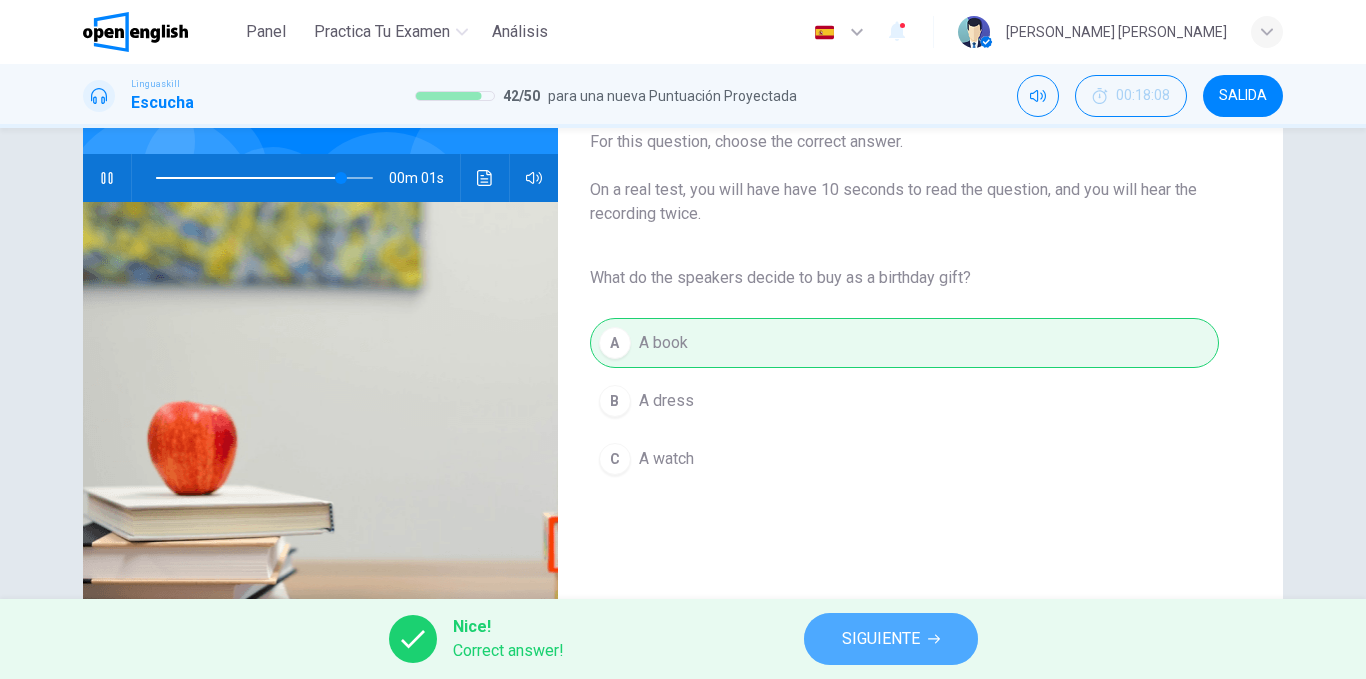 click on "SIGUIENTE" at bounding box center [881, 639] 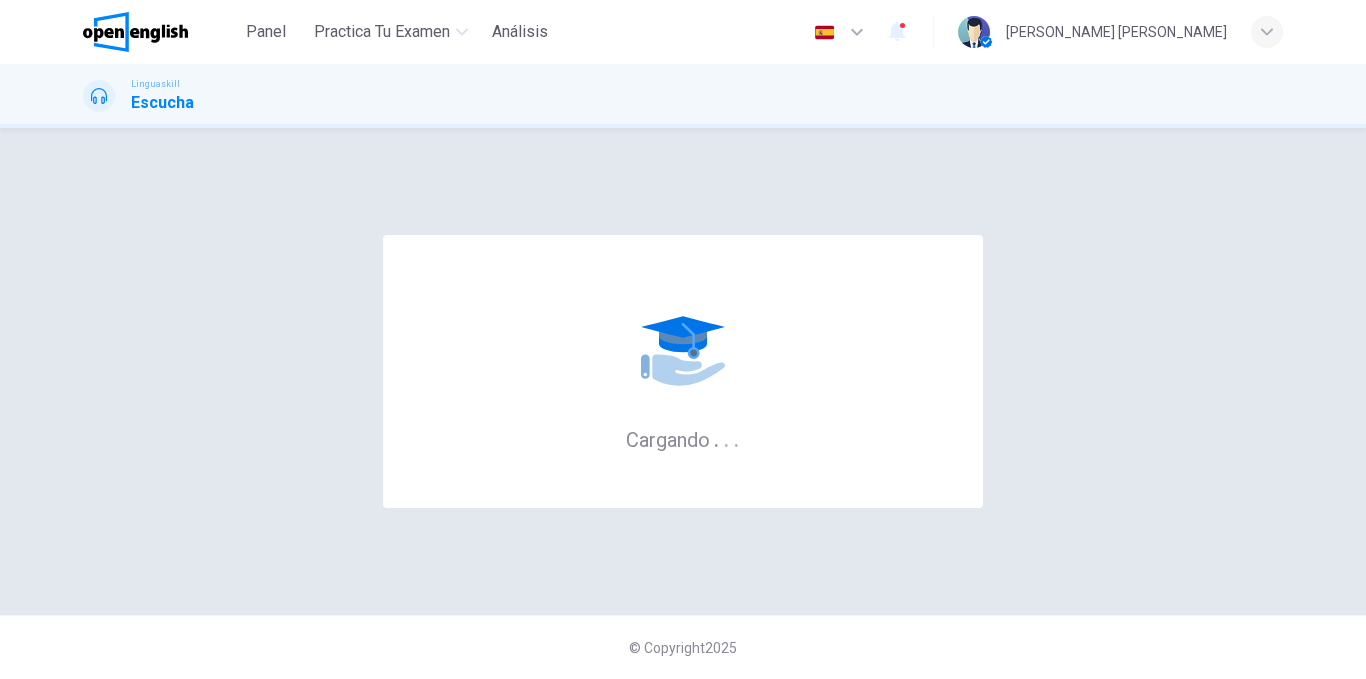 scroll, scrollTop: 0, scrollLeft: 0, axis: both 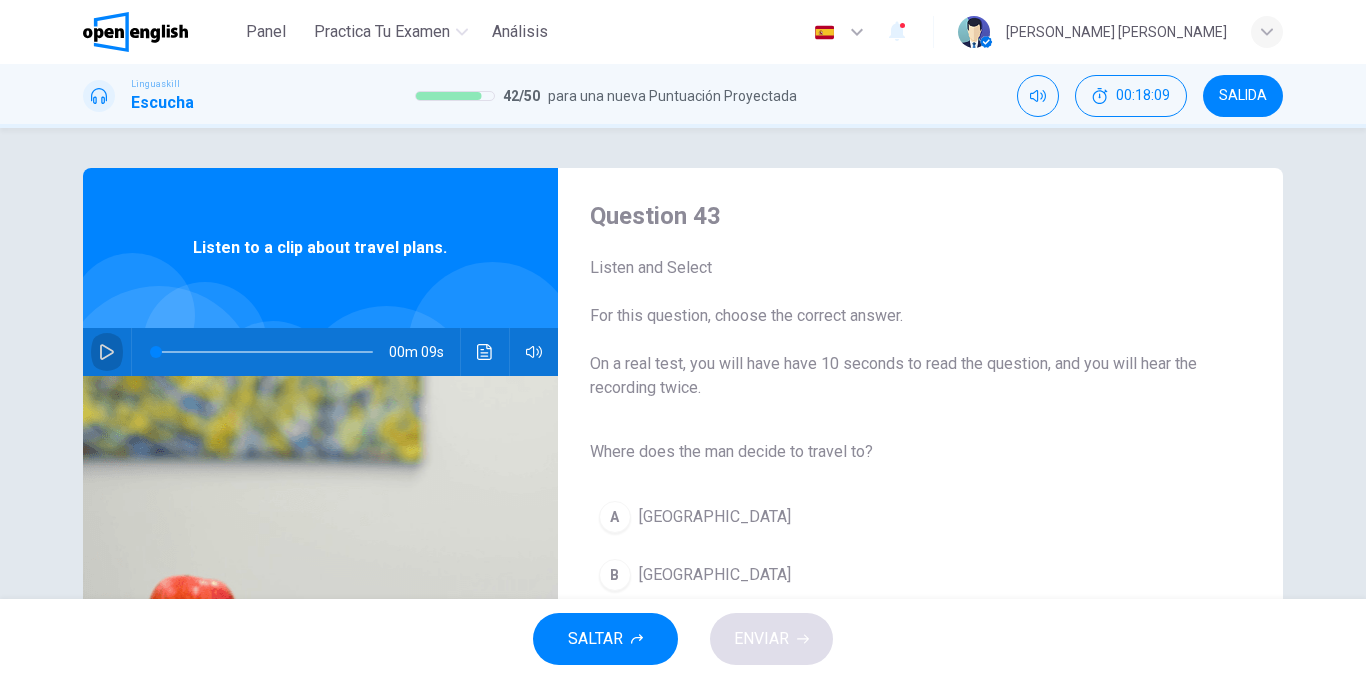 click 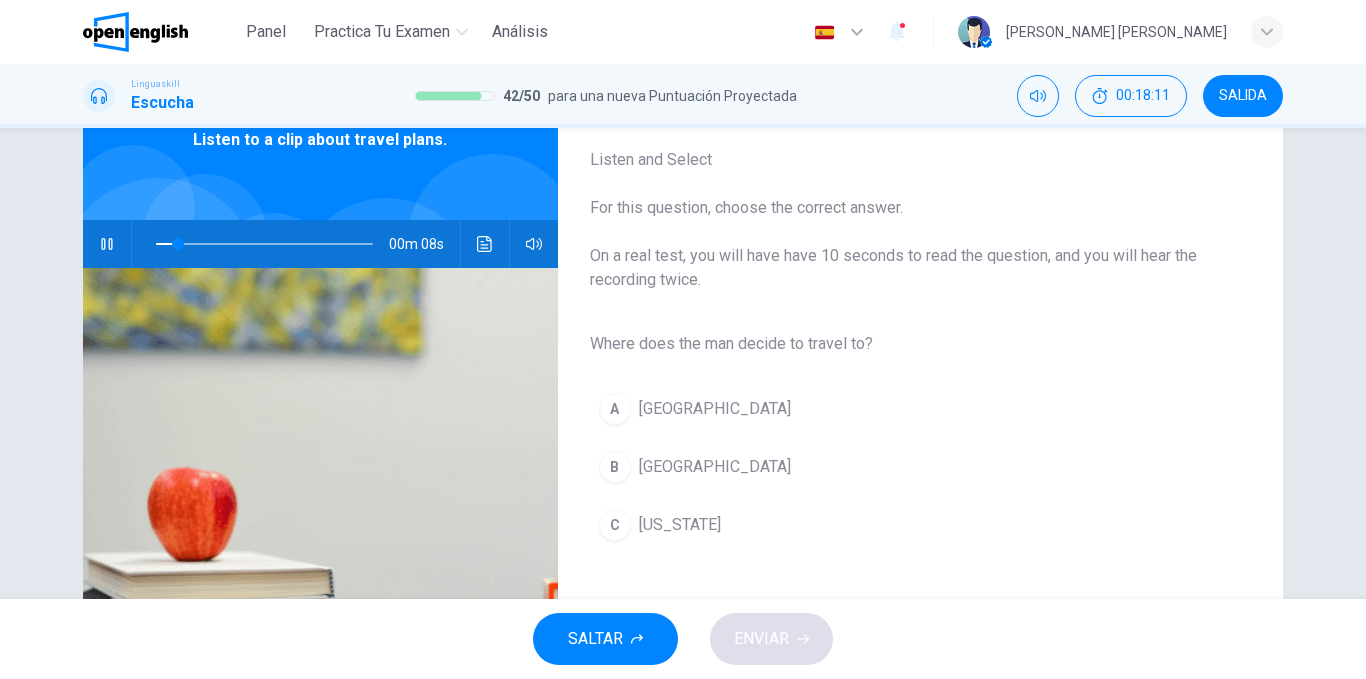 scroll, scrollTop: 118, scrollLeft: 0, axis: vertical 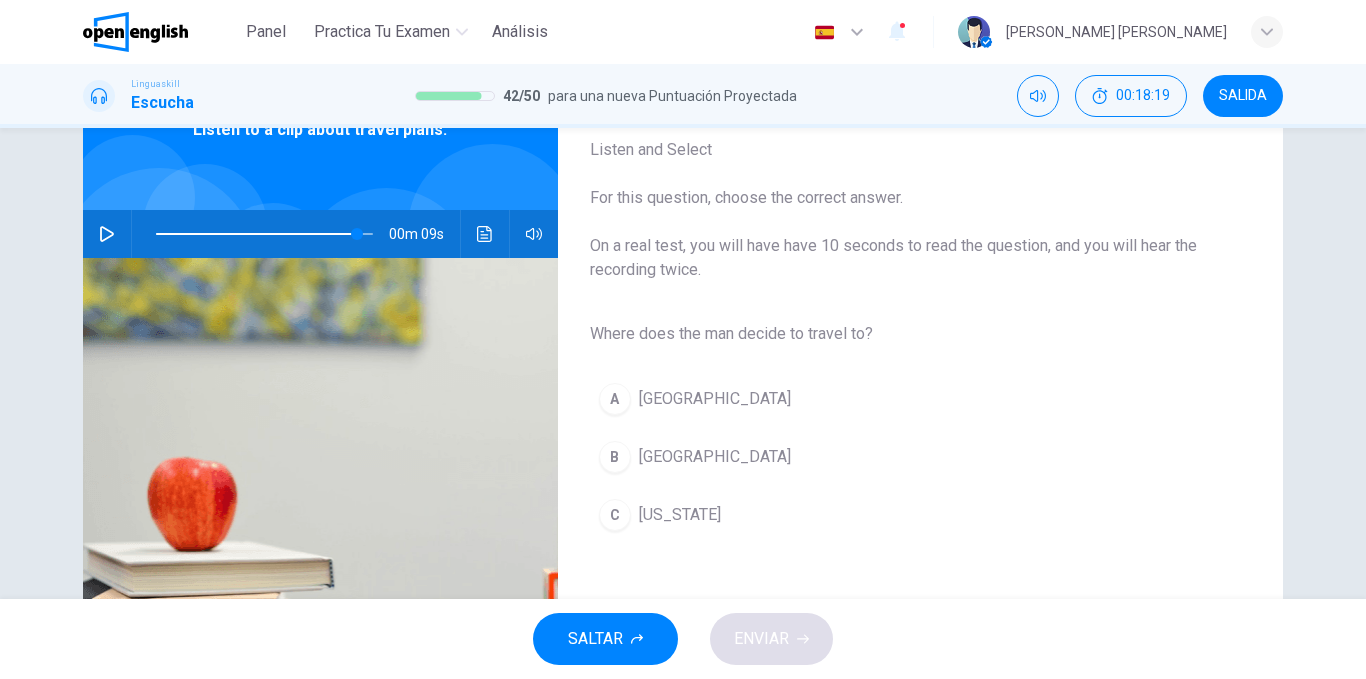 type on "*" 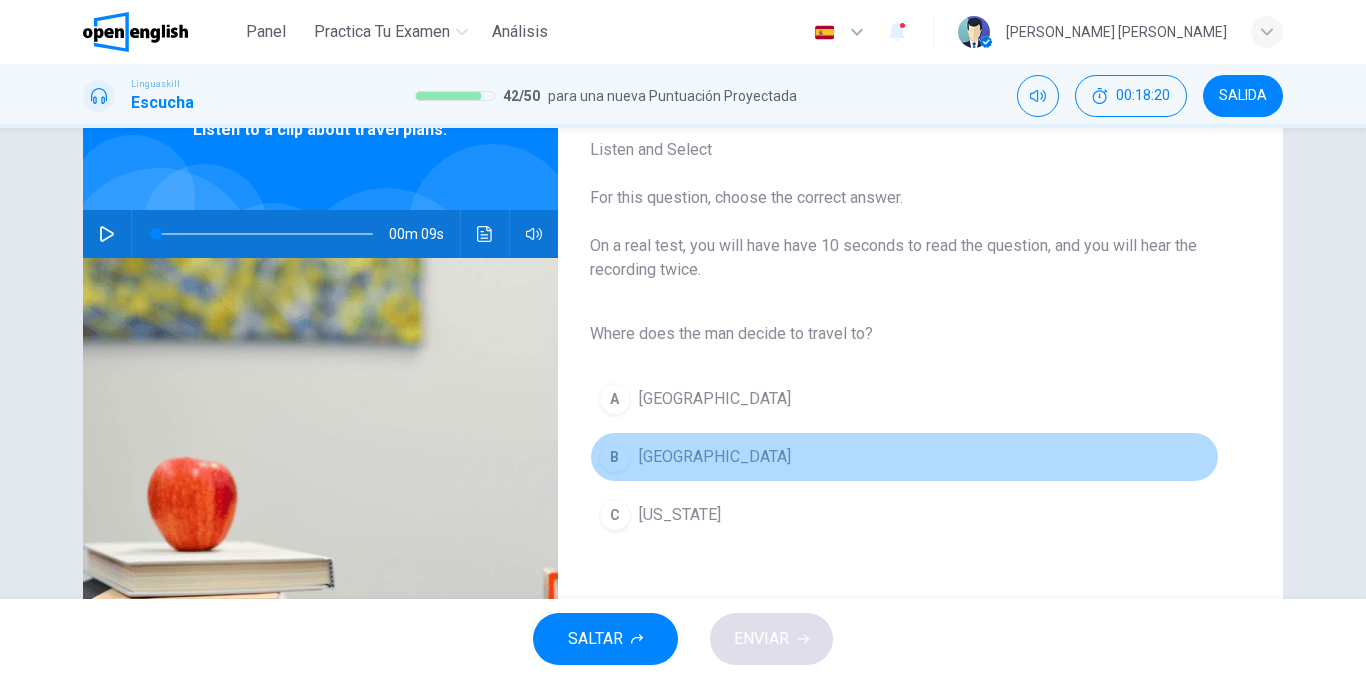 click on "B [GEOGRAPHIC_DATA]" at bounding box center [904, 457] 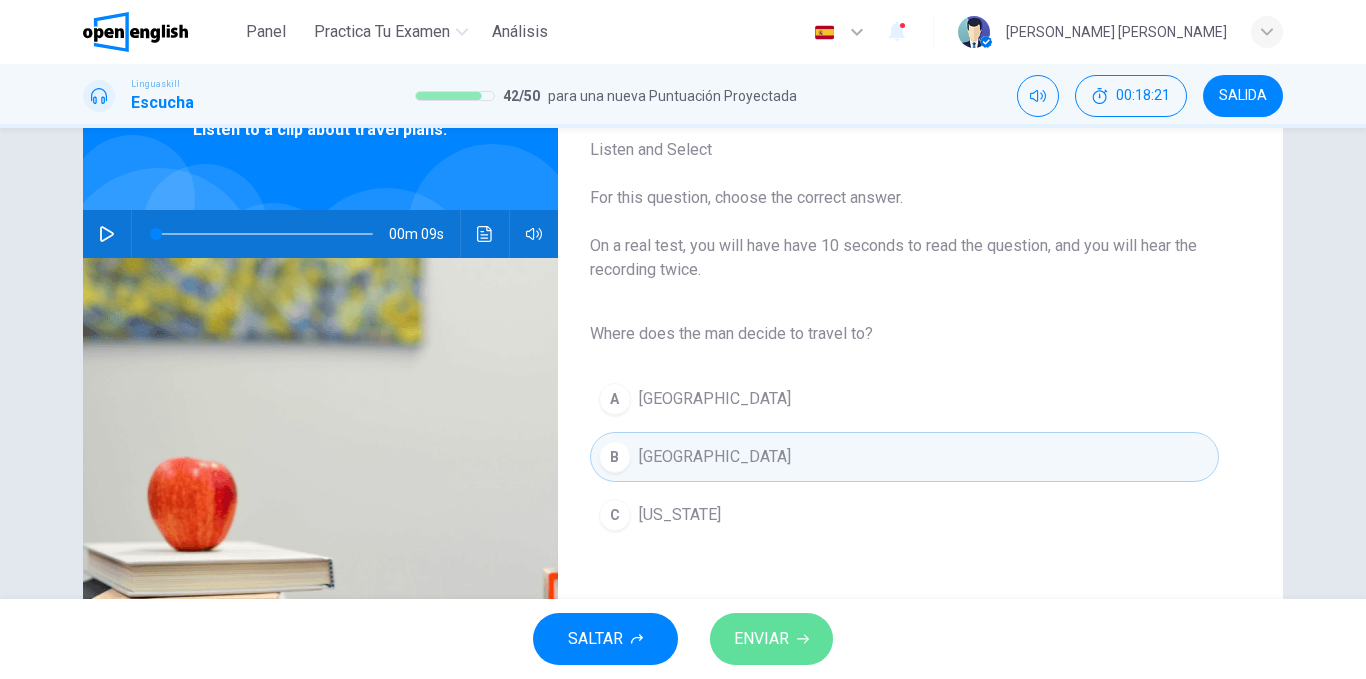 click on "ENVIAR" at bounding box center (761, 639) 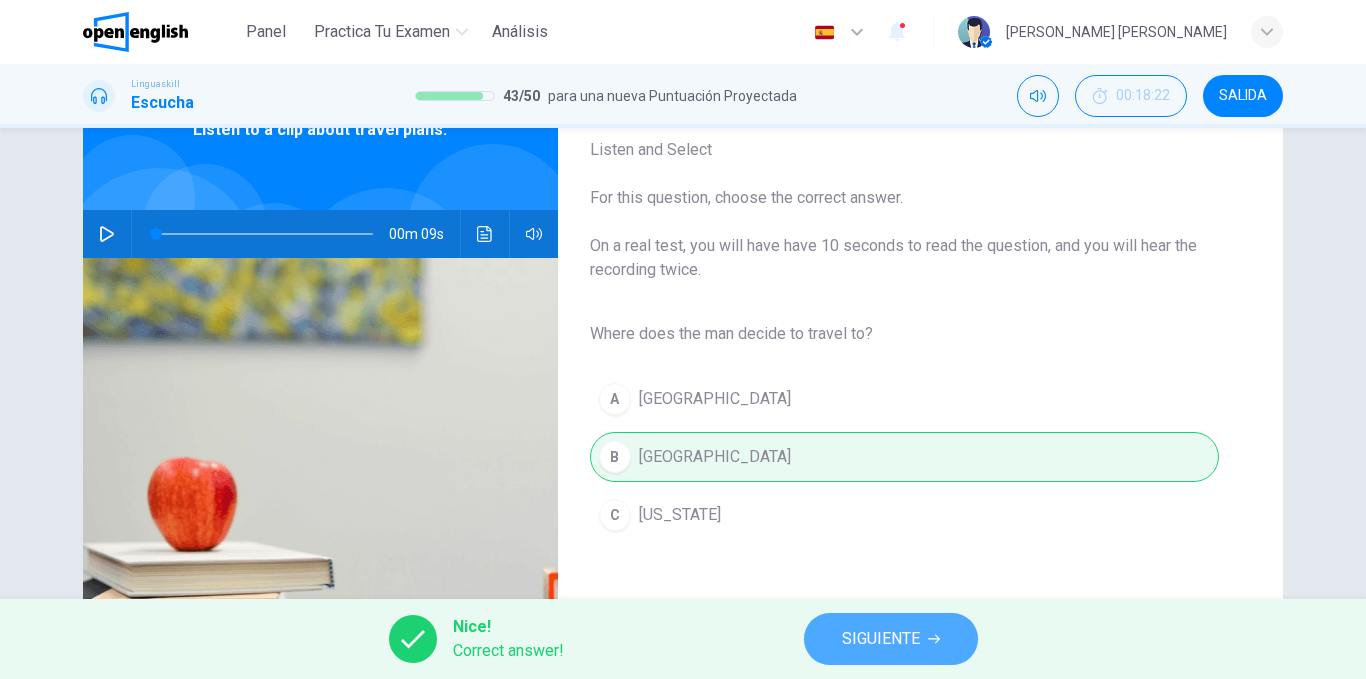 click on "SIGUIENTE" at bounding box center (891, 639) 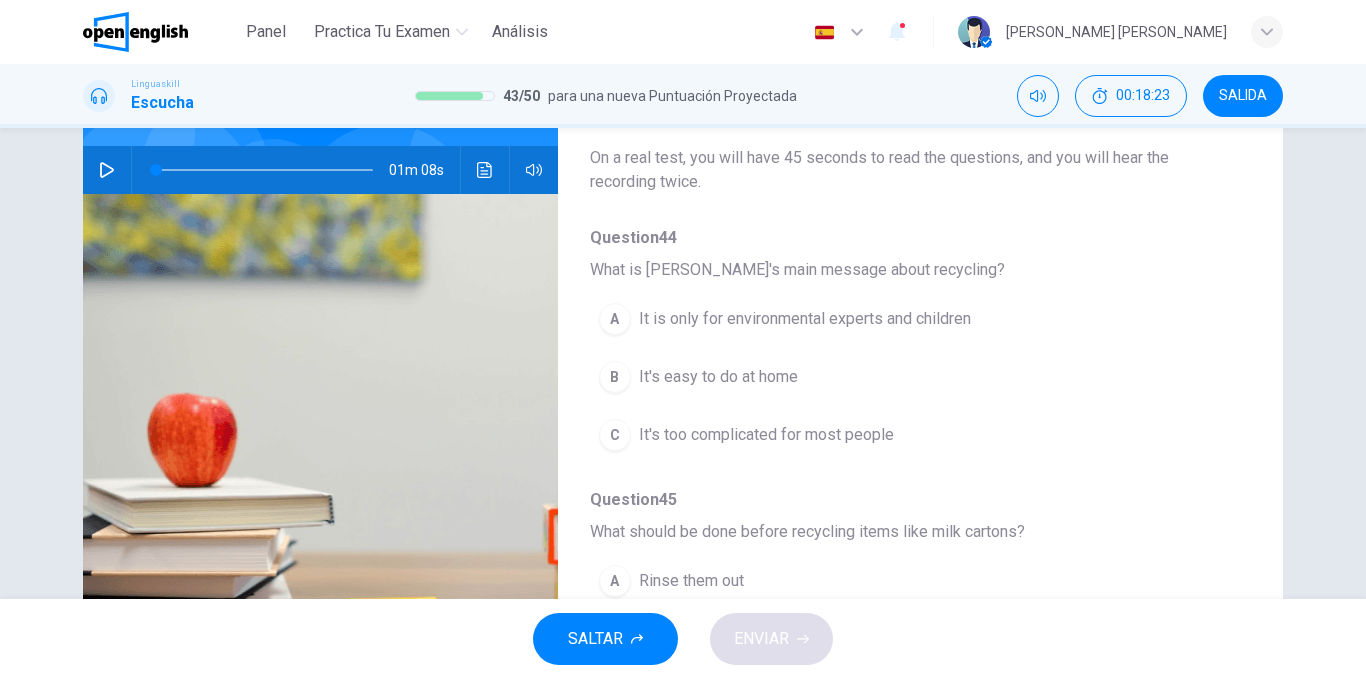 scroll, scrollTop: 181, scrollLeft: 0, axis: vertical 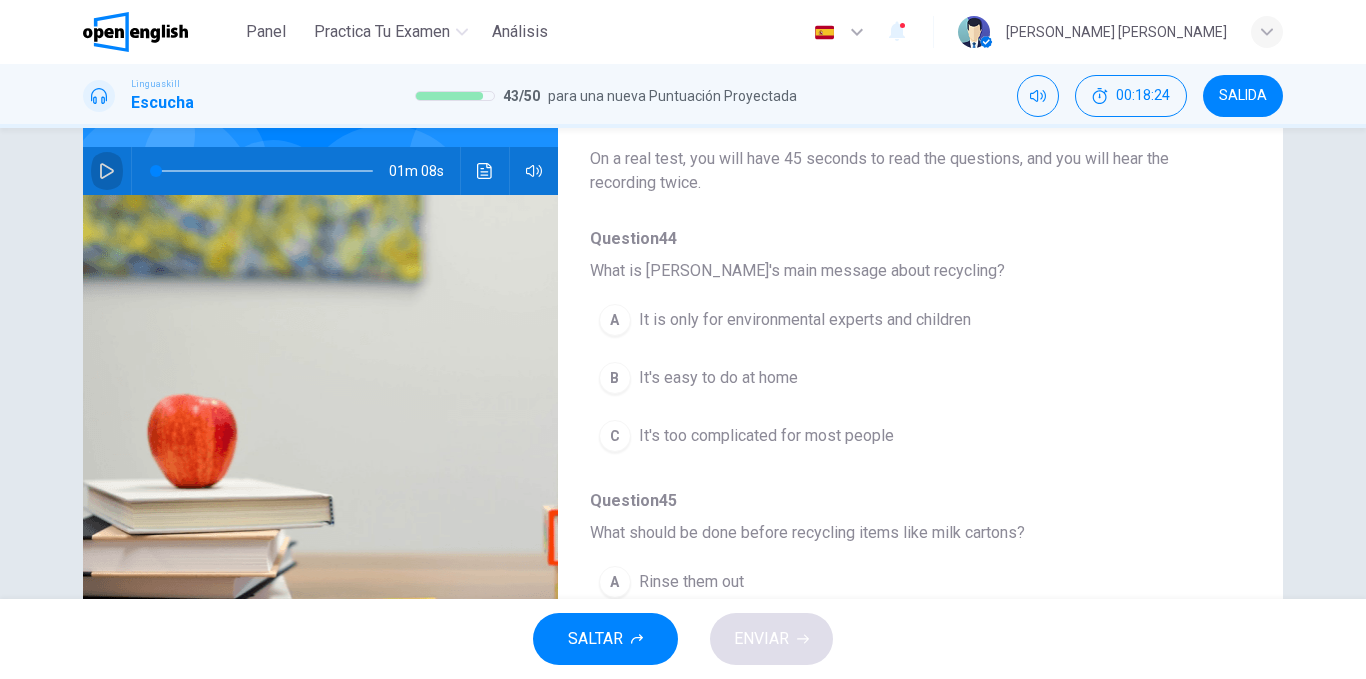 click 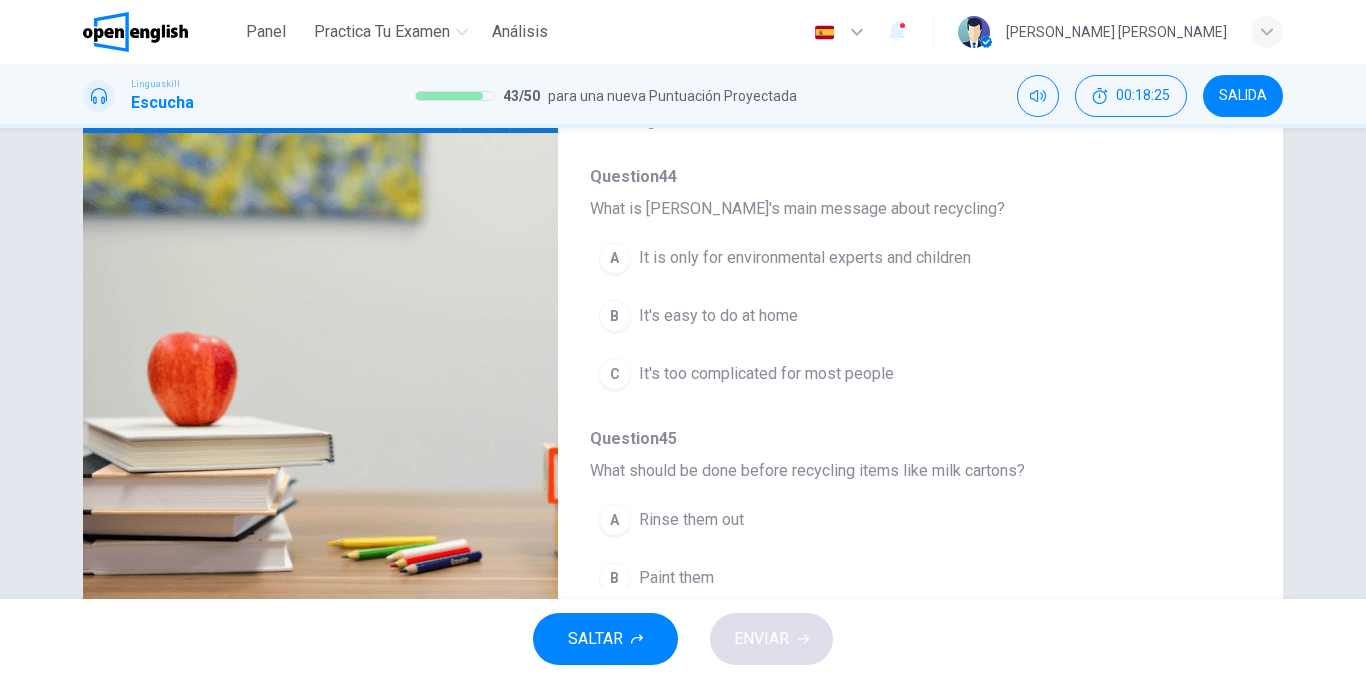scroll, scrollTop: 257, scrollLeft: 0, axis: vertical 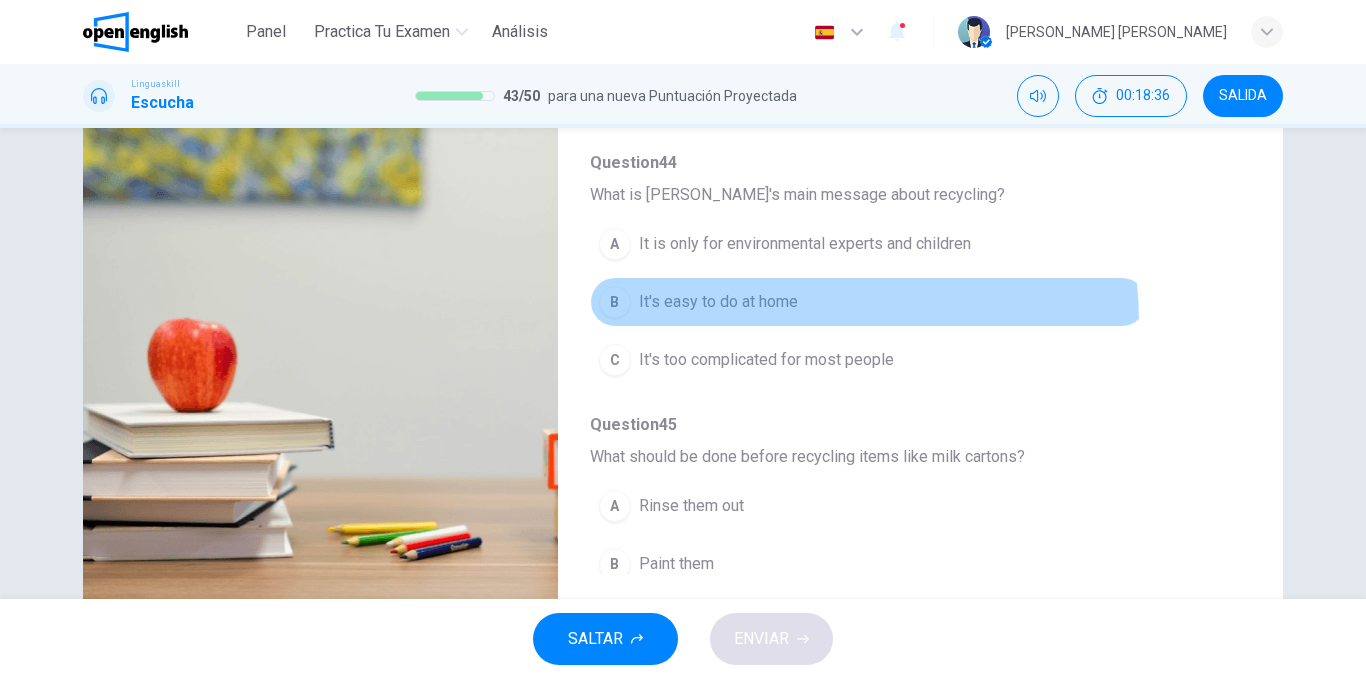 click on "B It's easy to do at home" at bounding box center (868, 302) 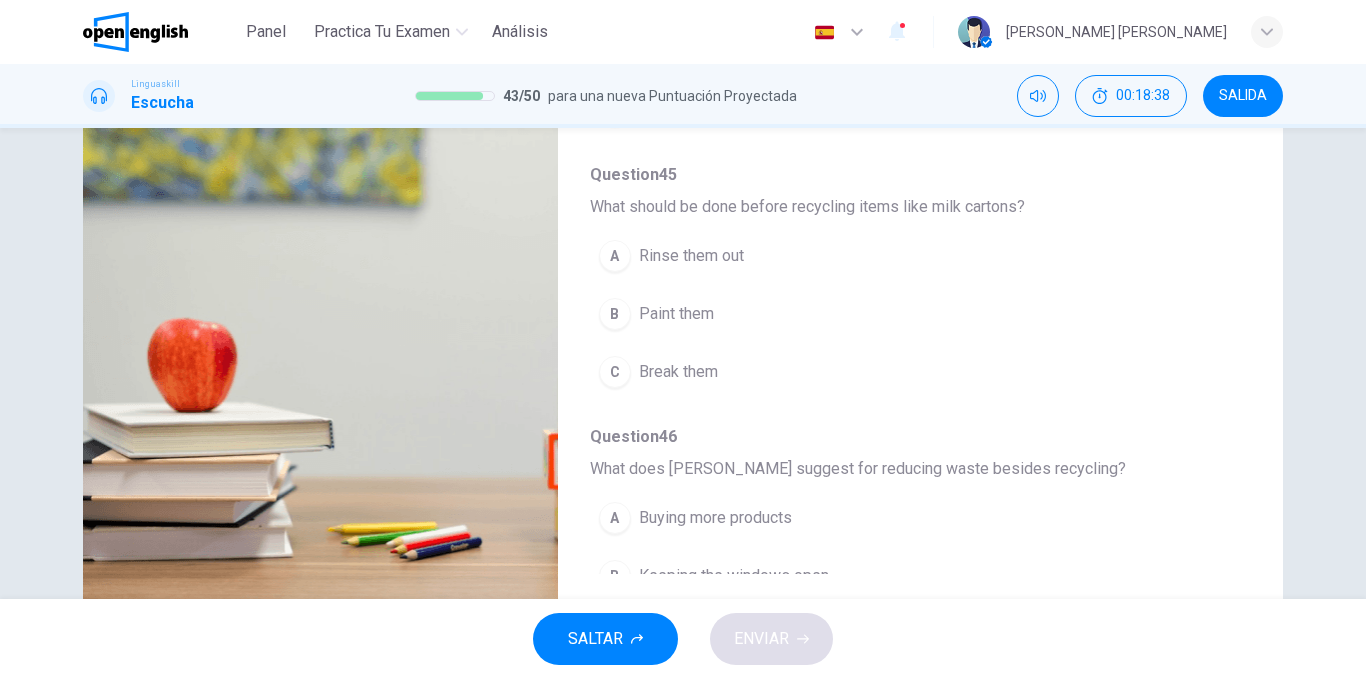 scroll, scrollTop: 251, scrollLeft: 0, axis: vertical 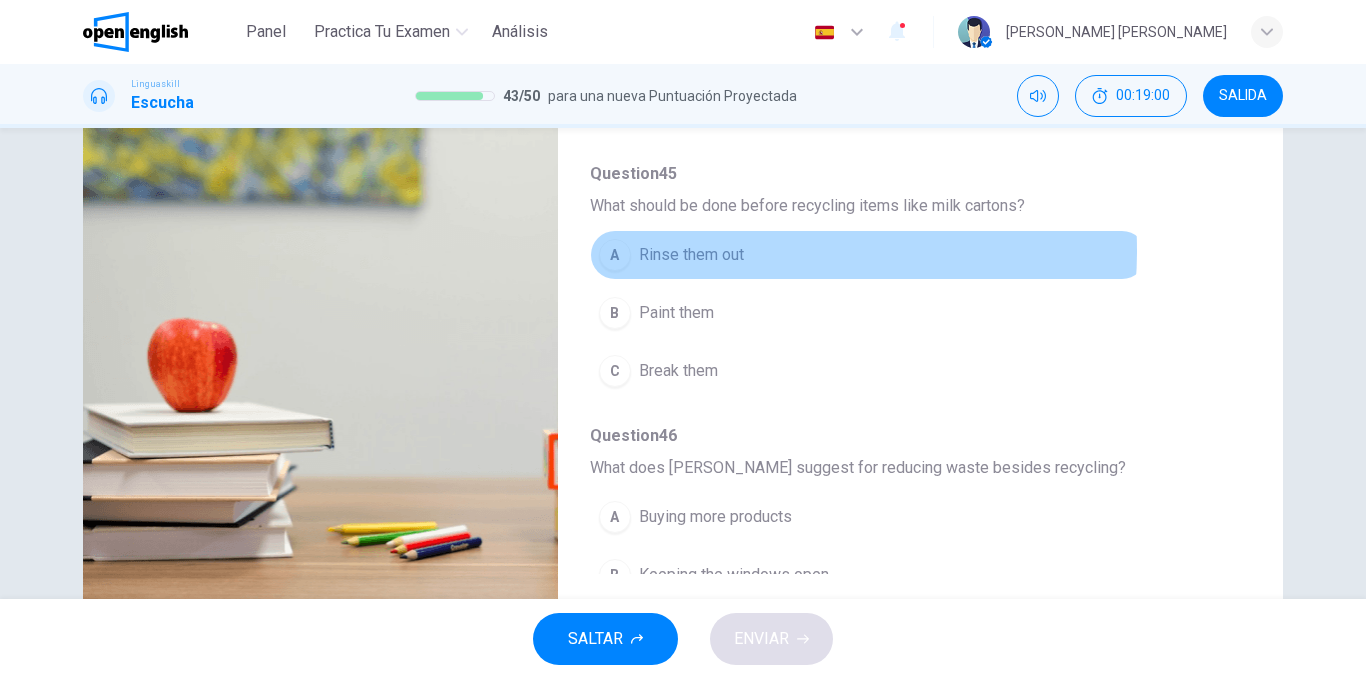 click on "Rinse them out" at bounding box center (691, 255) 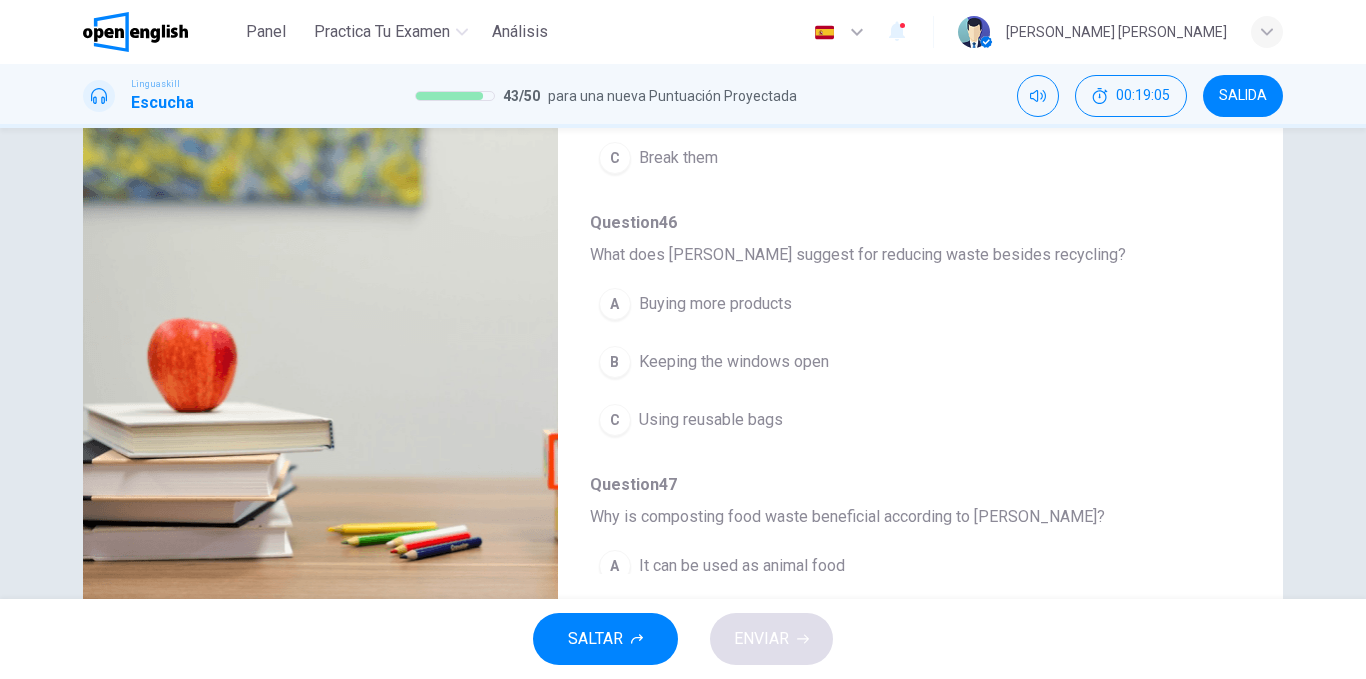 scroll, scrollTop: 467, scrollLeft: 0, axis: vertical 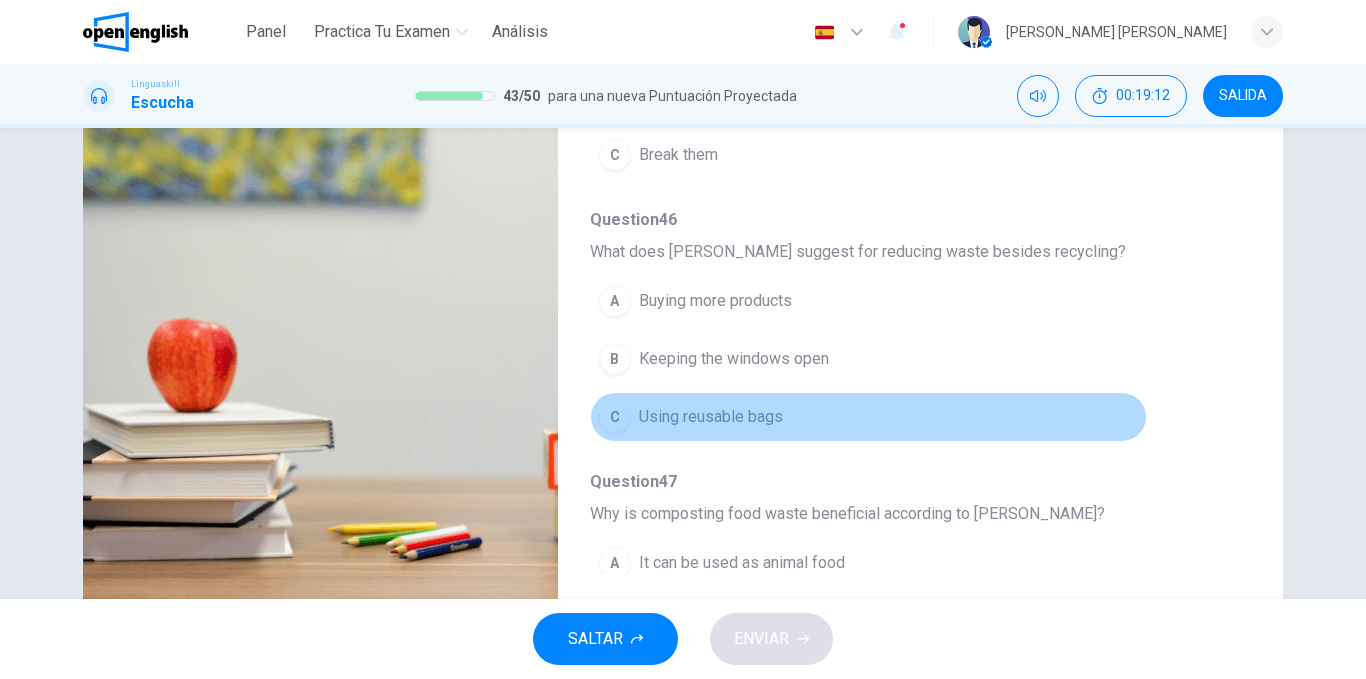 click on "C Using reusable bags" at bounding box center [868, 417] 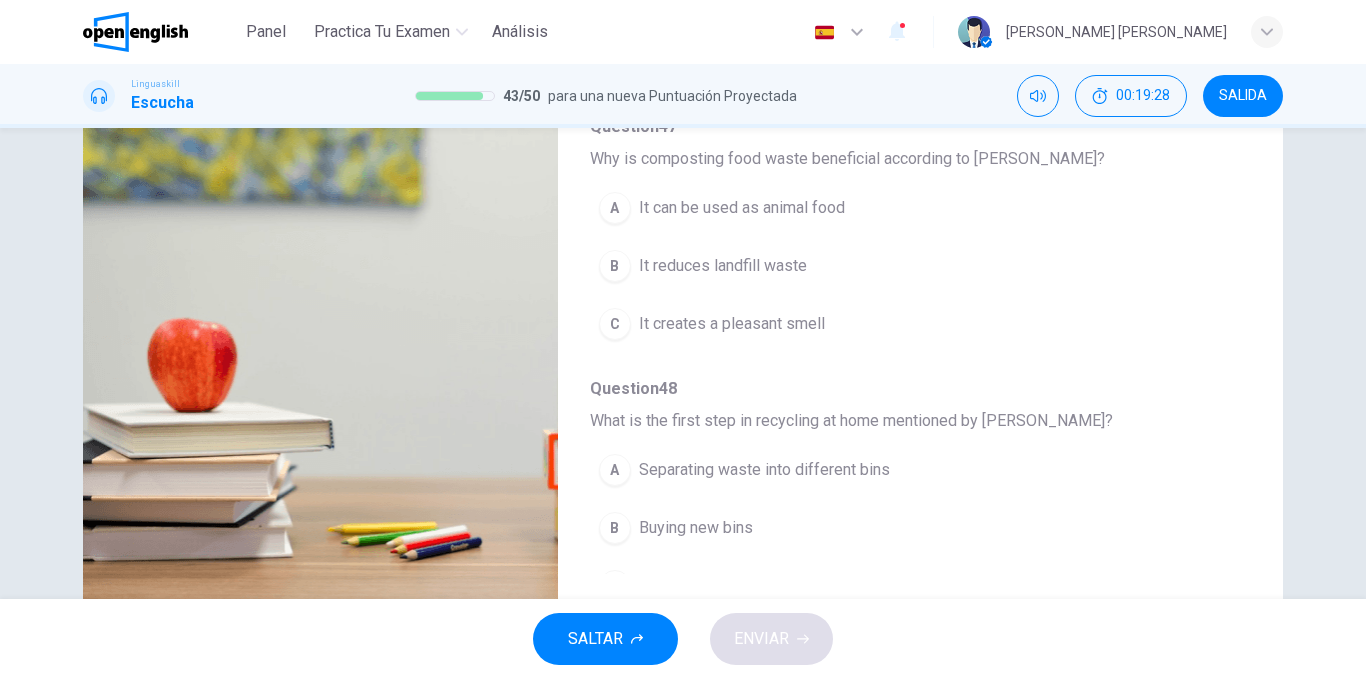 scroll, scrollTop: 824, scrollLeft: 0, axis: vertical 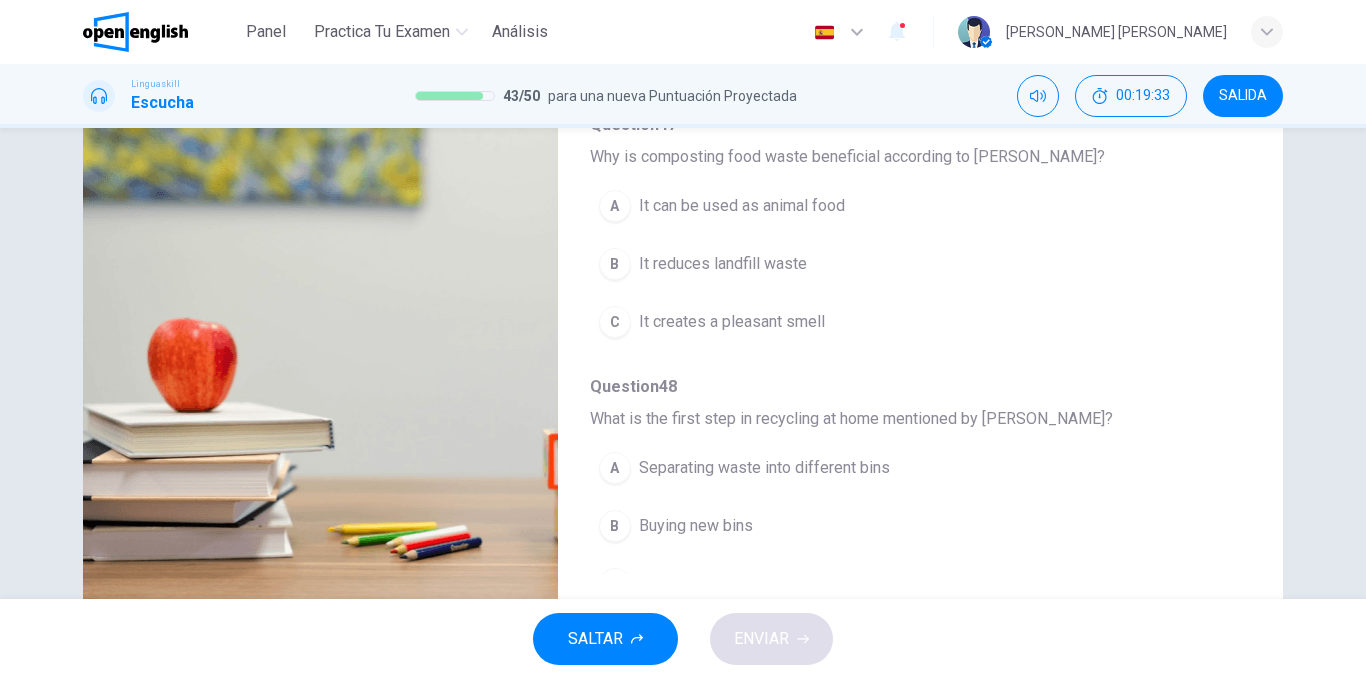 type on "*" 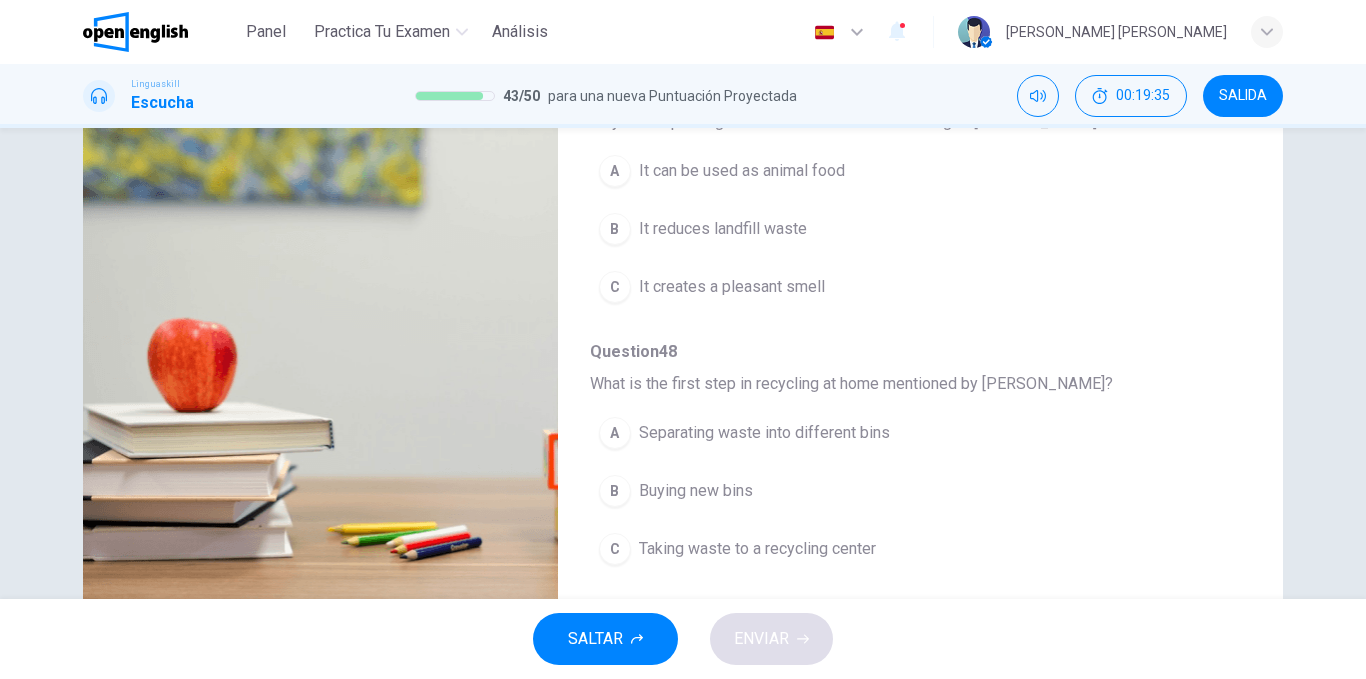 scroll, scrollTop: 863, scrollLeft: 0, axis: vertical 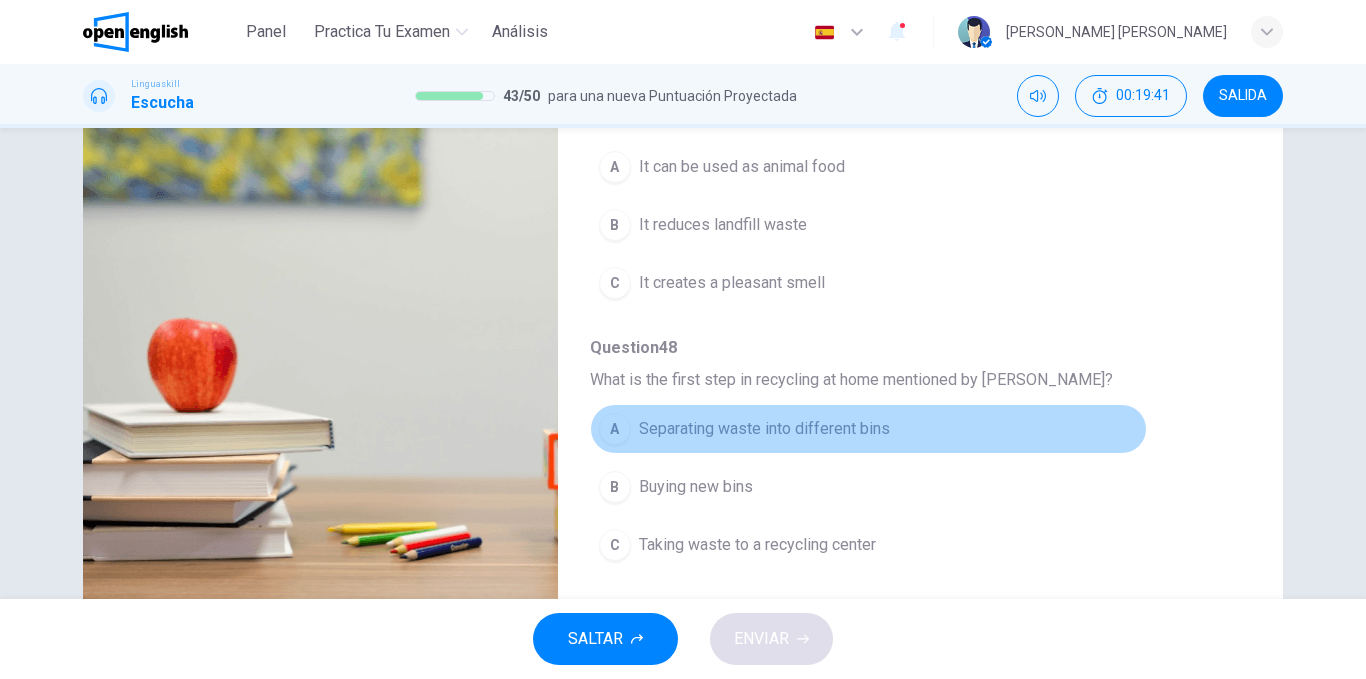 click on "A Separating waste into different bins" at bounding box center (868, 429) 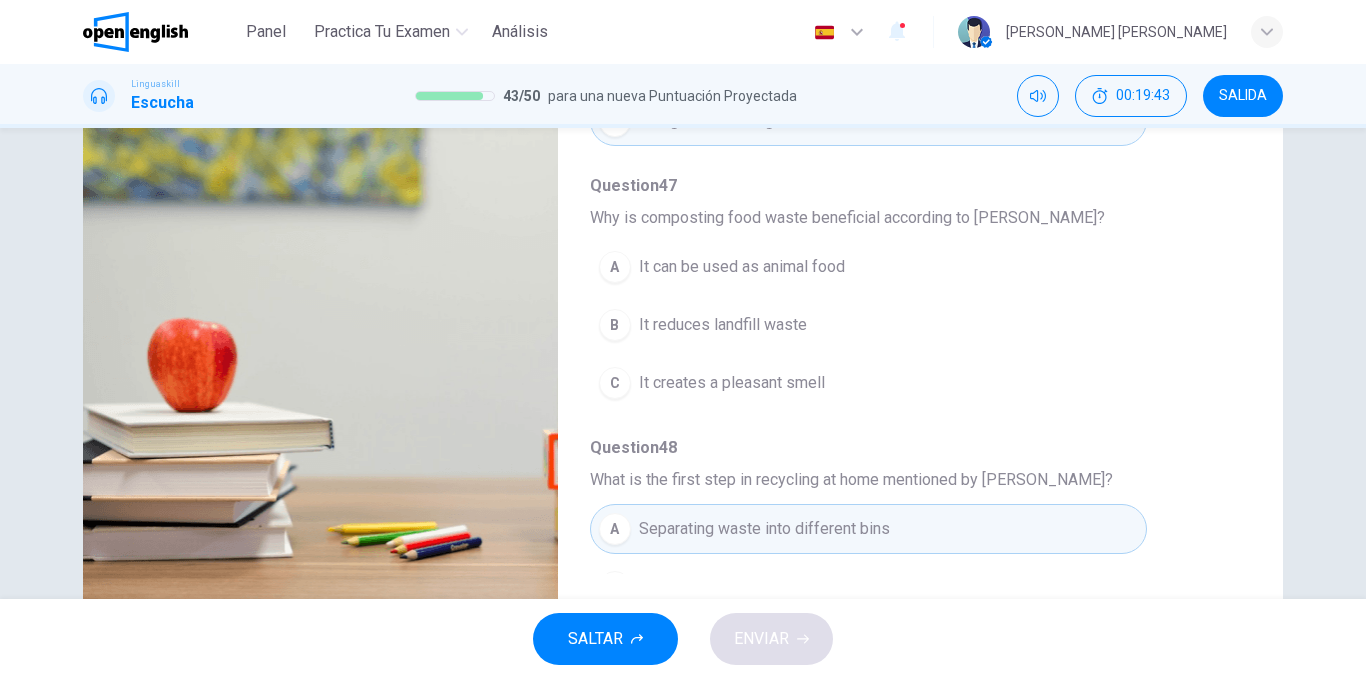 scroll, scrollTop: 759, scrollLeft: 0, axis: vertical 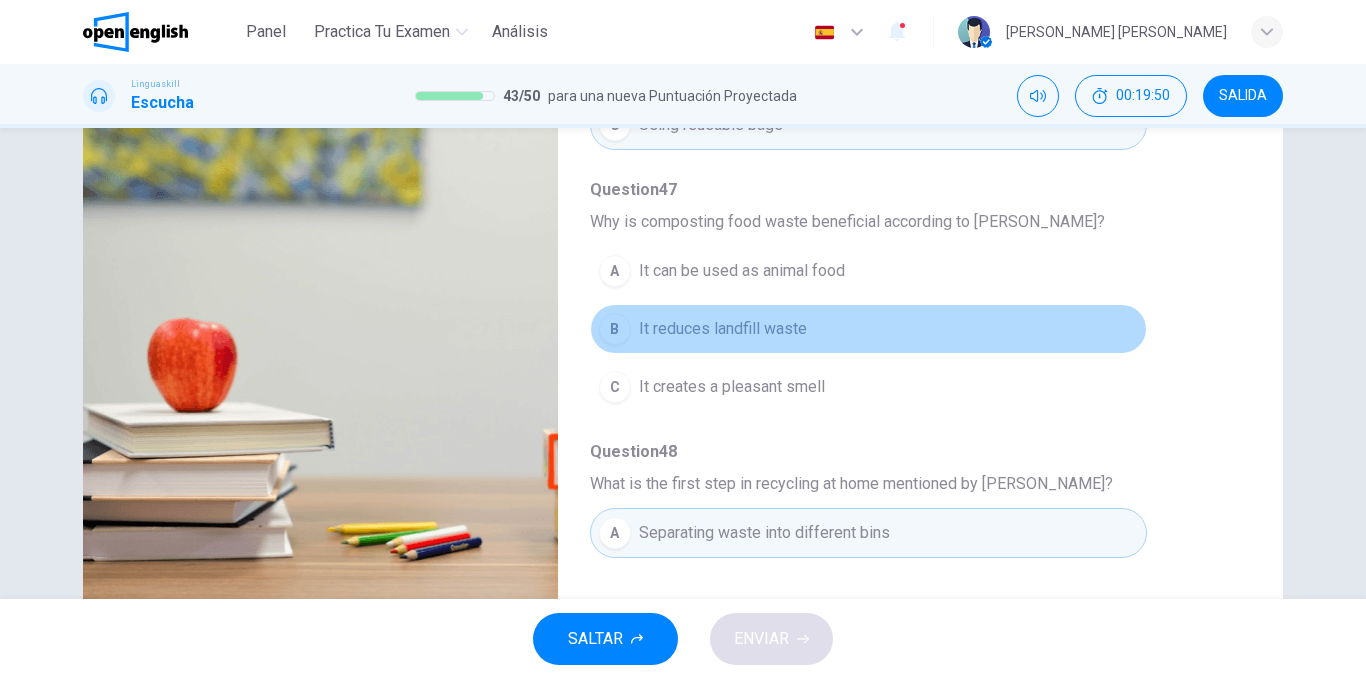click on "B It reduces landfill waste" at bounding box center (868, 329) 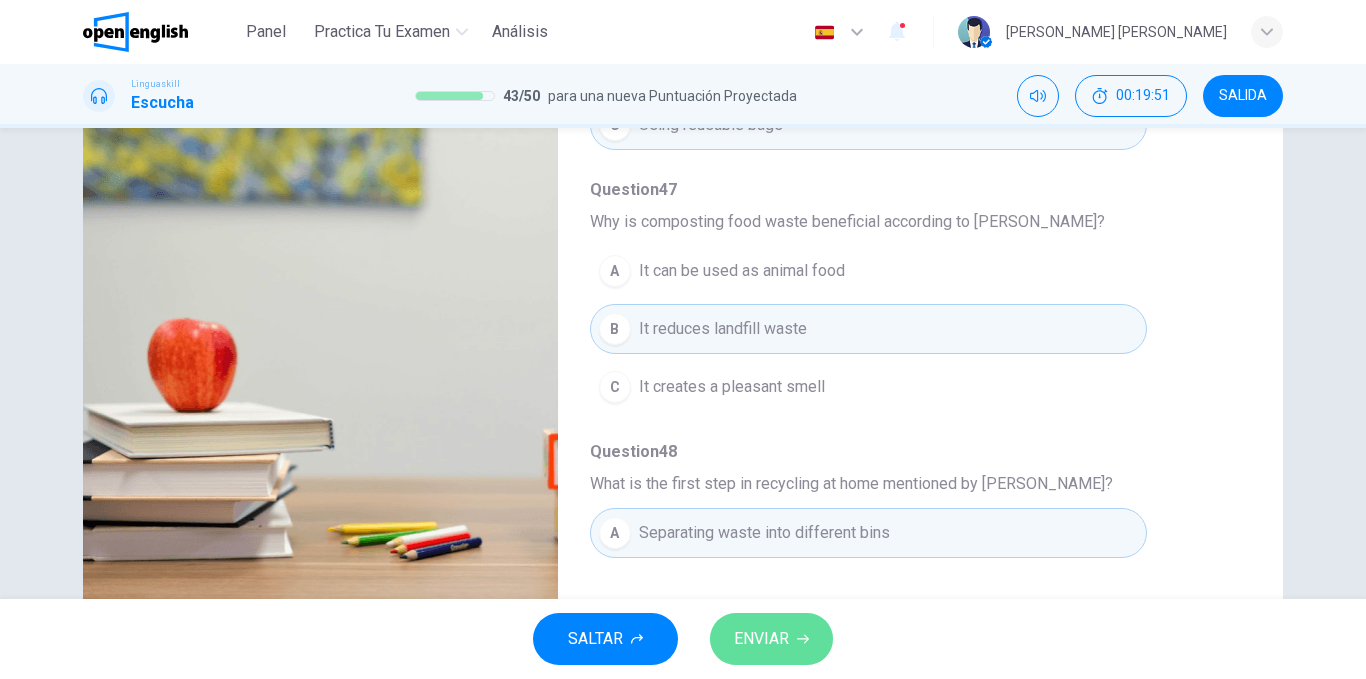 click on "ENVIAR" at bounding box center (761, 639) 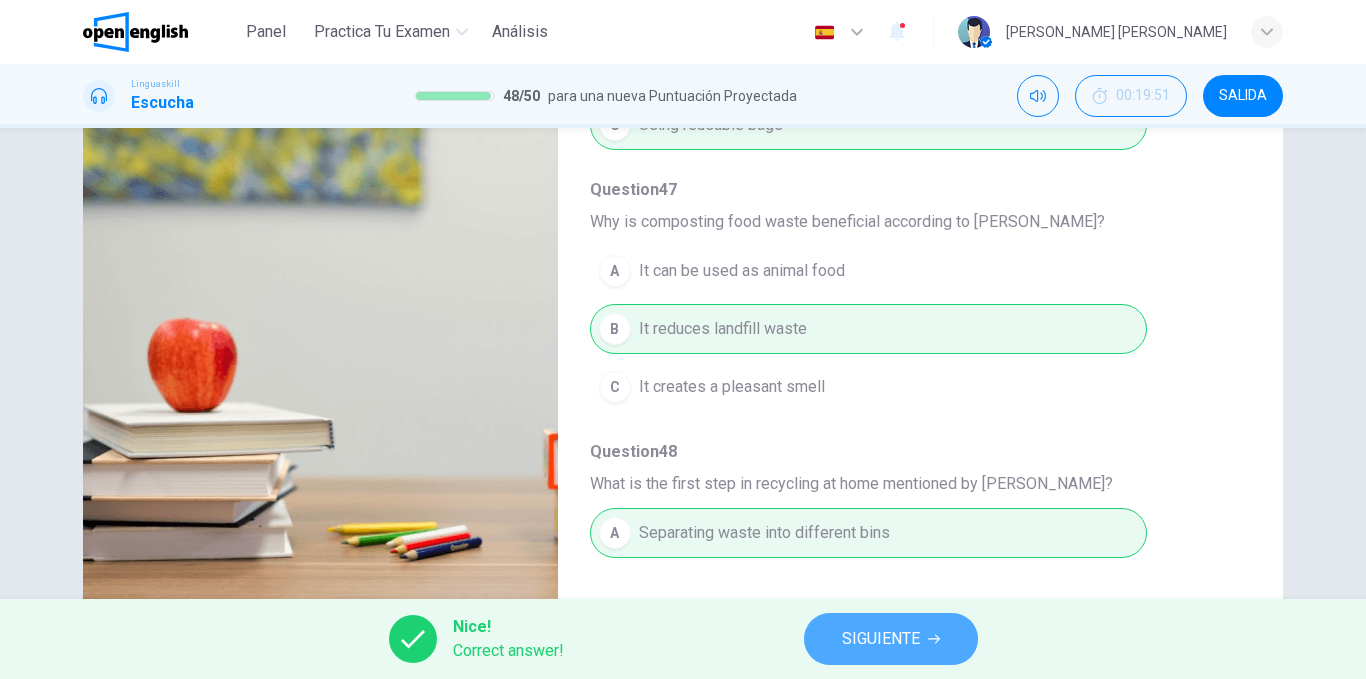 click on "SIGUIENTE" at bounding box center (881, 639) 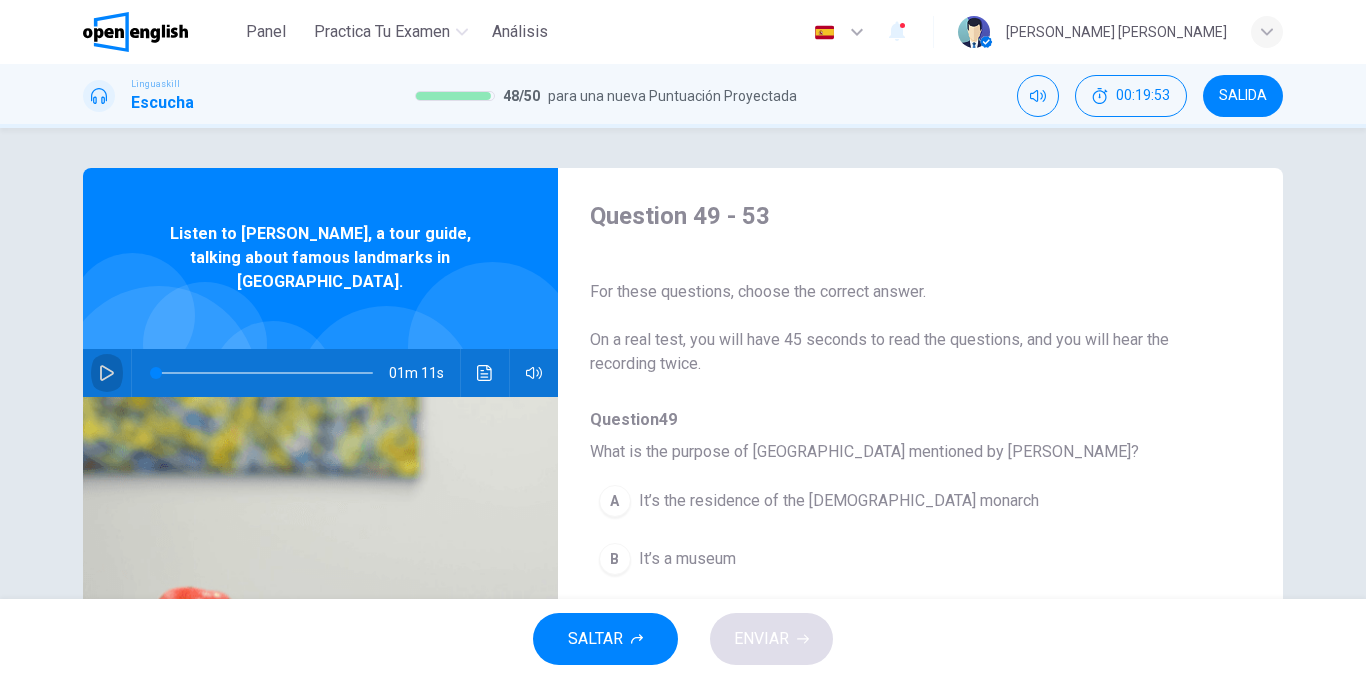 click 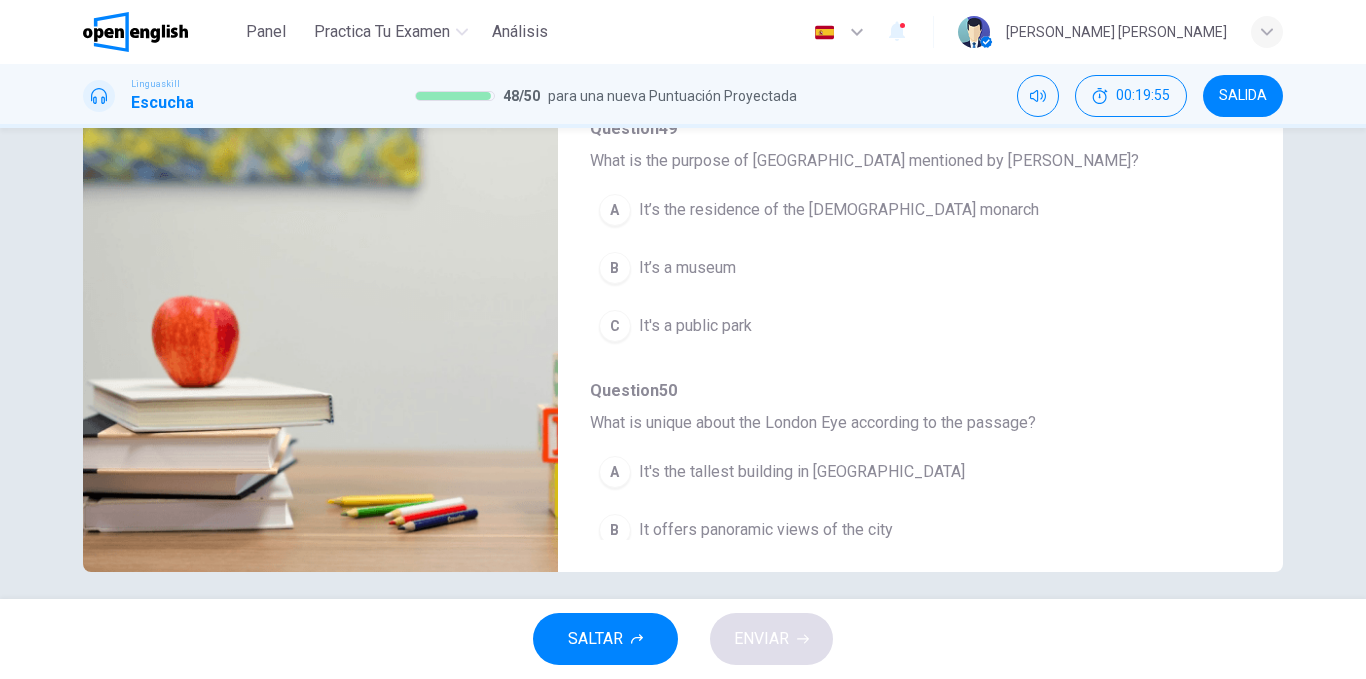 scroll, scrollTop: 292, scrollLeft: 0, axis: vertical 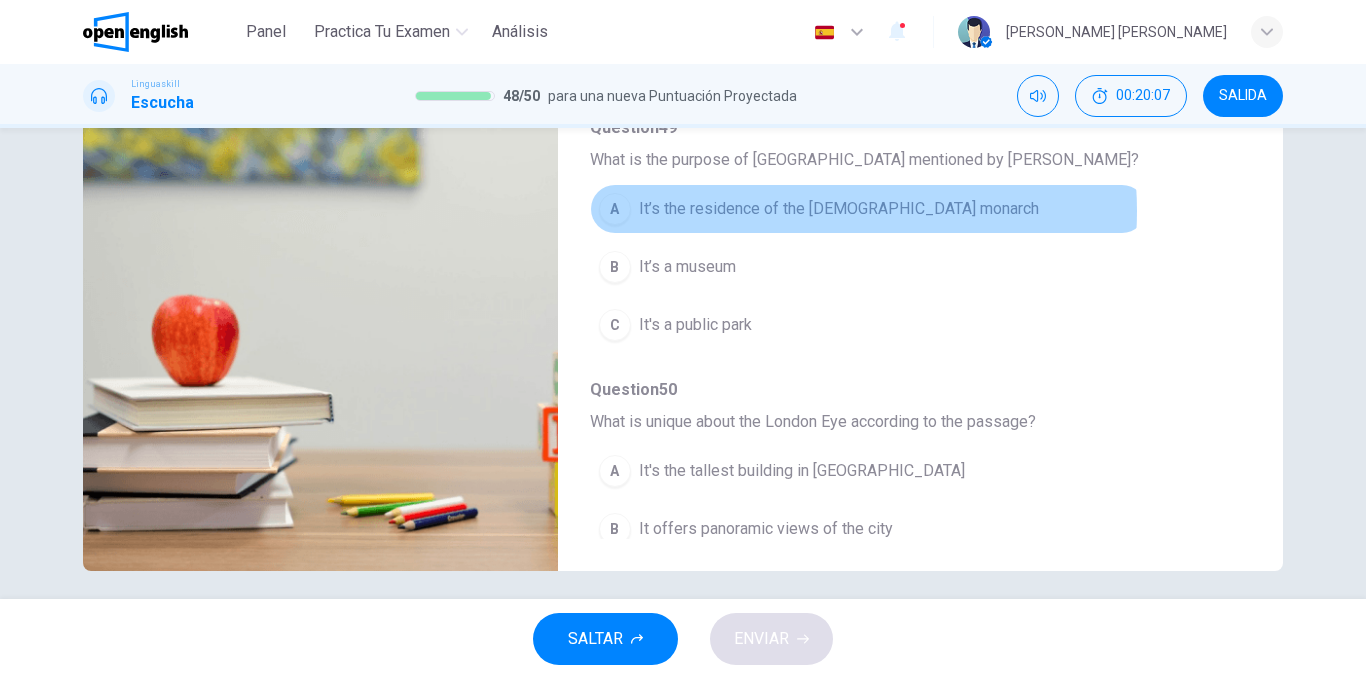 click on "It’s the residence of the [DEMOGRAPHIC_DATA] monarch" at bounding box center [839, 209] 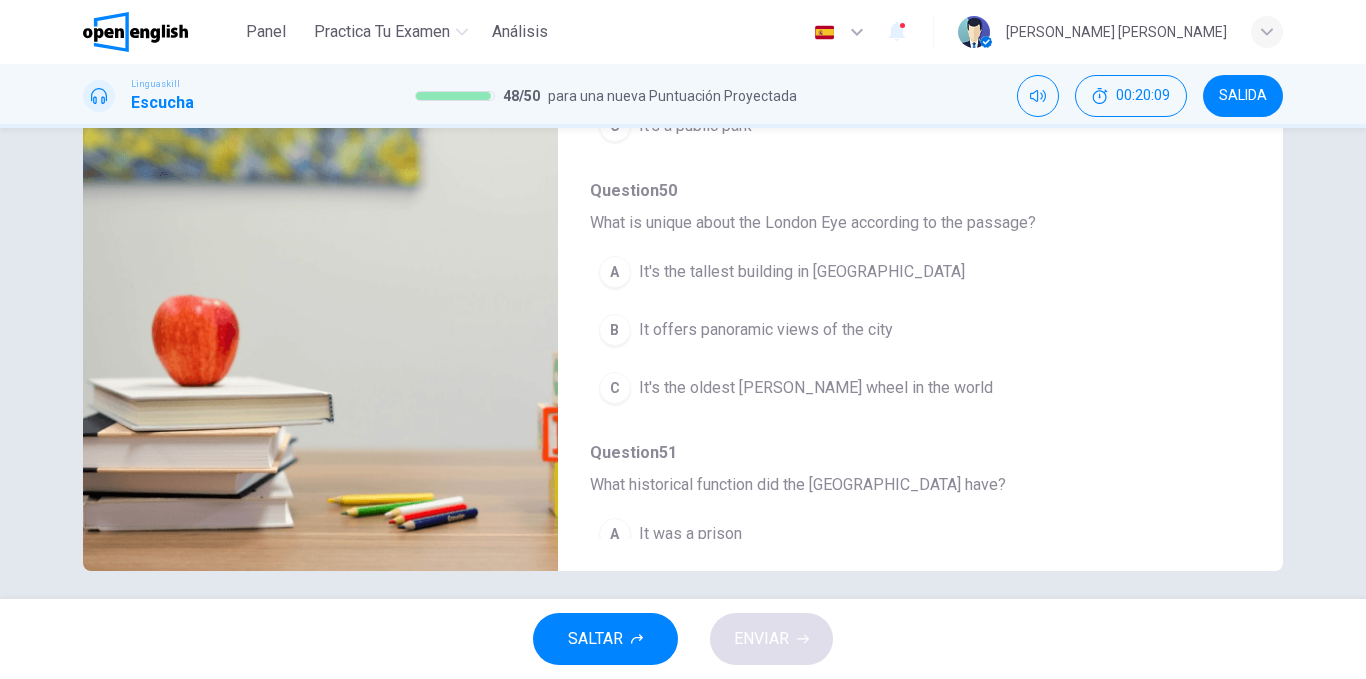 scroll, scrollTop: 200, scrollLeft: 0, axis: vertical 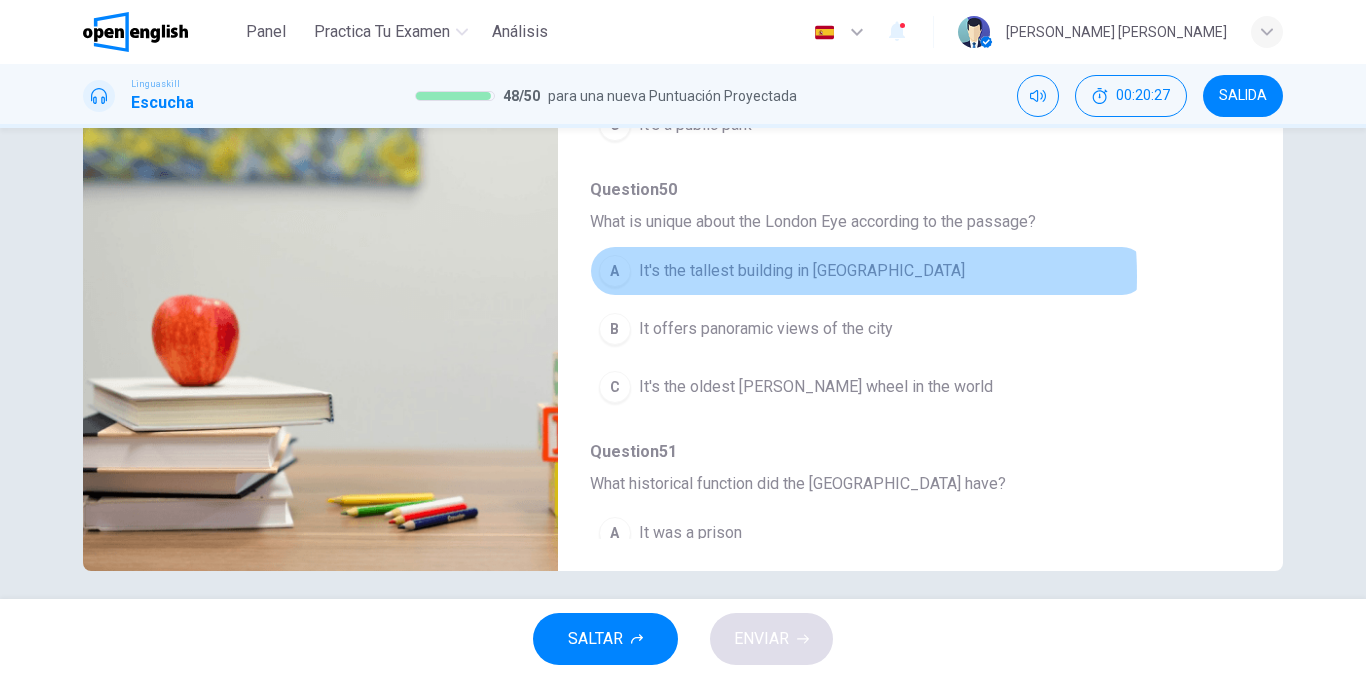 click on "It's the tallest building in [GEOGRAPHIC_DATA]" at bounding box center (802, 271) 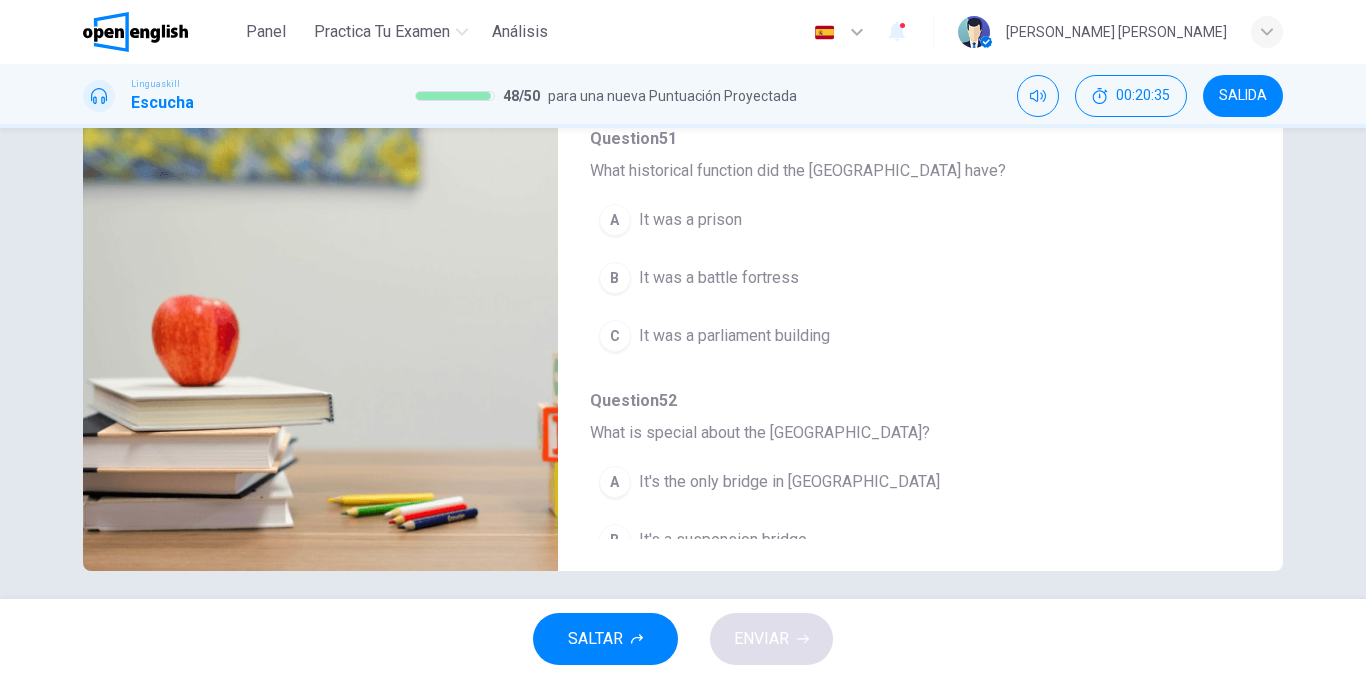 scroll, scrollTop: 515, scrollLeft: 0, axis: vertical 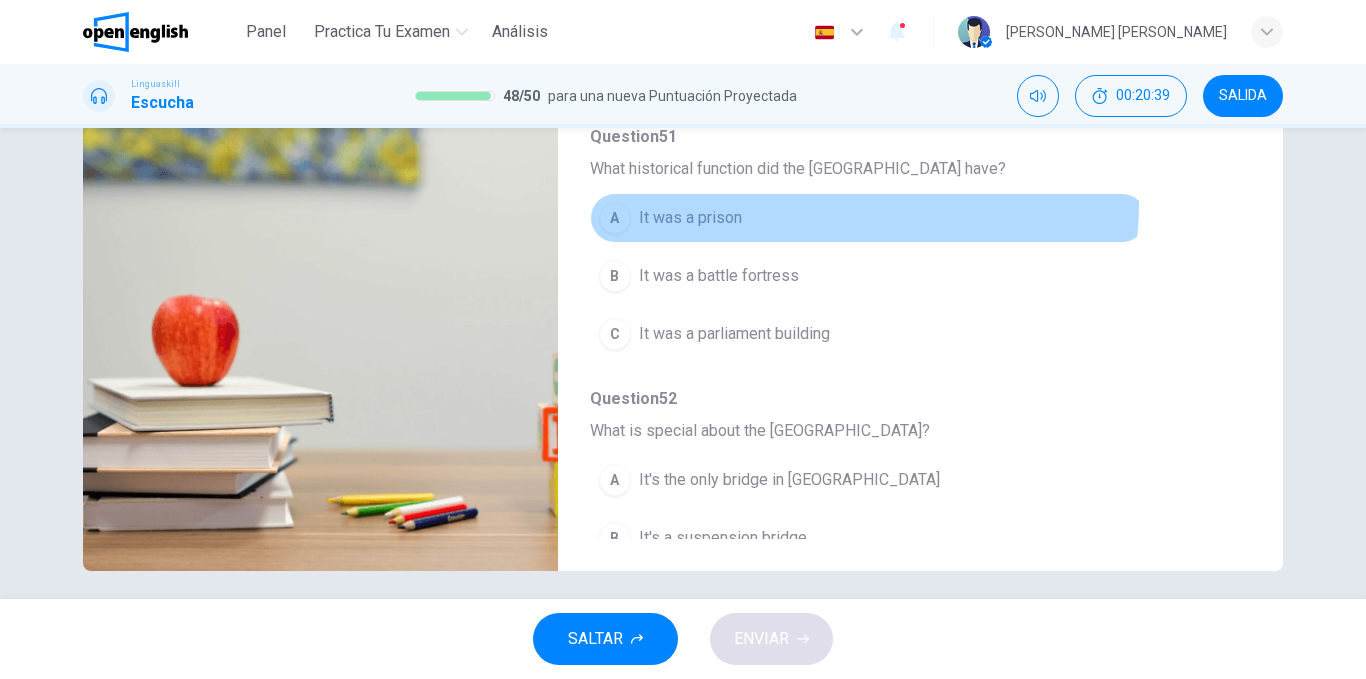 click on "A It was a prison" at bounding box center [868, 218] 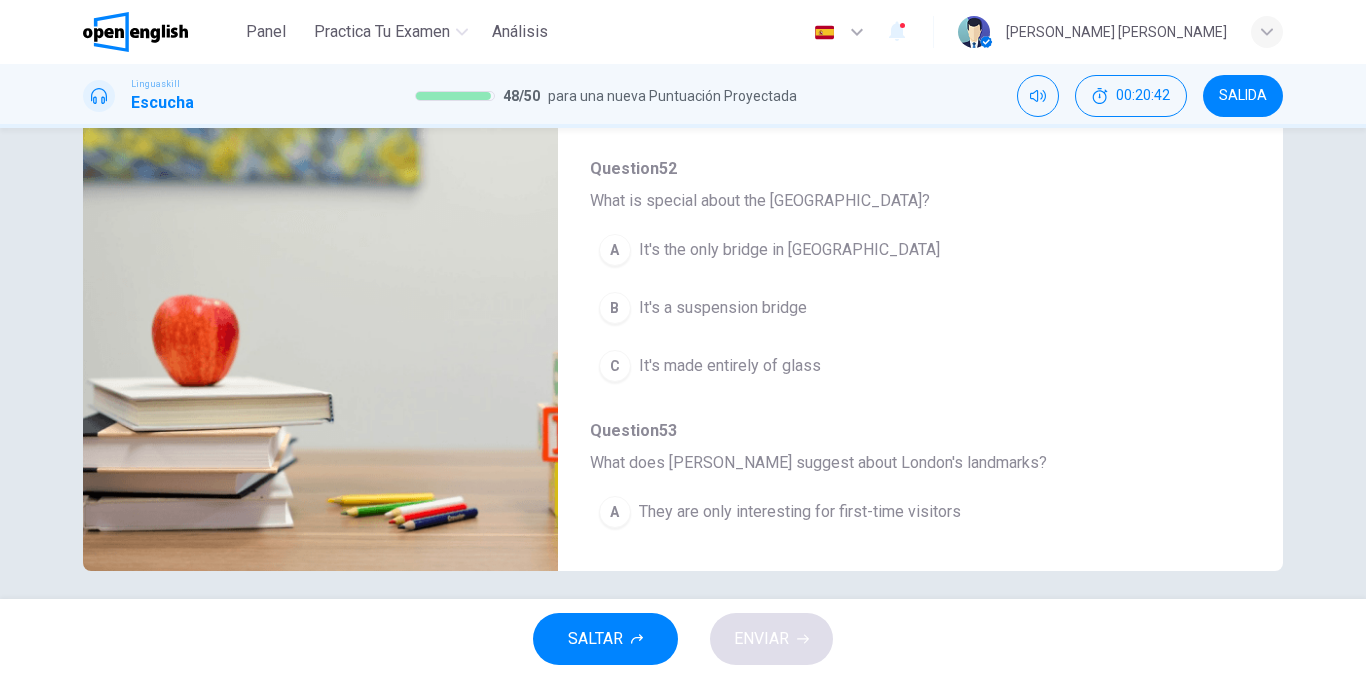 scroll, scrollTop: 747, scrollLeft: 0, axis: vertical 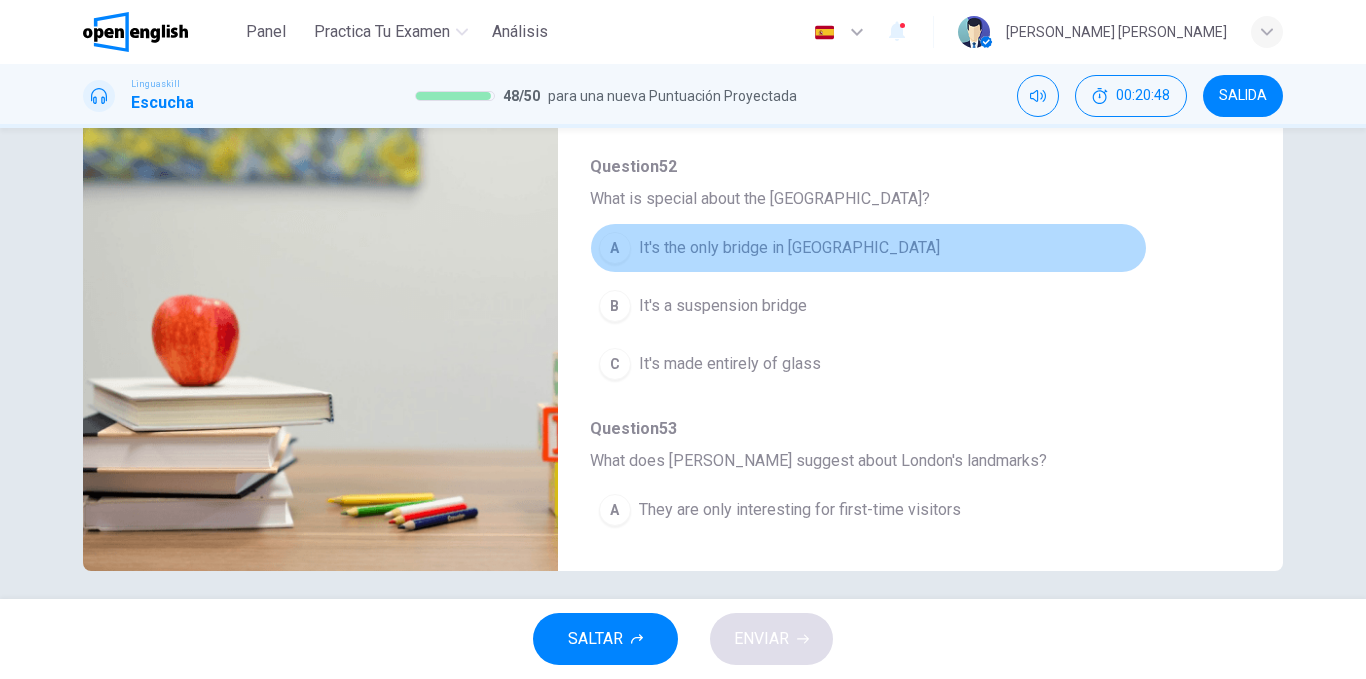 click on "A It's the only bridge in [GEOGRAPHIC_DATA]" at bounding box center (868, 248) 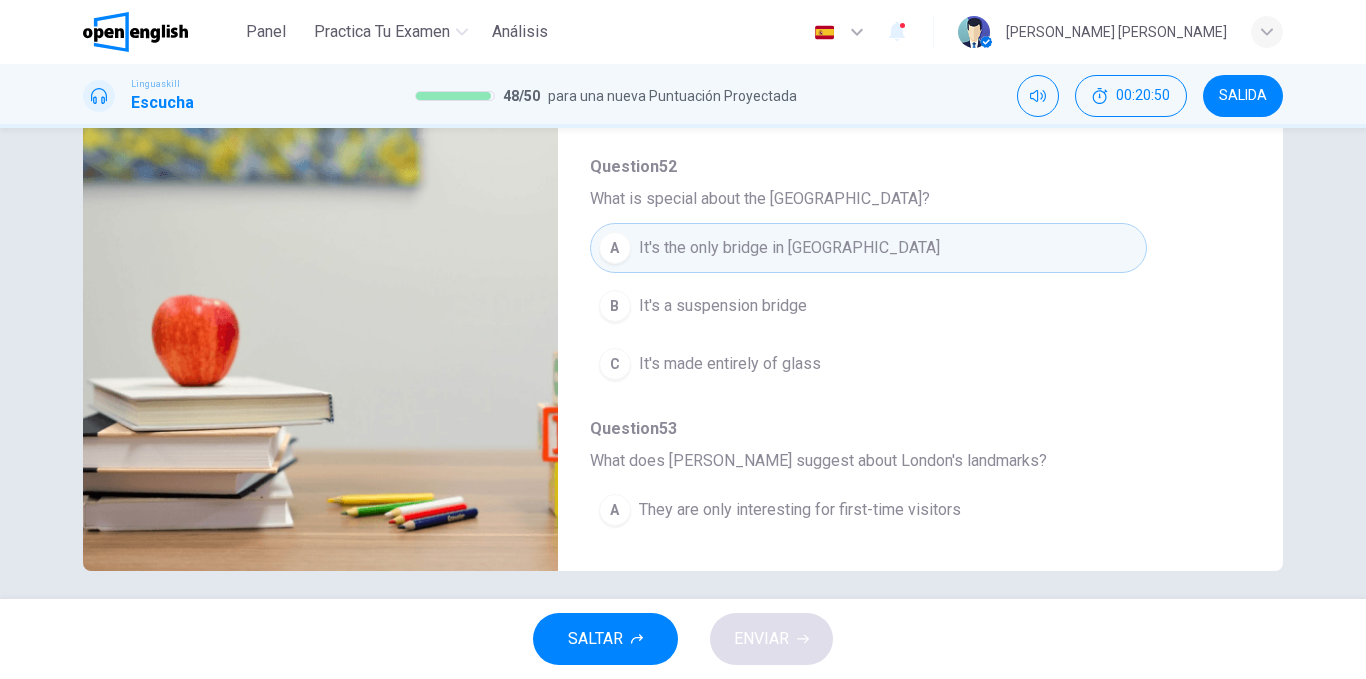 click on "B It's a suspension bridge" at bounding box center [868, 306] 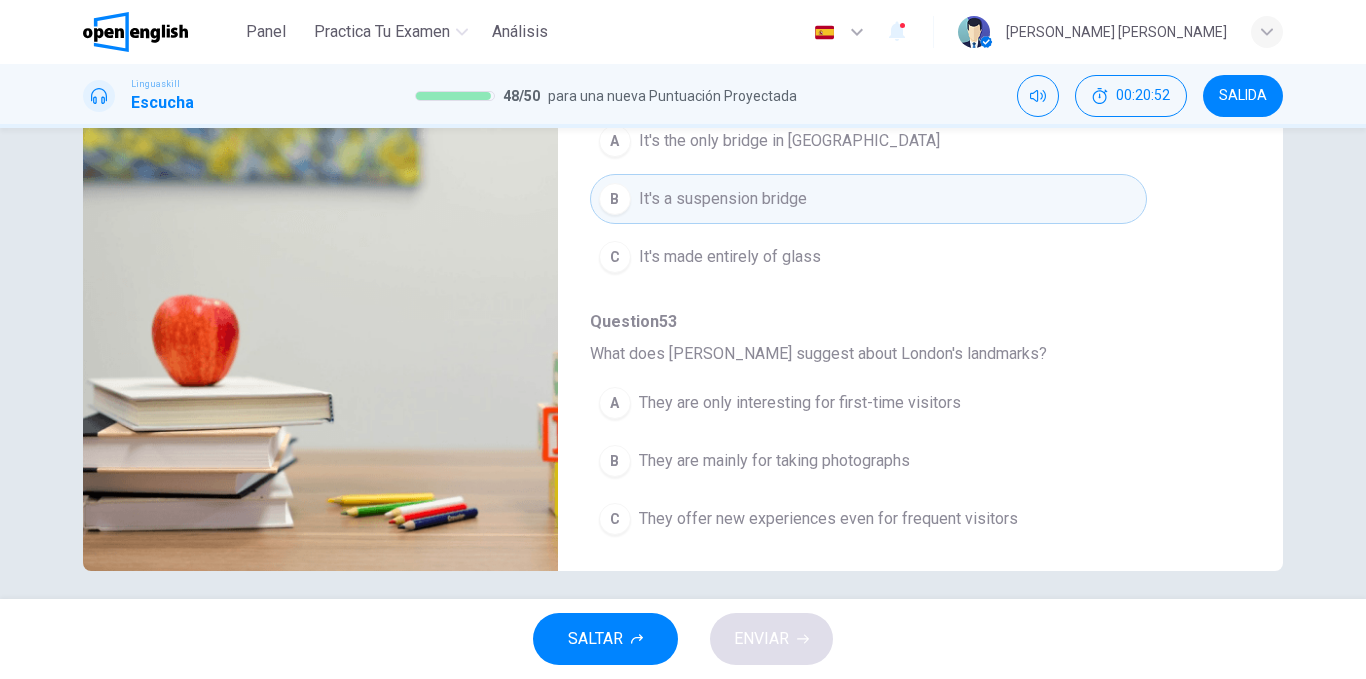 scroll, scrollTop: 863, scrollLeft: 0, axis: vertical 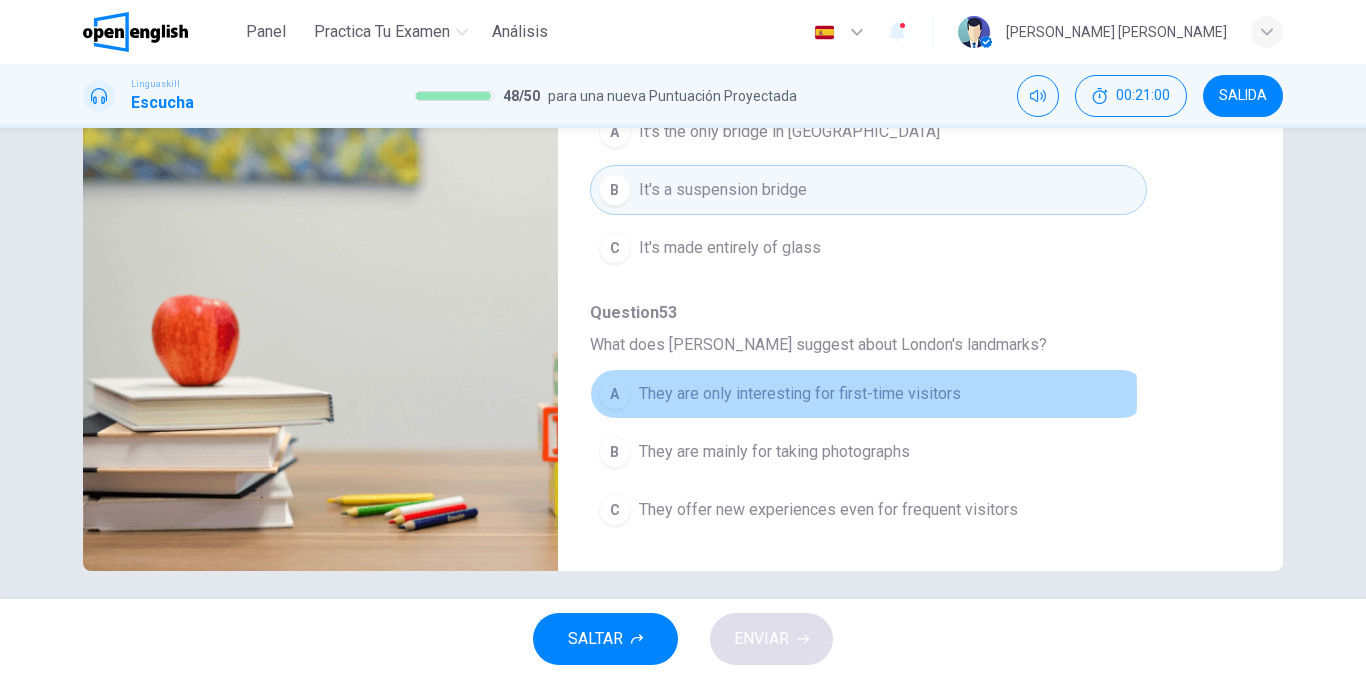 click on "They are only interesting for first-time visitors" at bounding box center (800, 394) 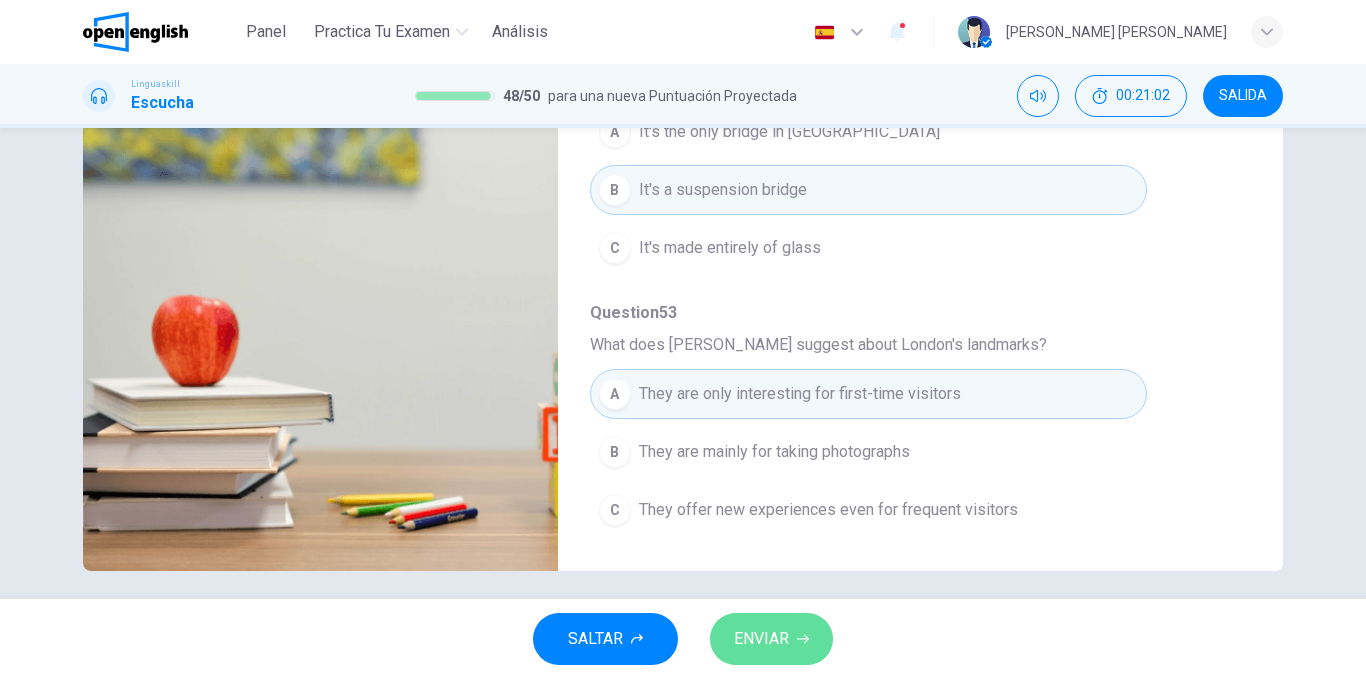 click on "ENVIAR" at bounding box center (761, 639) 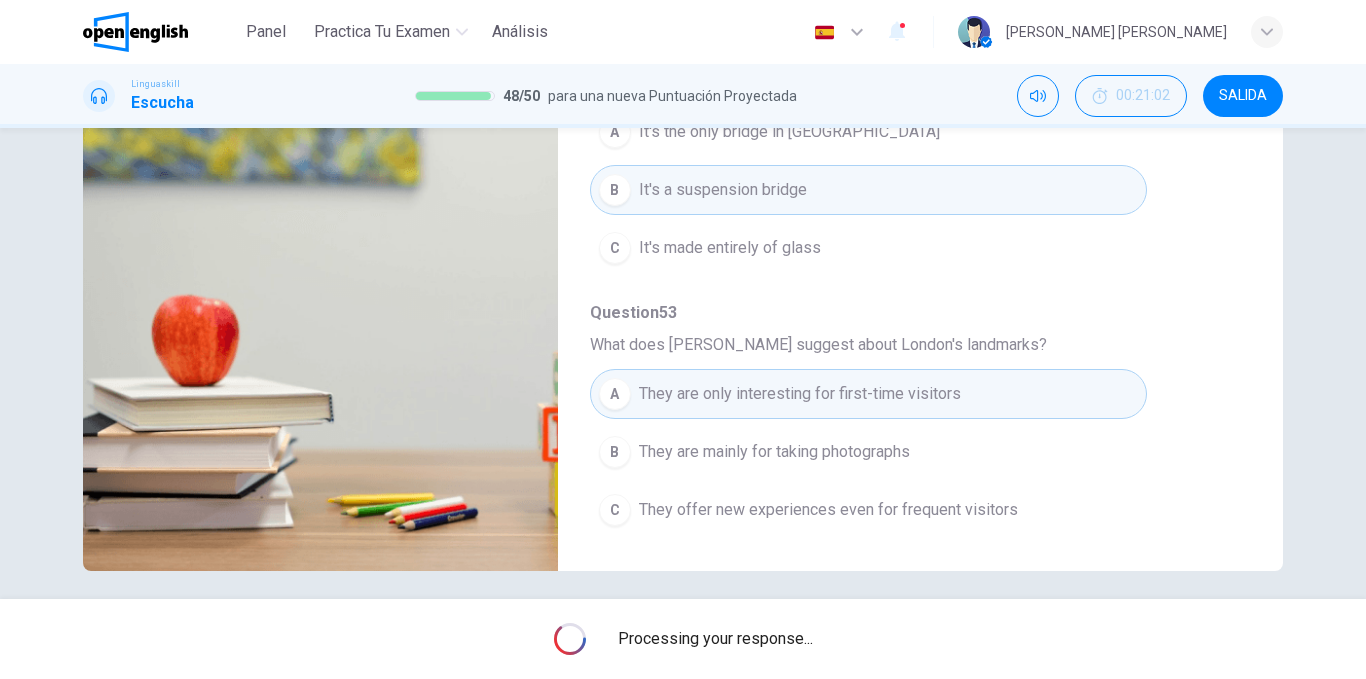 type on "**" 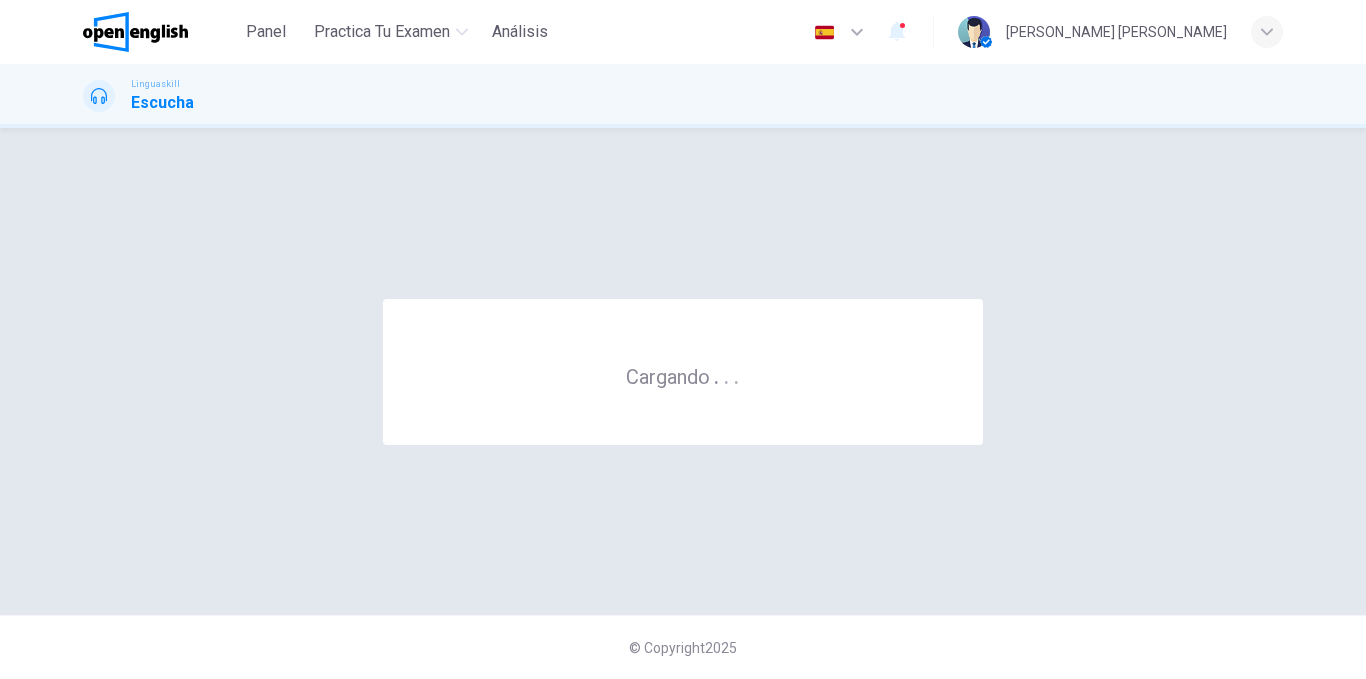 scroll, scrollTop: 0, scrollLeft: 0, axis: both 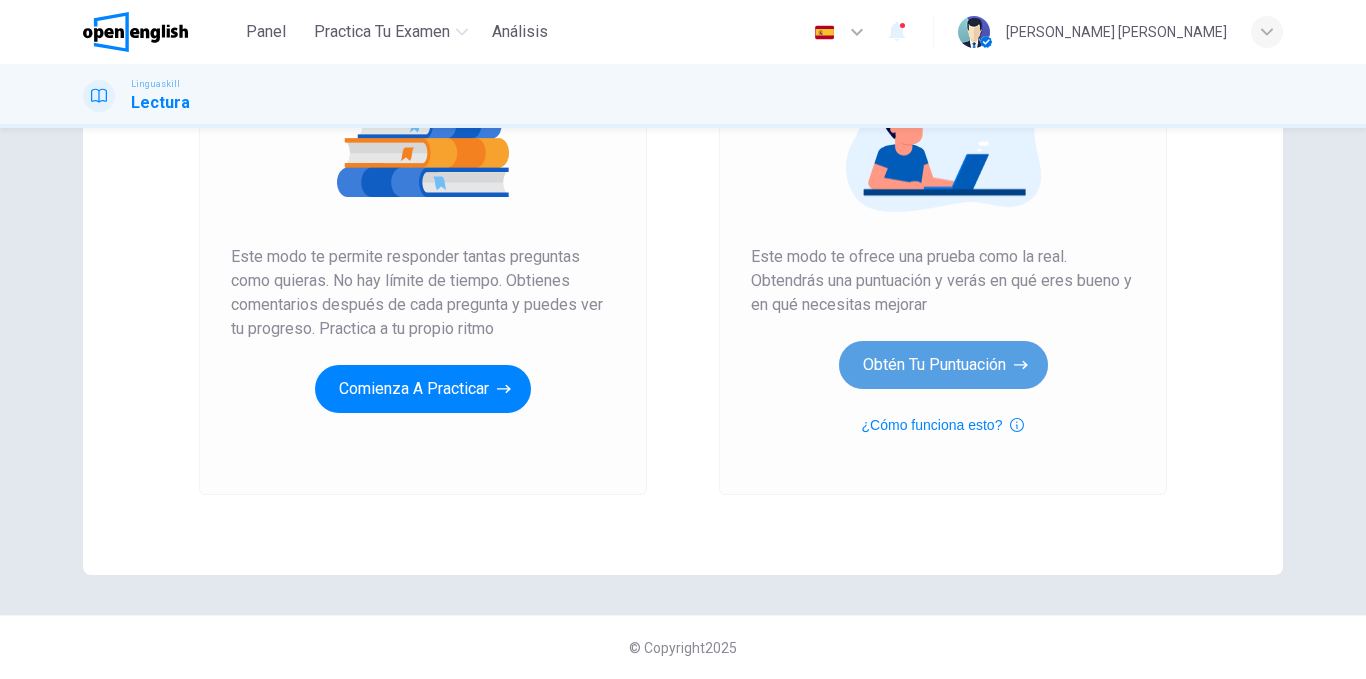 click on "Obtén tu puntuación" at bounding box center (943, 365) 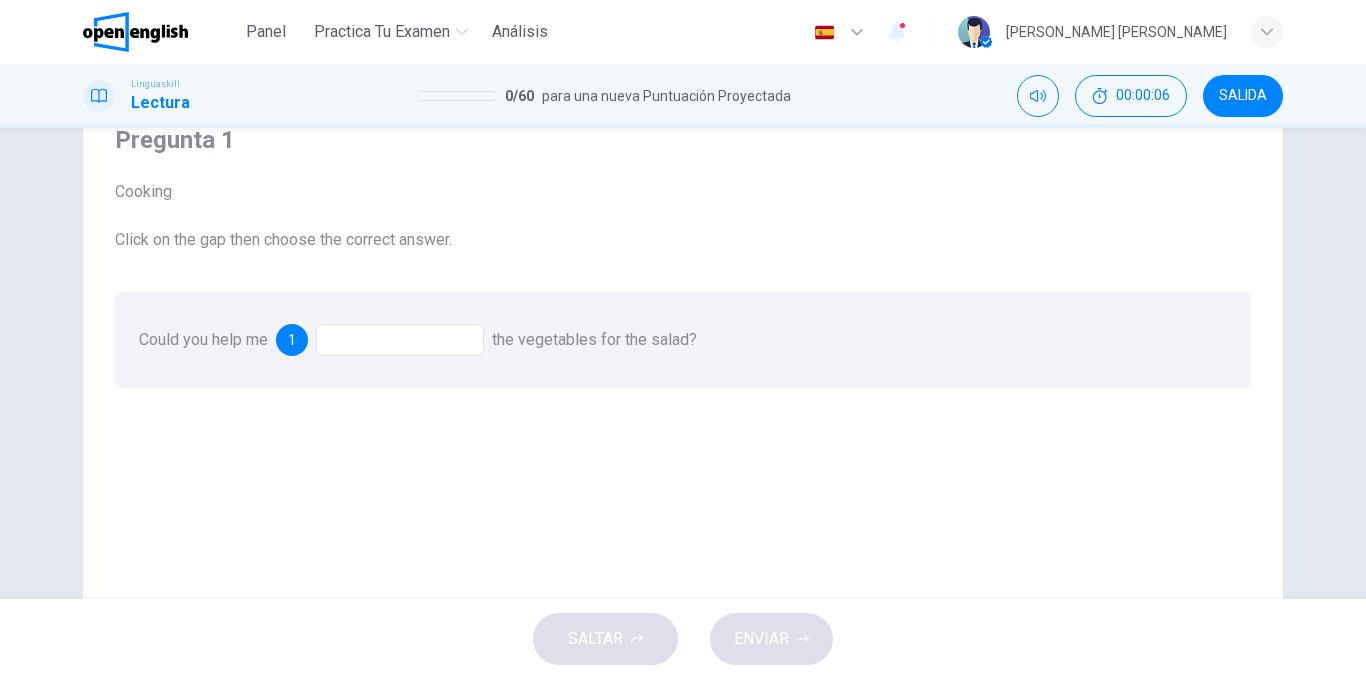 scroll, scrollTop: 78, scrollLeft: 0, axis: vertical 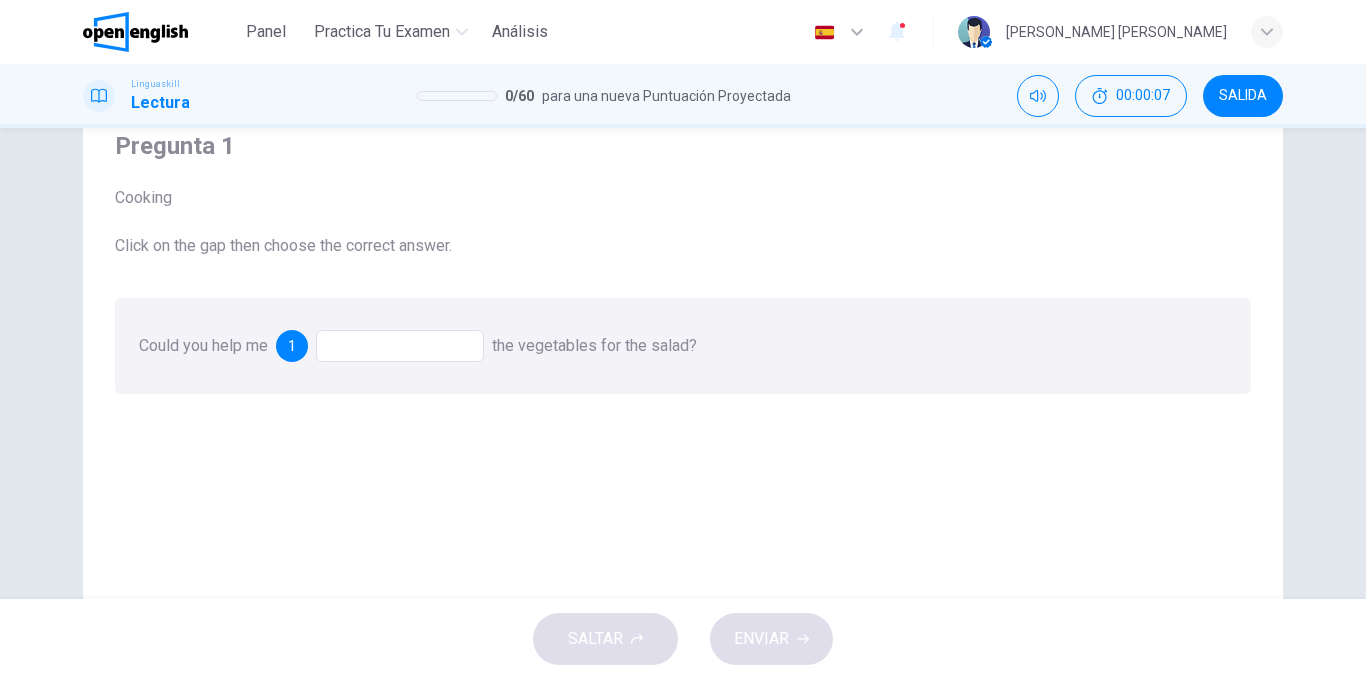 click at bounding box center (400, 346) 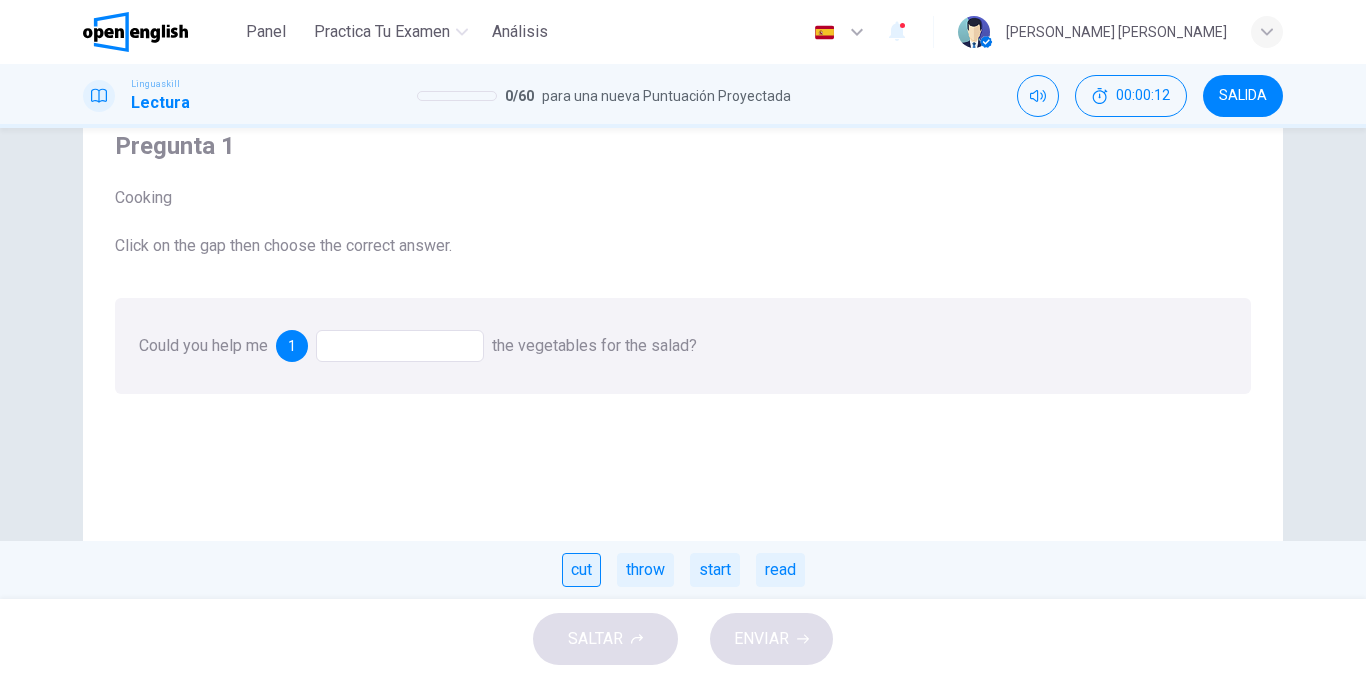 click on "cut" at bounding box center [581, 570] 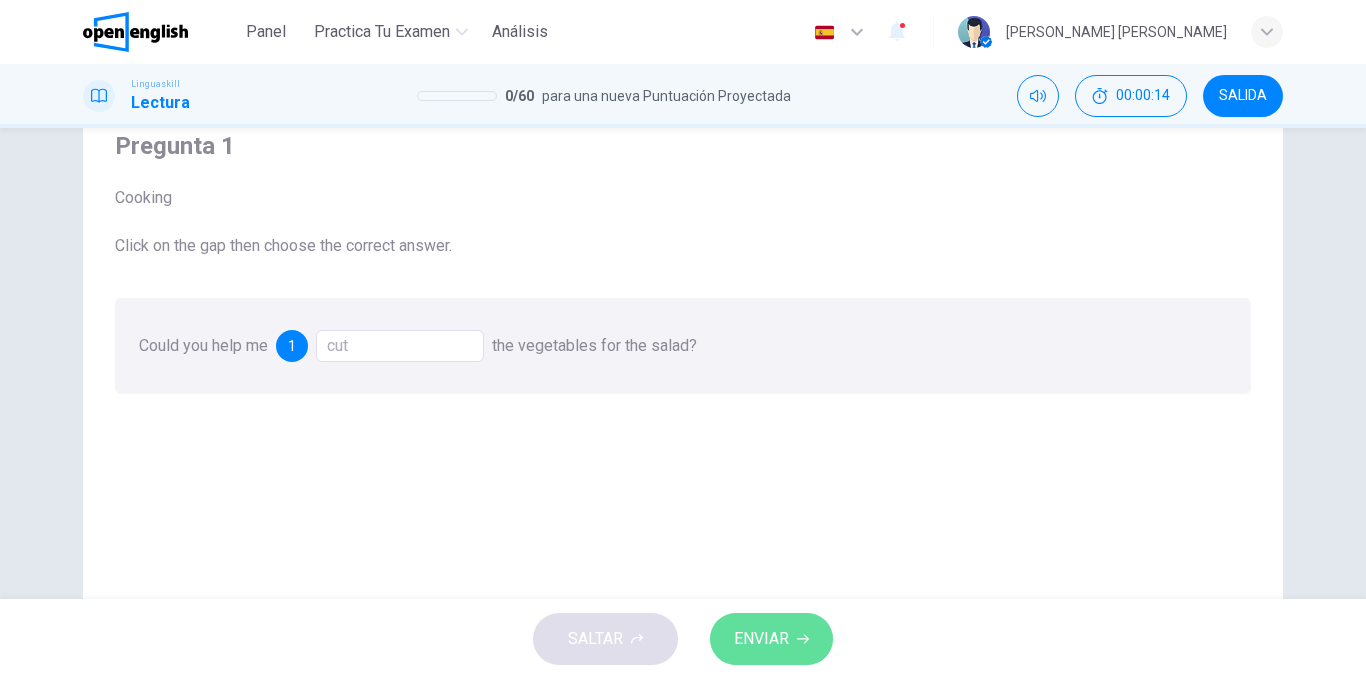 click on "ENVIAR" at bounding box center [761, 639] 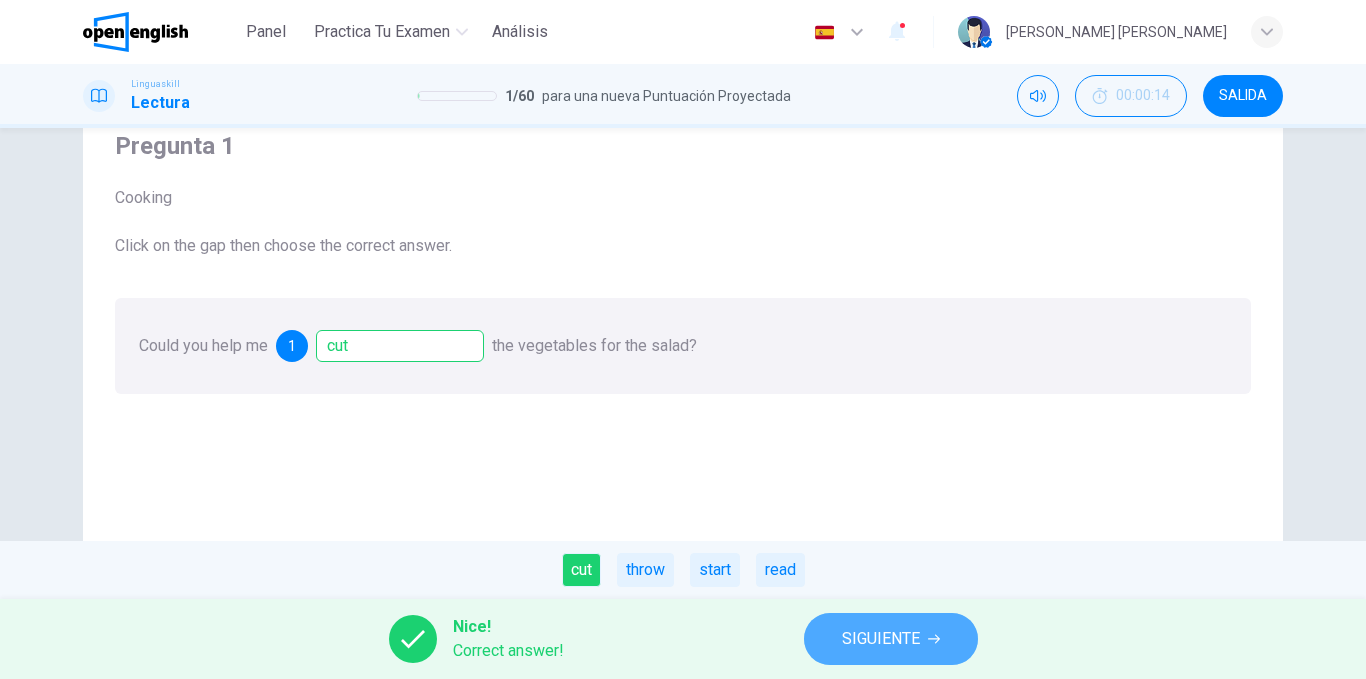 click on "SIGUIENTE" at bounding box center (881, 639) 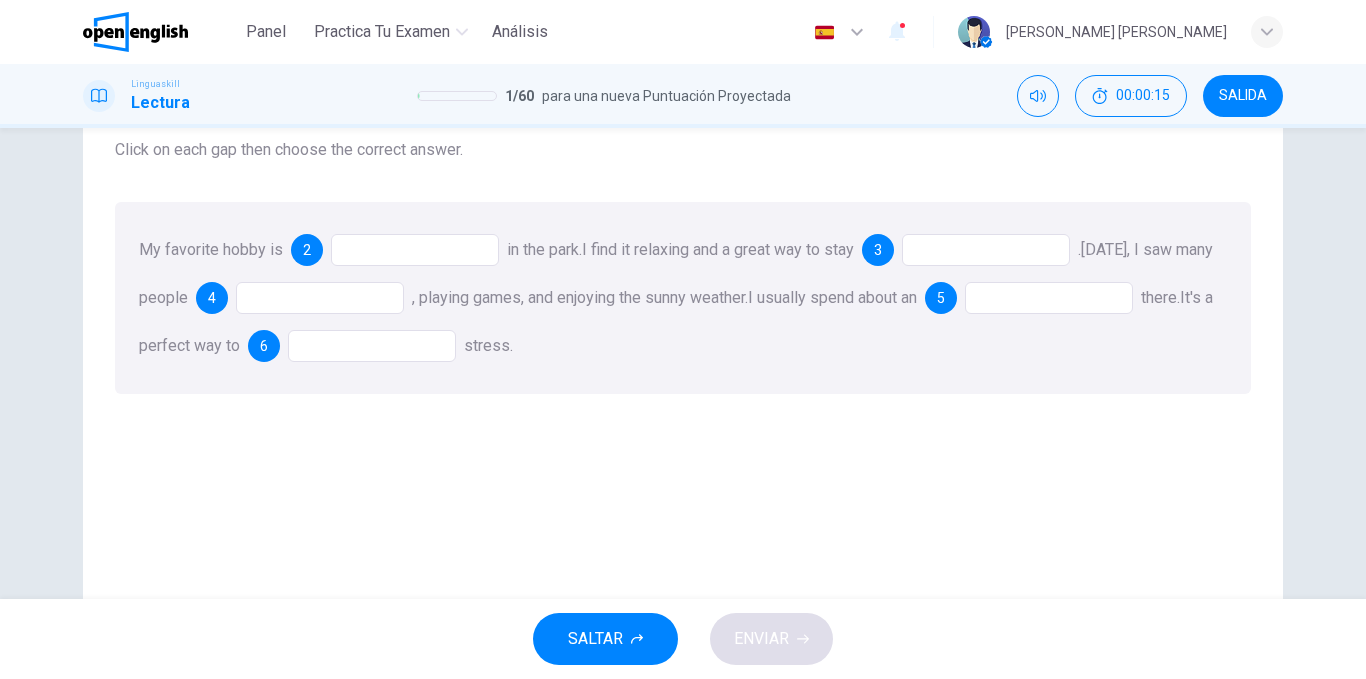 scroll, scrollTop: 128, scrollLeft: 0, axis: vertical 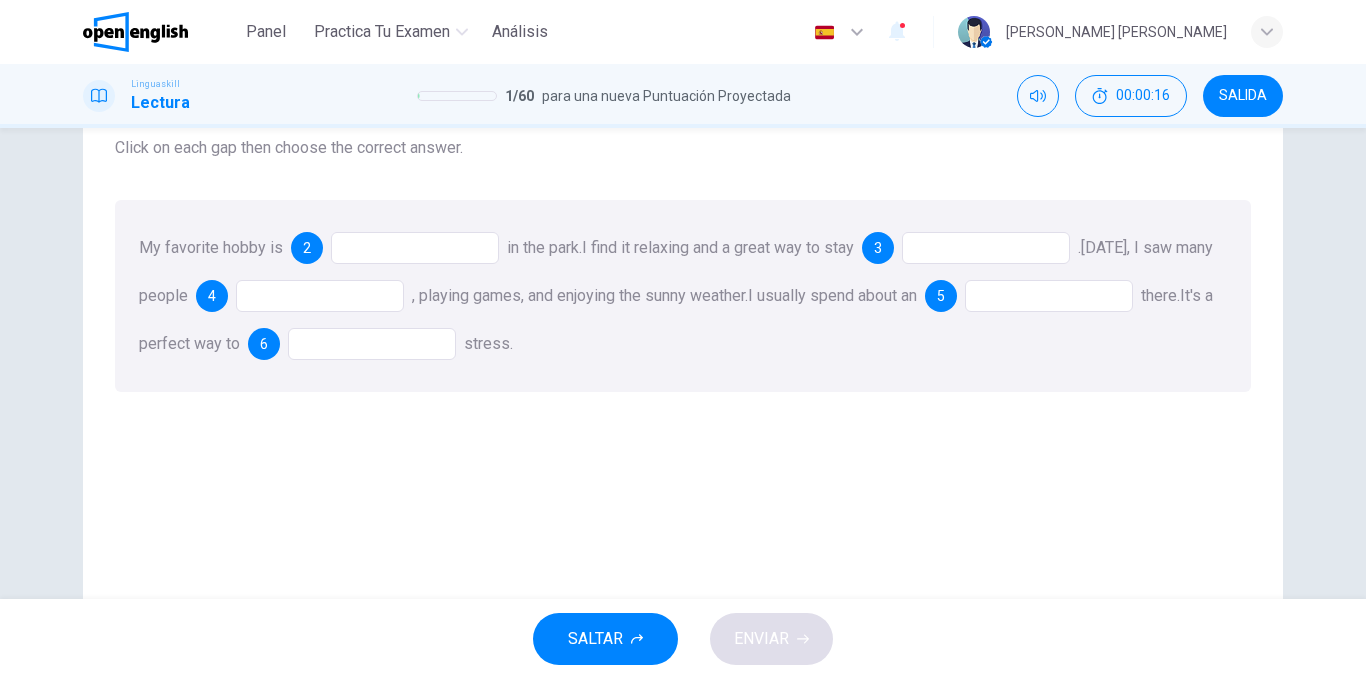 click at bounding box center (415, 248) 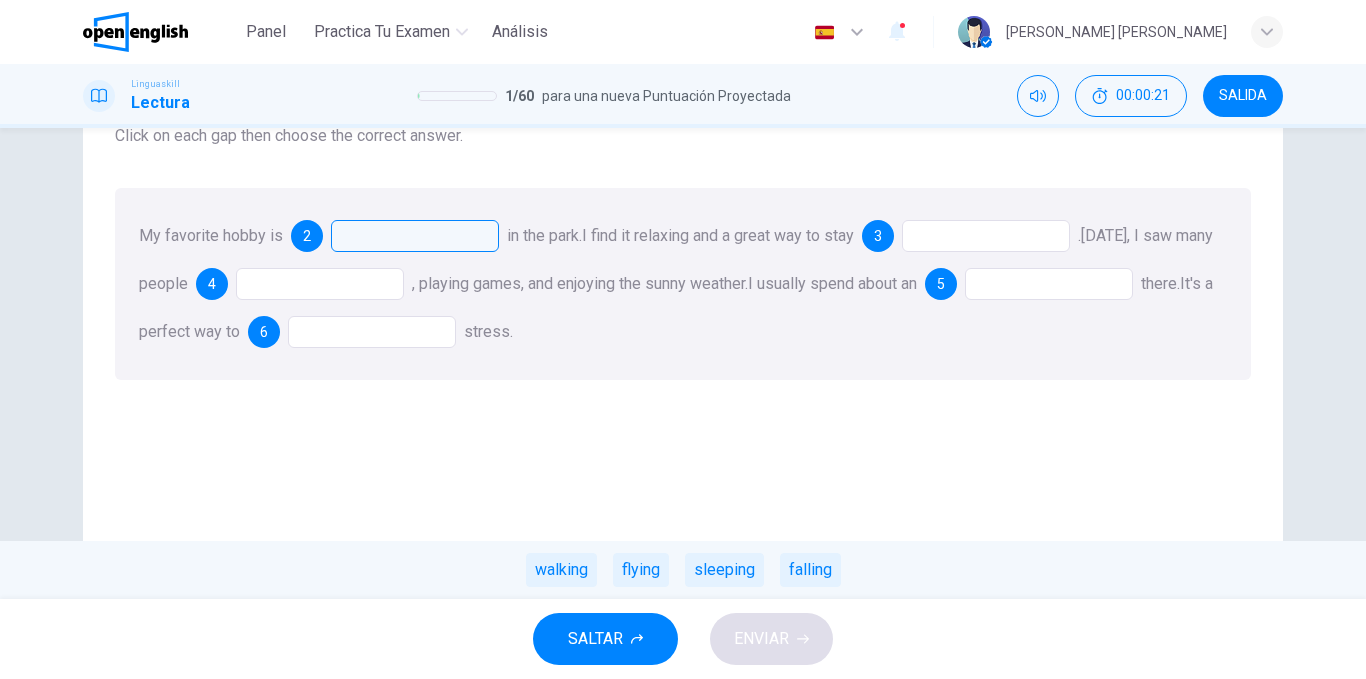 scroll, scrollTop: 141, scrollLeft: 0, axis: vertical 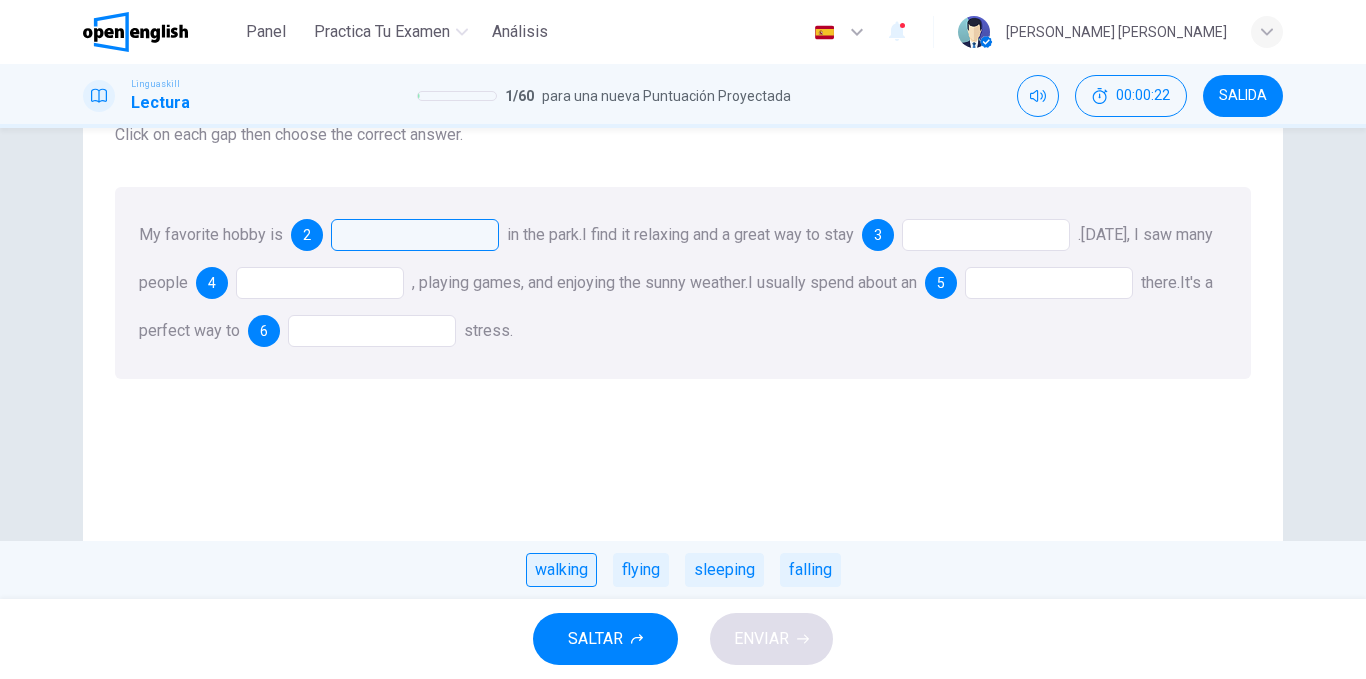 click on "walking" at bounding box center [561, 570] 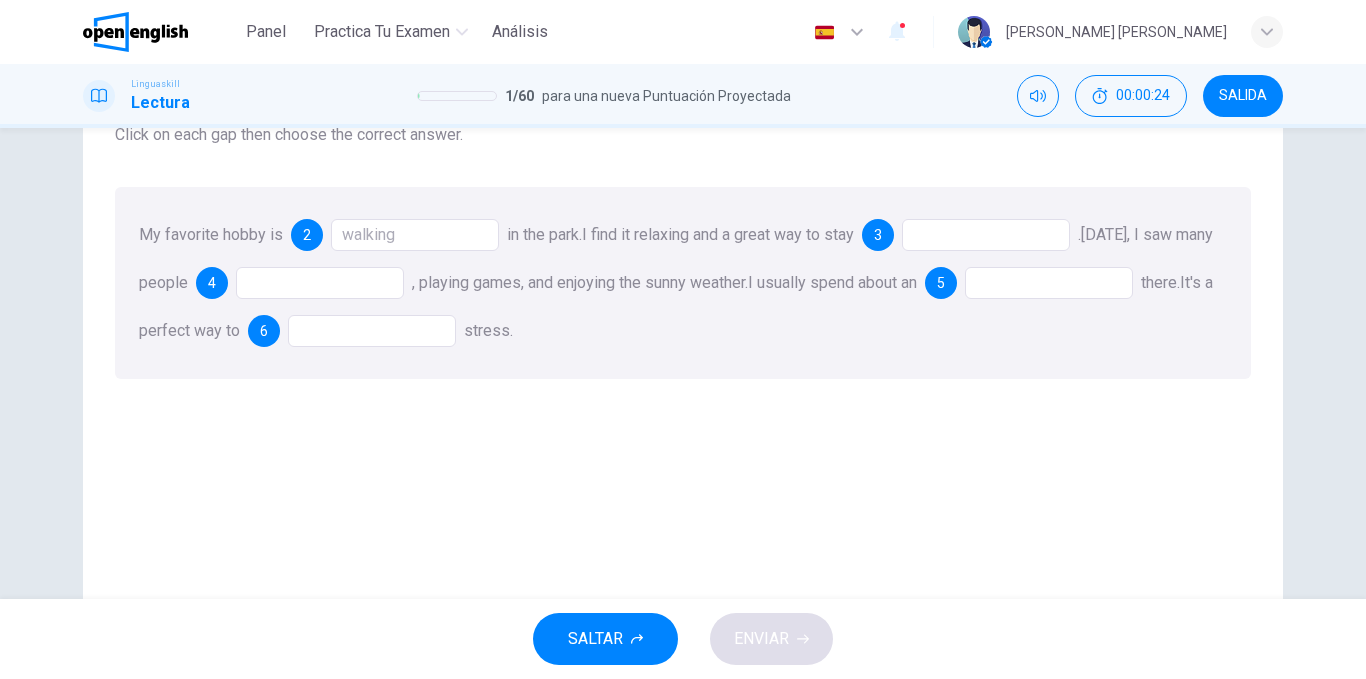 click at bounding box center [986, 235] 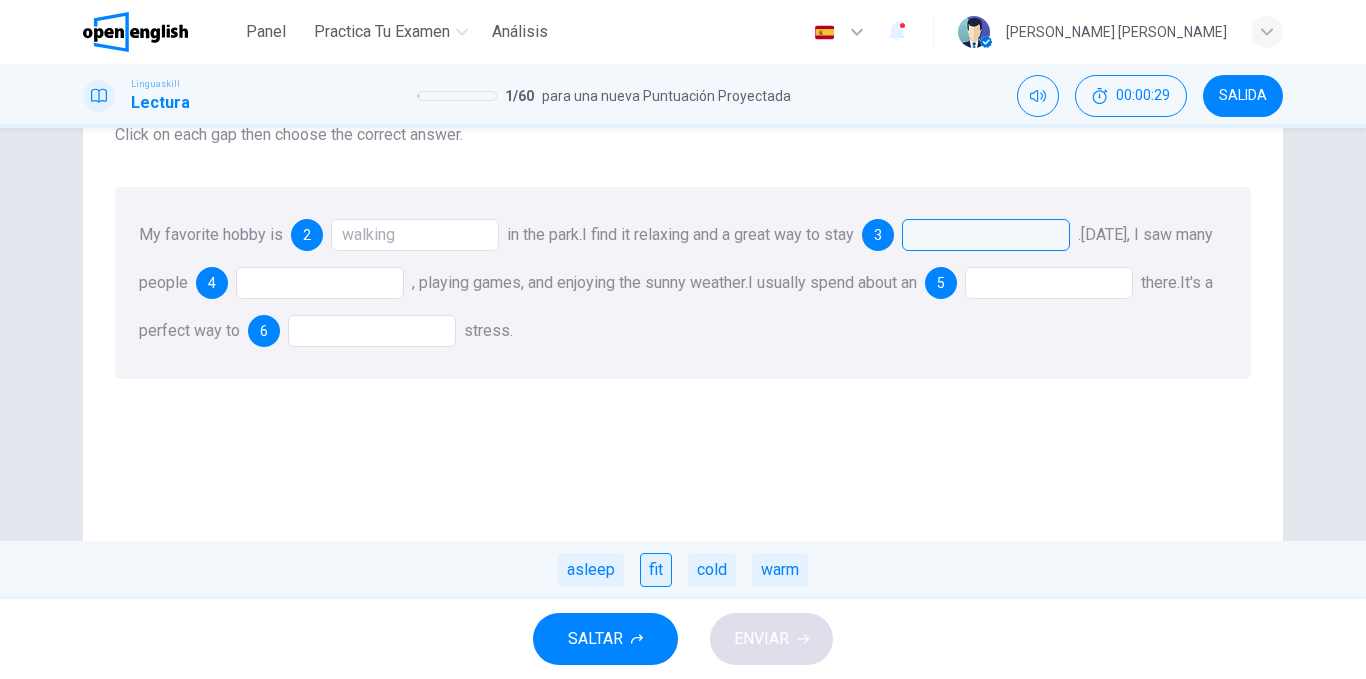 click on "fit" at bounding box center [656, 570] 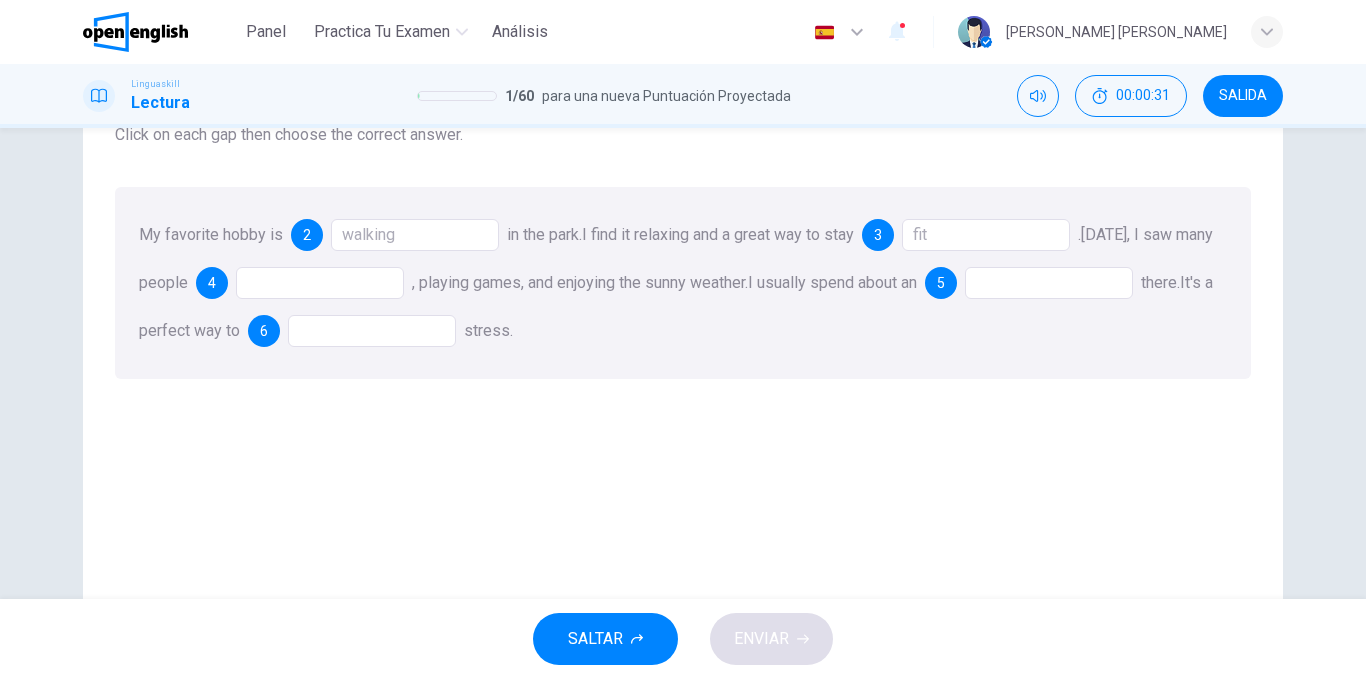 click at bounding box center (320, 283) 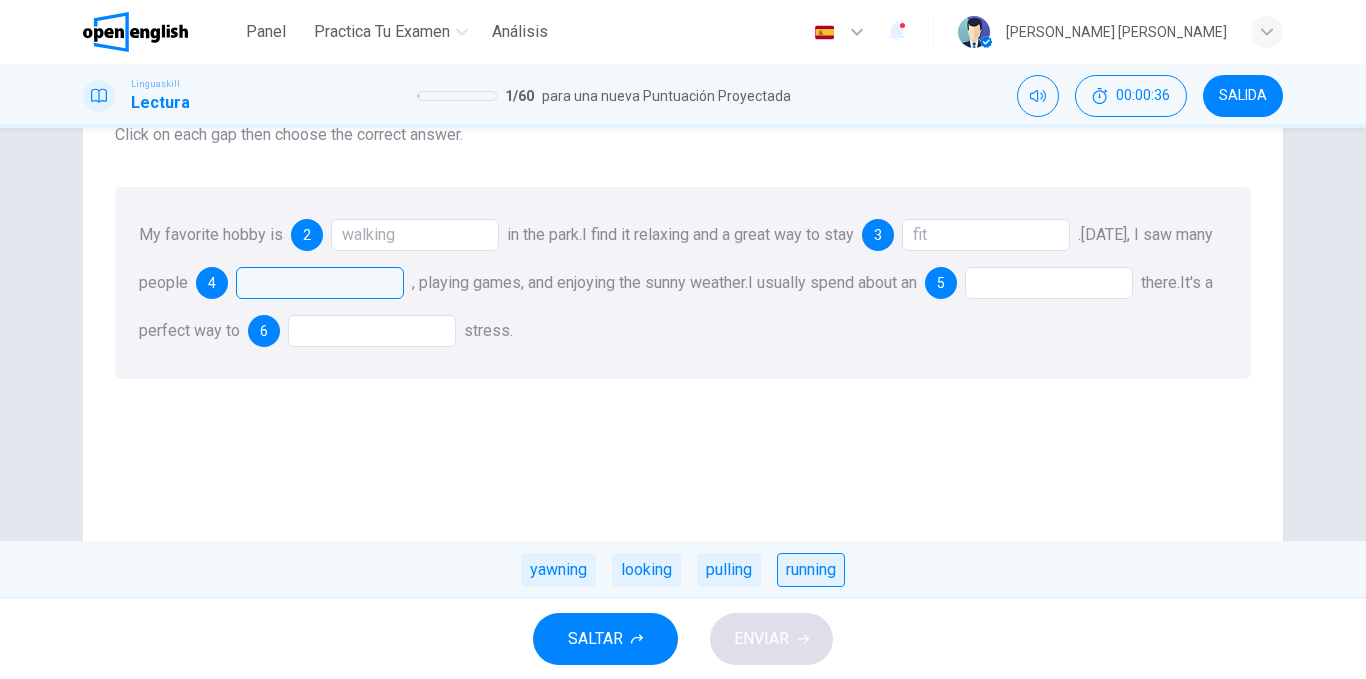 click on "running" at bounding box center (811, 570) 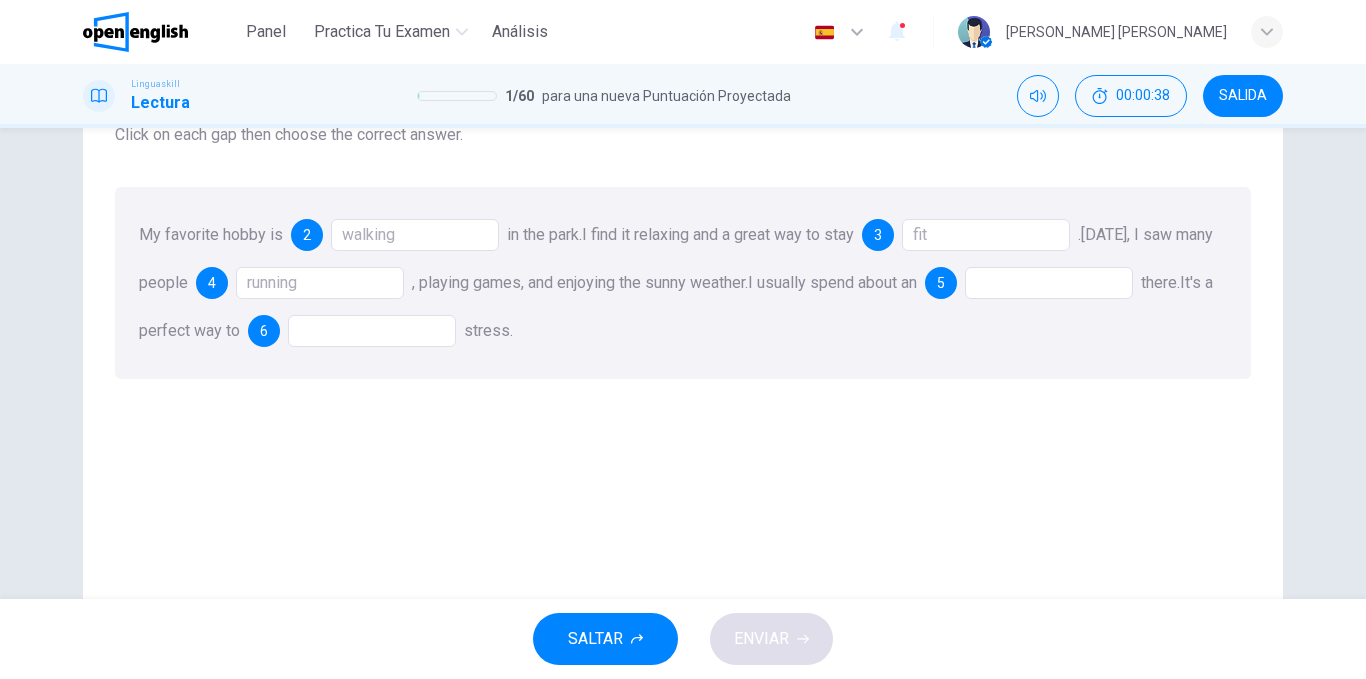 click at bounding box center (1049, 283) 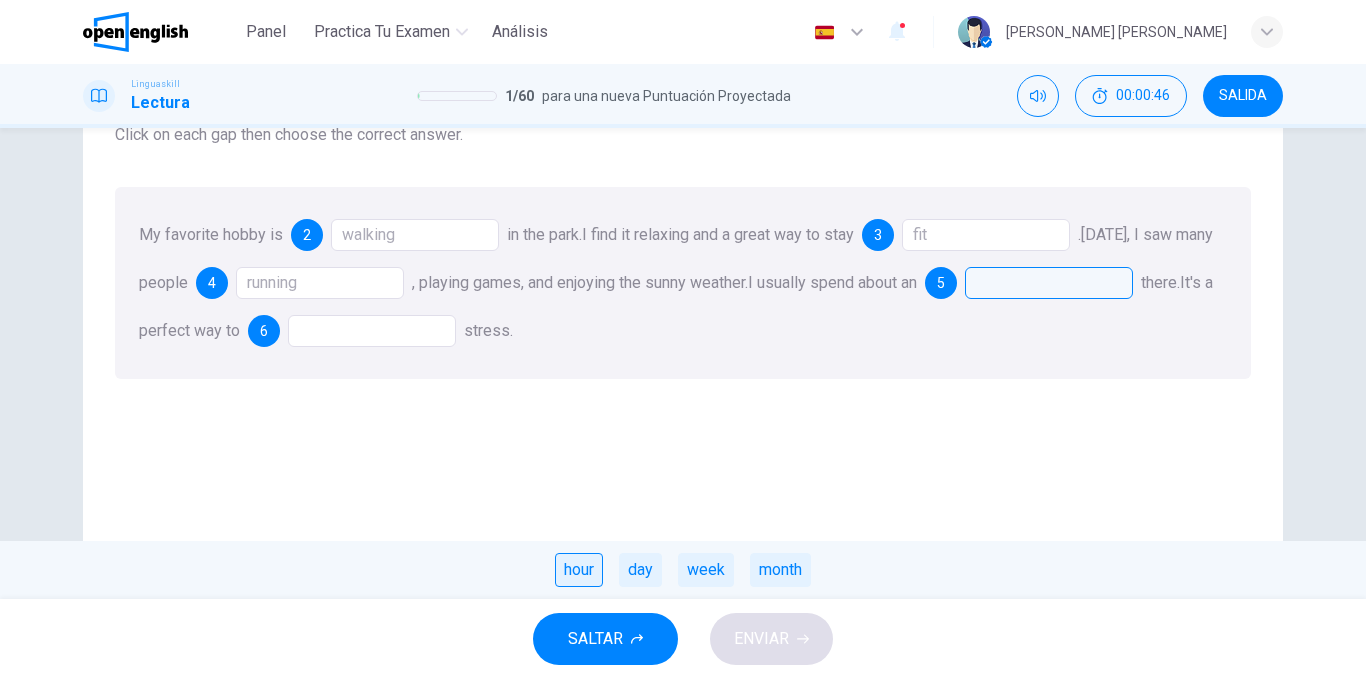 click on "hour" at bounding box center [579, 570] 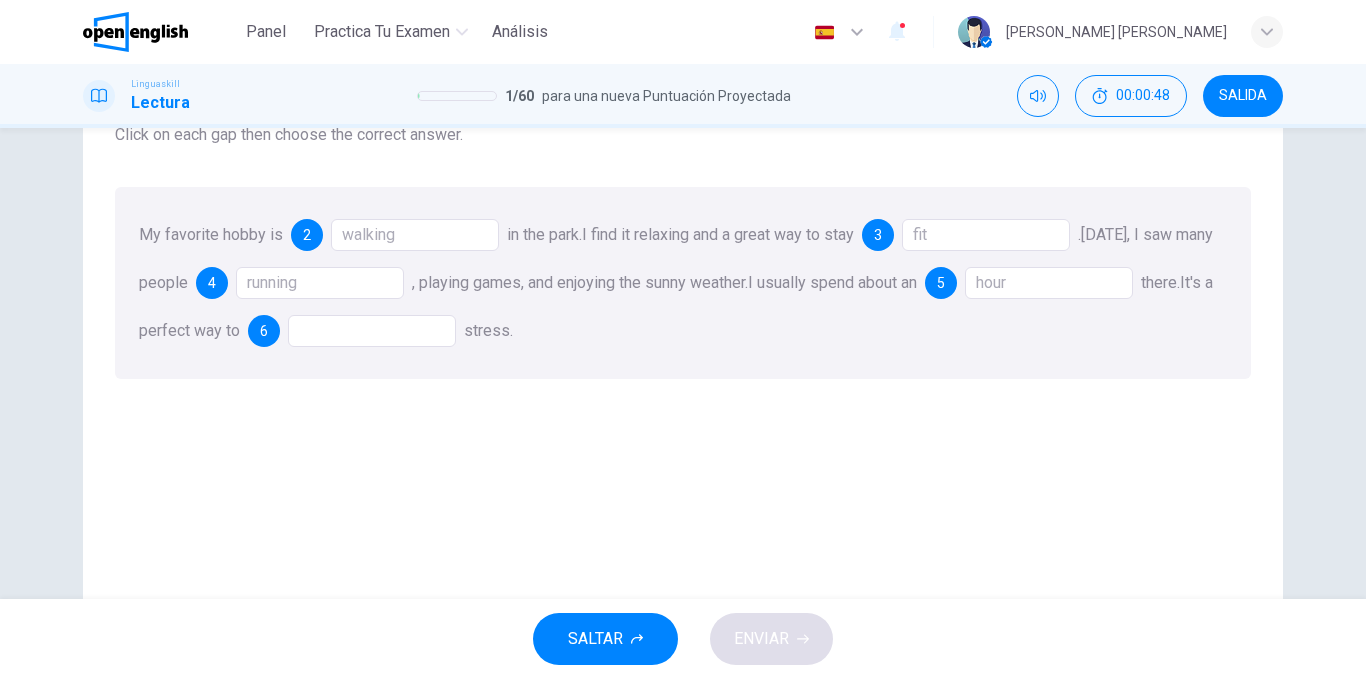 click at bounding box center (372, 331) 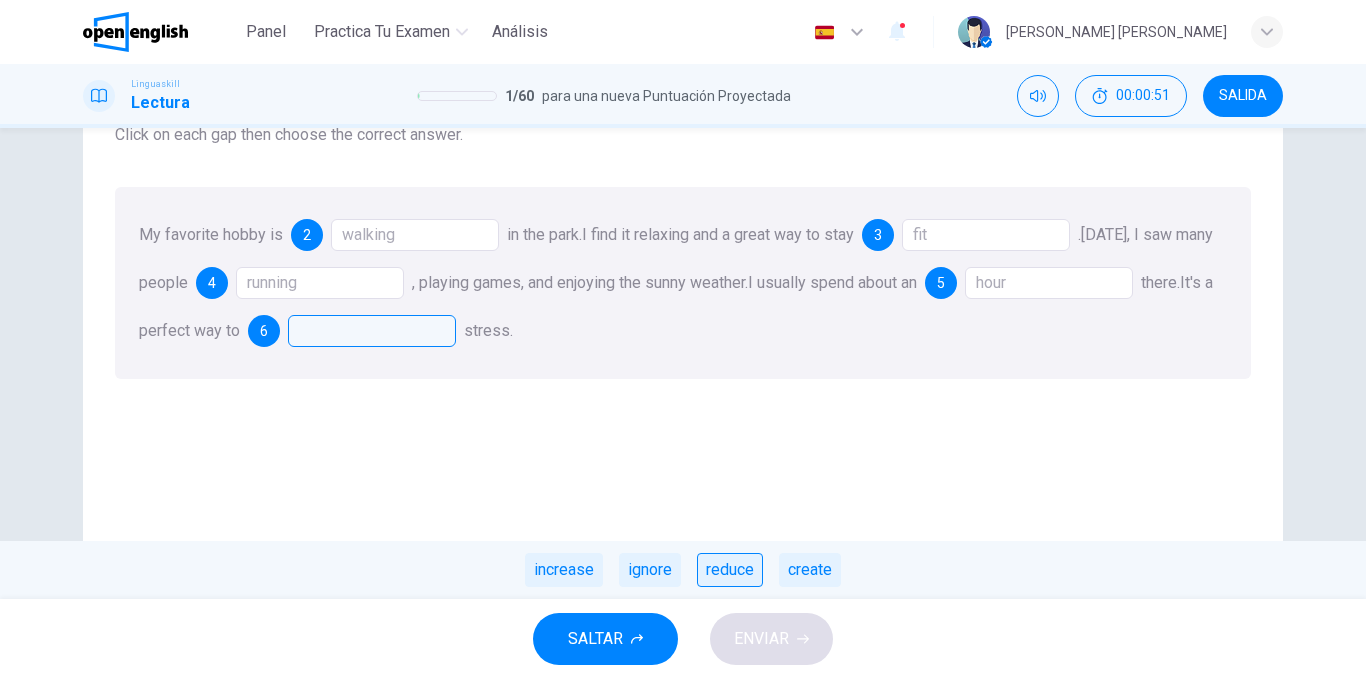click on "reduce" at bounding box center [730, 570] 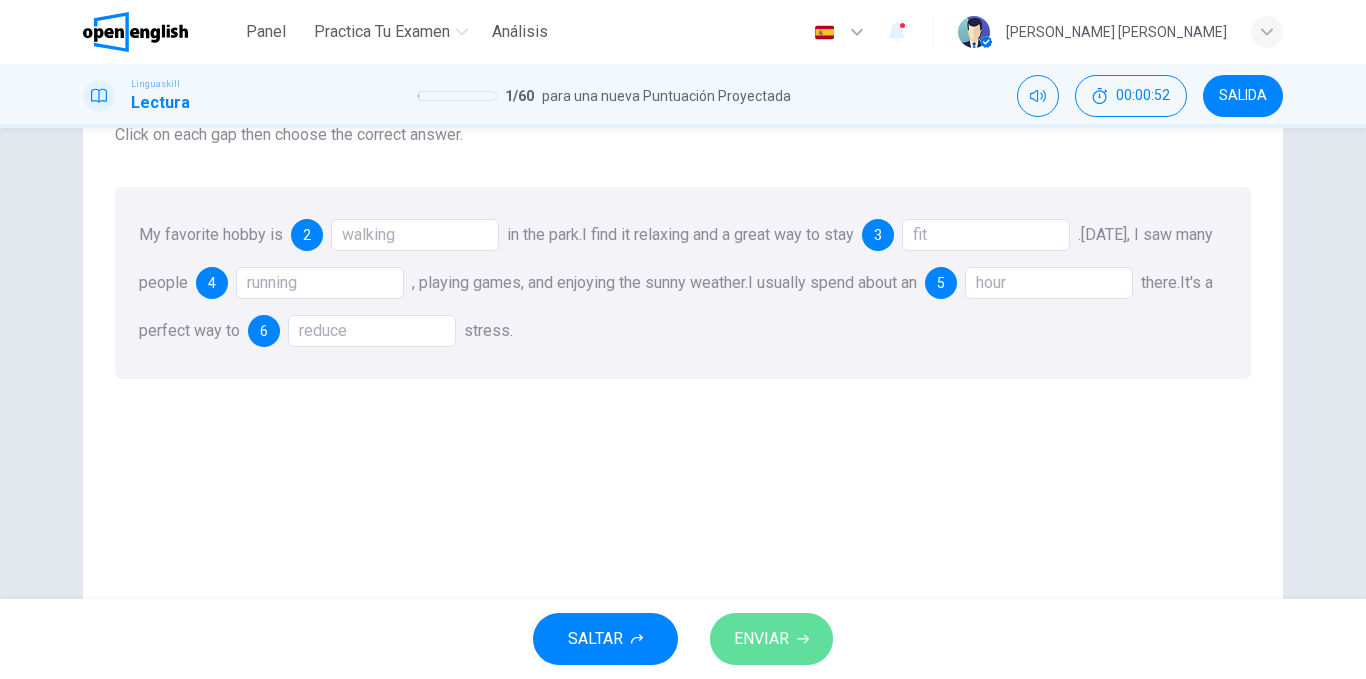 click on "ENVIAR" at bounding box center (761, 639) 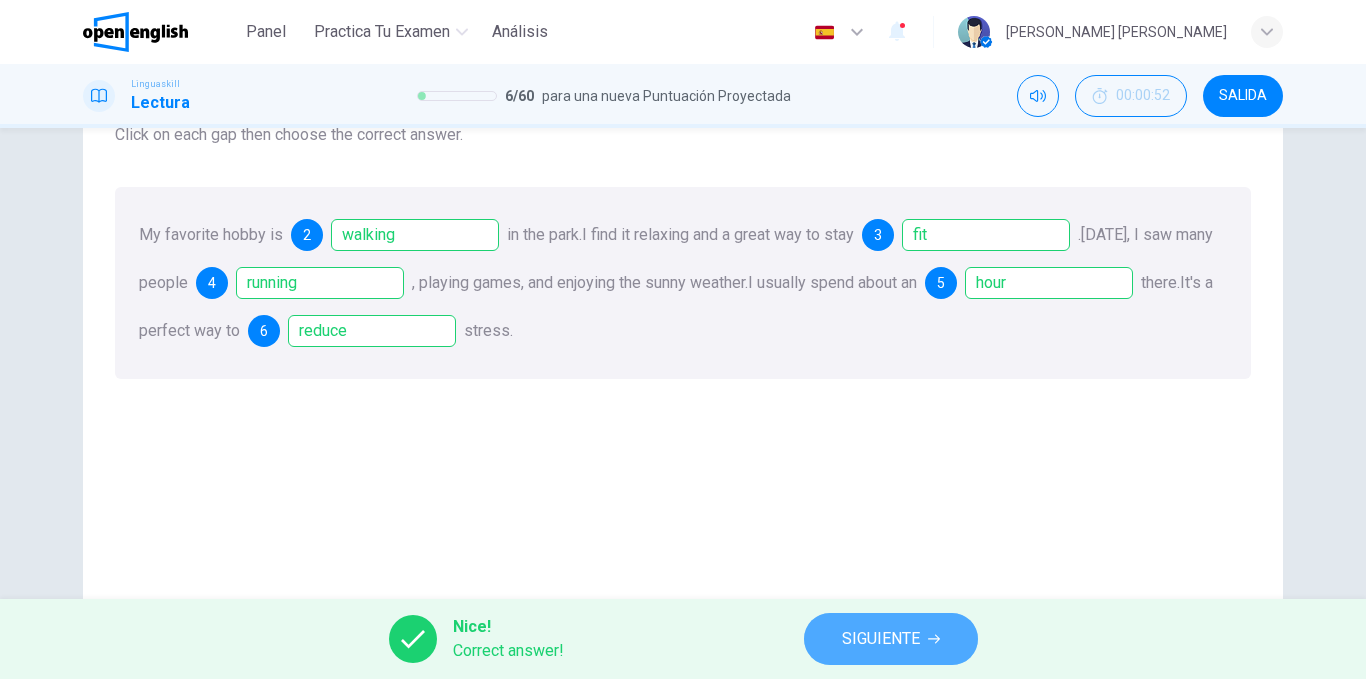 click on "SIGUIENTE" at bounding box center (881, 639) 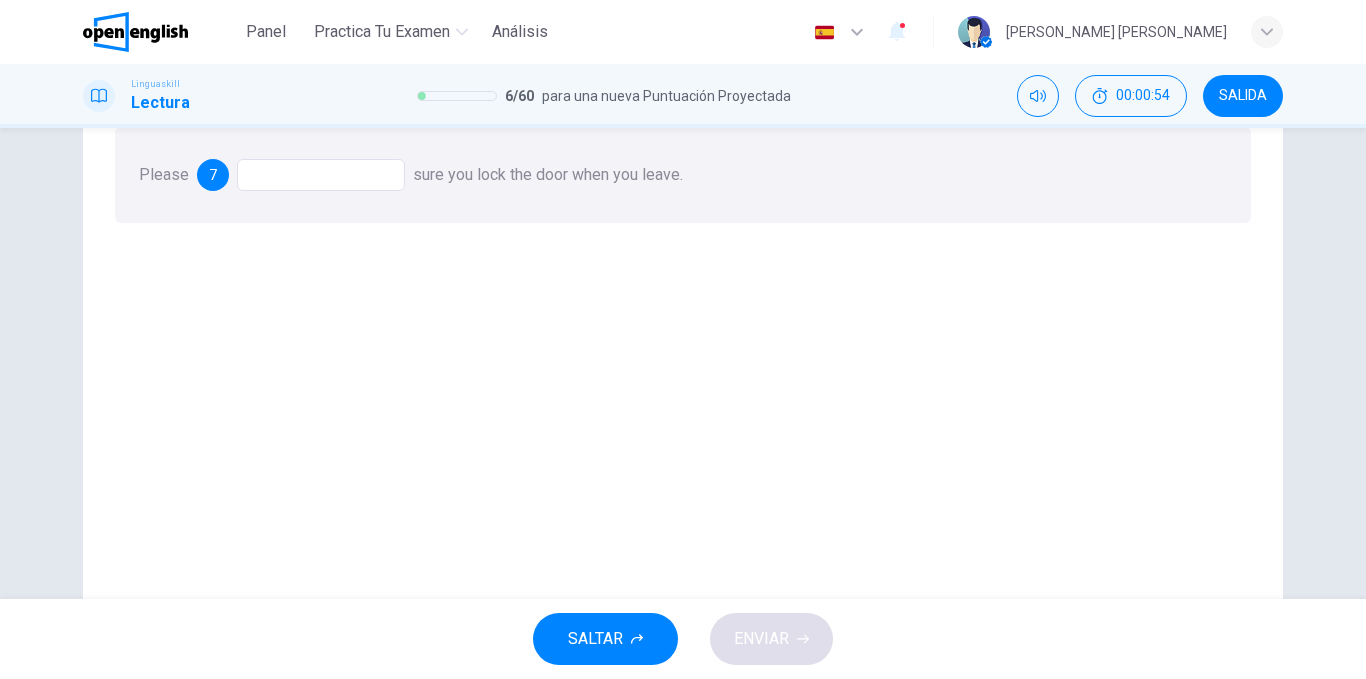 scroll, scrollTop: 250, scrollLeft: 0, axis: vertical 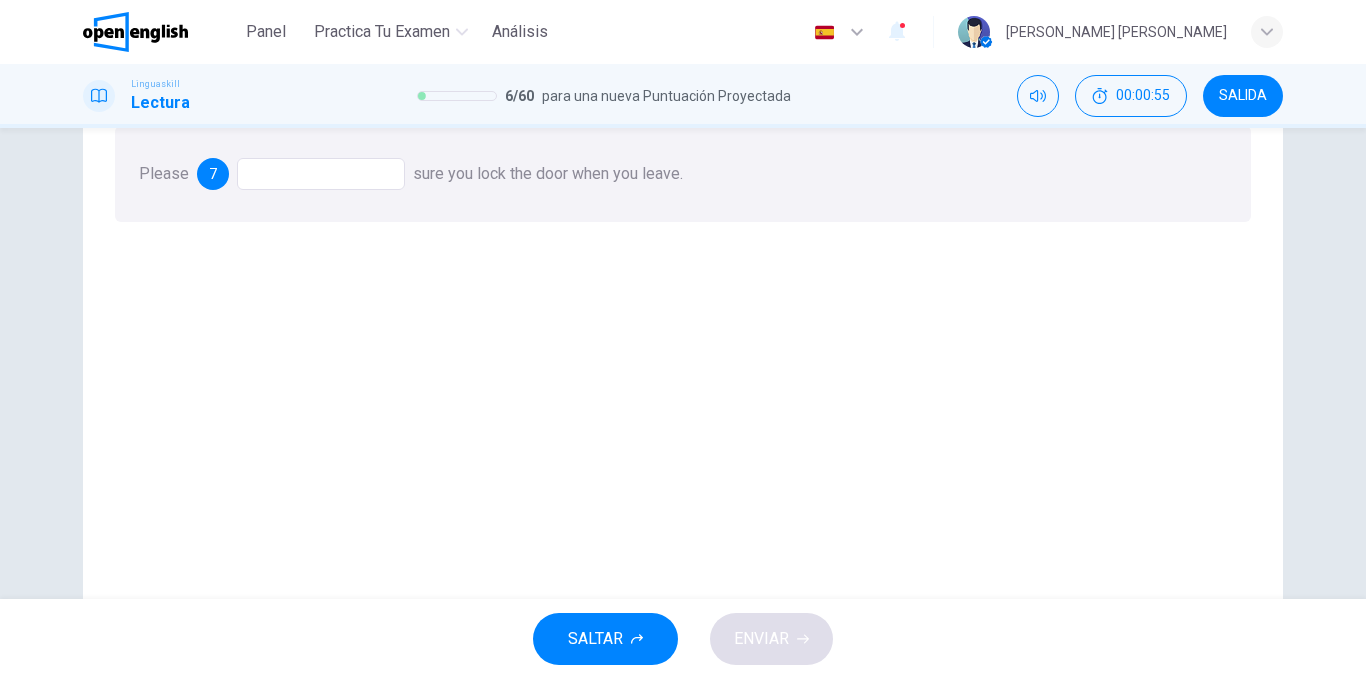 click at bounding box center [321, 174] 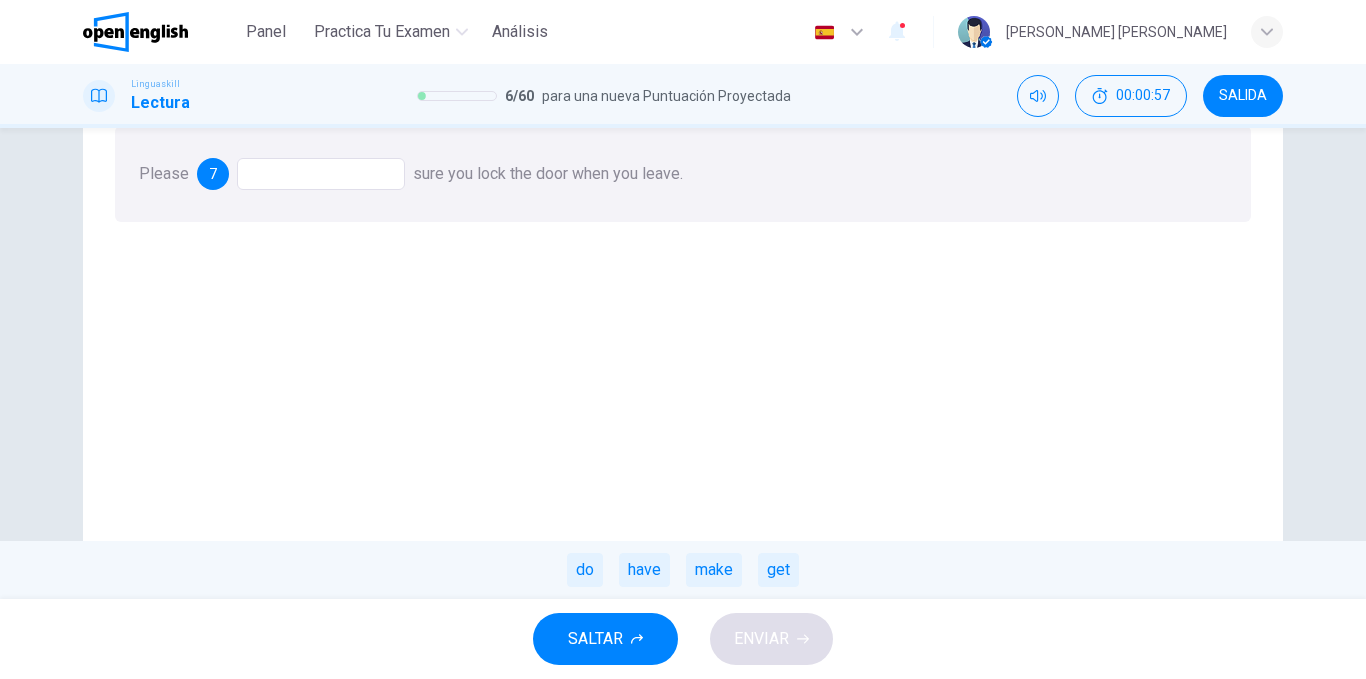 click at bounding box center (321, 174) 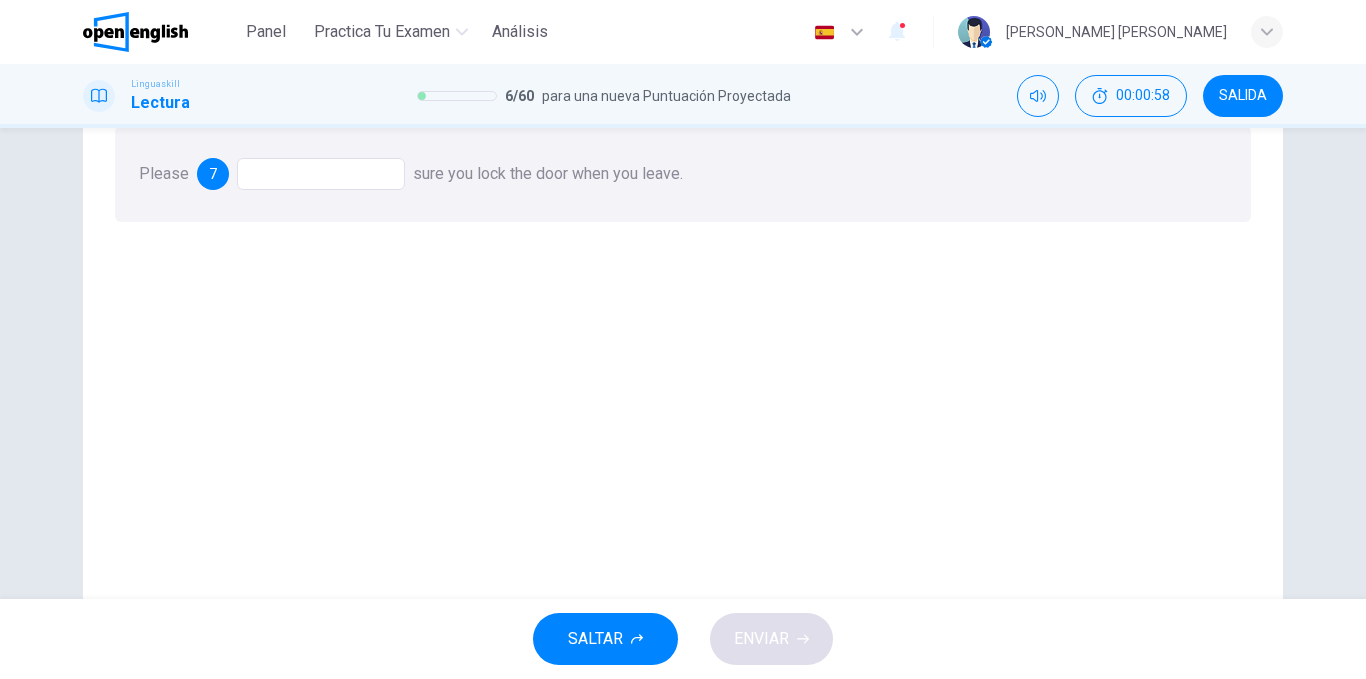 click at bounding box center (321, 174) 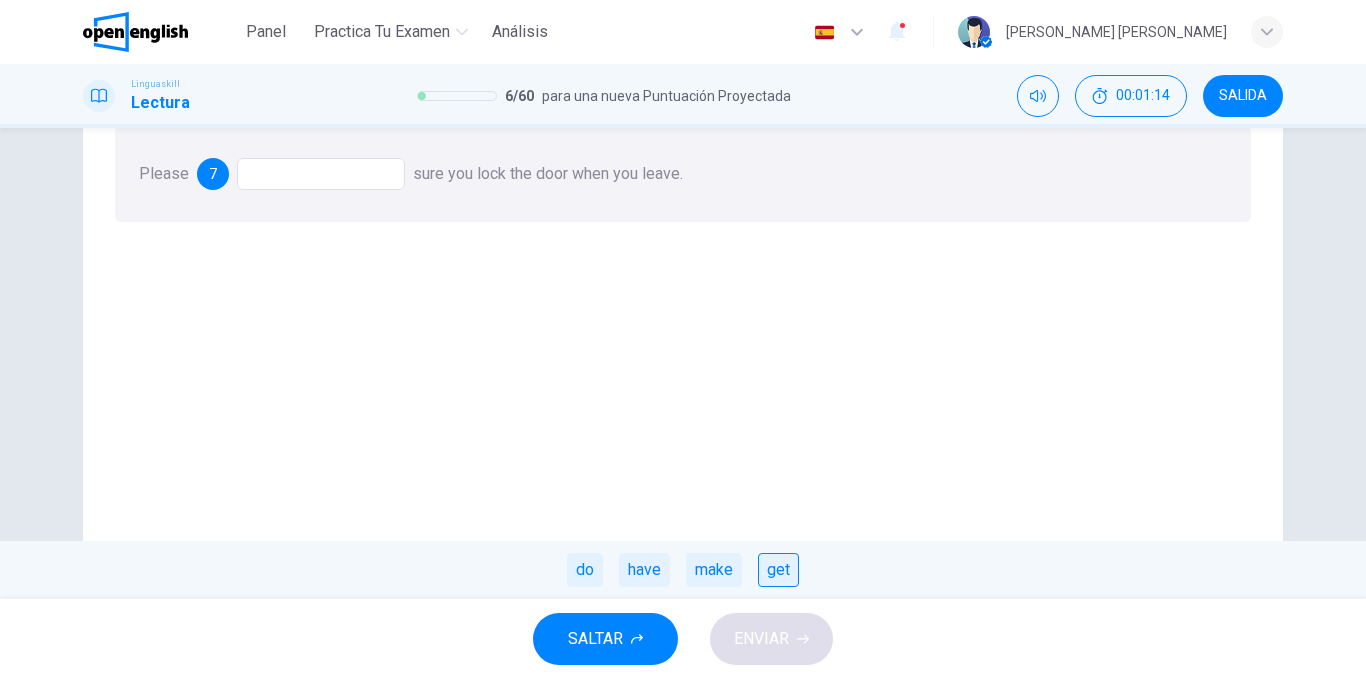 click on "get" at bounding box center [778, 570] 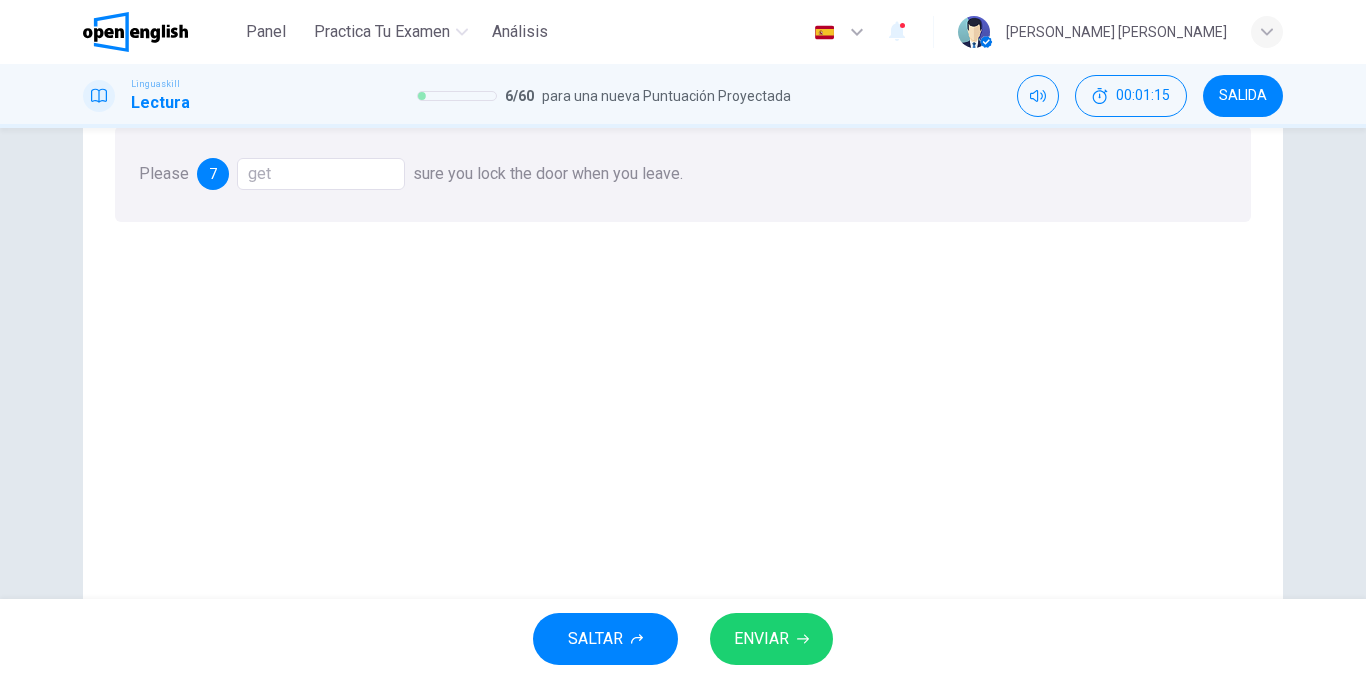 click on "ENVIAR" at bounding box center [761, 639] 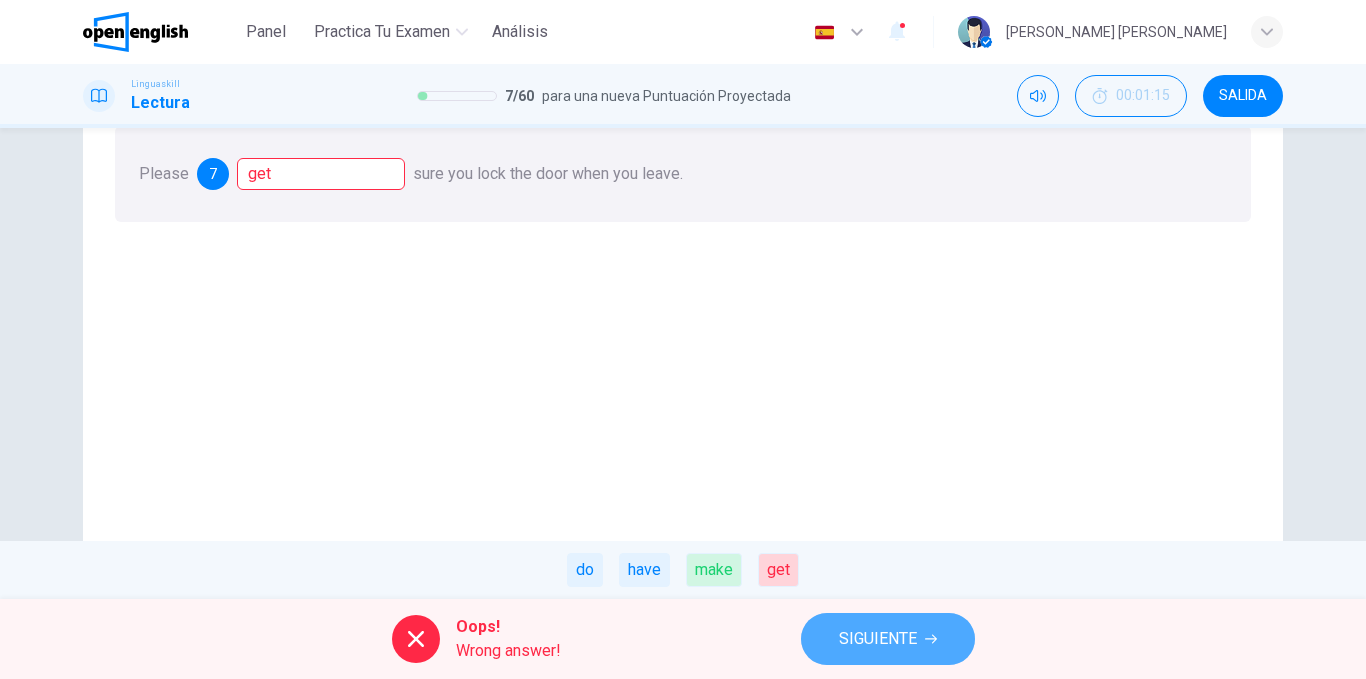 click on "SIGUIENTE" at bounding box center [878, 639] 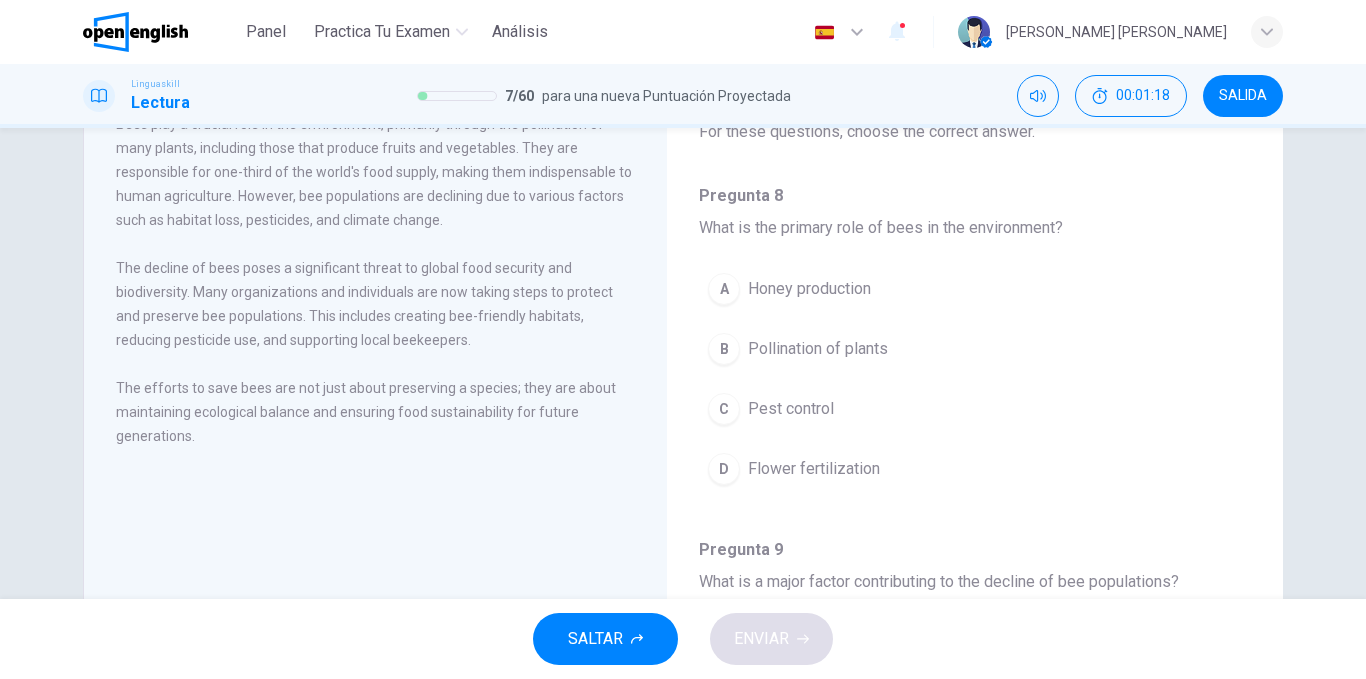 scroll, scrollTop: 0, scrollLeft: 0, axis: both 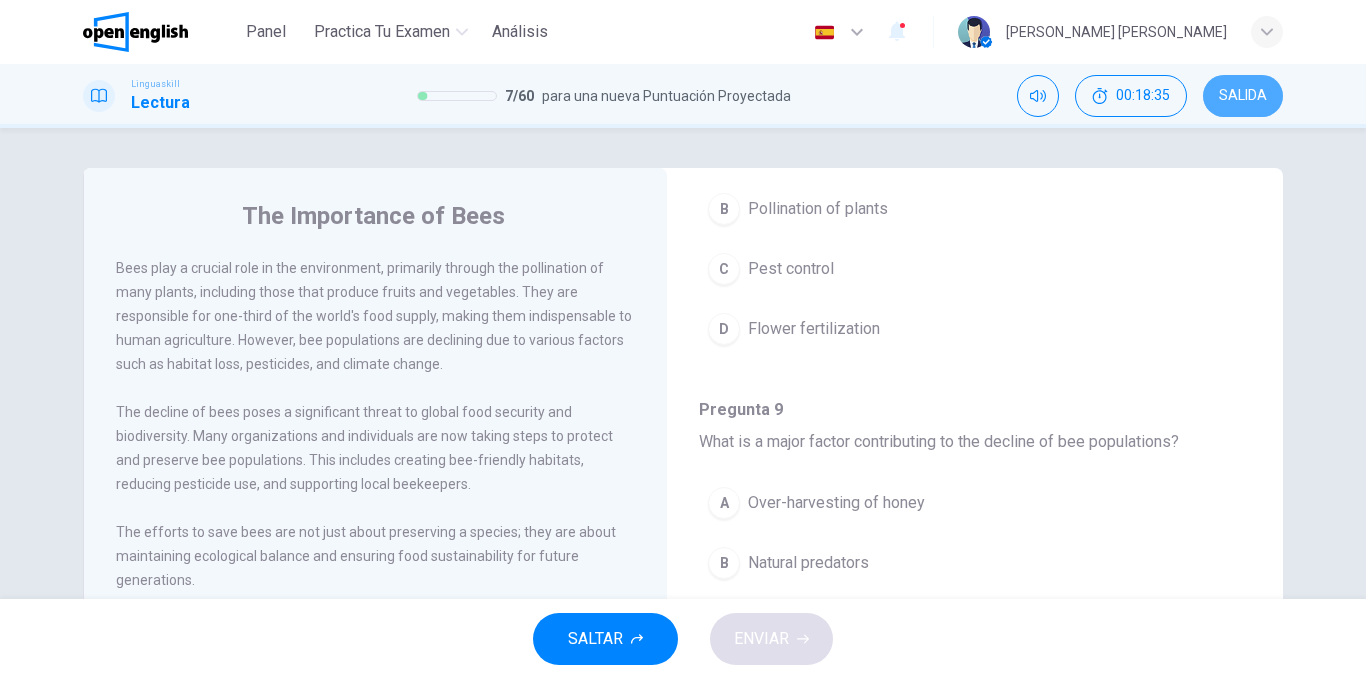 click on "SALIDA" at bounding box center [1243, 96] 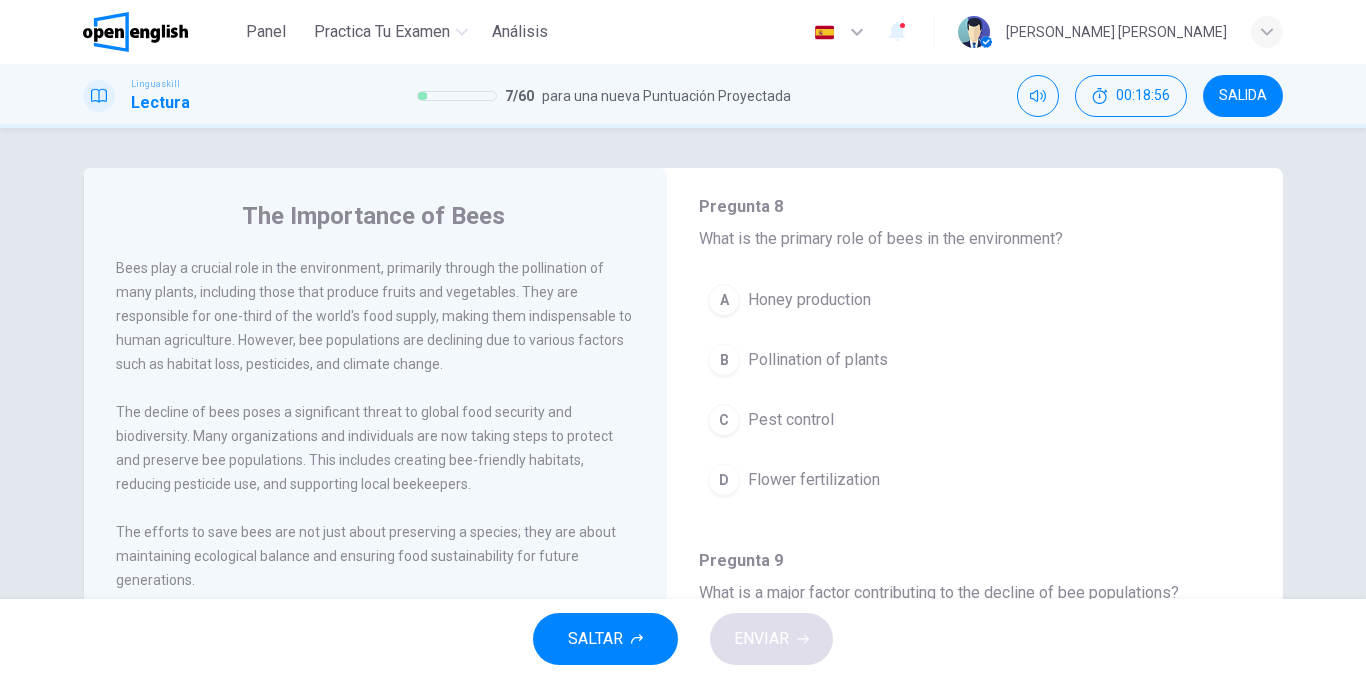 scroll, scrollTop: 135, scrollLeft: 0, axis: vertical 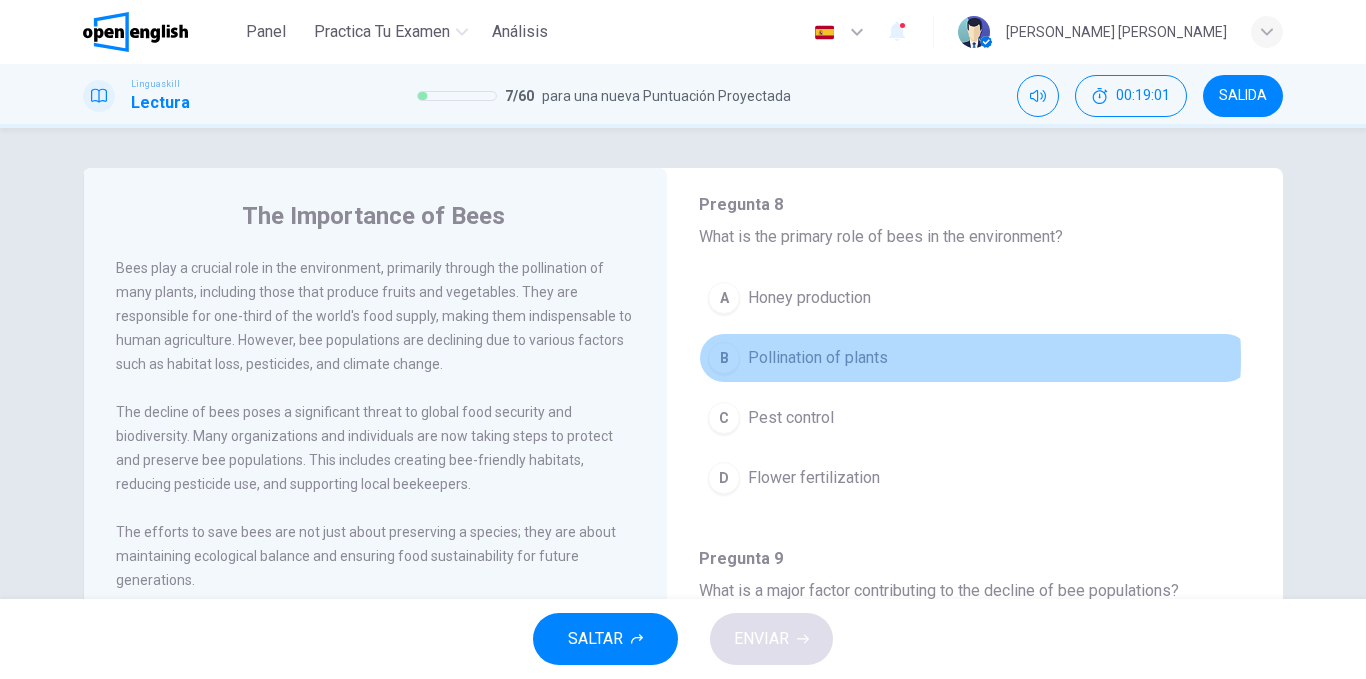 click on "Pollination of plants" at bounding box center (818, 358) 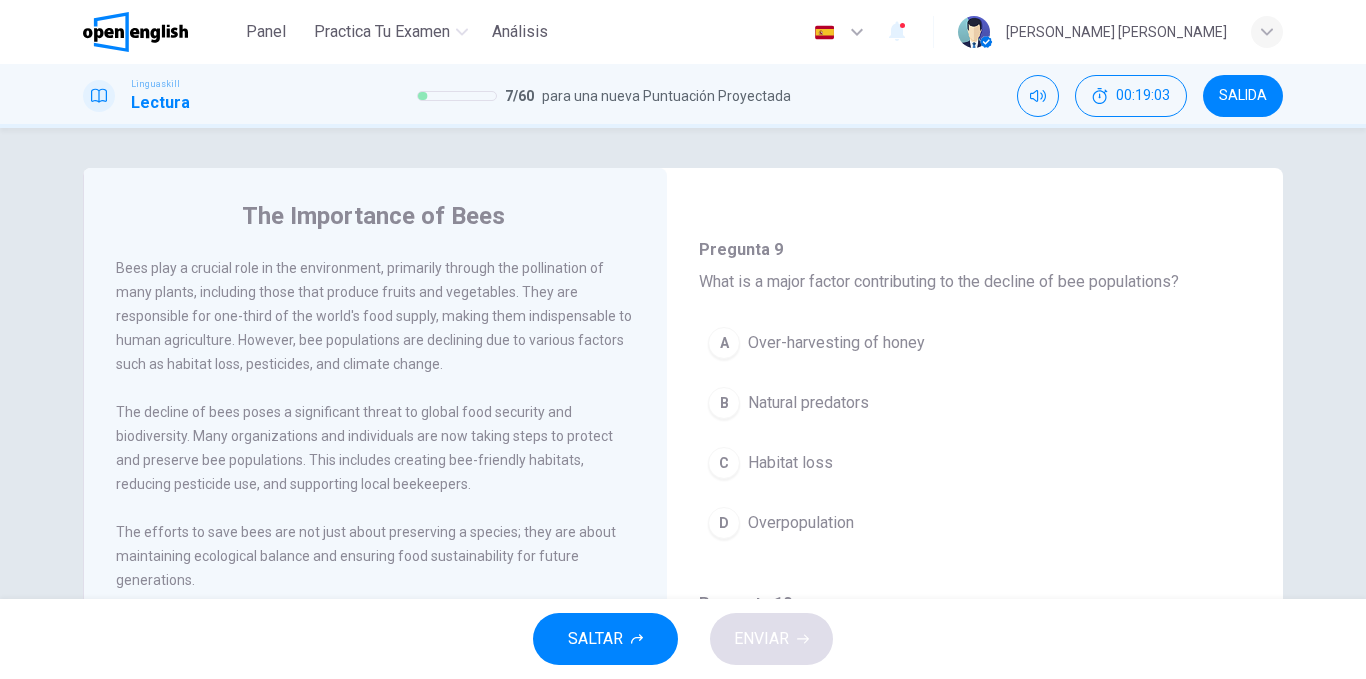 scroll, scrollTop: 447, scrollLeft: 0, axis: vertical 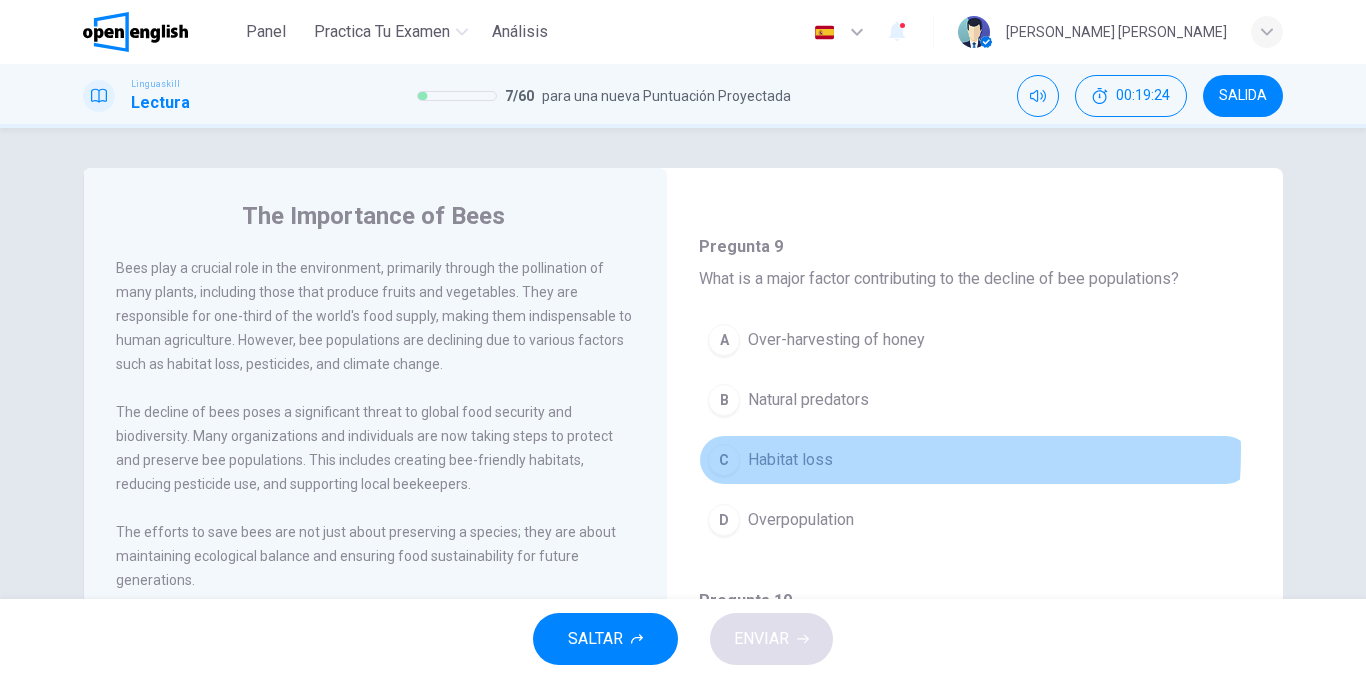 click on "Habitat loss" at bounding box center [790, 460] 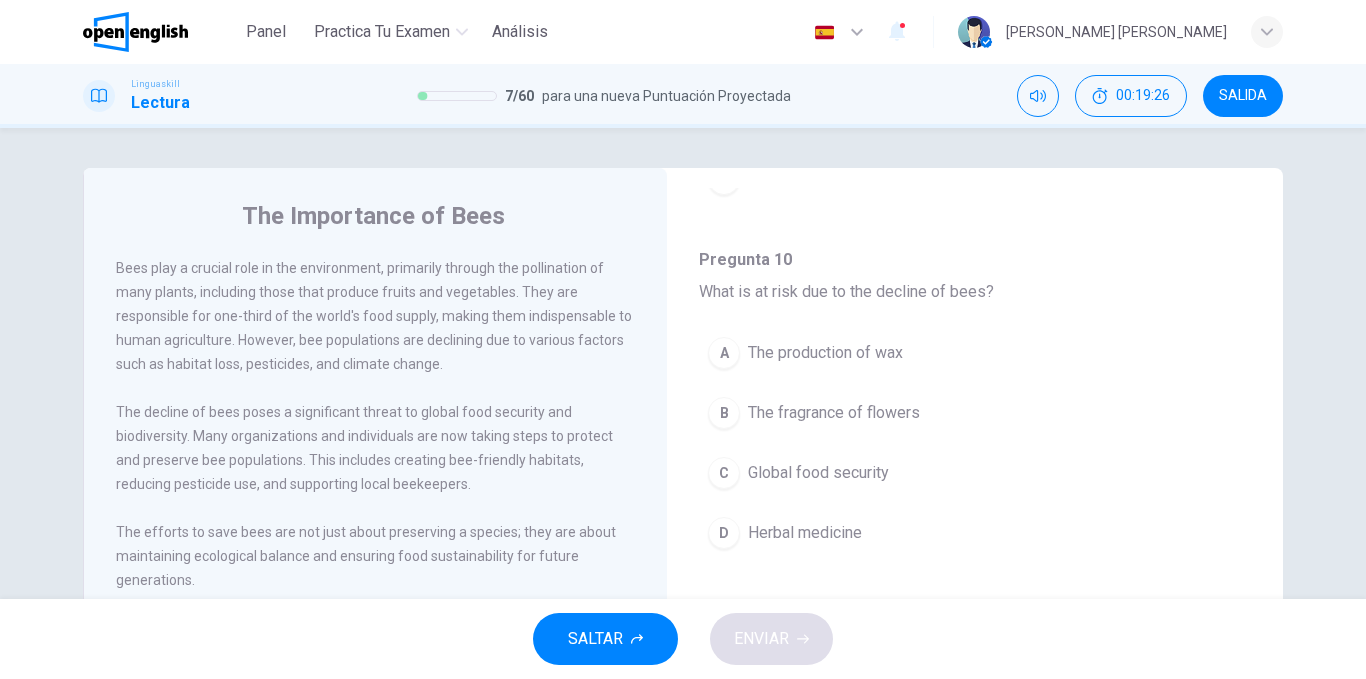scroll, scrollTop: 789, scrollLeft: 0, axis: vertical 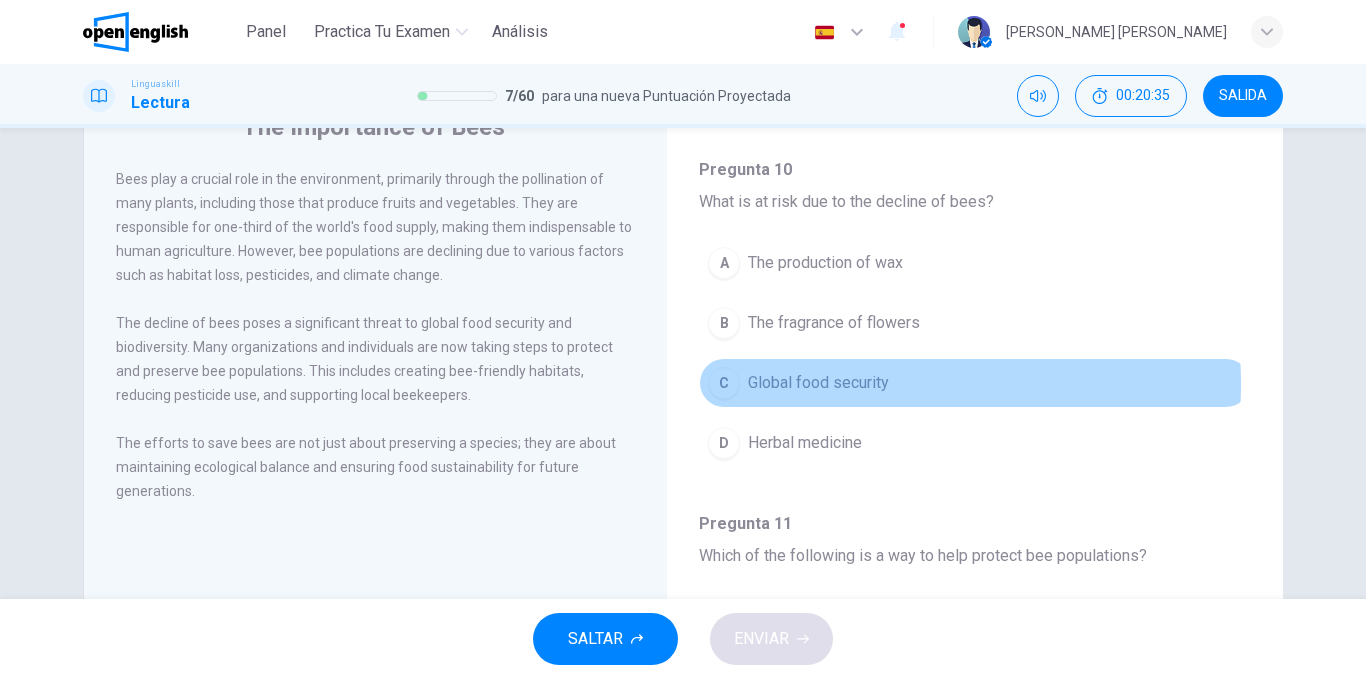 click on "Global food security" at bounding box center (818, 383) 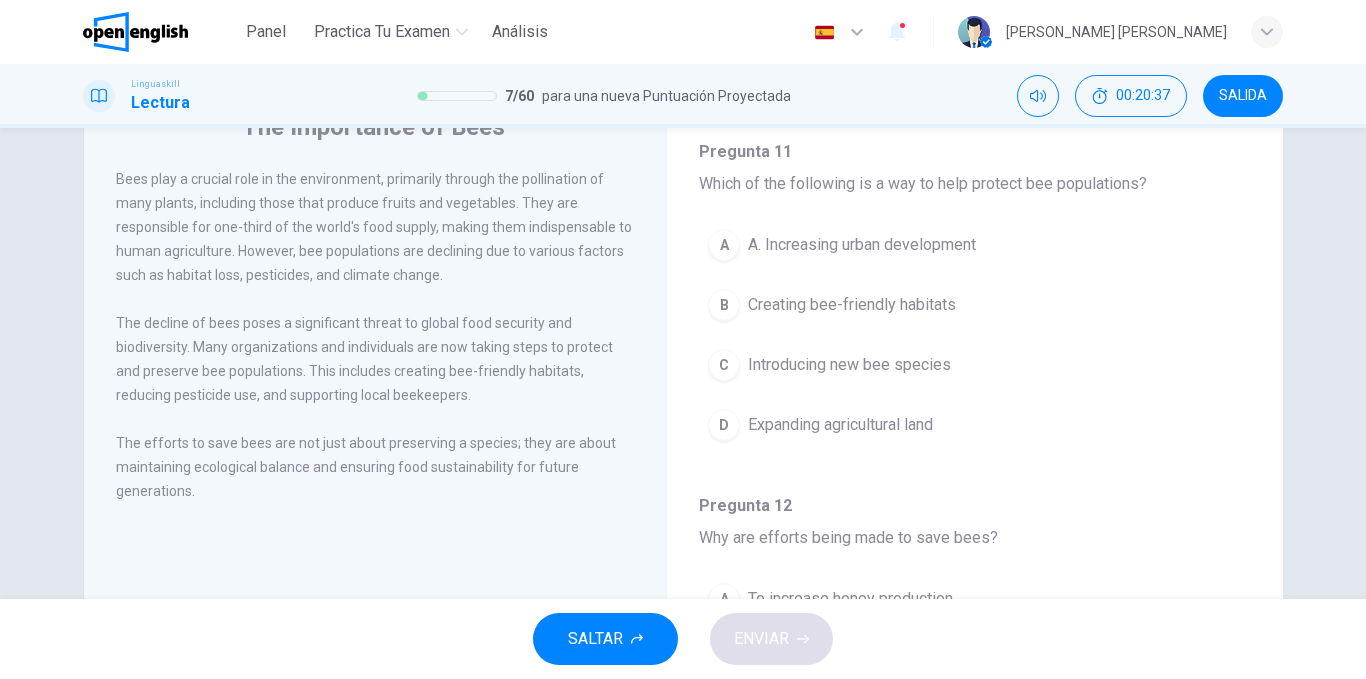 scroll, scrollTop: 1160, scrollLeft: 0, axis: vertical 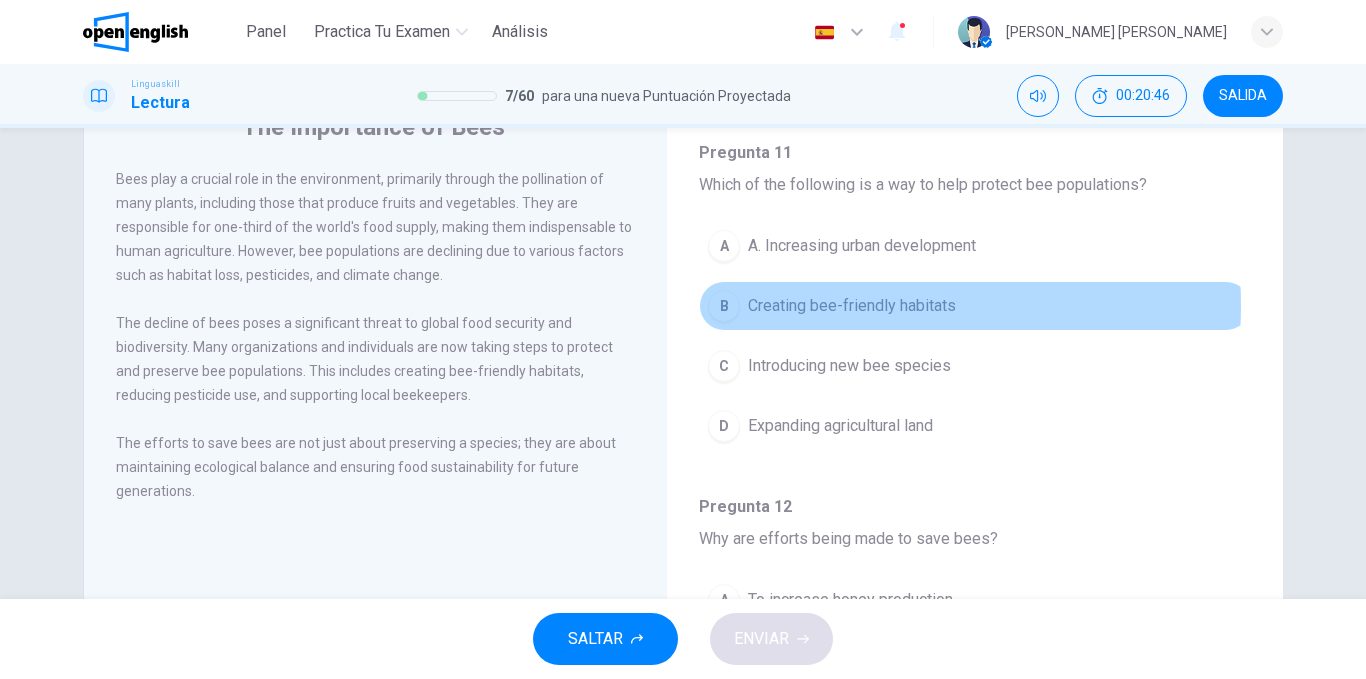 click on "Creating bee-friendly habitats" at bounding box center [852, 306] 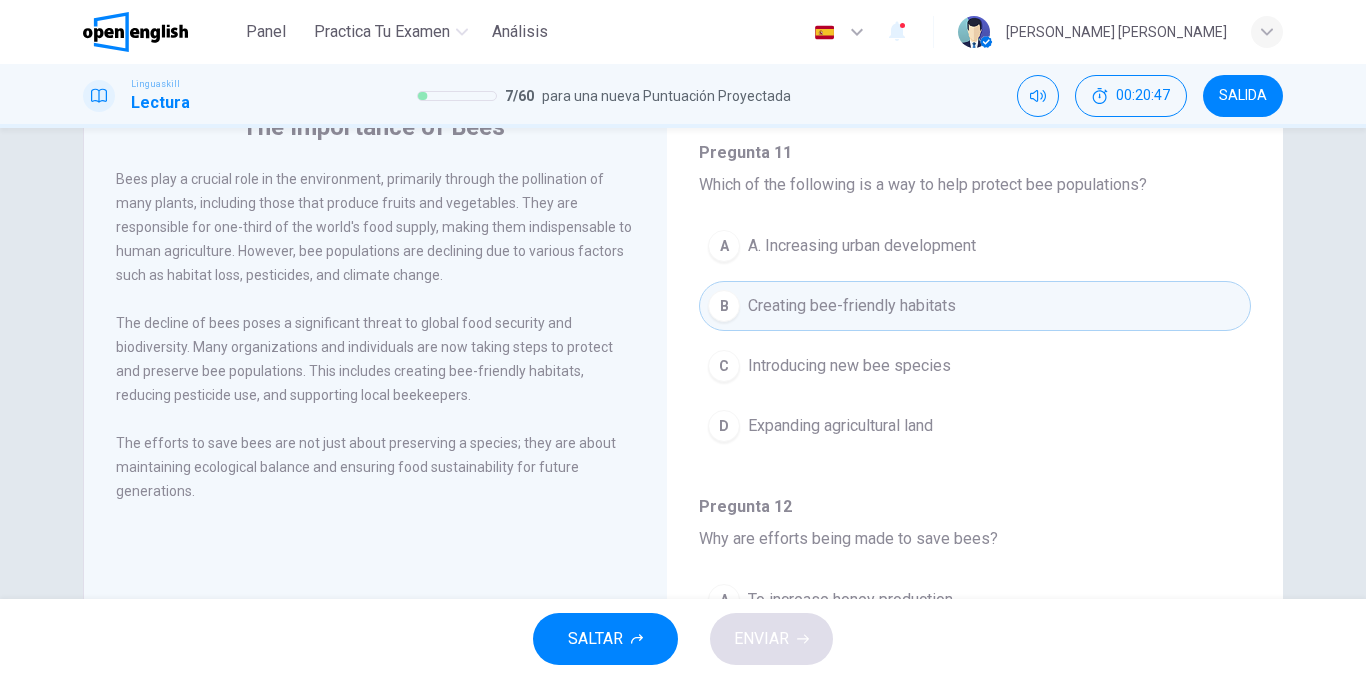 scroll, scrollTop: 1251, scrollLeft: 0, axis: vertical 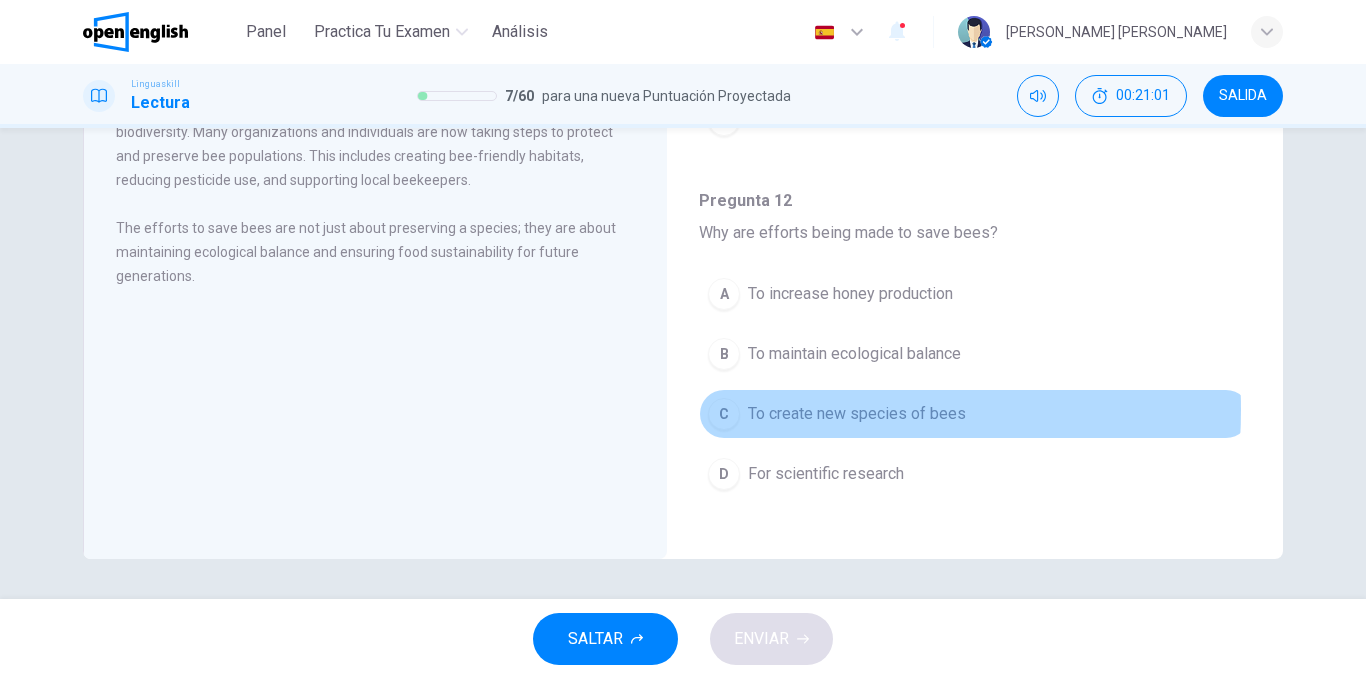 click on "To create new species of bees" at bounding box center (857, 414) 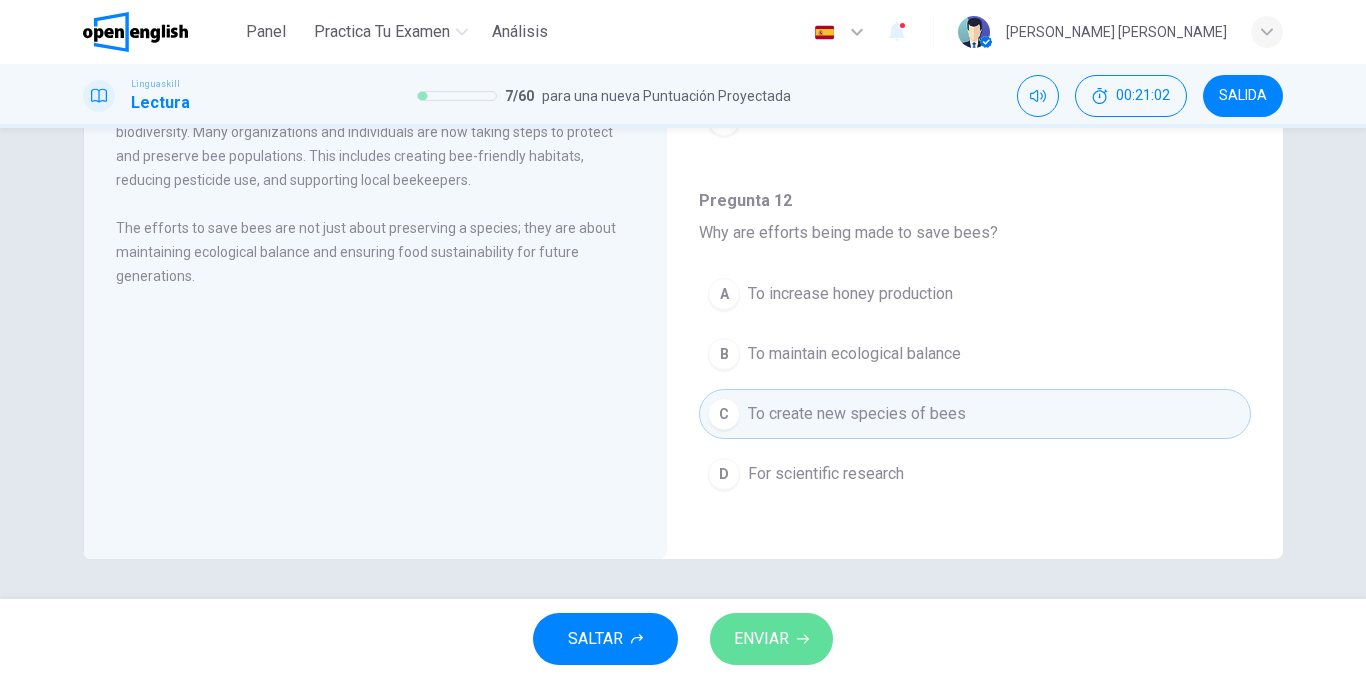 click on "ENVIAR" at bounding box center (761, 639) 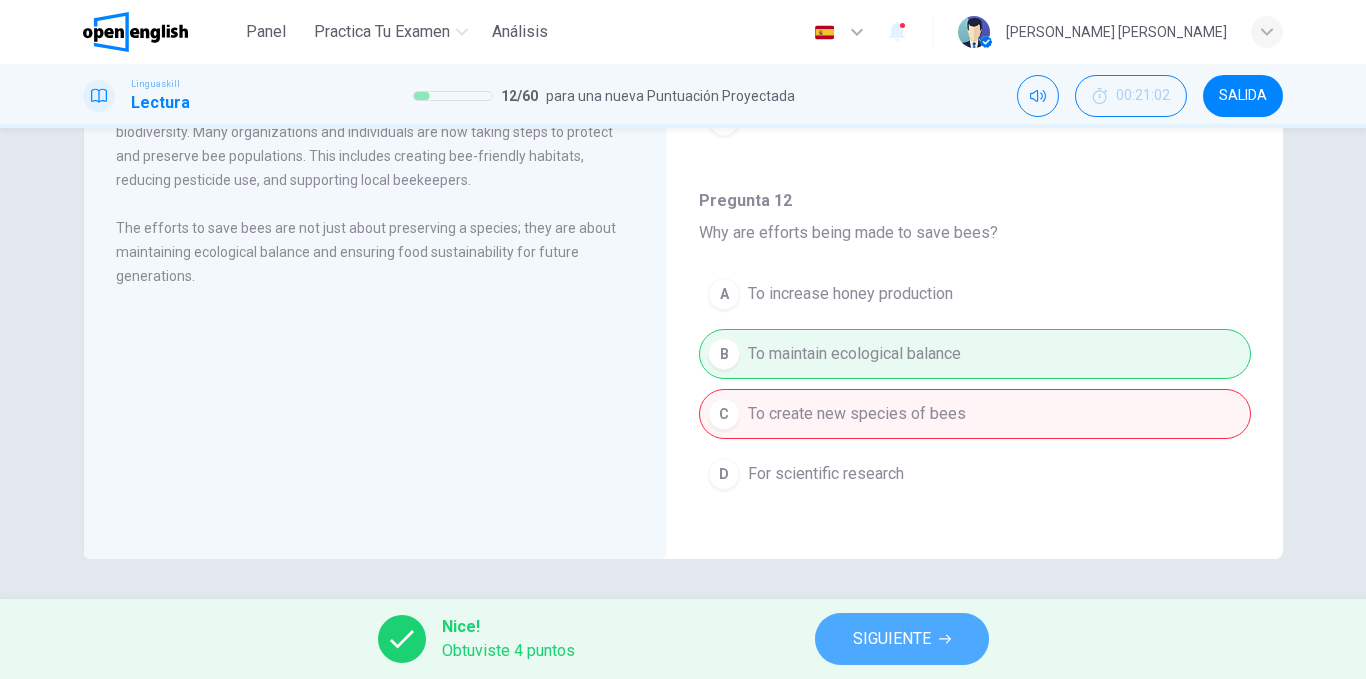 click on "SIGUIENTE" at bounding box center [902, 639] 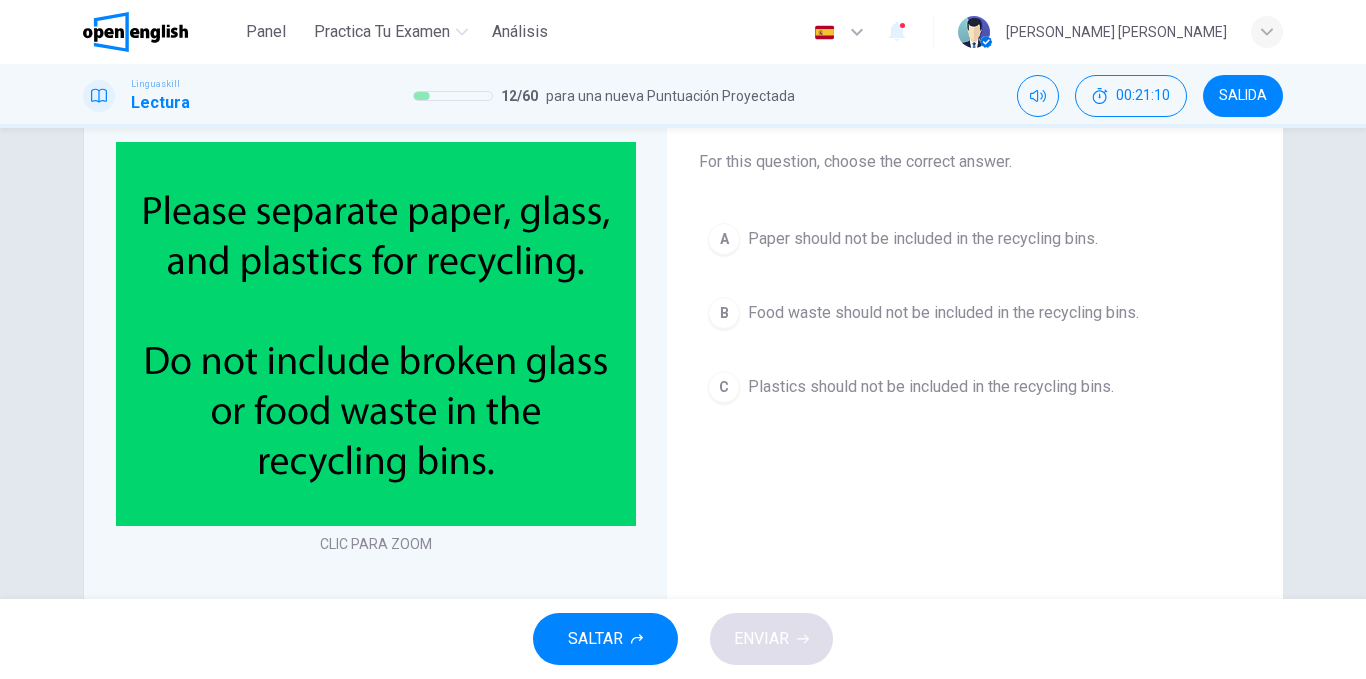 scroll, scrollTop: 113, scrollLeft: 0, axis: vertical 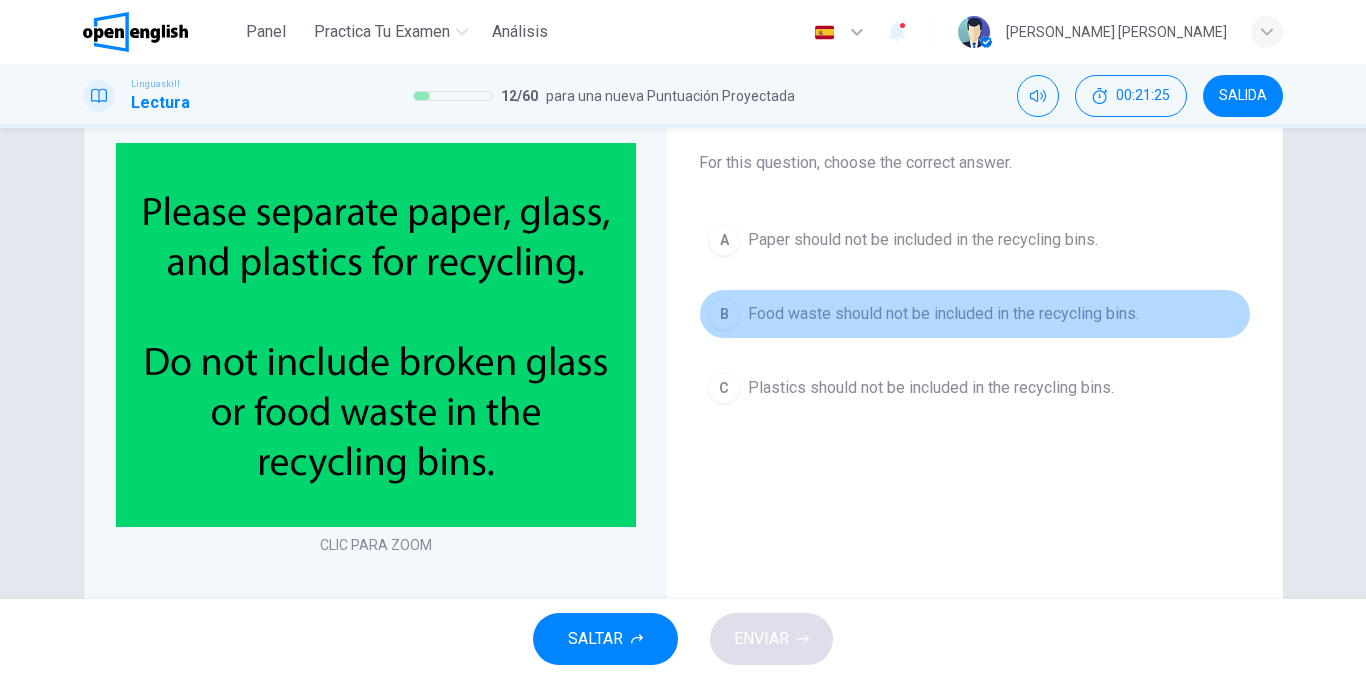 click on "Food waste should not be included in the recycling bins." at bounding box center [943, 314] 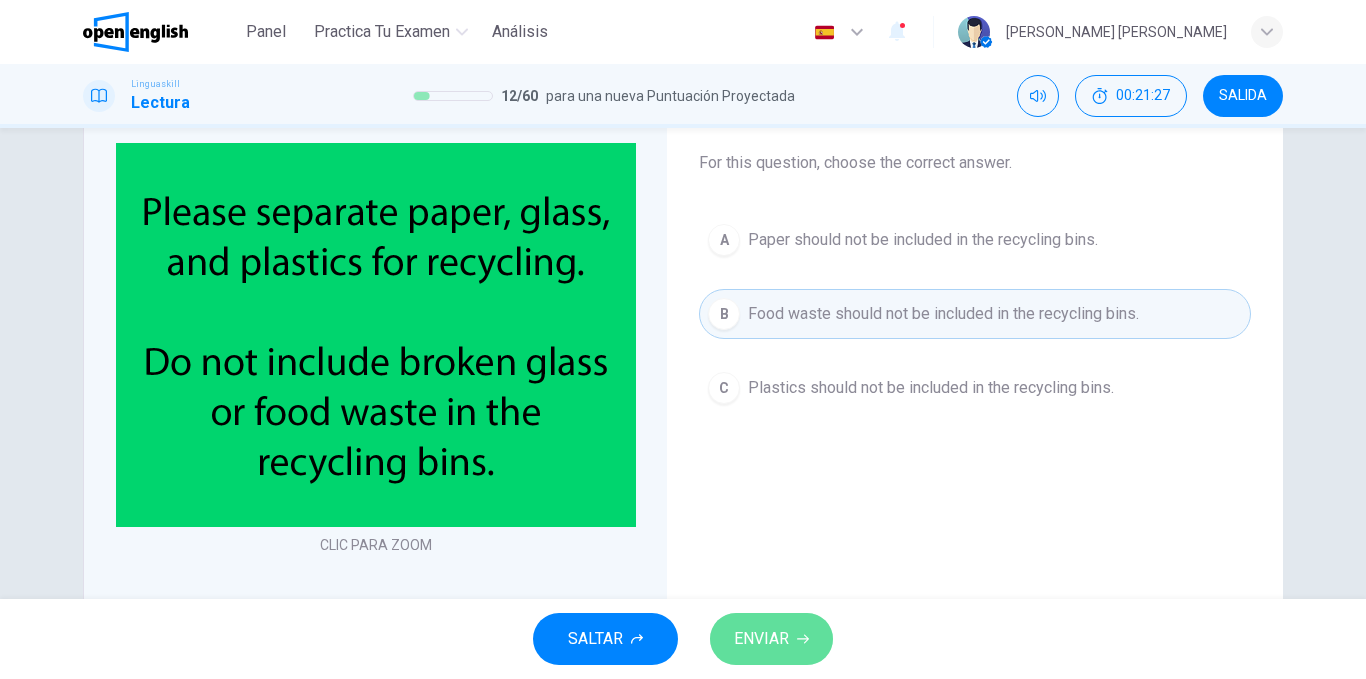 click on "ENVIAR" at bounding box center (761, 639) 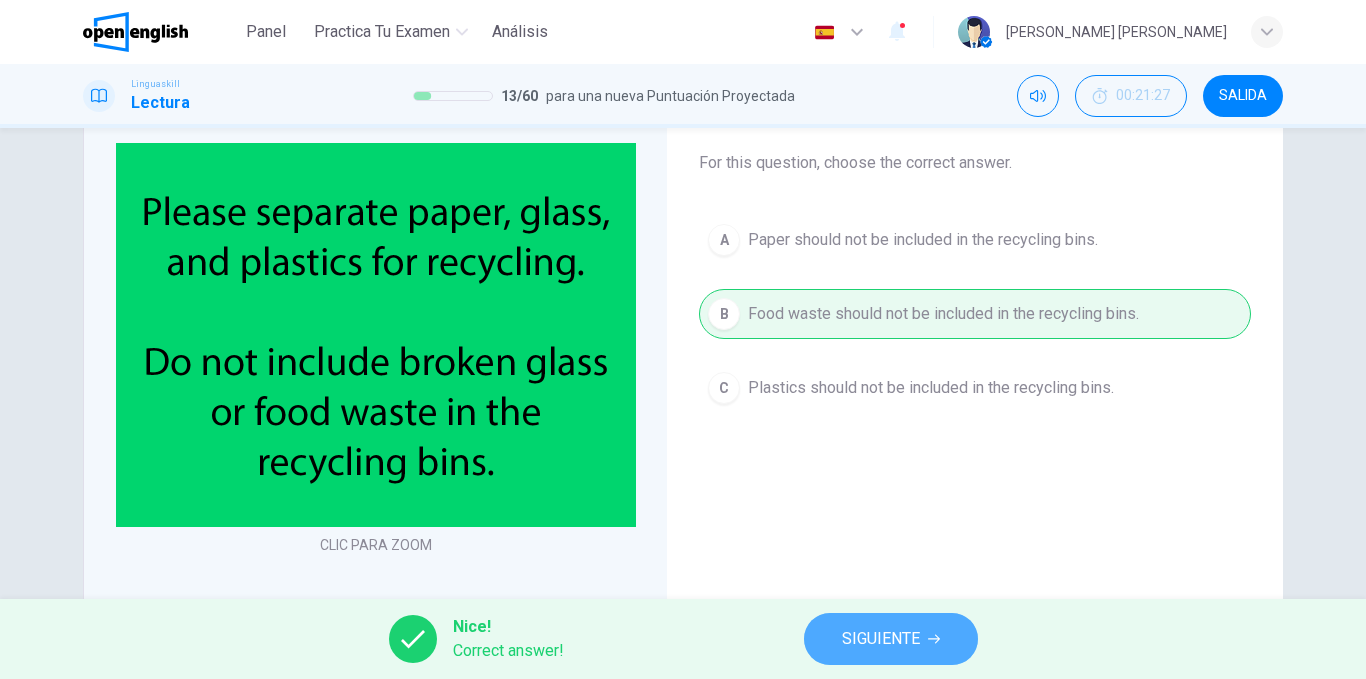 click on "SIGUIENTE" at bounding box center (891, 639) 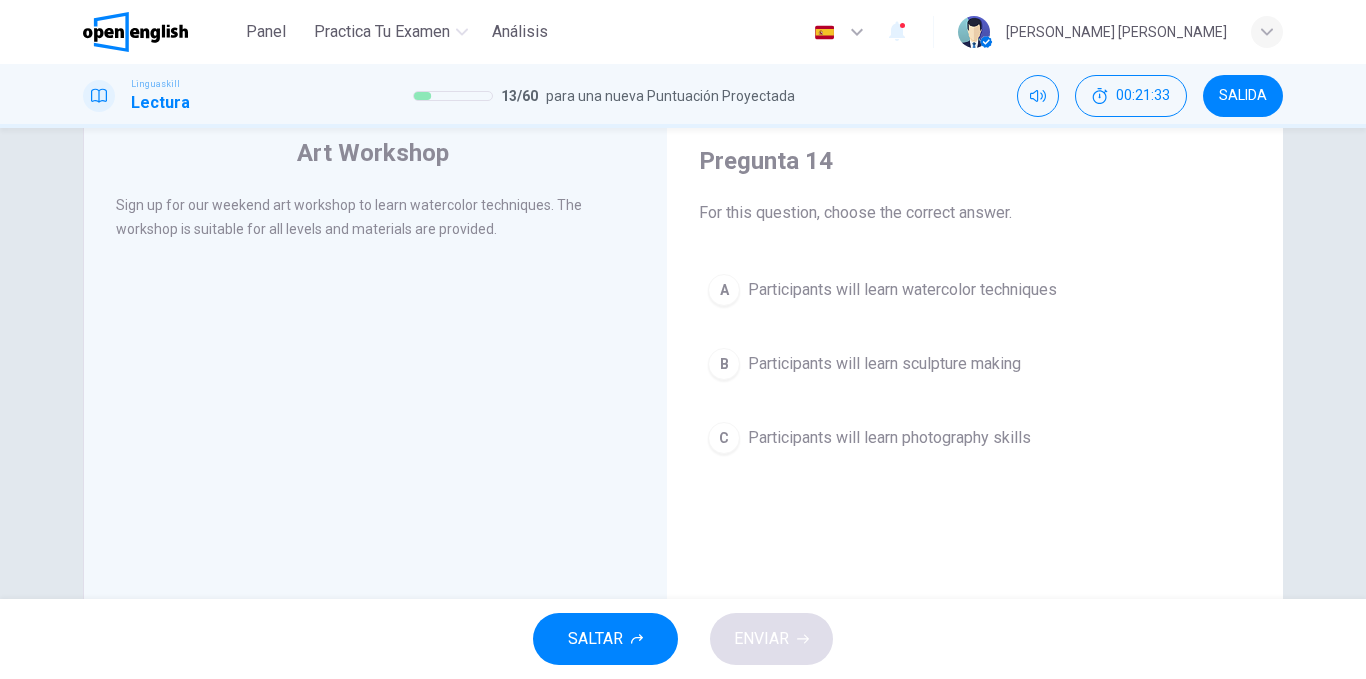 scroll, scrollTop: 66, scrollLeft: 0, axis: vertical 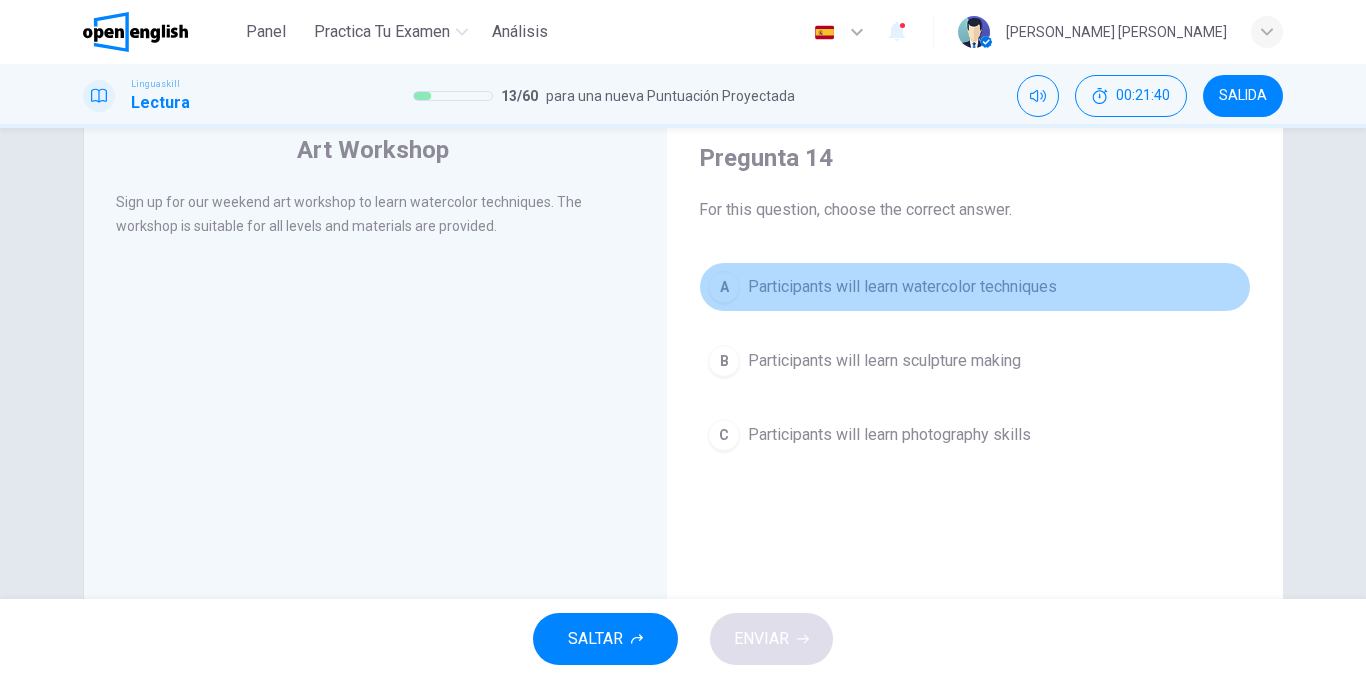 click on "Participants will learn watercolor techniques" at bounding box center [902, 287] 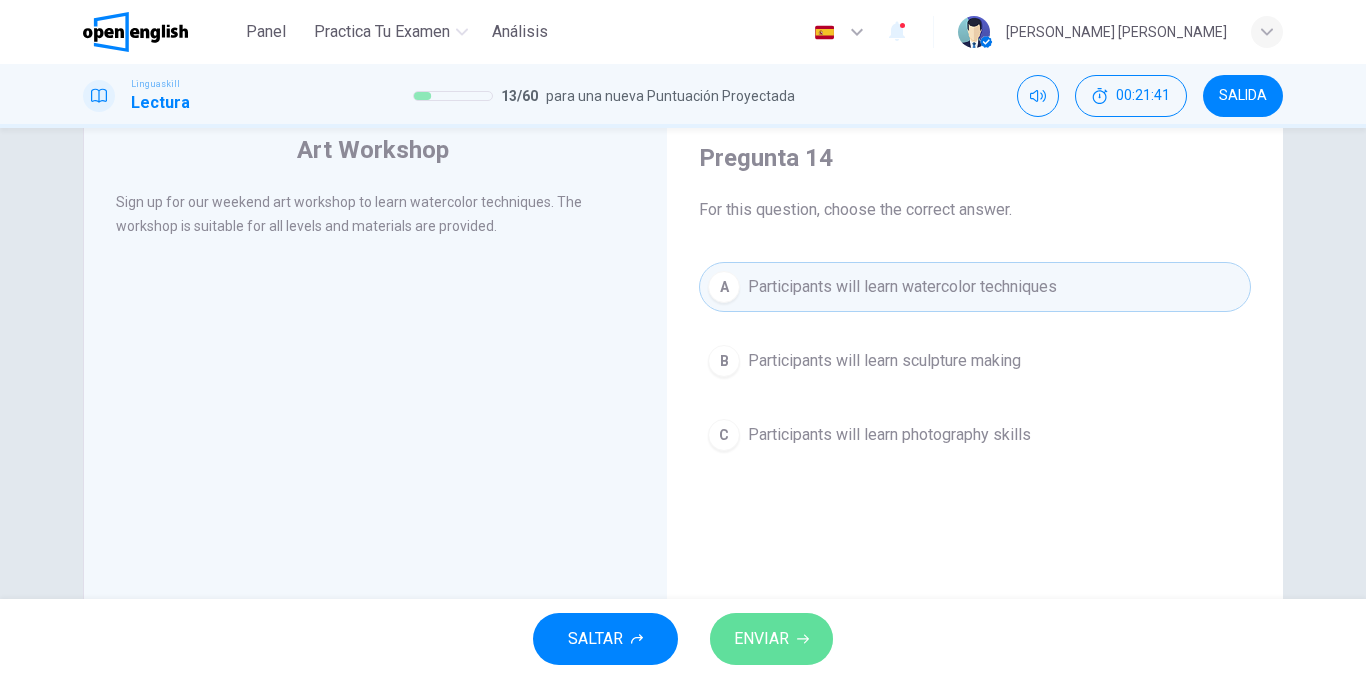 click on "ENVIAR" at bounding box center [761, 639] 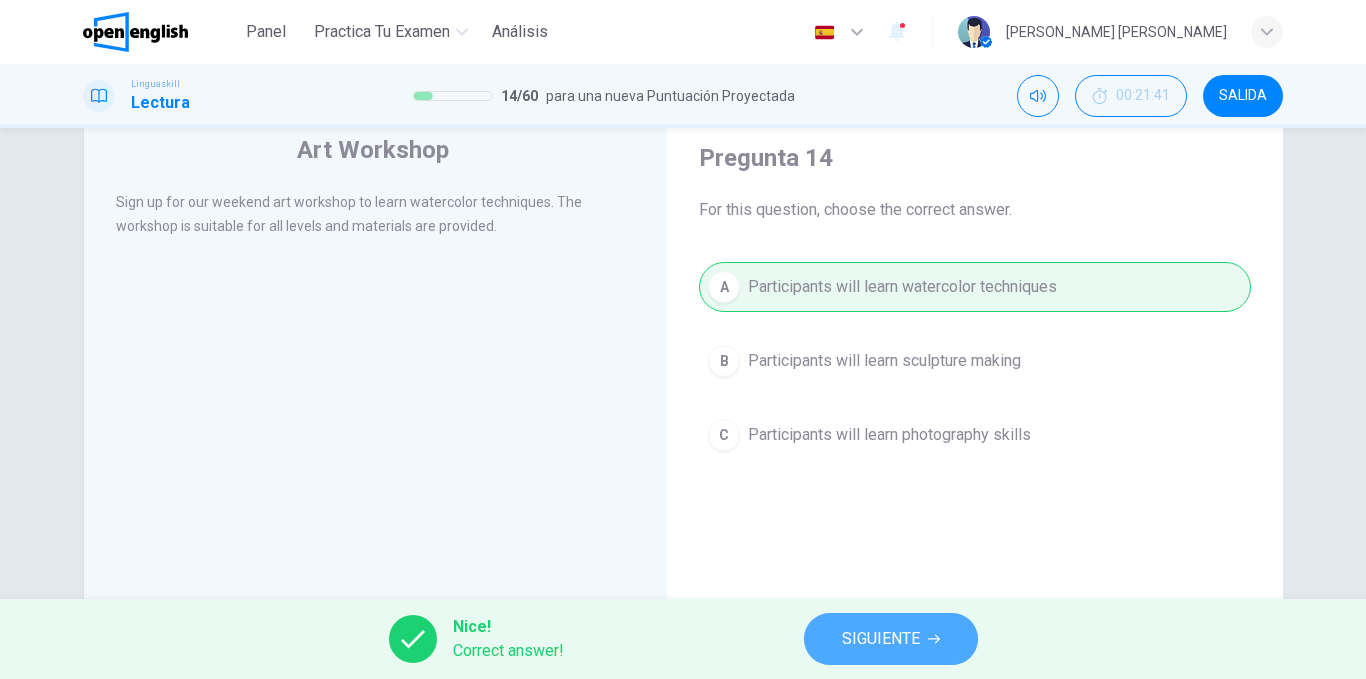 click on "SIGUIENTE" at bounding box center (891, 639) 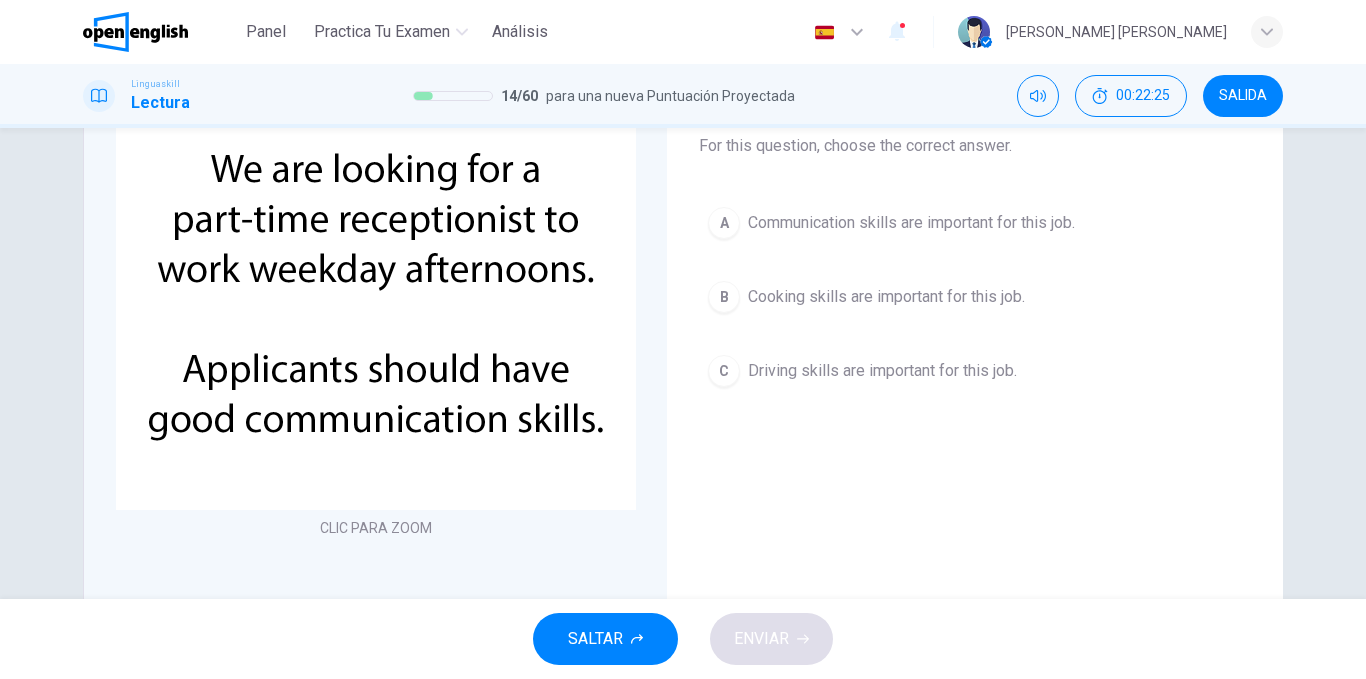 scroll, scrollTop: 131, scrollLeft: 0, axis: vertical 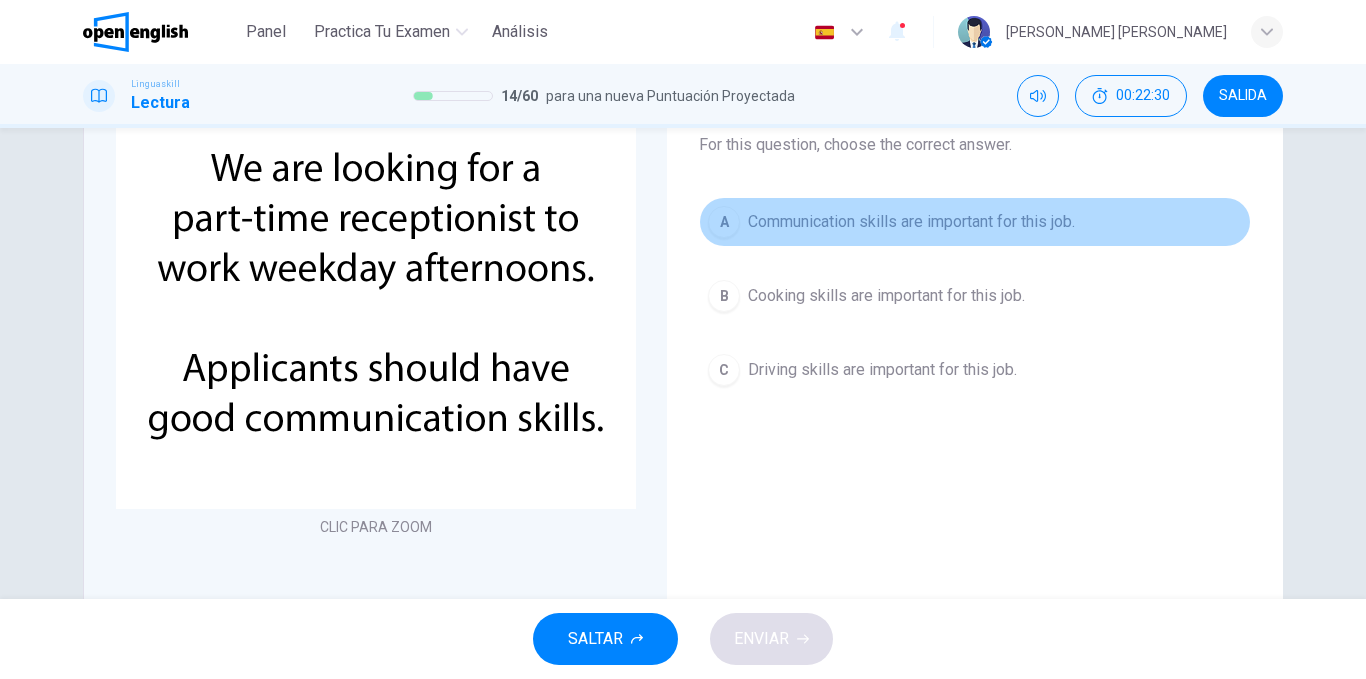 click on "Communication skills are important for this job." at bounding box center (911, 222) 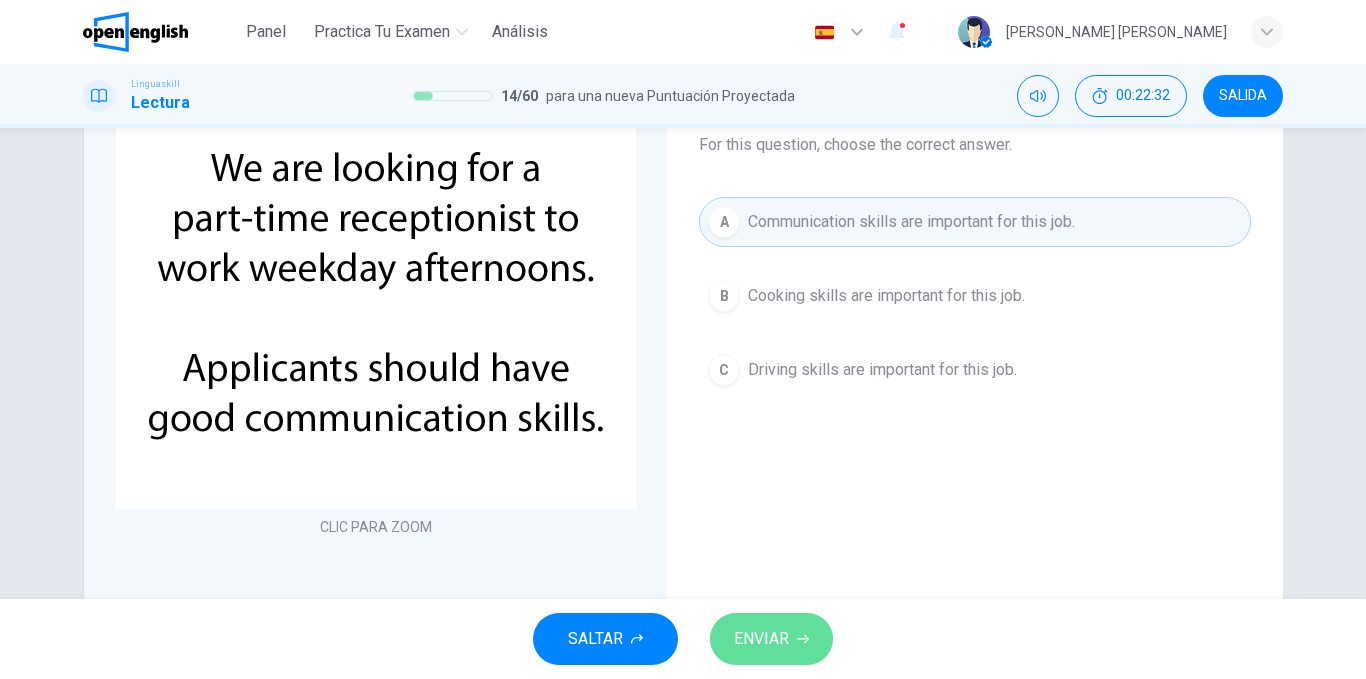 click on "ENVIAR" at bounding box center [771, 639] 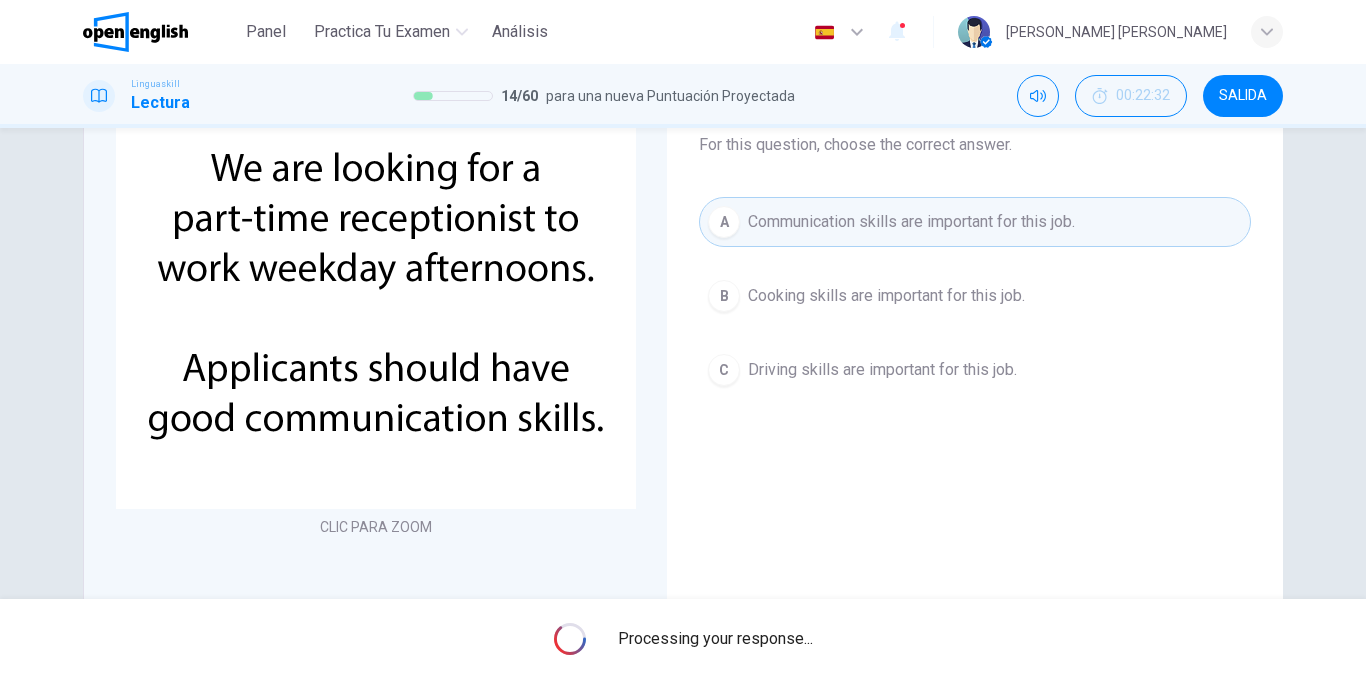 click on "Processing your response..." at bounding box center [683, 639] 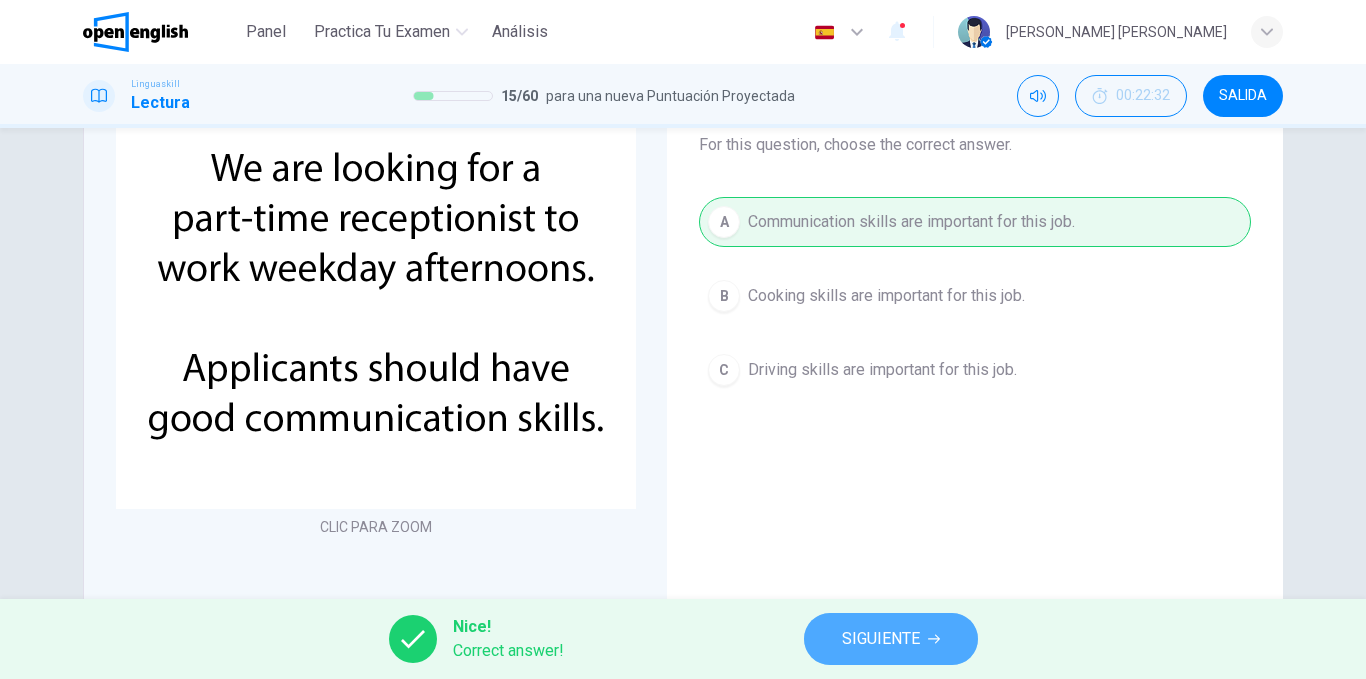 click on "SIGUIENTE" at bounding box center (891, 639) 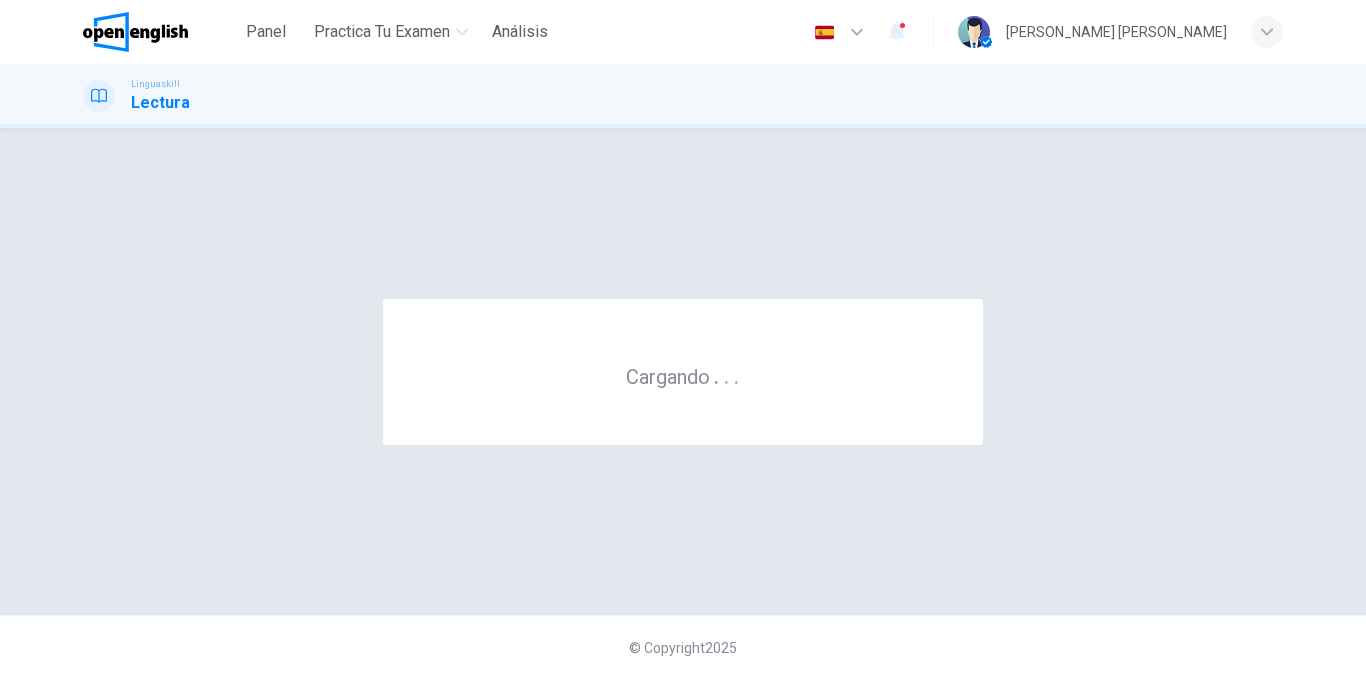 scroll, scrollTop: 0, scrollLeft: 0, axis: both 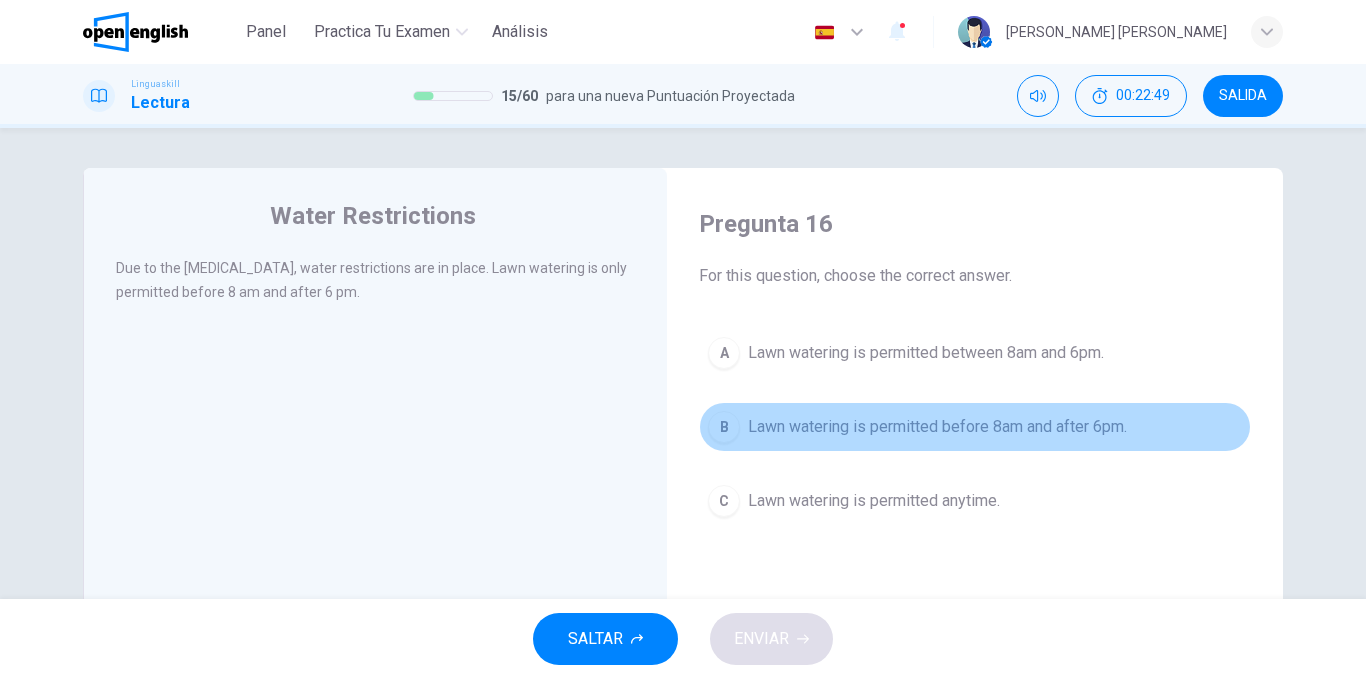 click on "Lawn watering is permitted before 8am and after 6pm." at bounding box center (937, 427) 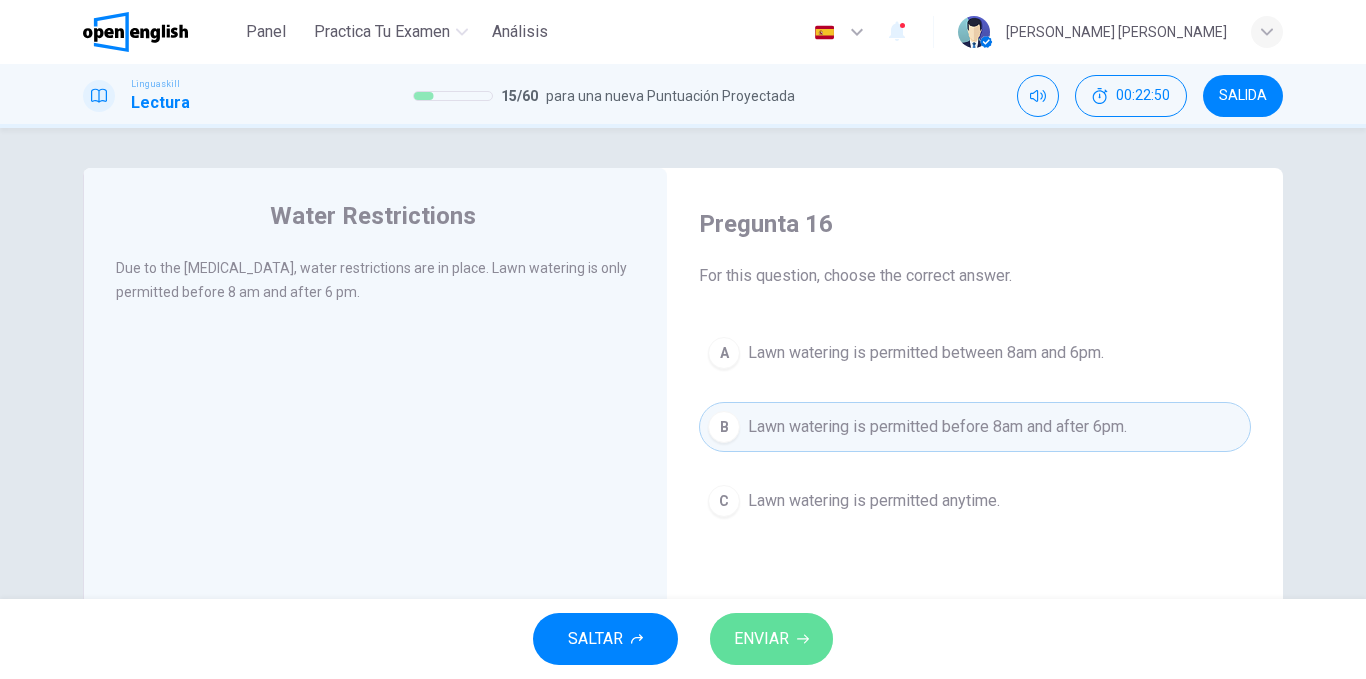 click on "ENVIAR" at bounding box center [771, 639] 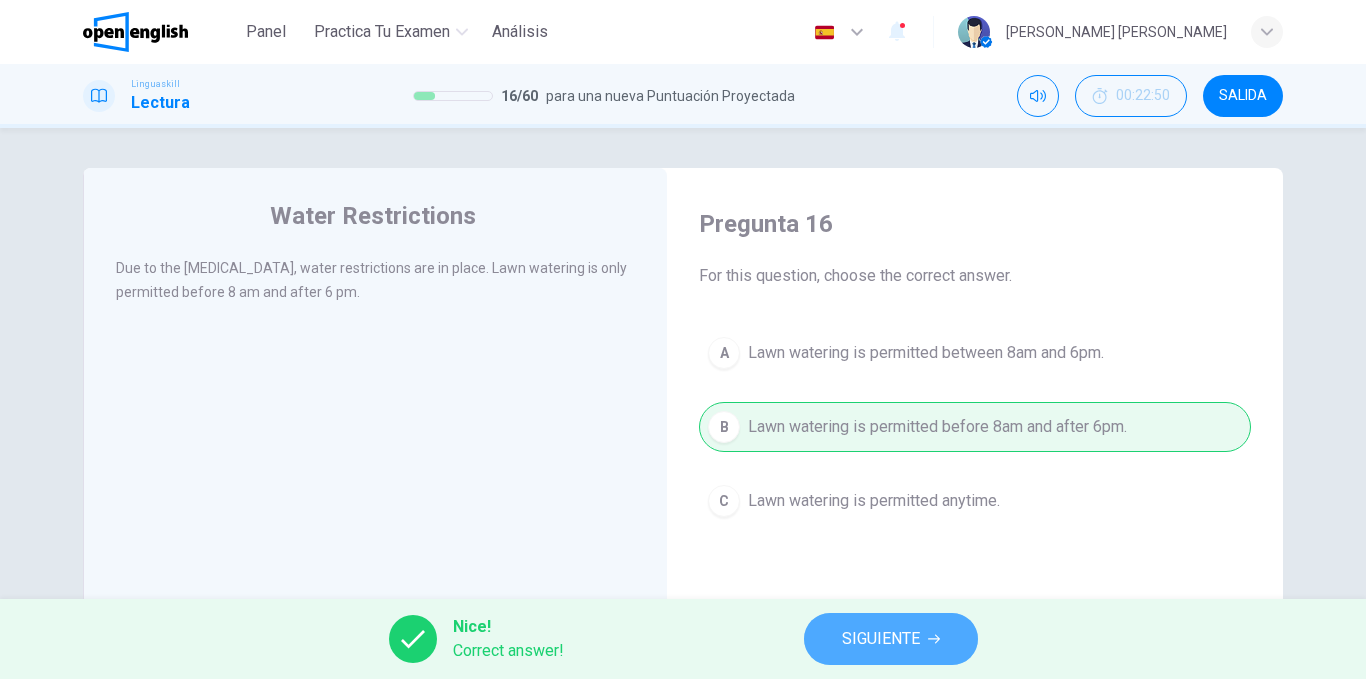 click on "SIGUIENTE" at bounding box center (891, 639) 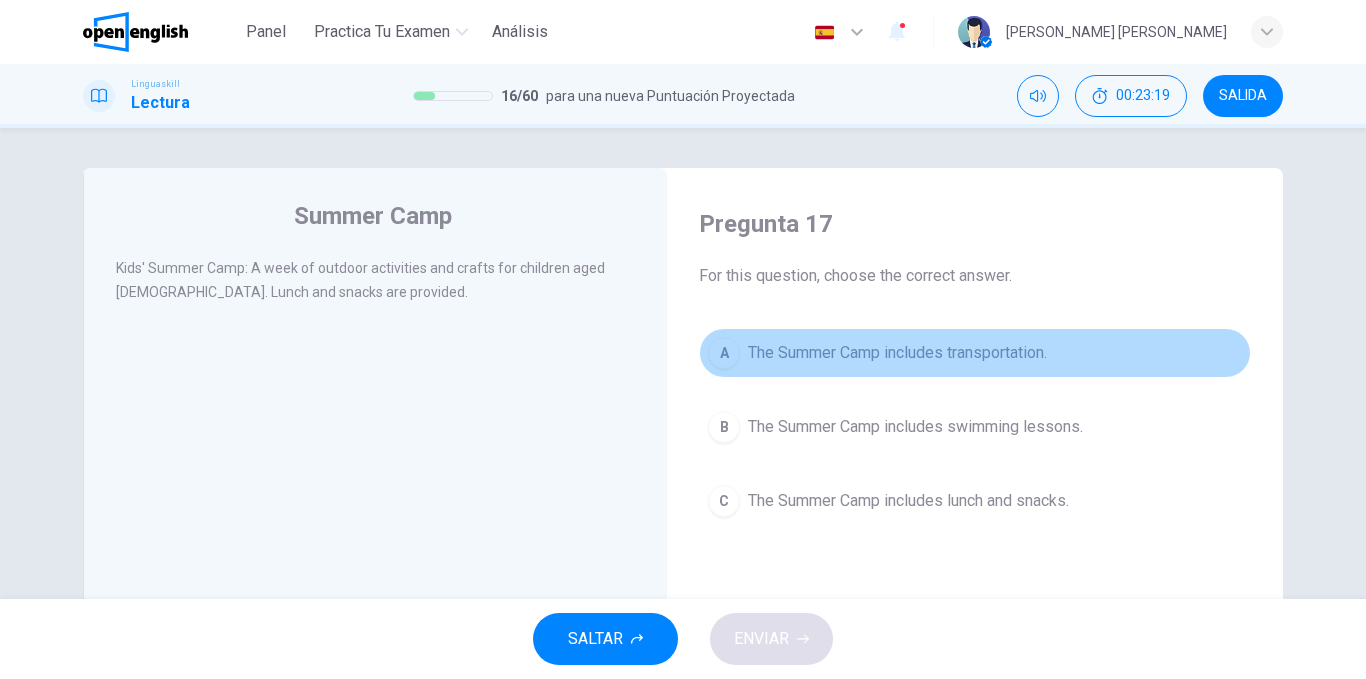 click on "The Summer Camp includes transportation." at bounding box center [897, 353] 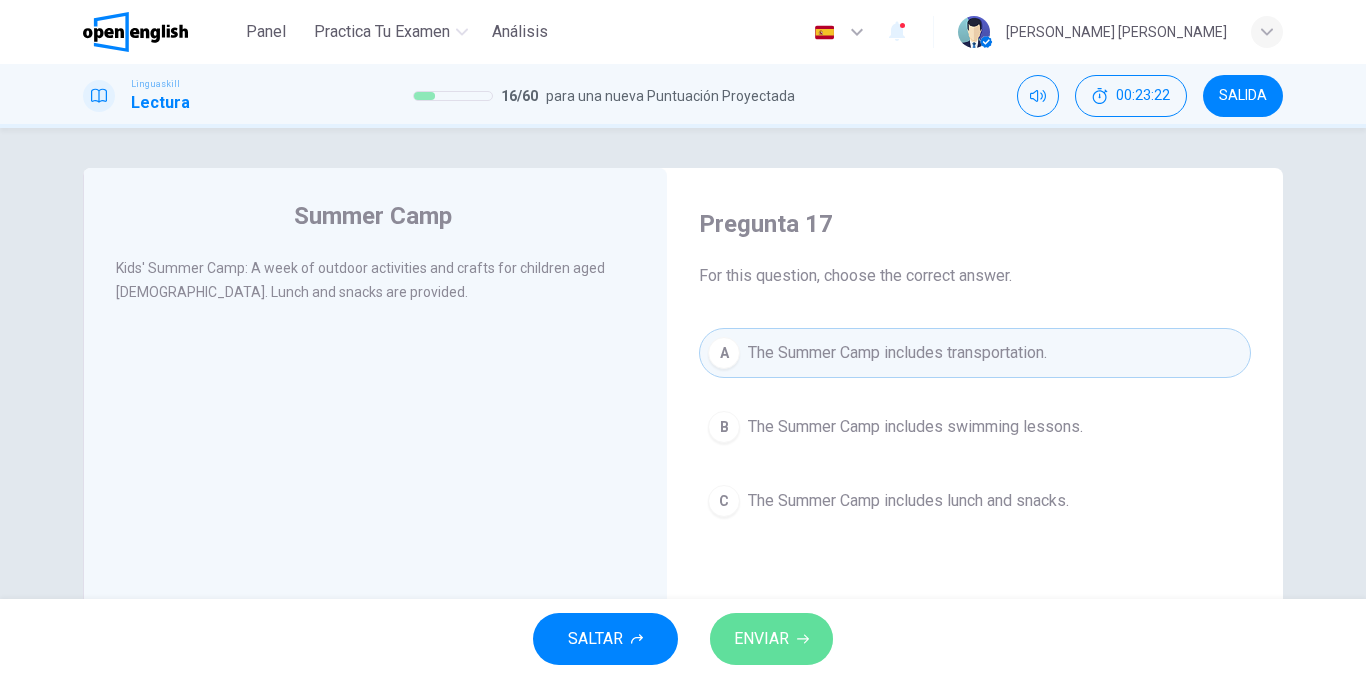 click on "ENVIAR" at bounding box center (761, 639) 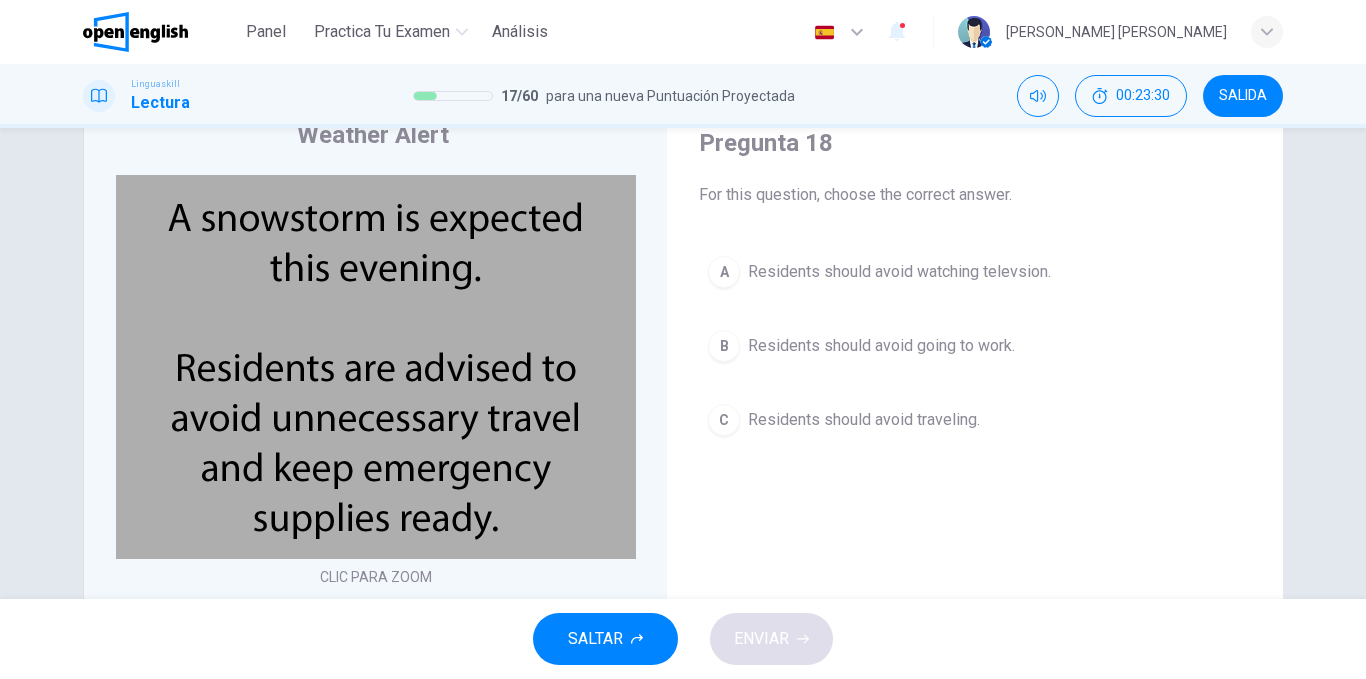 scroll, scrollTop: 80, scrollLeft: 0, axis: vertical 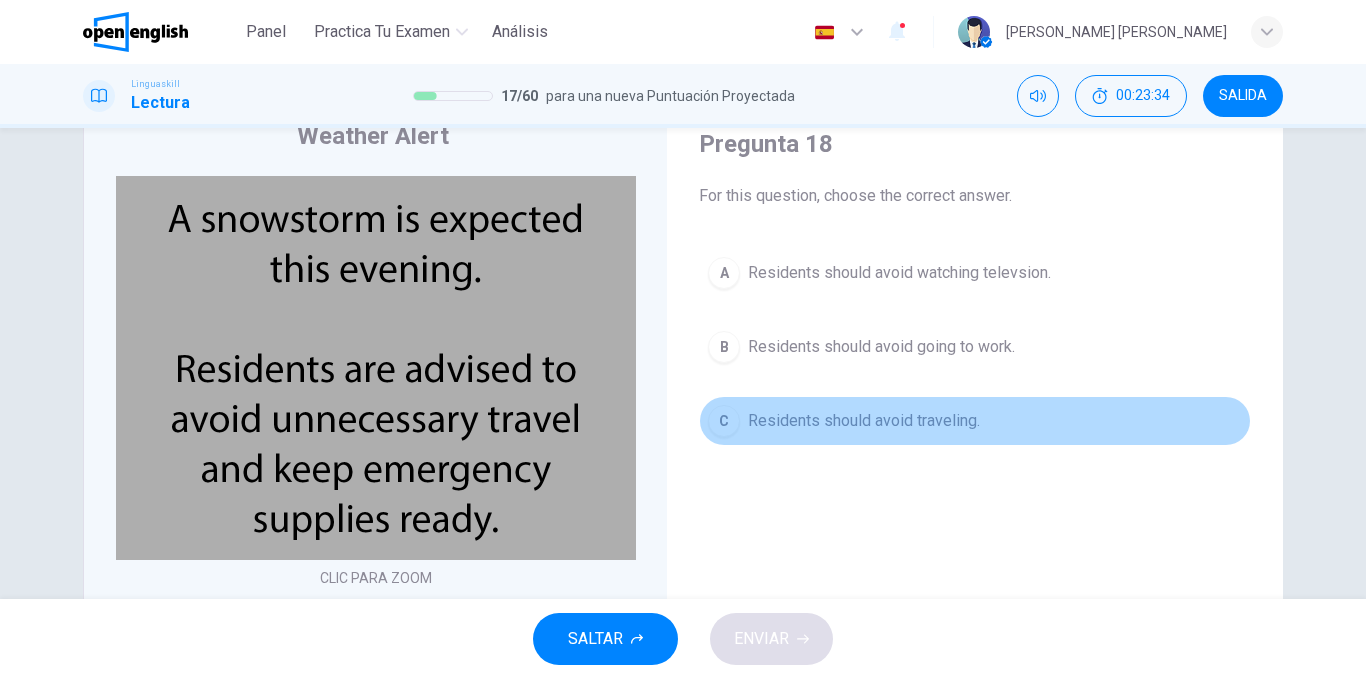 click on "C Residents should avoid traveling." at bounding box center [975, 421] 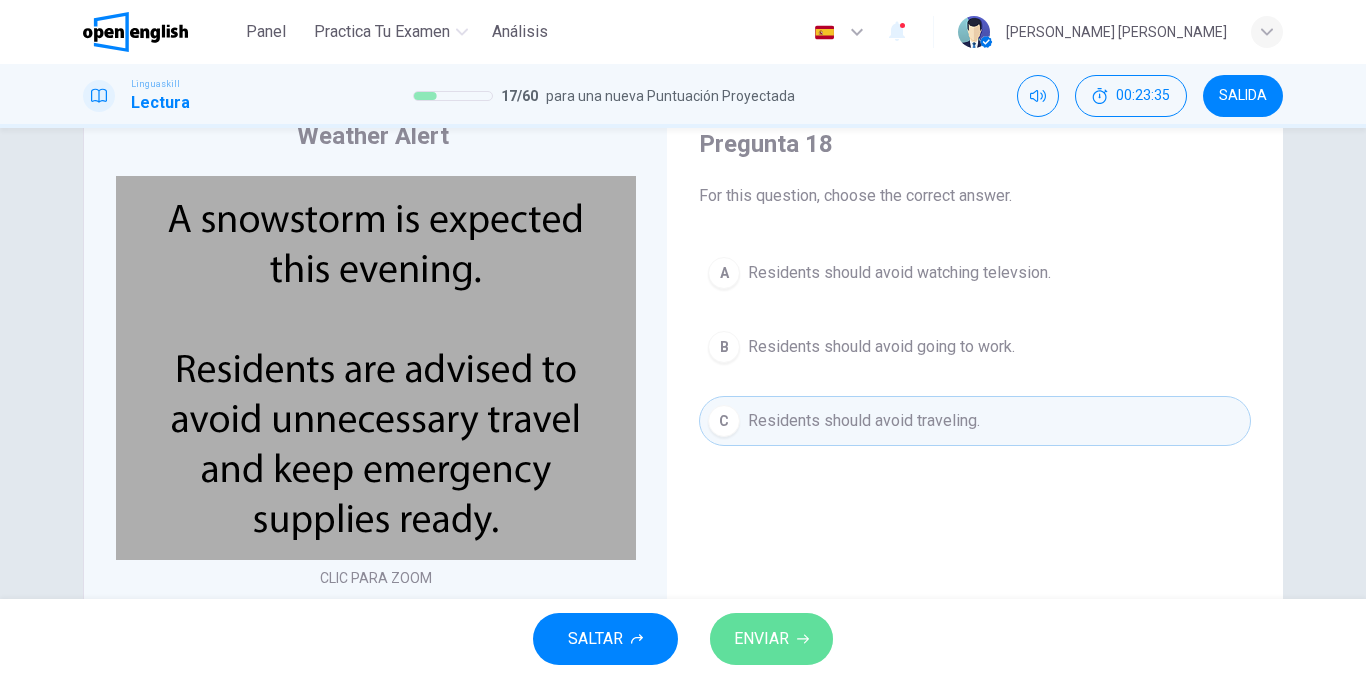 click on "ENVIAR" at bounding box center (761, 639) 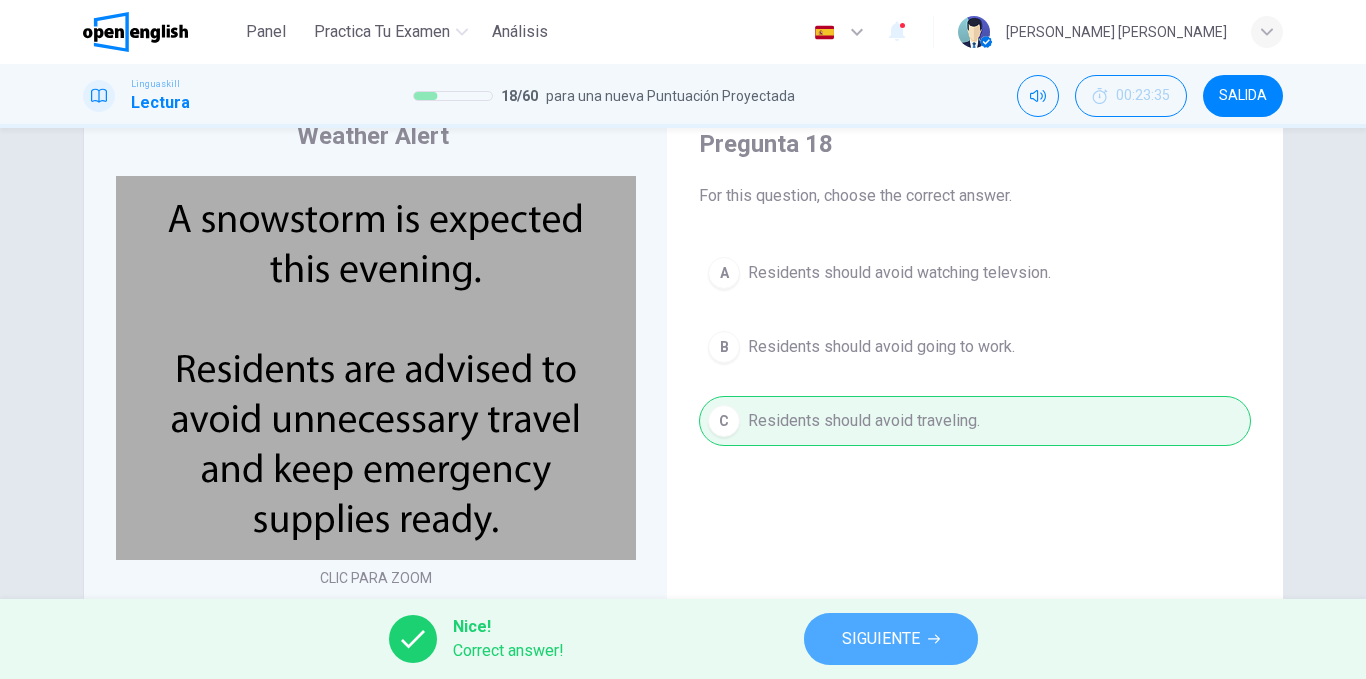 click on "SIGUIENTE" at bounding box center (891, 639) 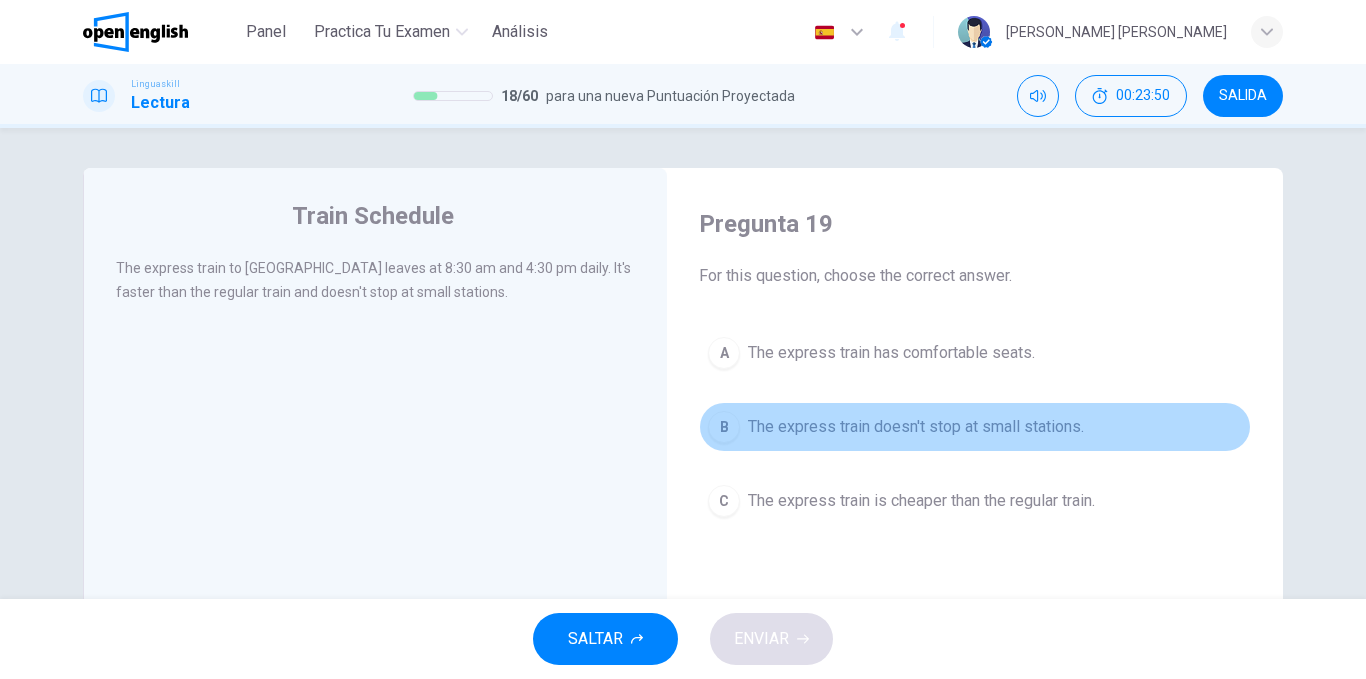click on "The express train doesn't stop at small stations." at bounding box center (916, 427) 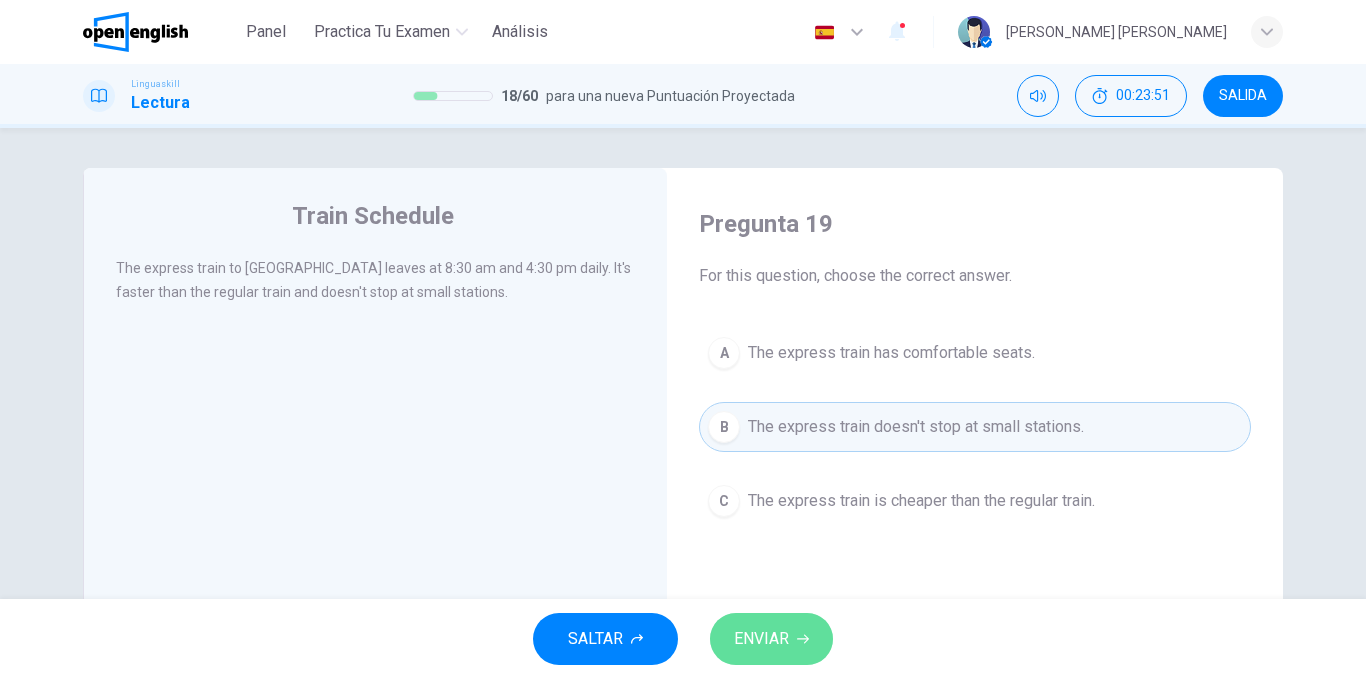 click on "ENVIAR" at bounding box center [771, 639] 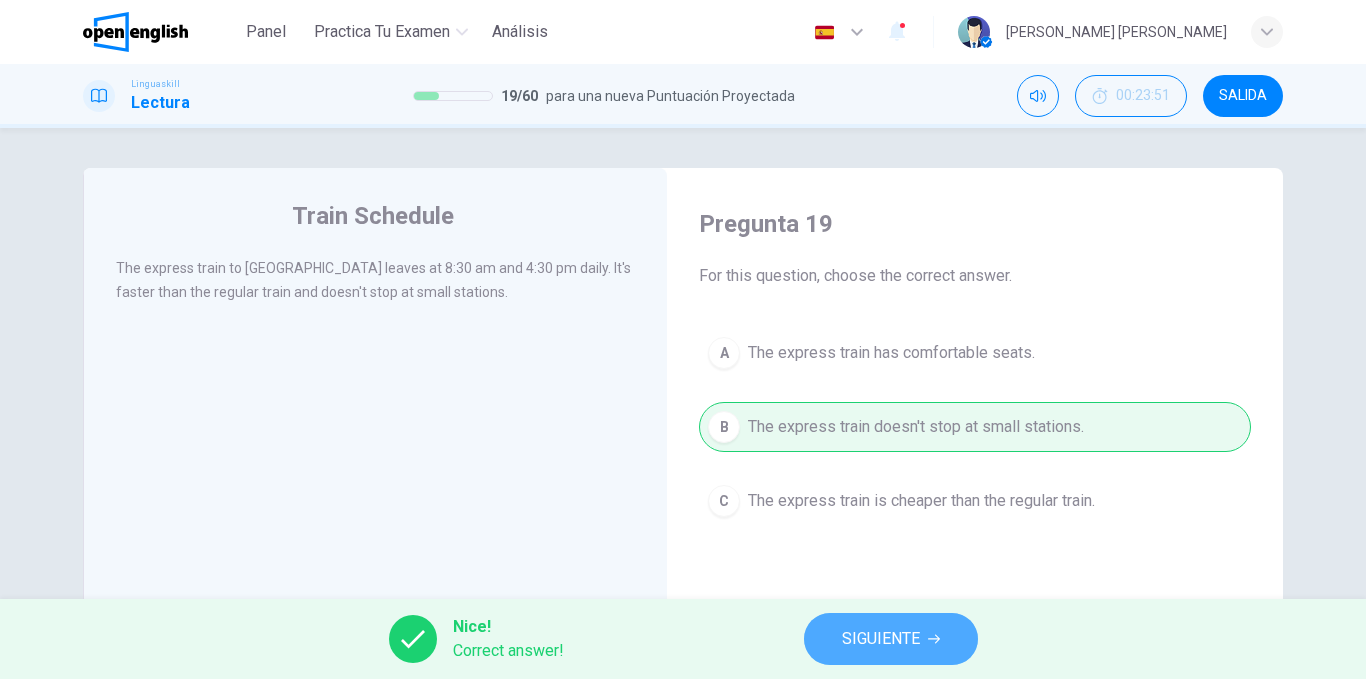 click on "SIGUIENTE" at bounding box center (881, 639) 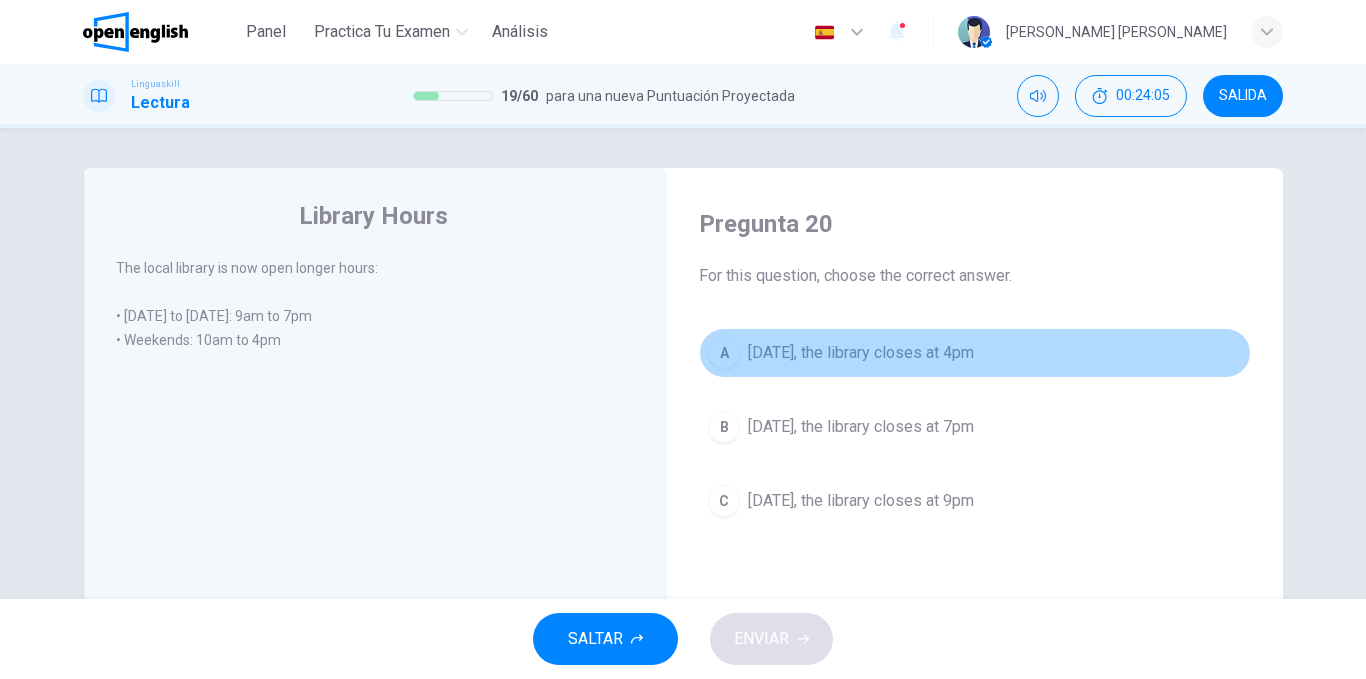 click on "On Saturday, the library closes at 4pm" at bounding box center [861, 353] 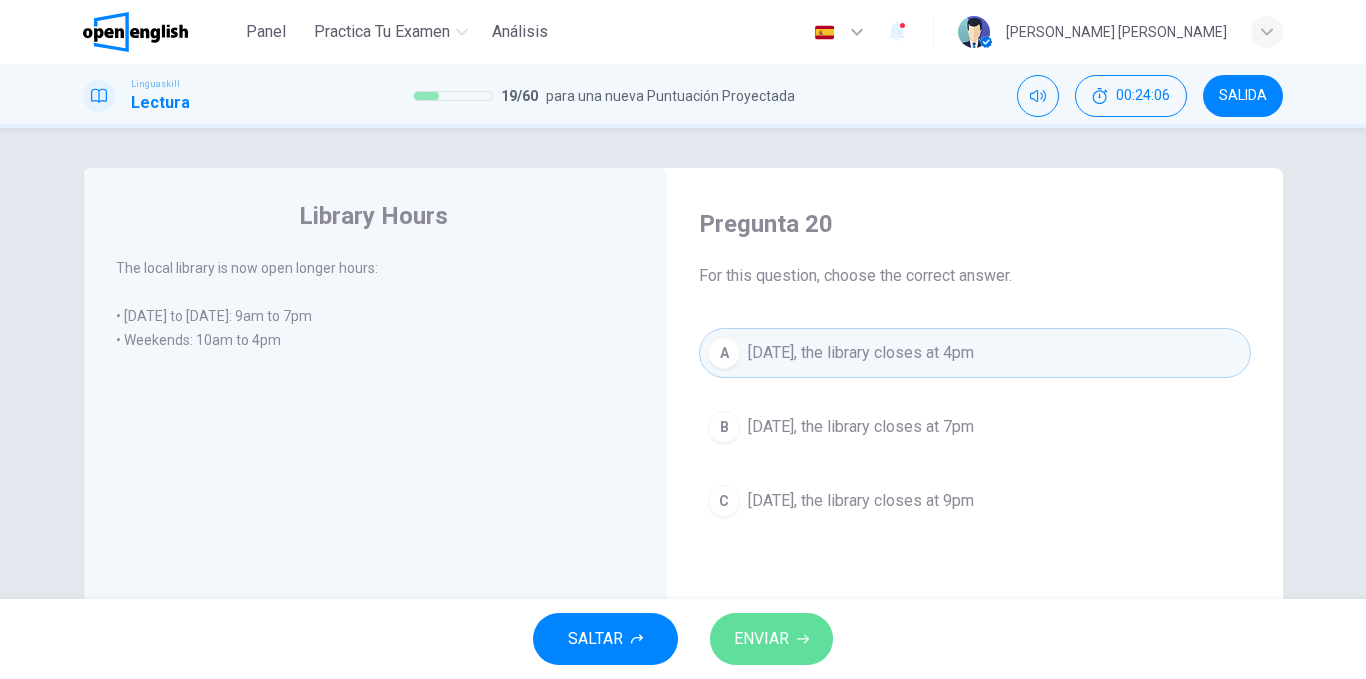 click on "ENVIAR" at bounding box center (761, 639) 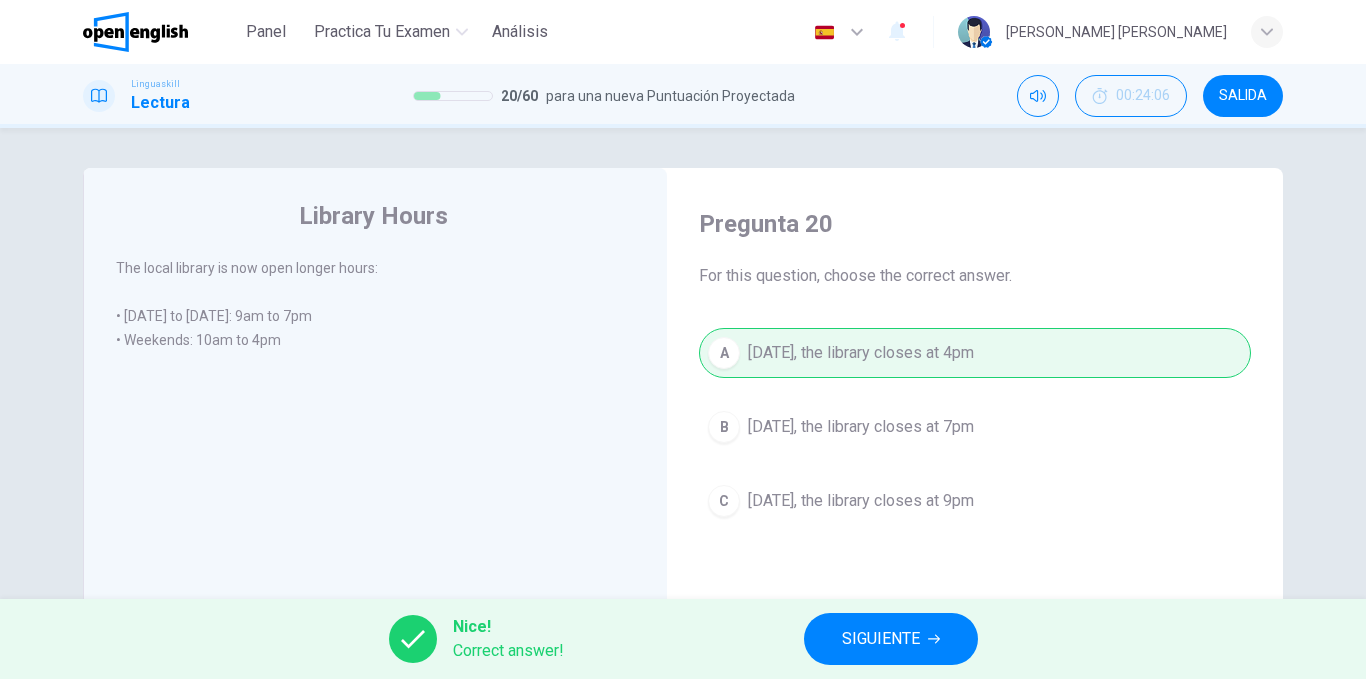 click on "SIGUIENTE" at bounding box center (891, 639) 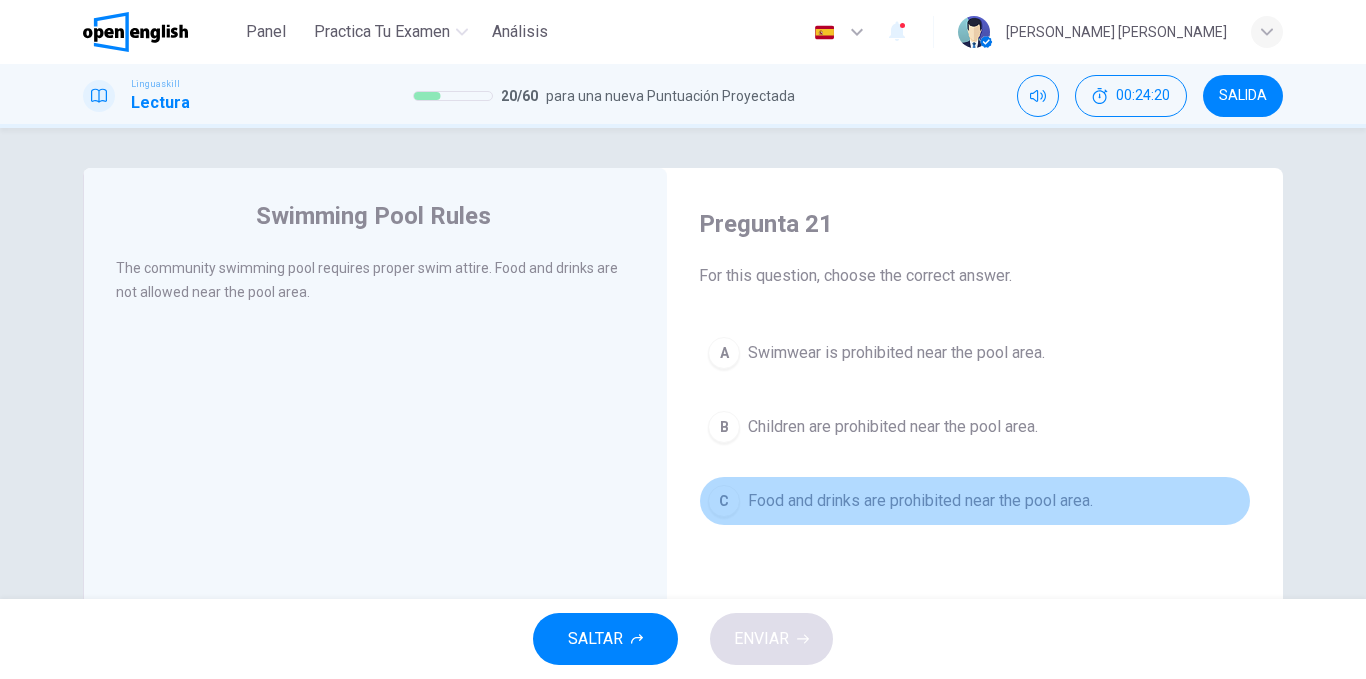 click on "Food and drinks are prohibited near the pool area." at bounding box center [920, 501] 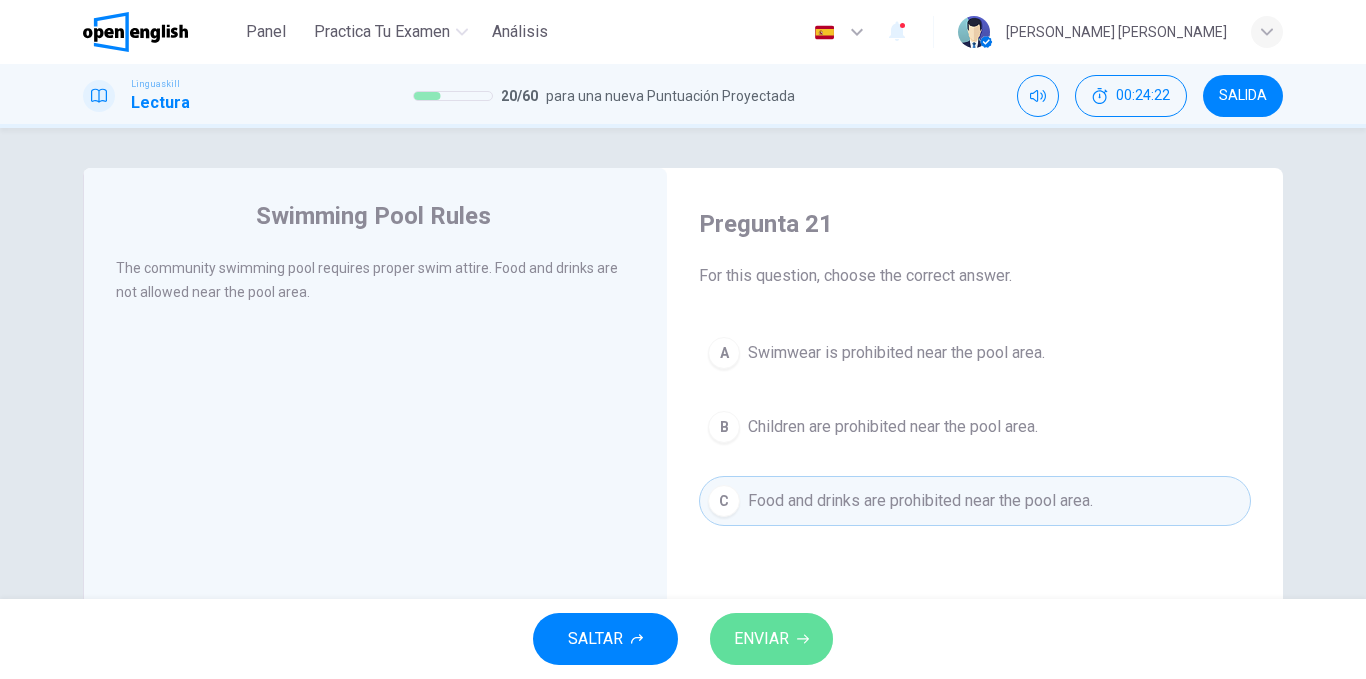 click on "ENVIAR" at bounding box center [771, 639] 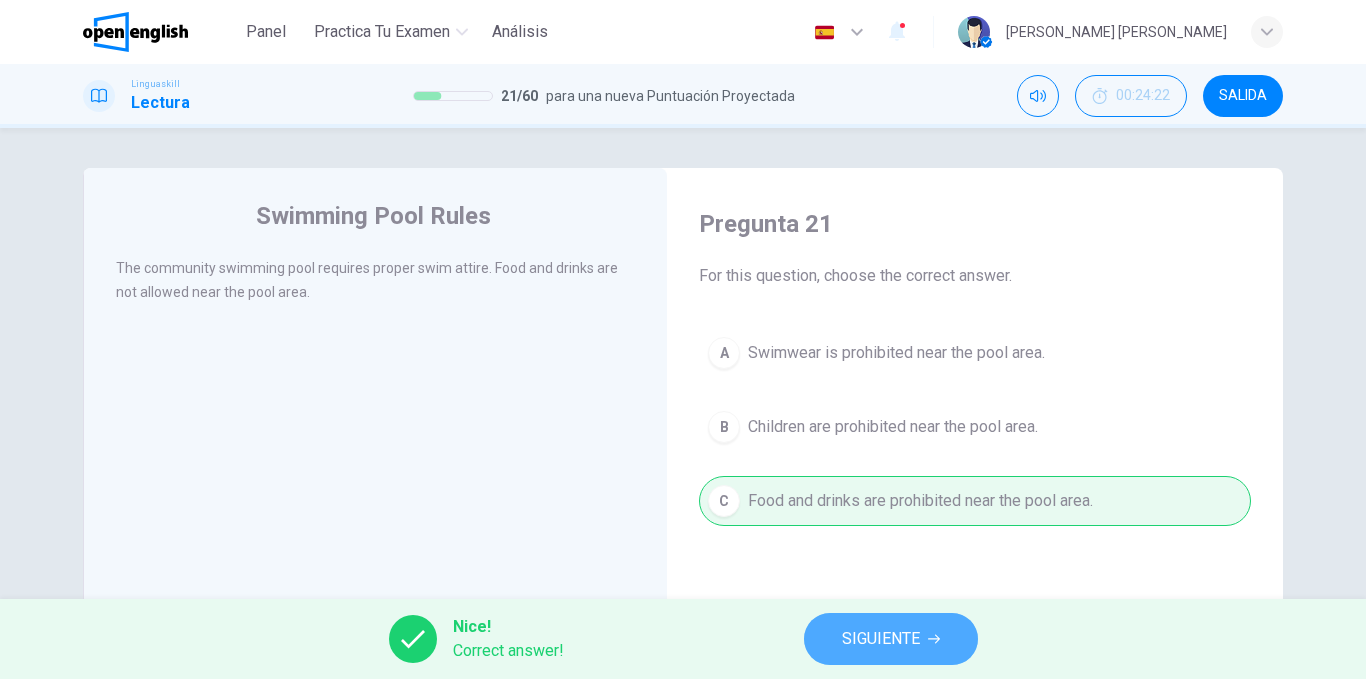 click on "SIGUIENTE" at bounding box center (881, 639) 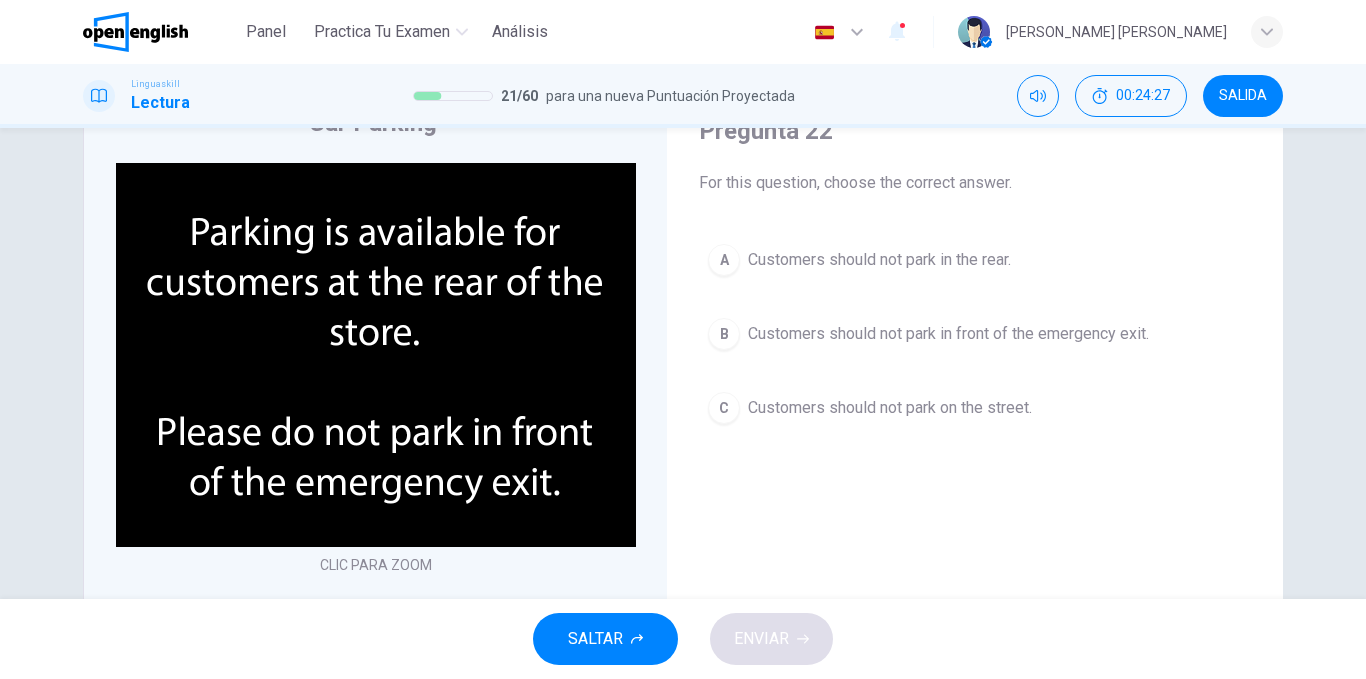 scroll, scrollTop: 92, scrollLeft: 0, axis: vertical 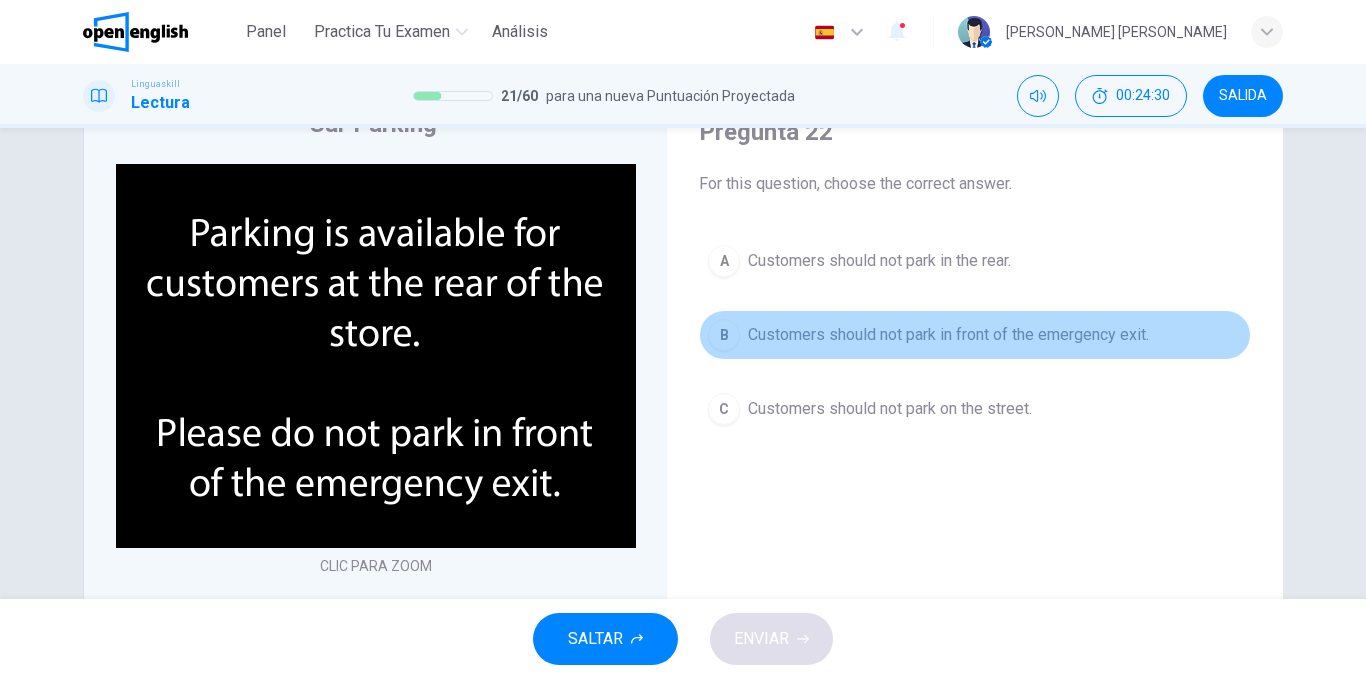 click on "B Customers should not park in front of the emergency exit." at bounding box center (975, 335) 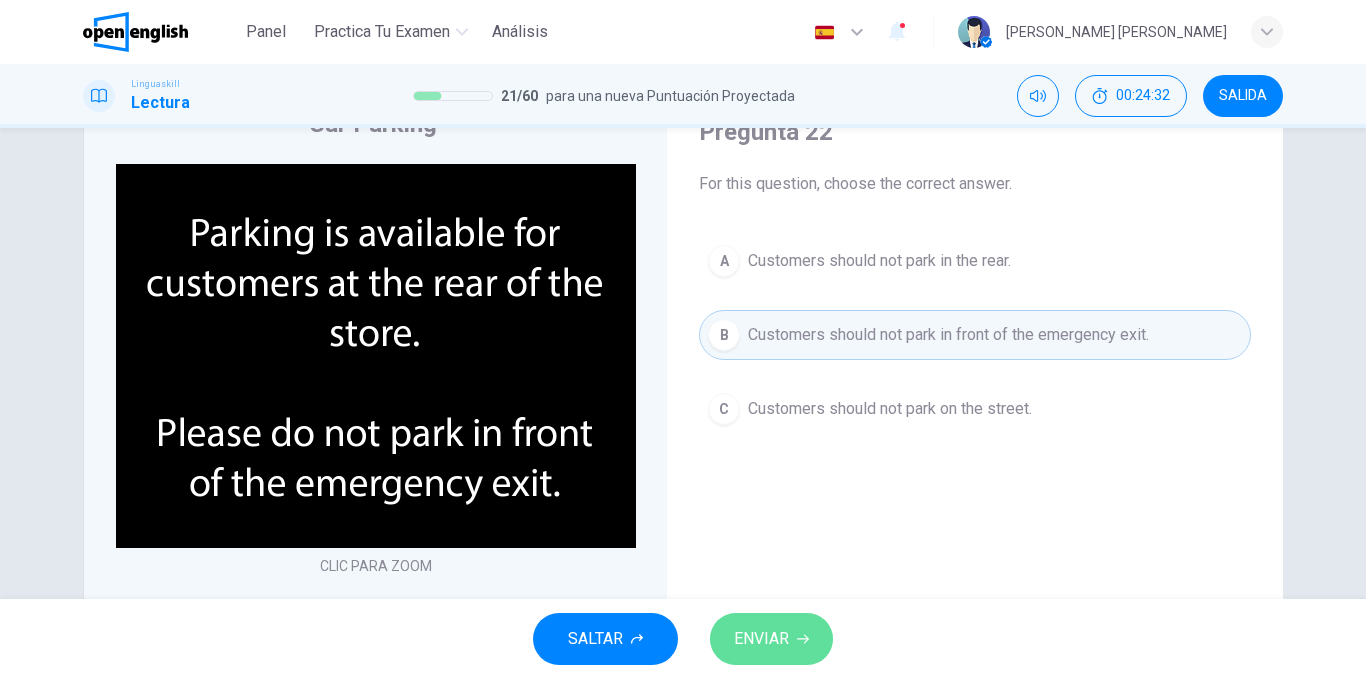click on "ENVIAR" at bounding box center [761, 639] 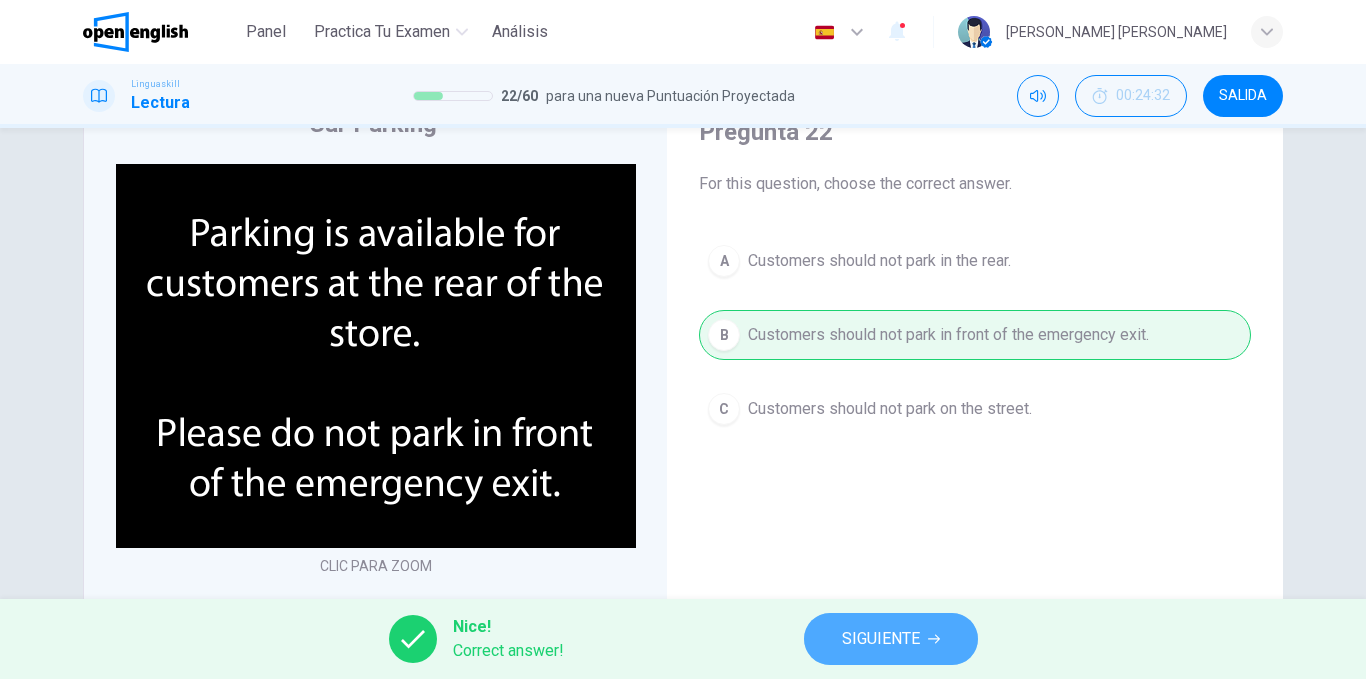 click on "SIGUIENTE" at bounding box center [881, 639] 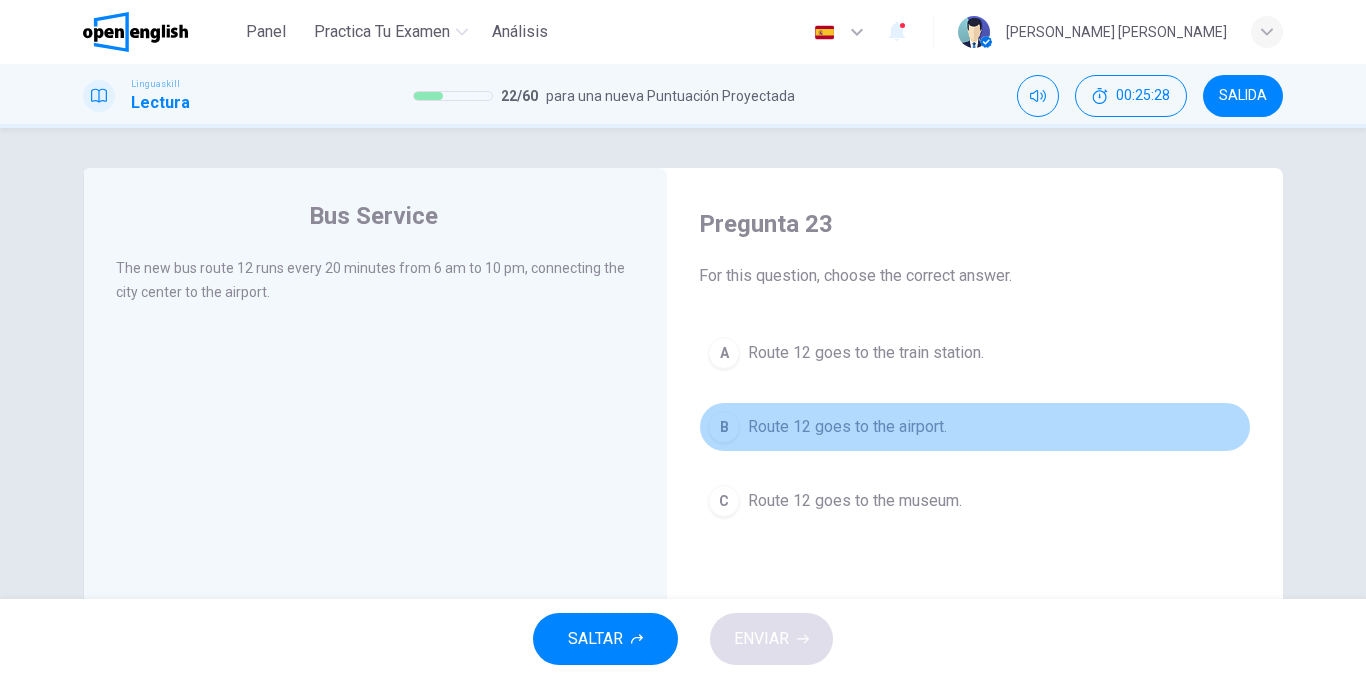 click on "B Route 12 goes to the airport." at bounding box center (975, 427) 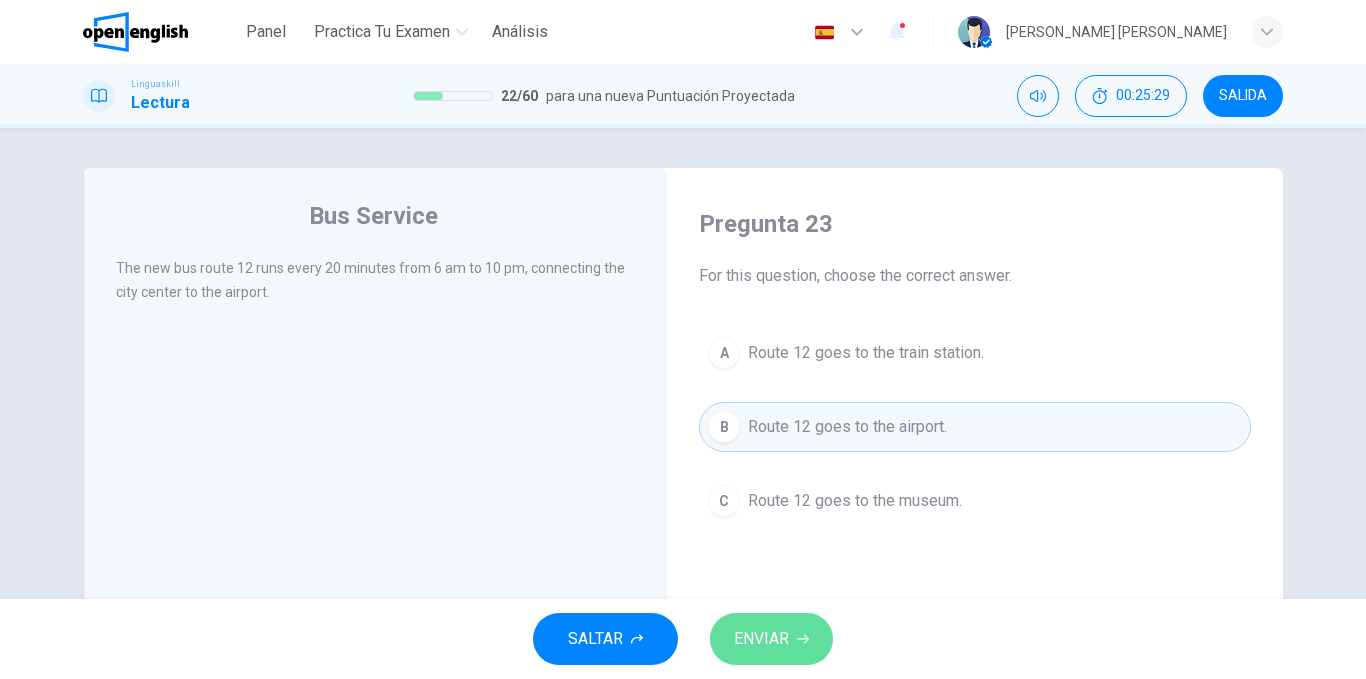 click on "ENVIAR" at bounding box center (761, 639) 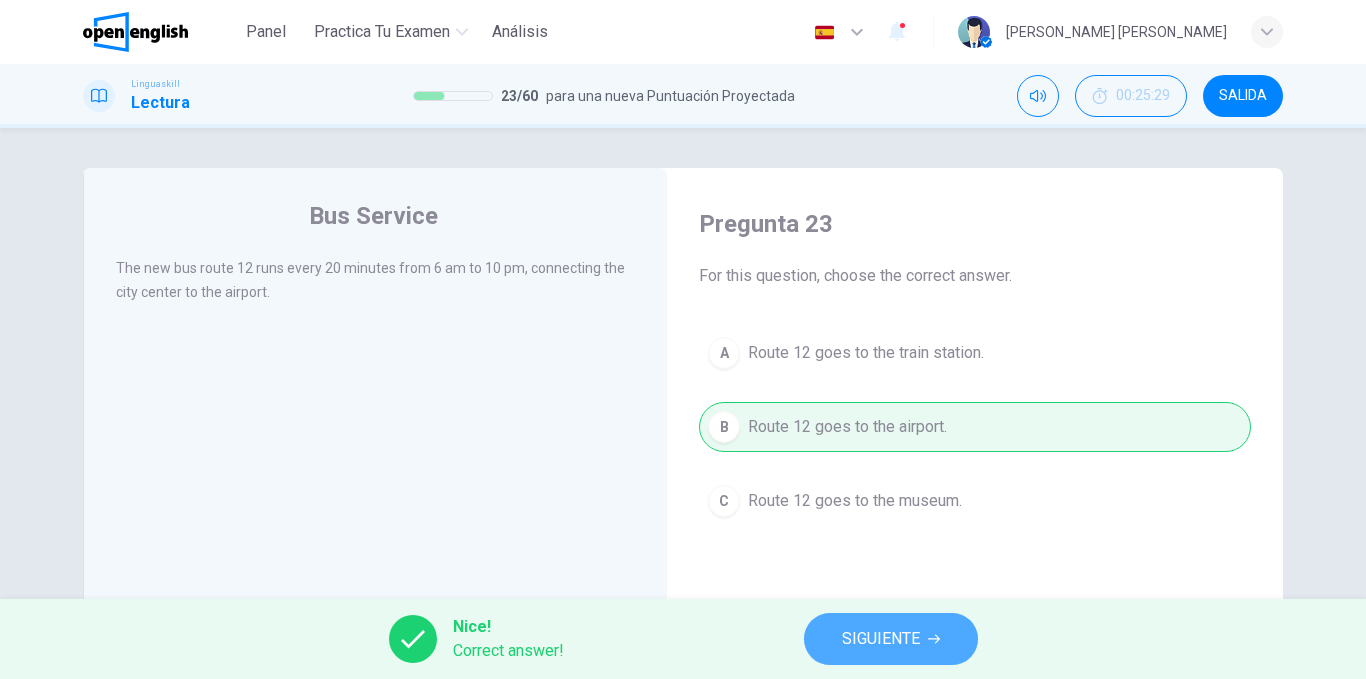click on "SIGUIENTE" at bounding box center (891, 639) 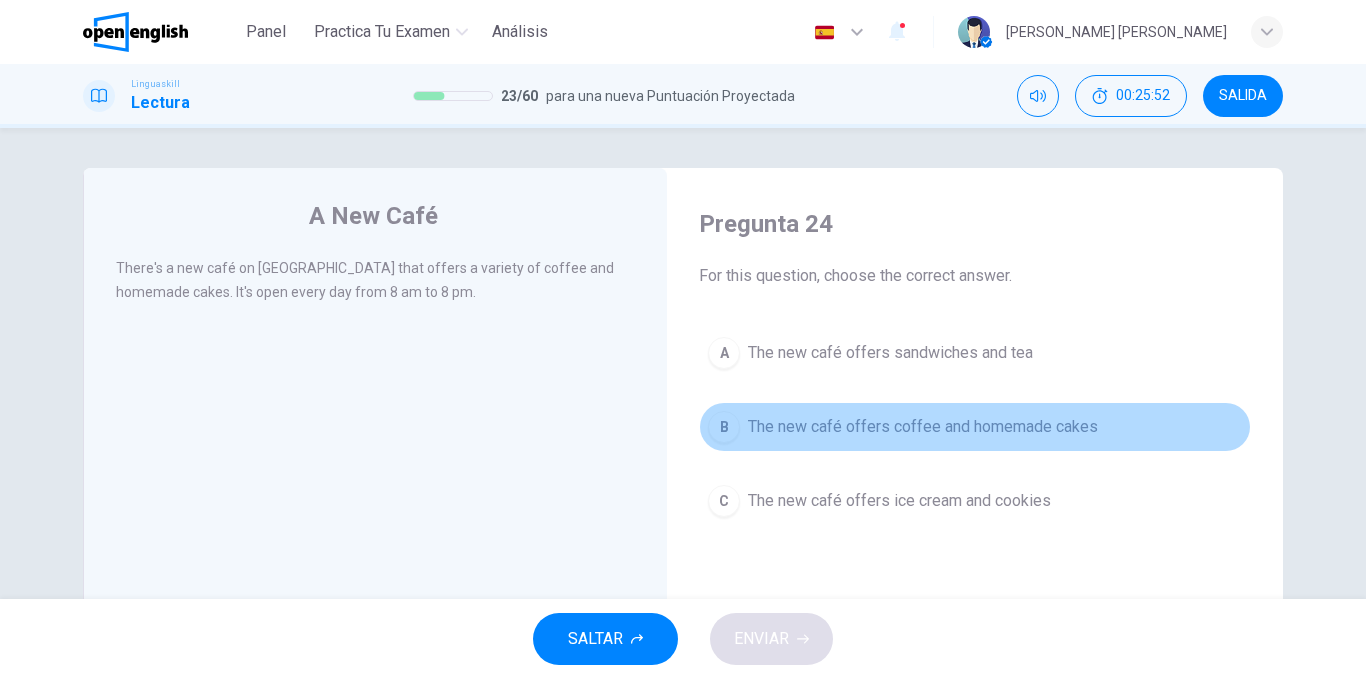 click on "B The new café offers coffee and homemade cakes" at bounding box center (975, 427) 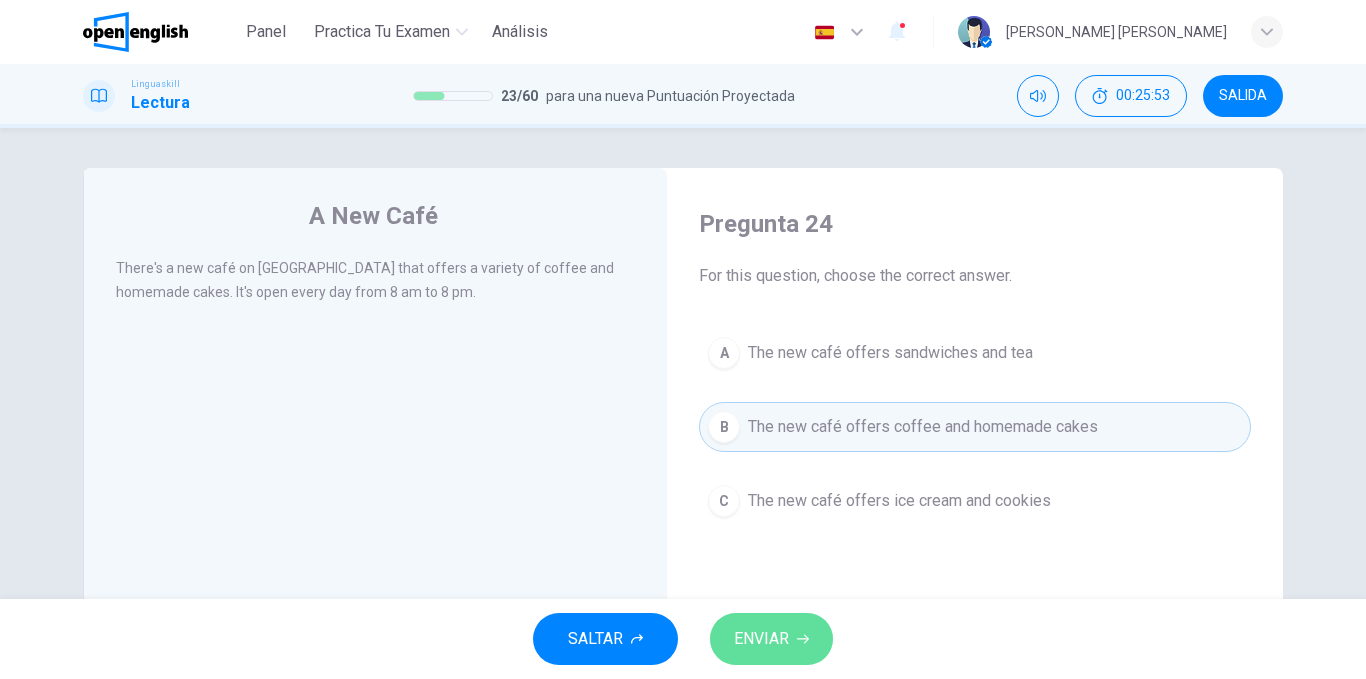 click on "ENVIAR" at bounding box center (771, 639) 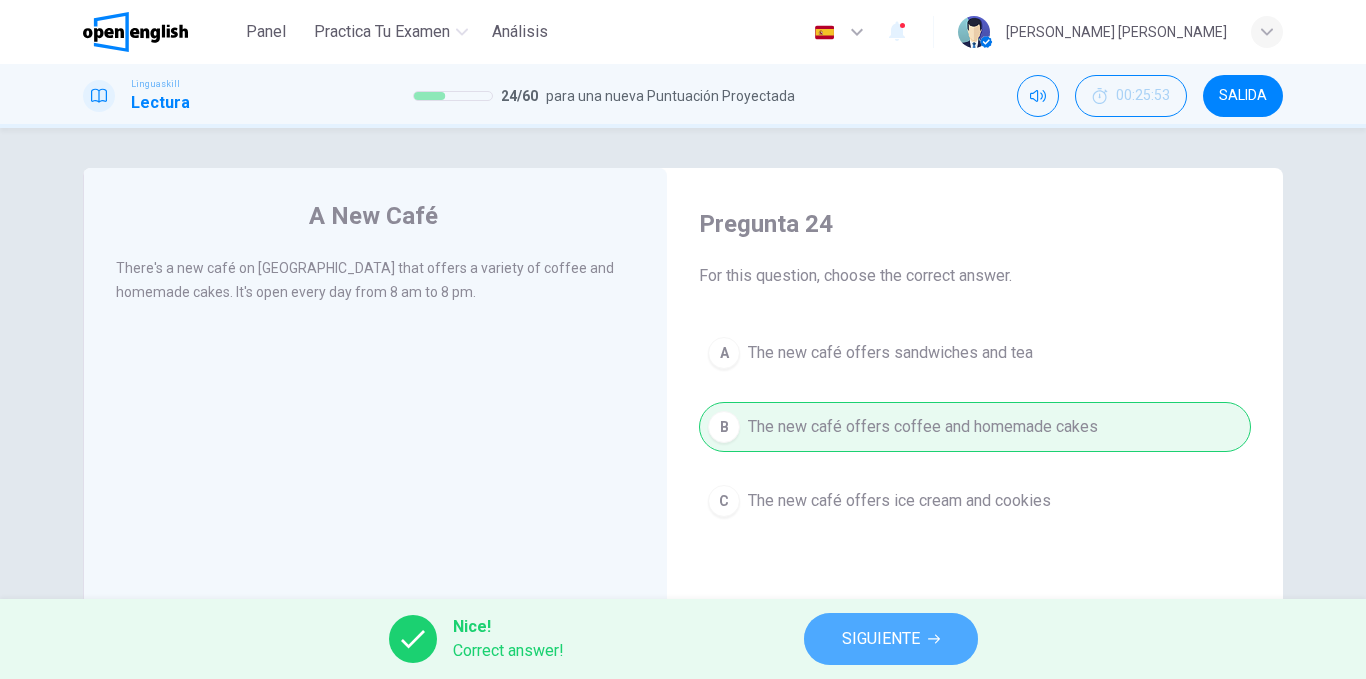 click on "SIGUIENTE" at bounding box center (881, 639) 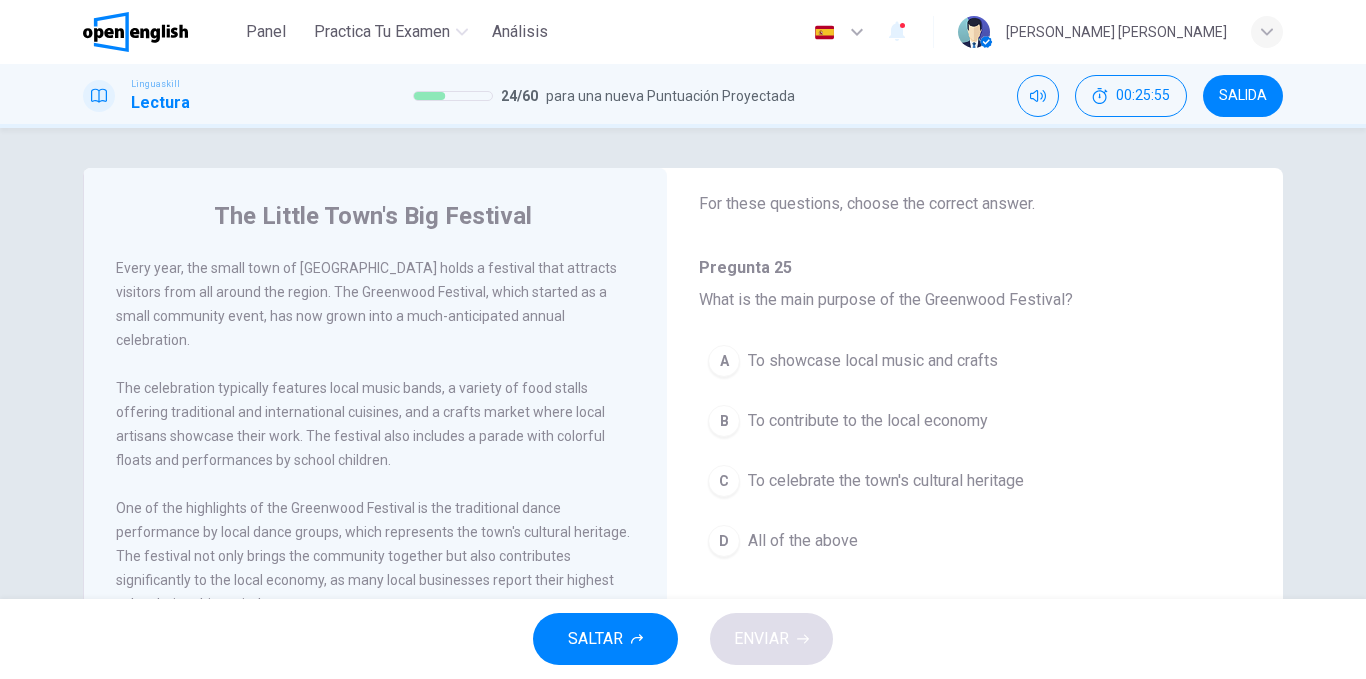scroll, scrollTop: 73, scrollLeft: 0, axis: vertical 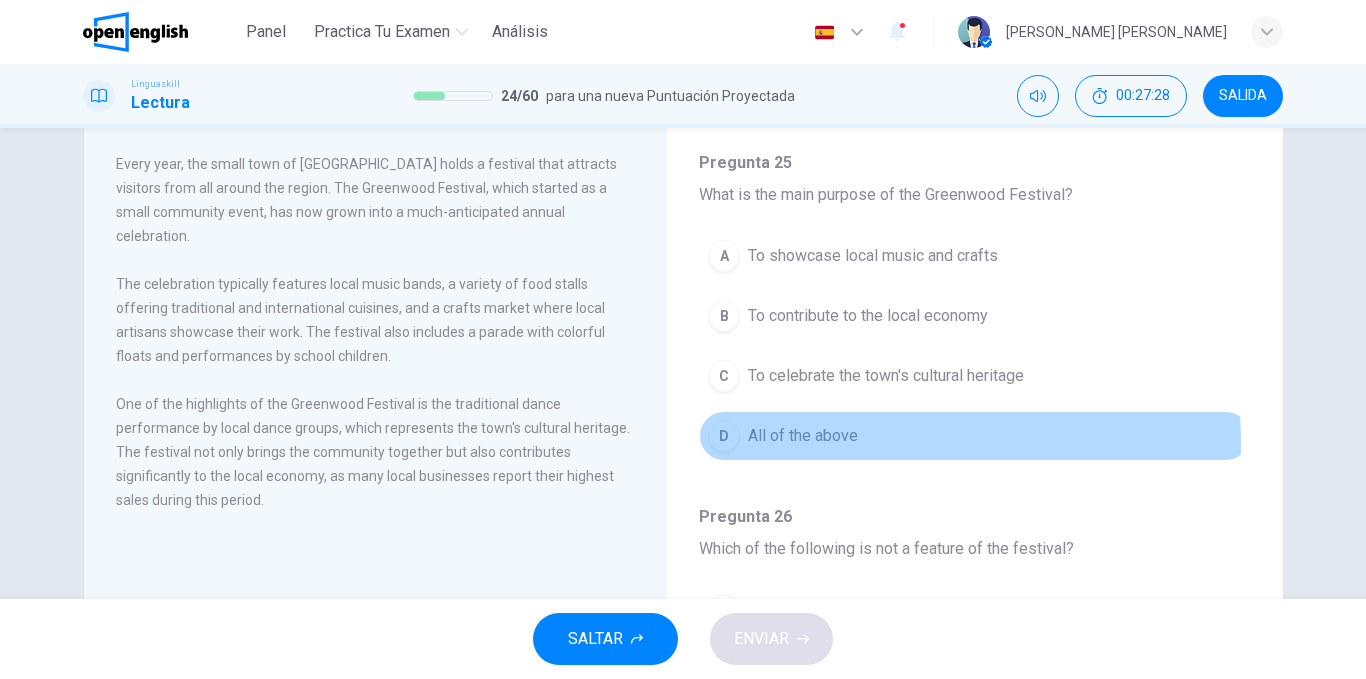 click on "All of the above" at bounding box center (803, 436) 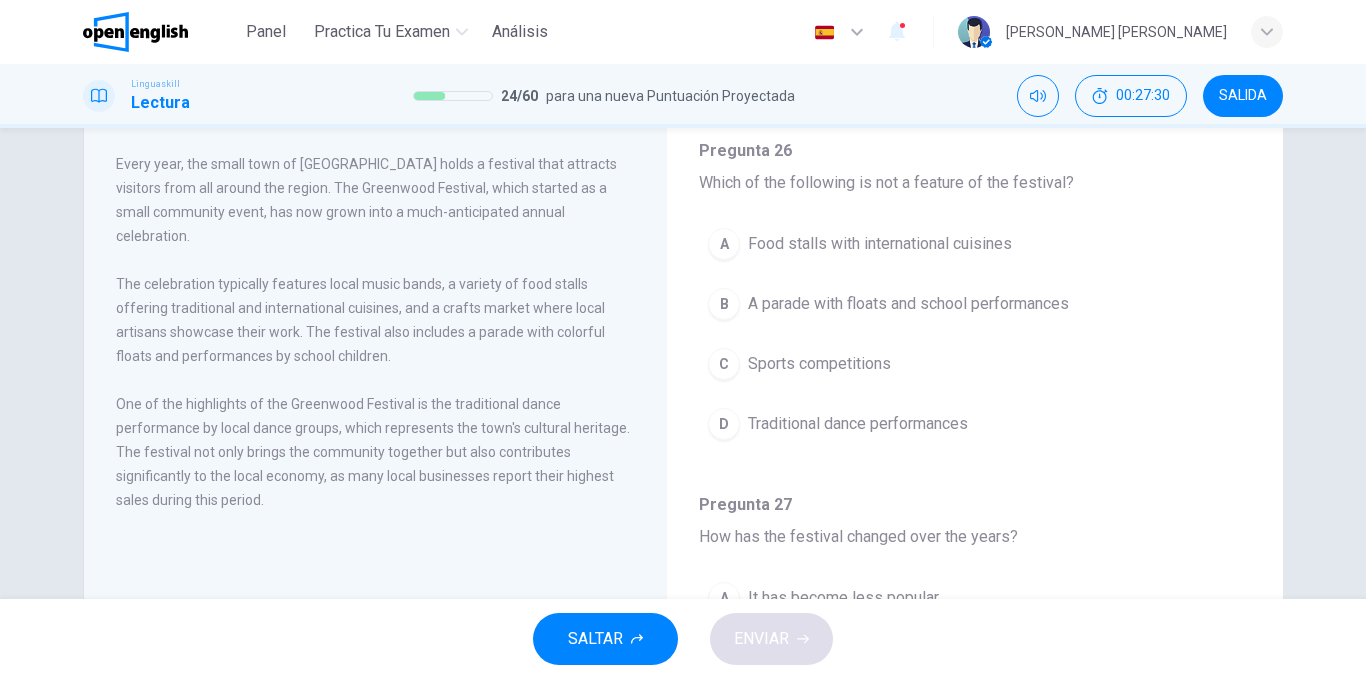 scroll, scrollTop: 445, scrollLeft: 0, axis: vertical 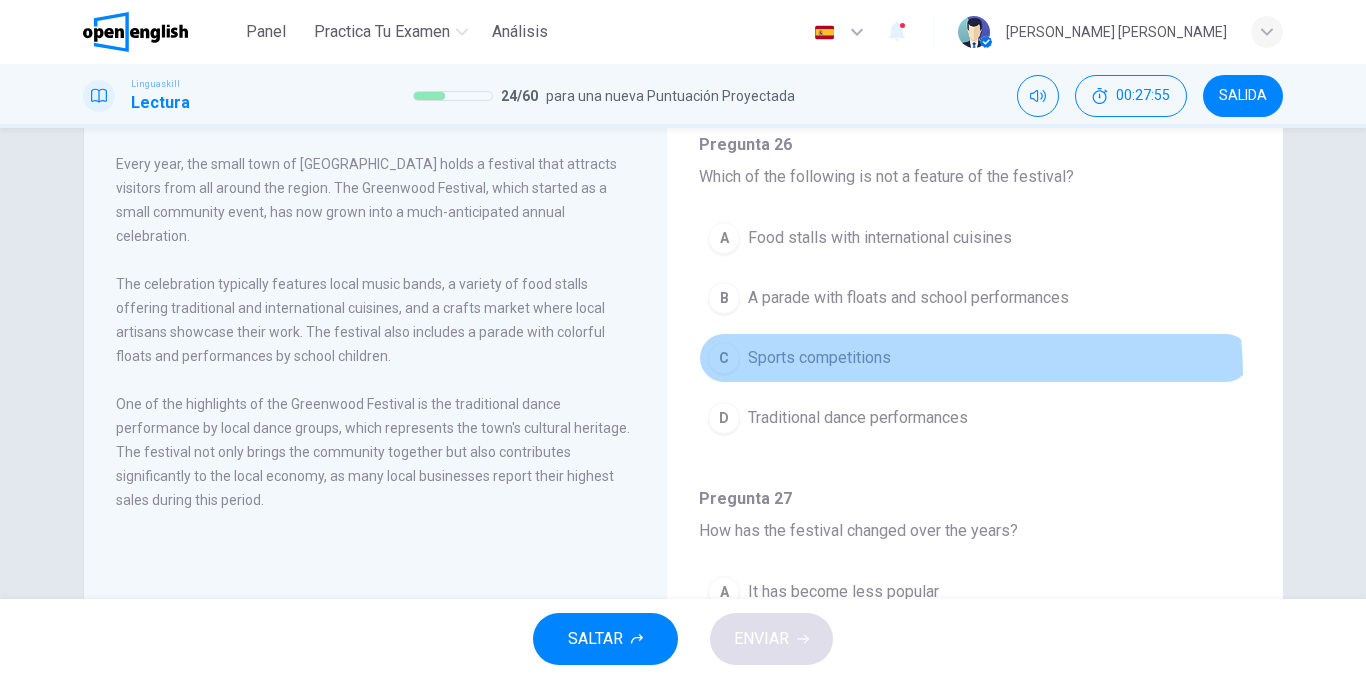 click on "C Sports competitions" at bounding box center (975, 358) 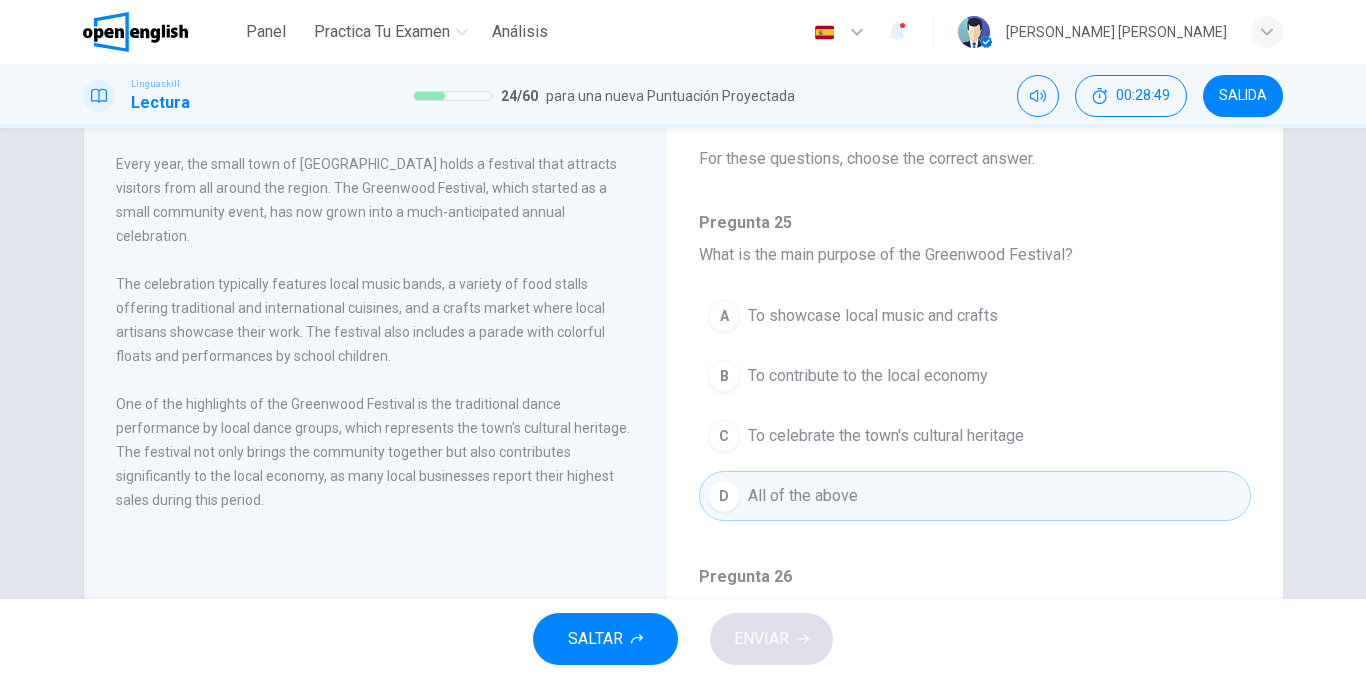 scroll, scrollTop: 10, scrollLeft: 0, axis: vertical 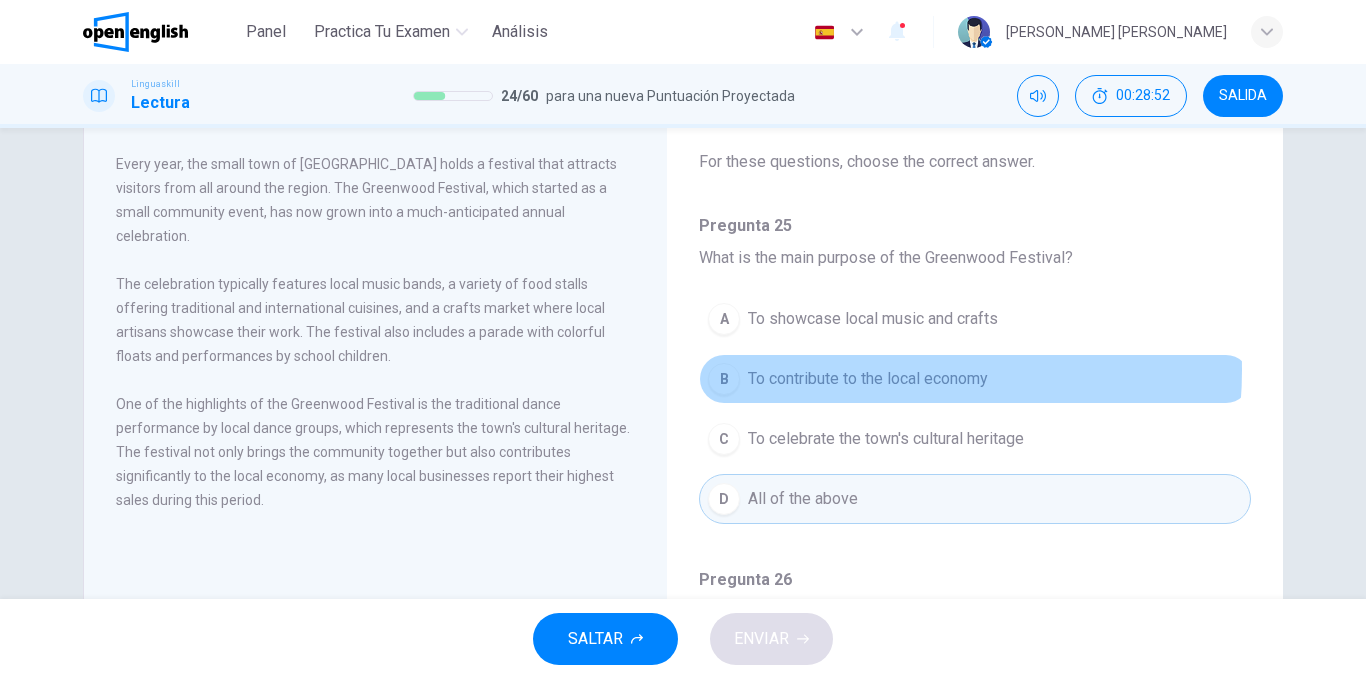 click on "To contribute to the local economy" at bounding box center (868, 379) 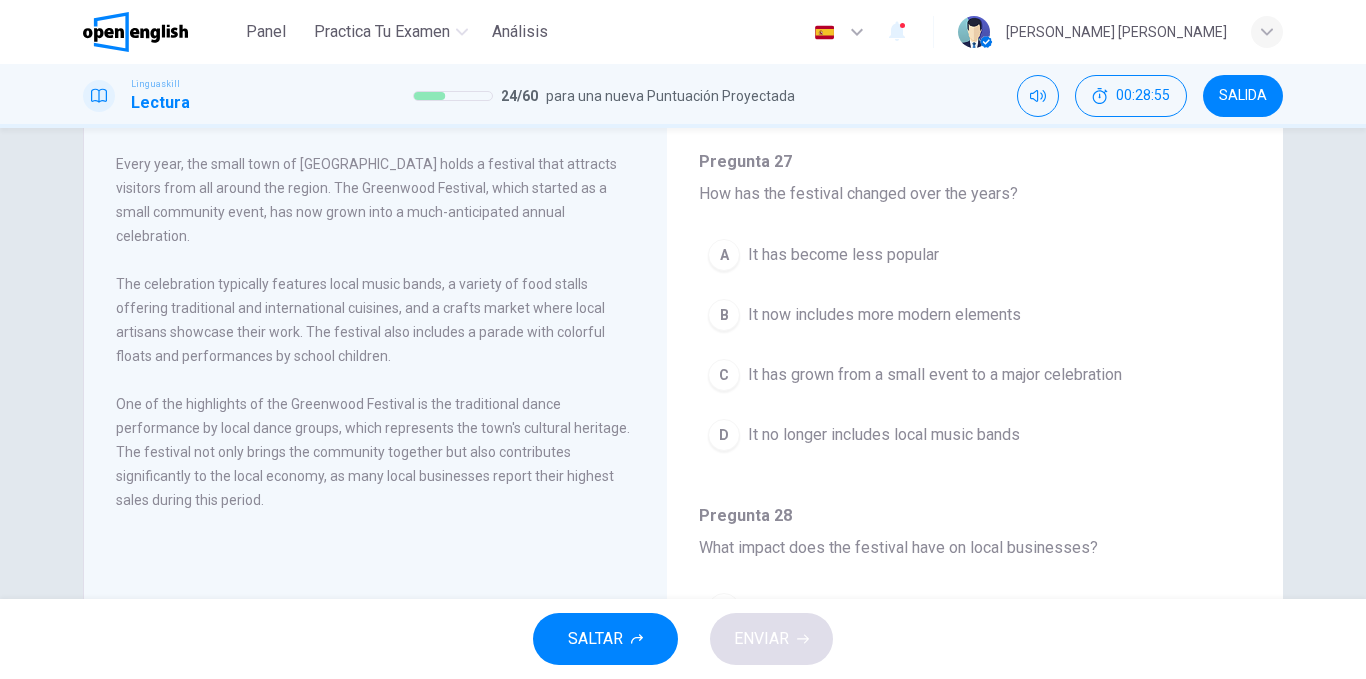 scroll, scrollTop: 783, scrollLeft: 0, axis: vertical 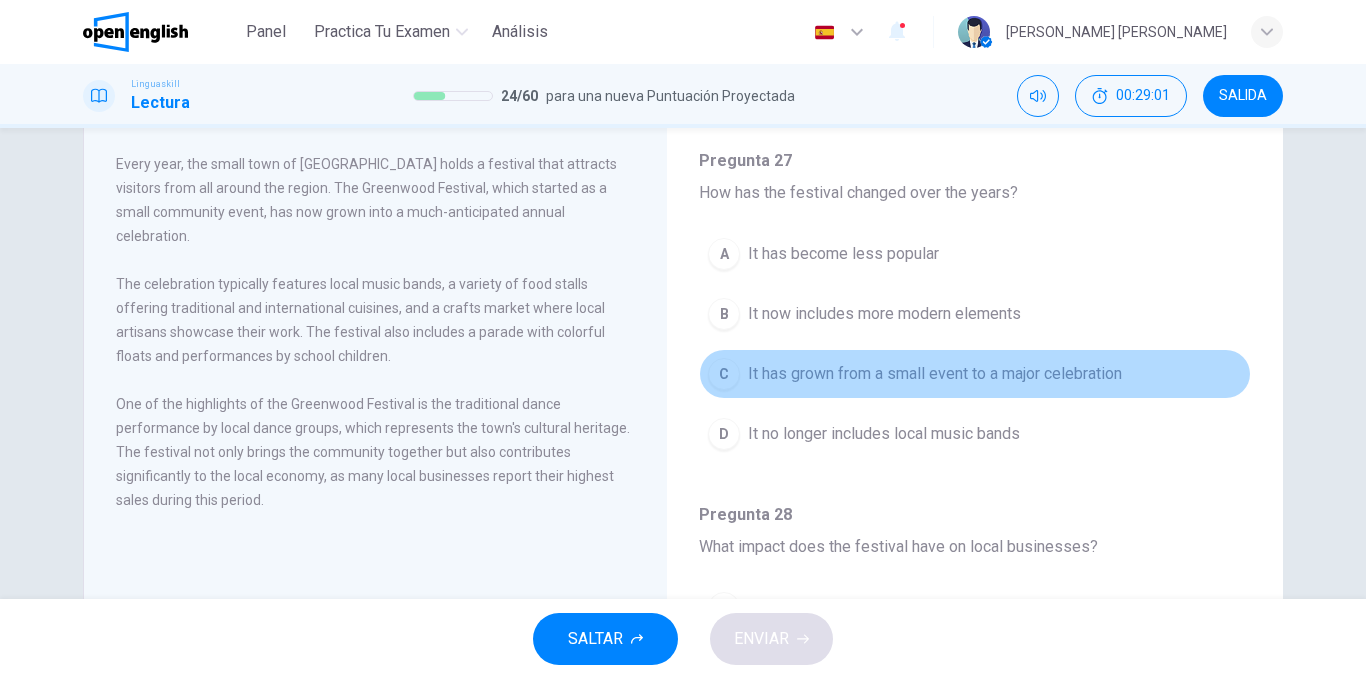 click on "It has grown from a small event to a major celebration" at bounding box center (935, 374) 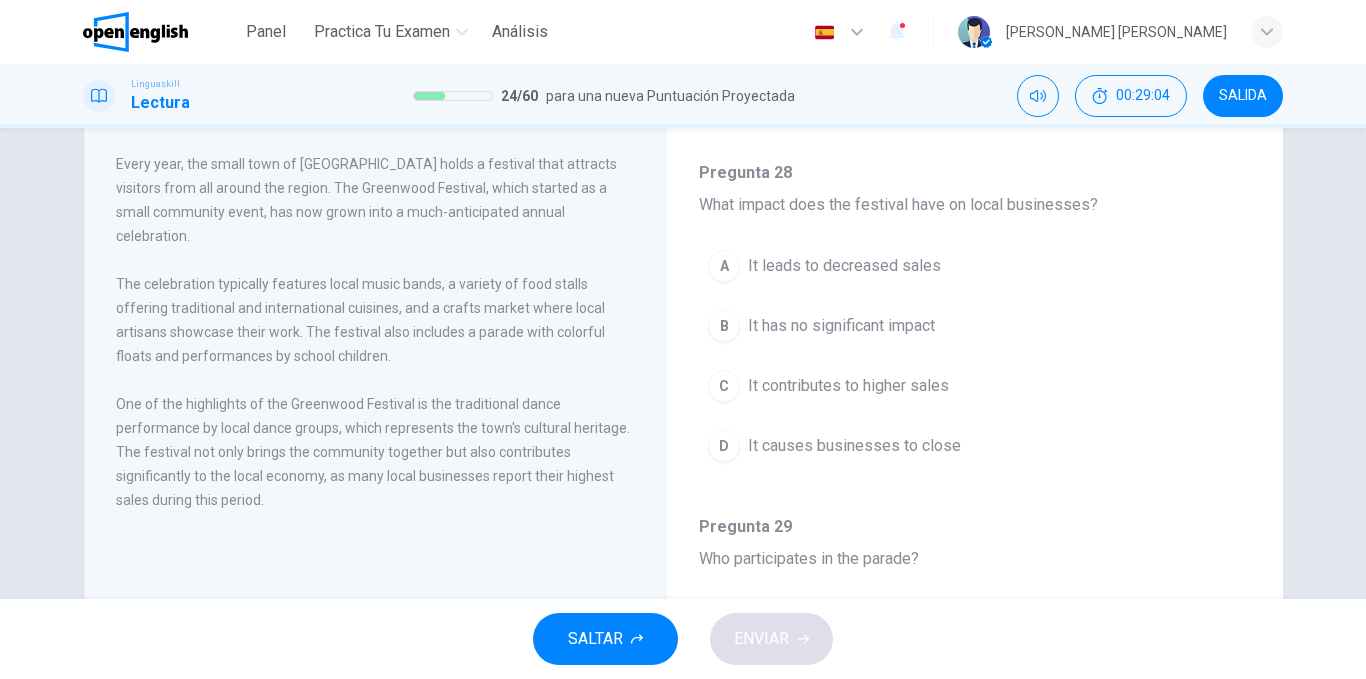 scroll, scrollTop: 1127, scrollLeft: 0, axis: vertical 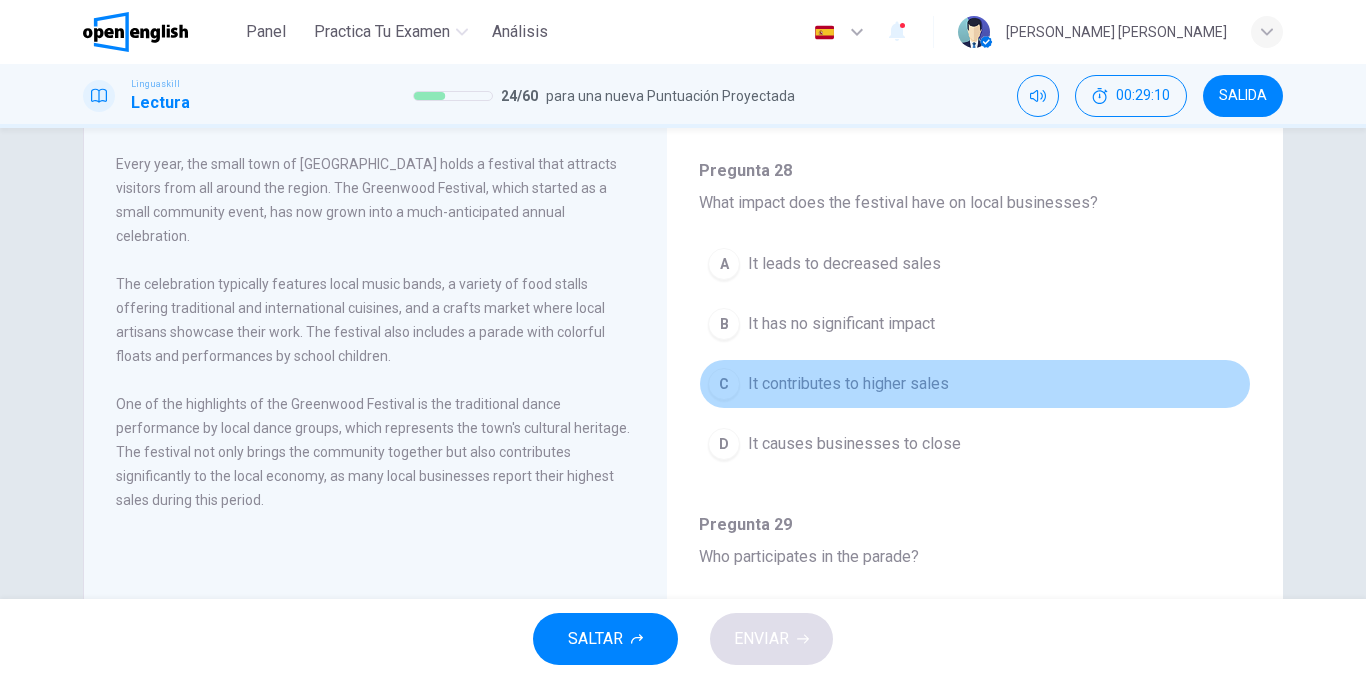 click on "C It contributes to higher sales" at bounding box center (975, 384) 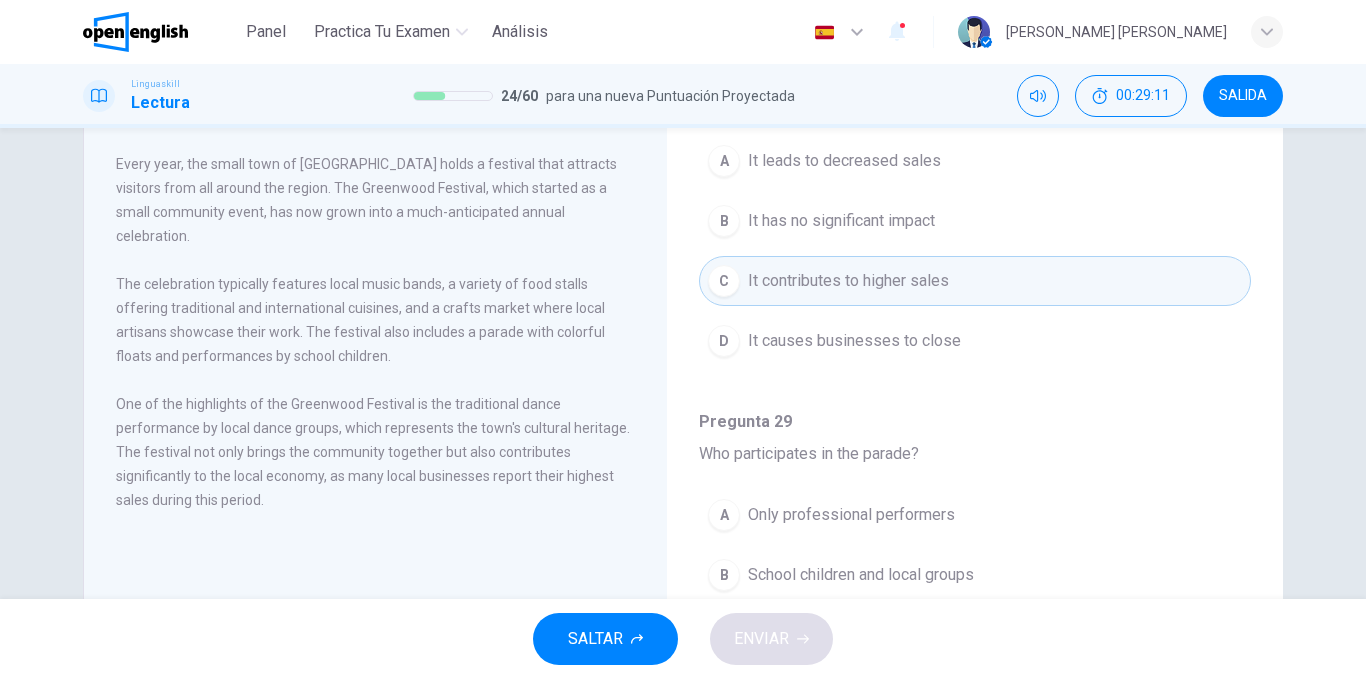 scroll, scrollTop: 1251, scrollLeft: 0, axis: vertical 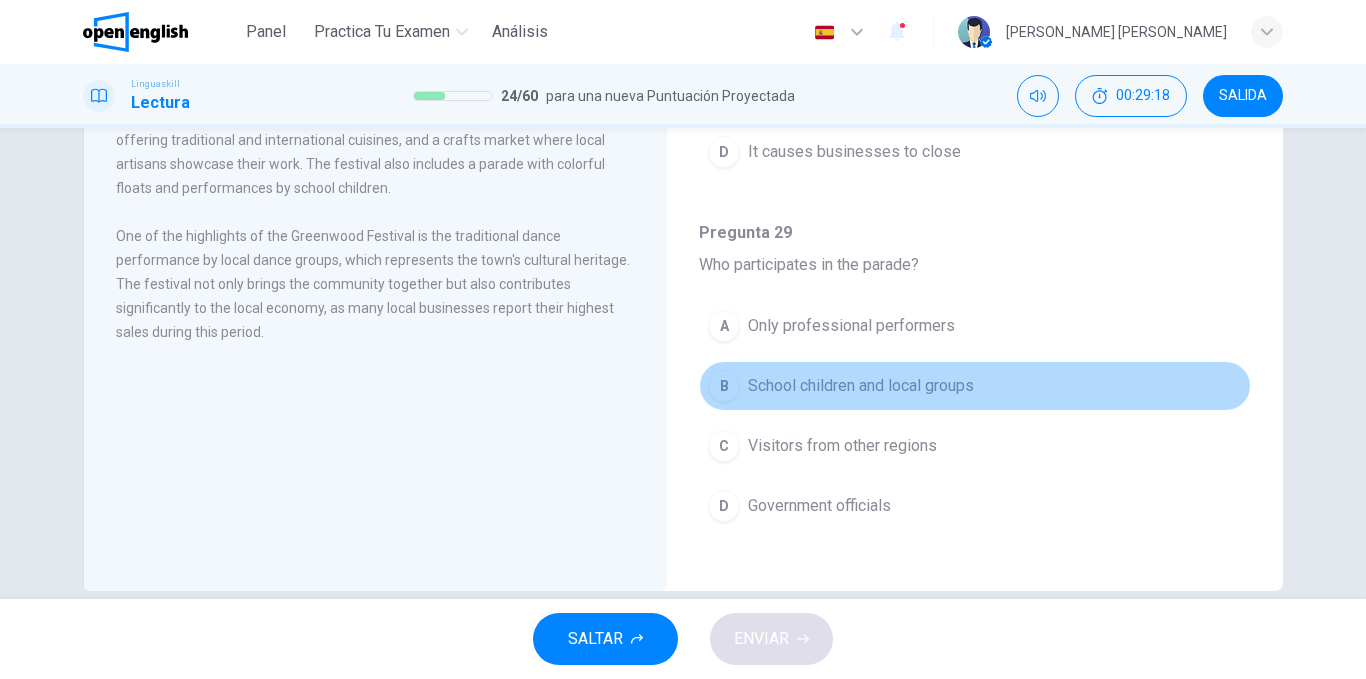click on "B School children and local groups" at bounding box center (975, 386) 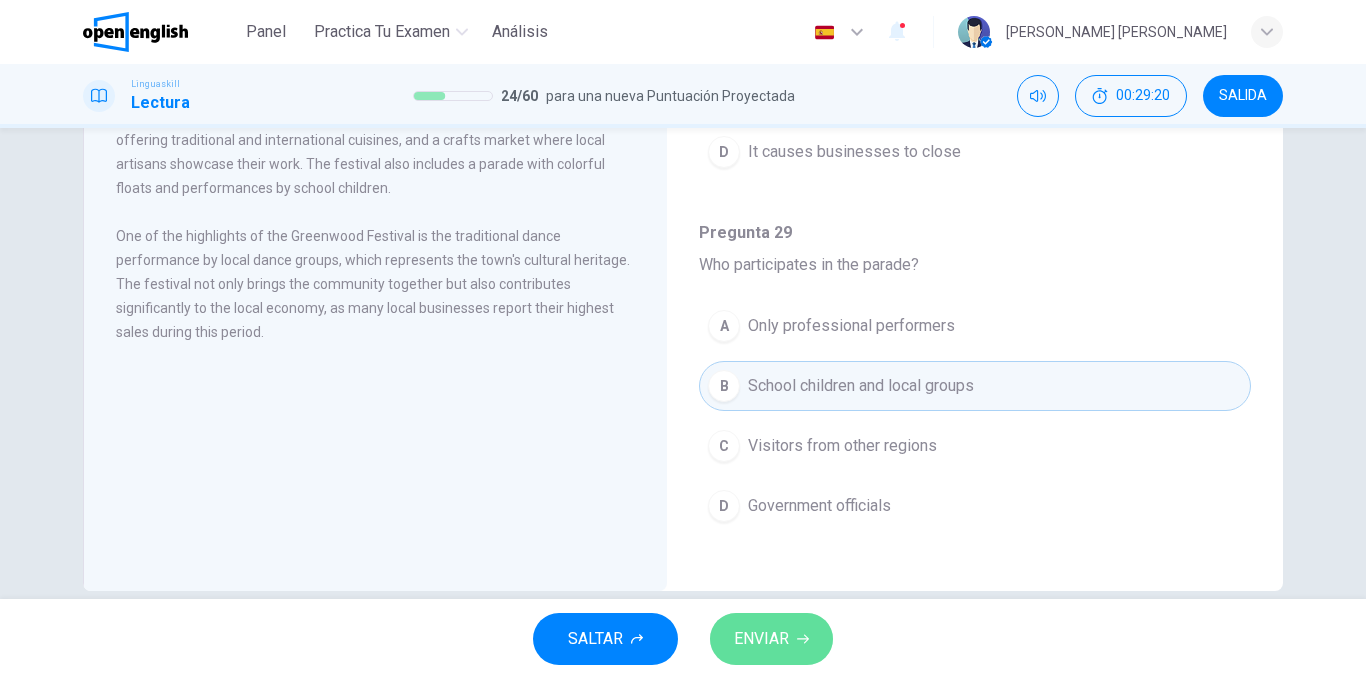click on "ENVIAR" at bounding box center [761, 639] 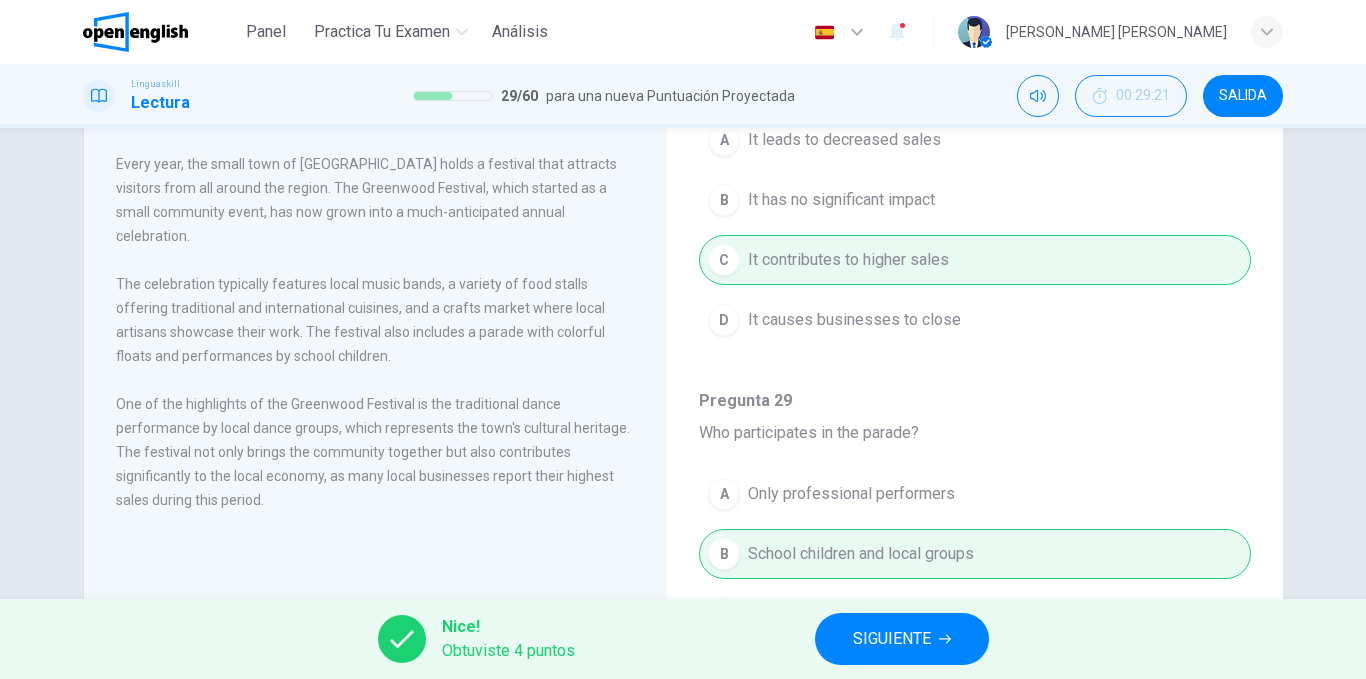 scroll, scrollTop: 0, scrollLeft: 0, axis: both 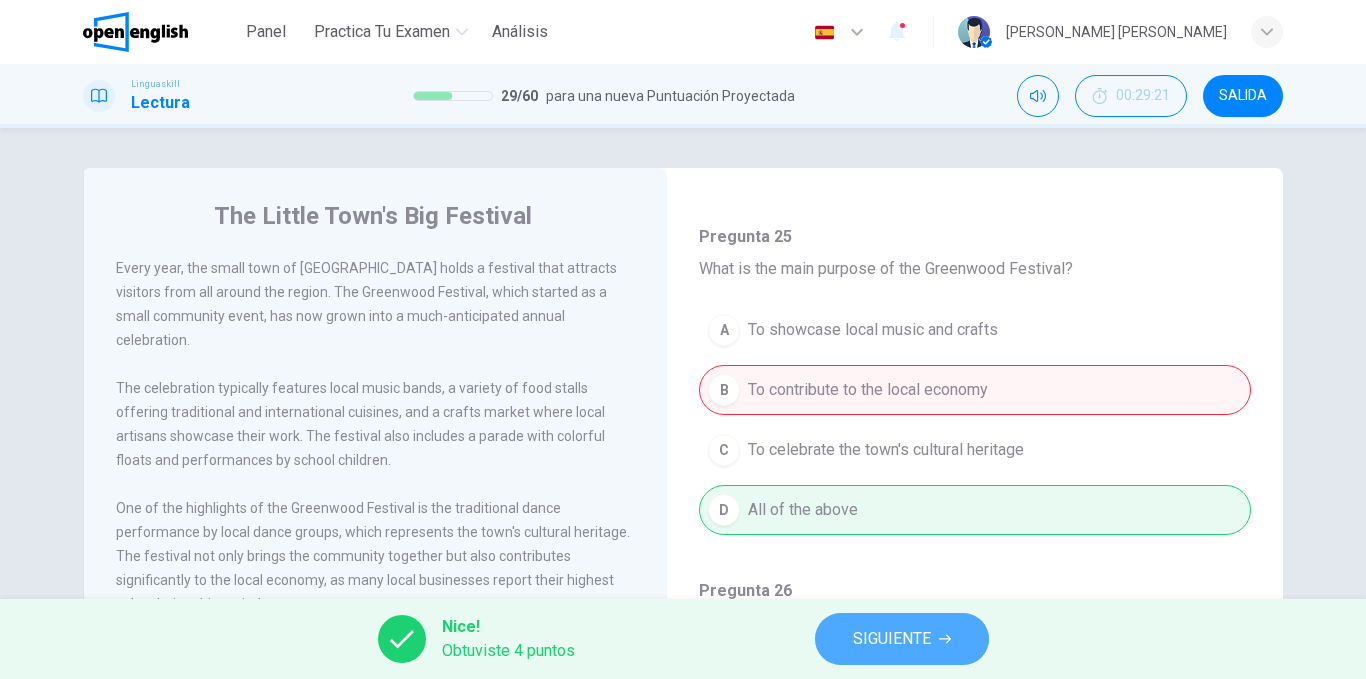 click on "SIGUIENTE" at bounding box center (902, 639) 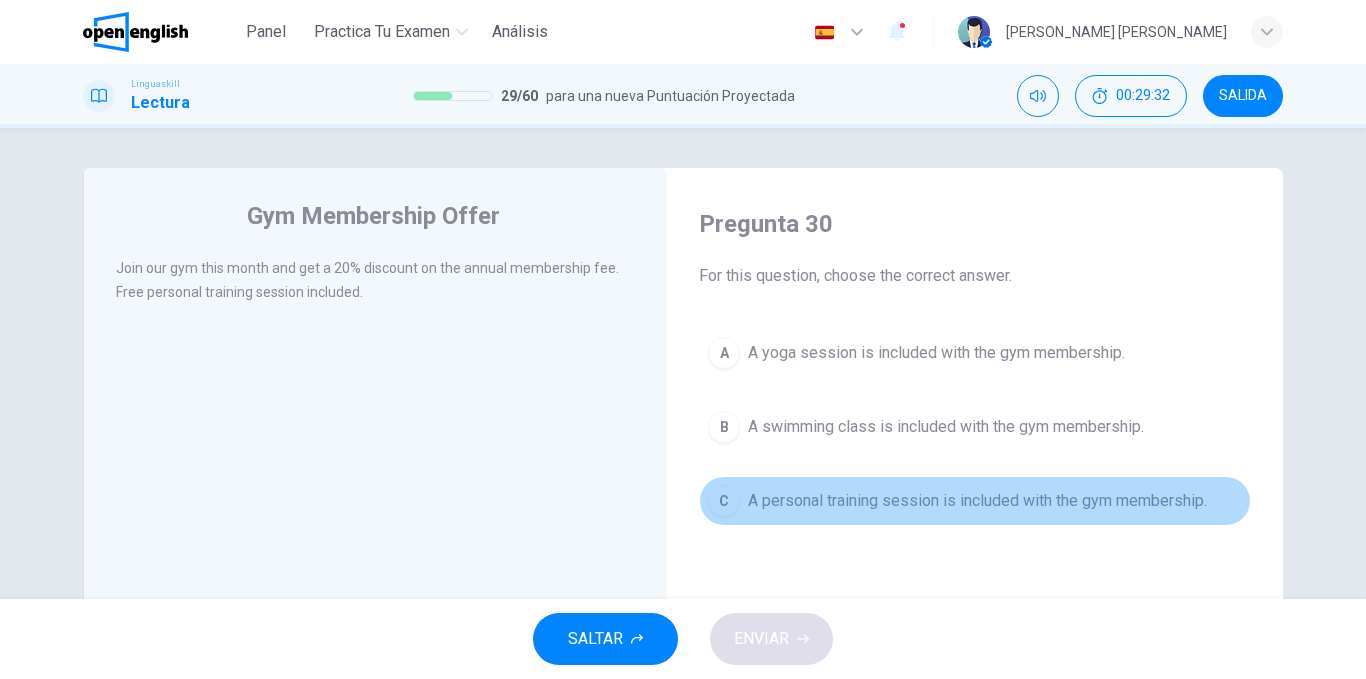 click on "A personal training session is included with the gym membership." at bounding box center [977, 501] 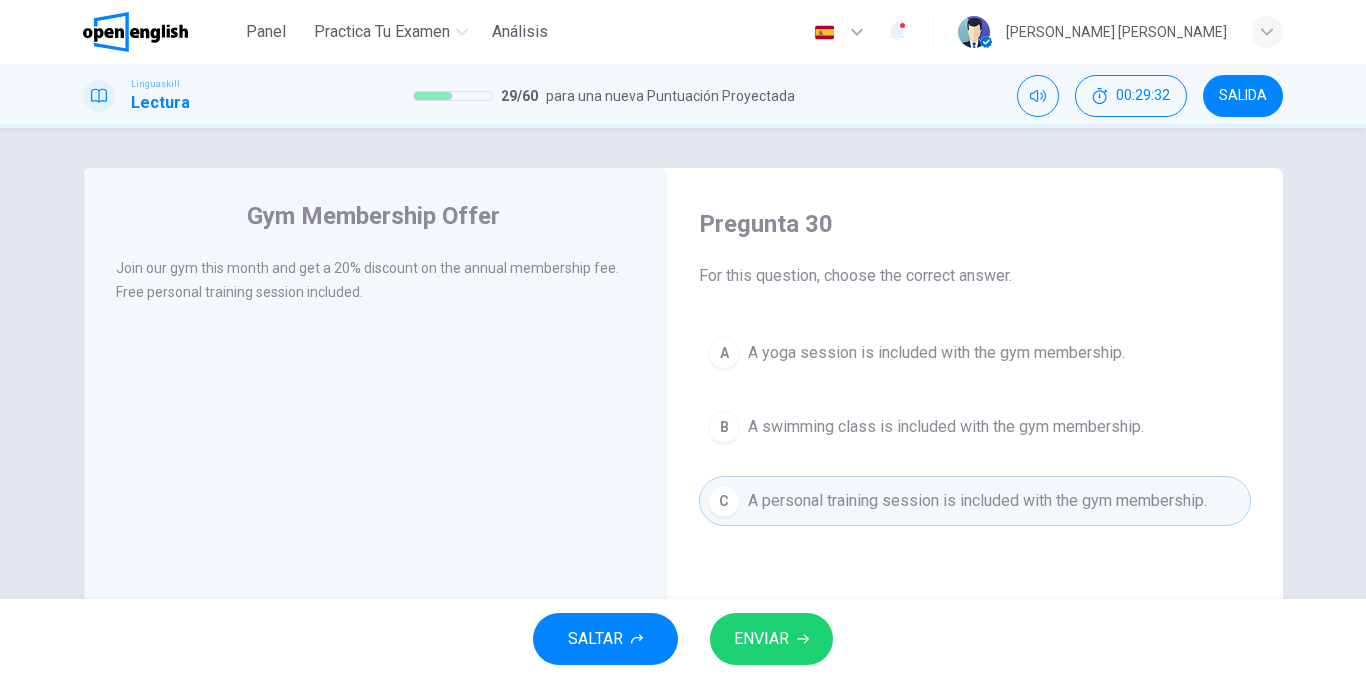 click on "SALTAR ENVIAR" at bounding box center [683, 639] 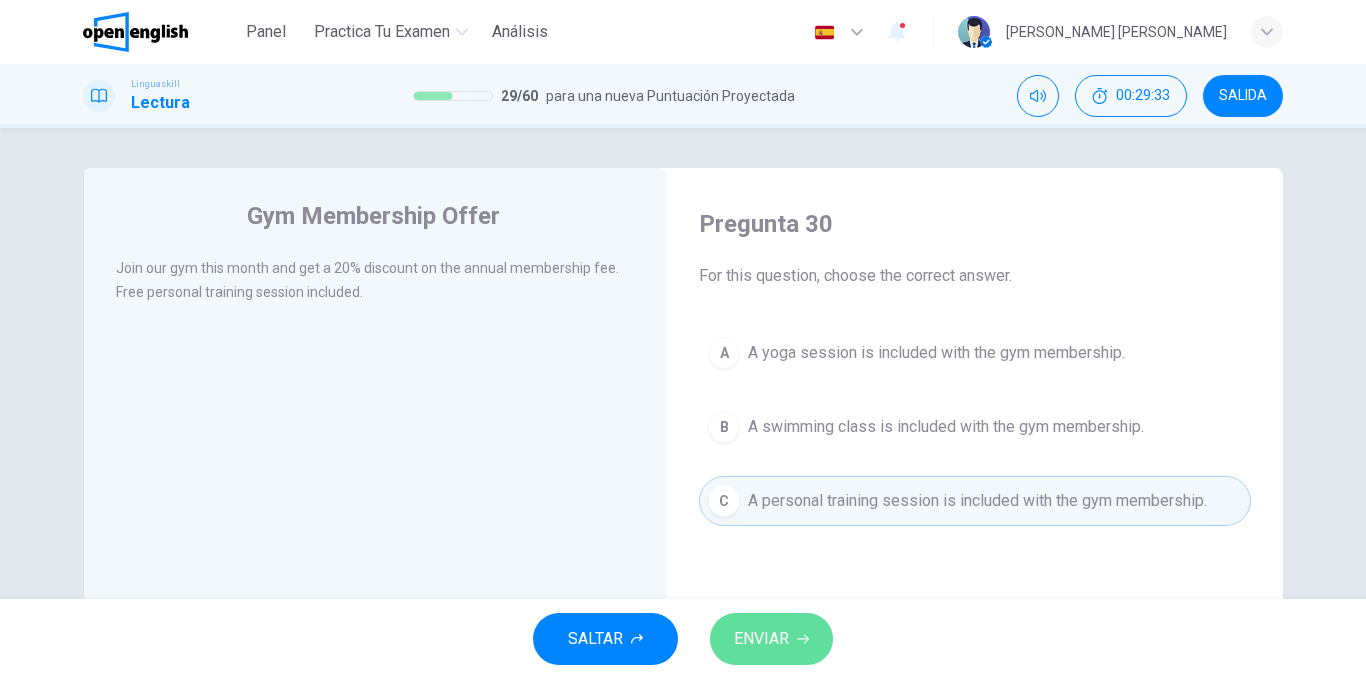 click on "ENVIAR" at bounding box center (771, 639) 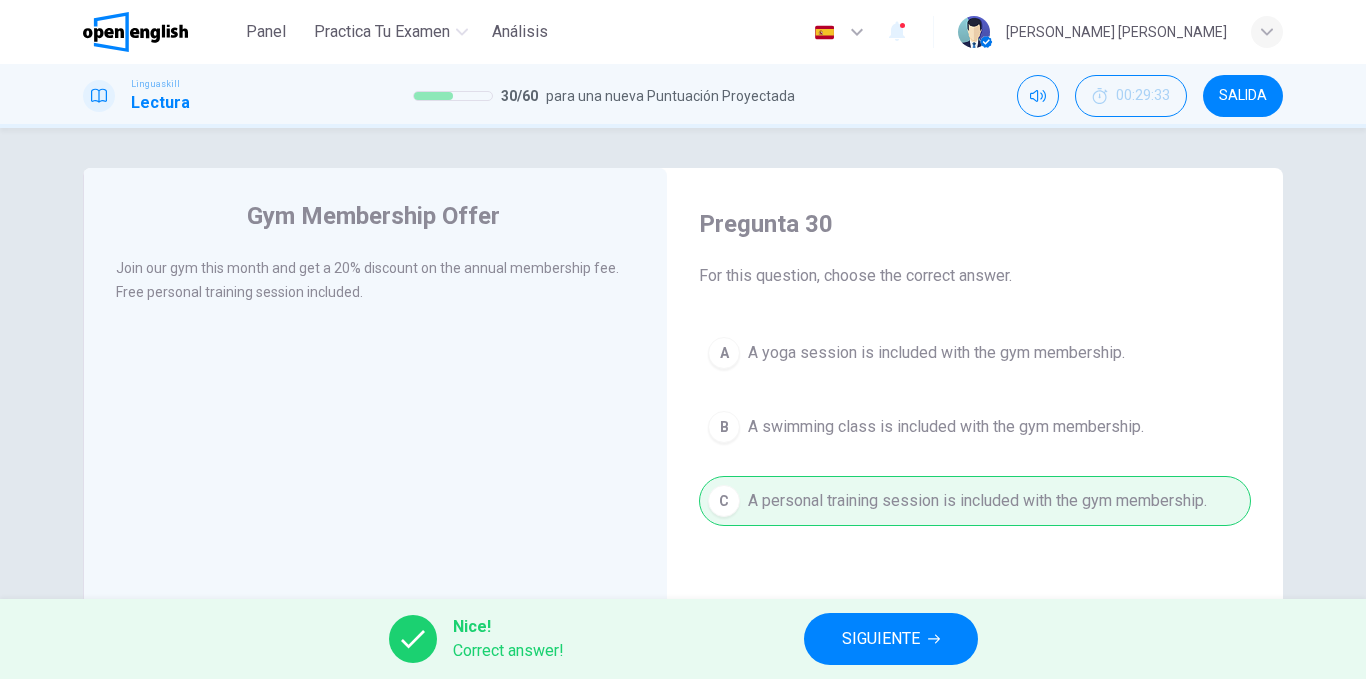 drag, startPoint x: 790, startPoint y: 630, endPoint x: 841, endPoint y: 646, distance: 53.450912 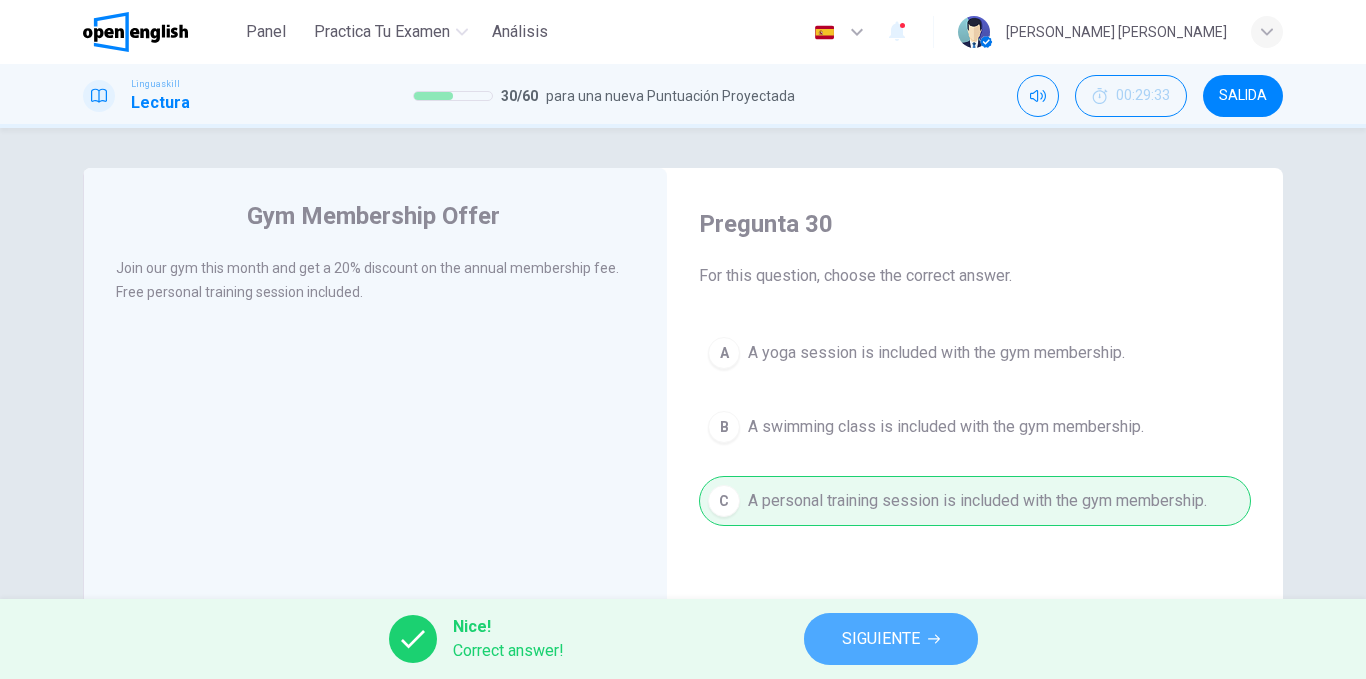 click on "SIGUIENTE" at bounding box center (881, 639) 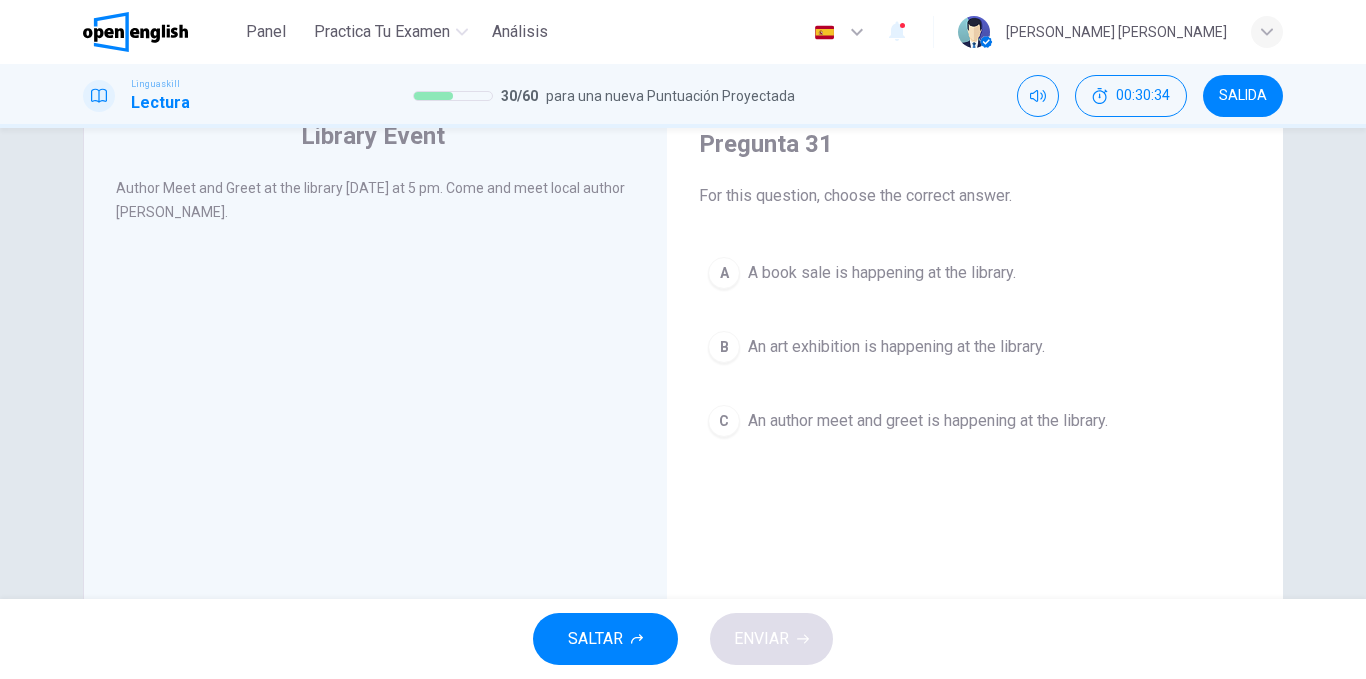 scroll, scrollTop: 82, scrollLeft: 0, axis: vertical 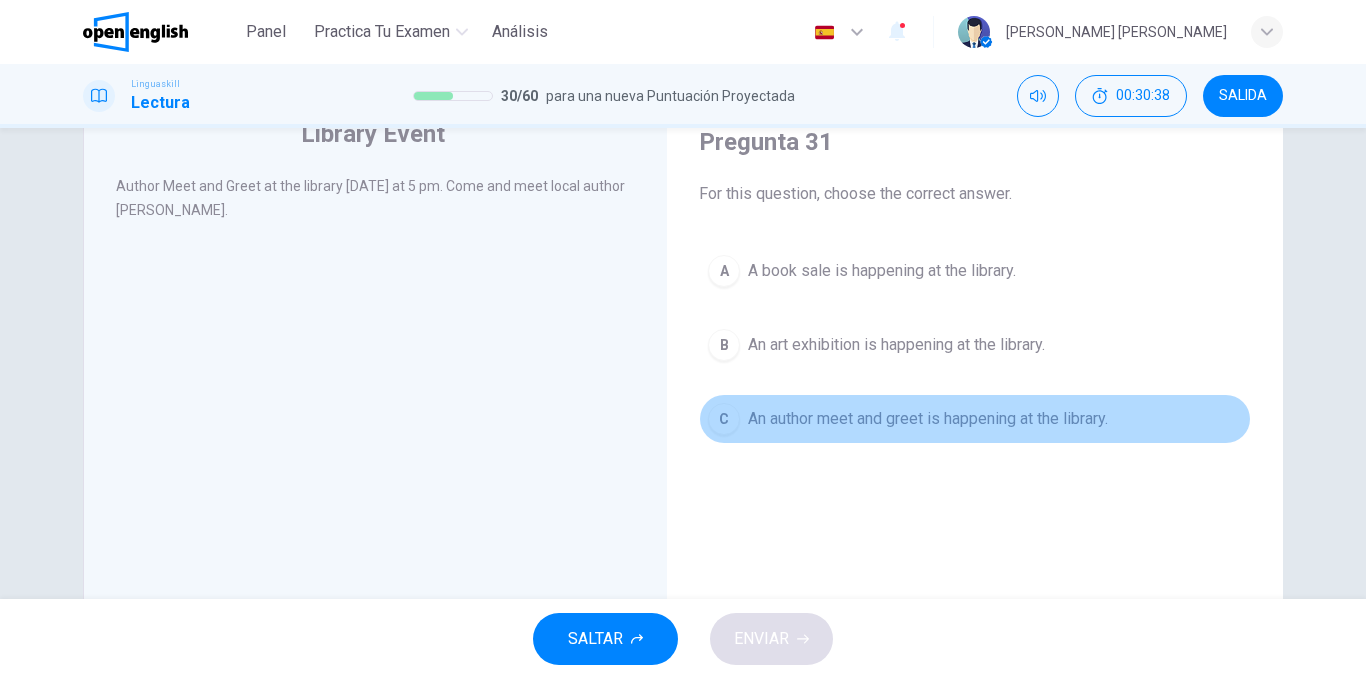 click on "An author meet and greet is happening at the library." at bounding box center (928, 419) 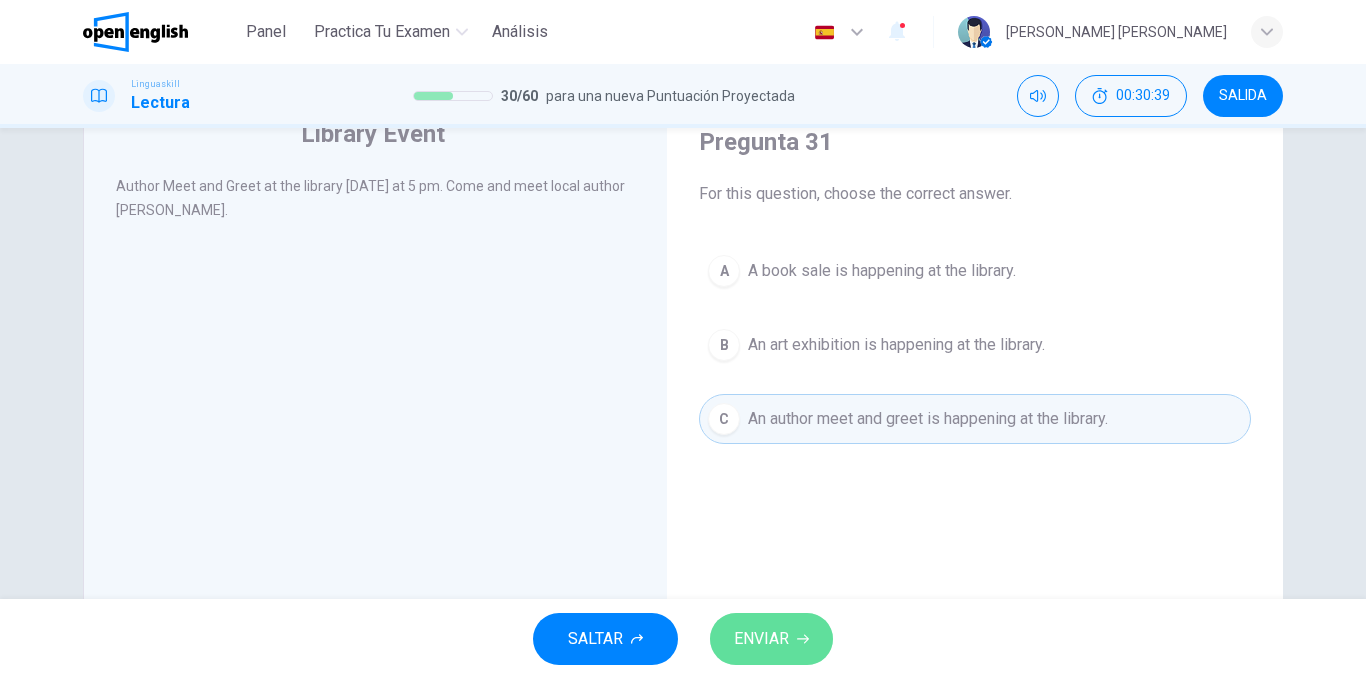 click on "ENVIAR" at bounding box center (761, 639) 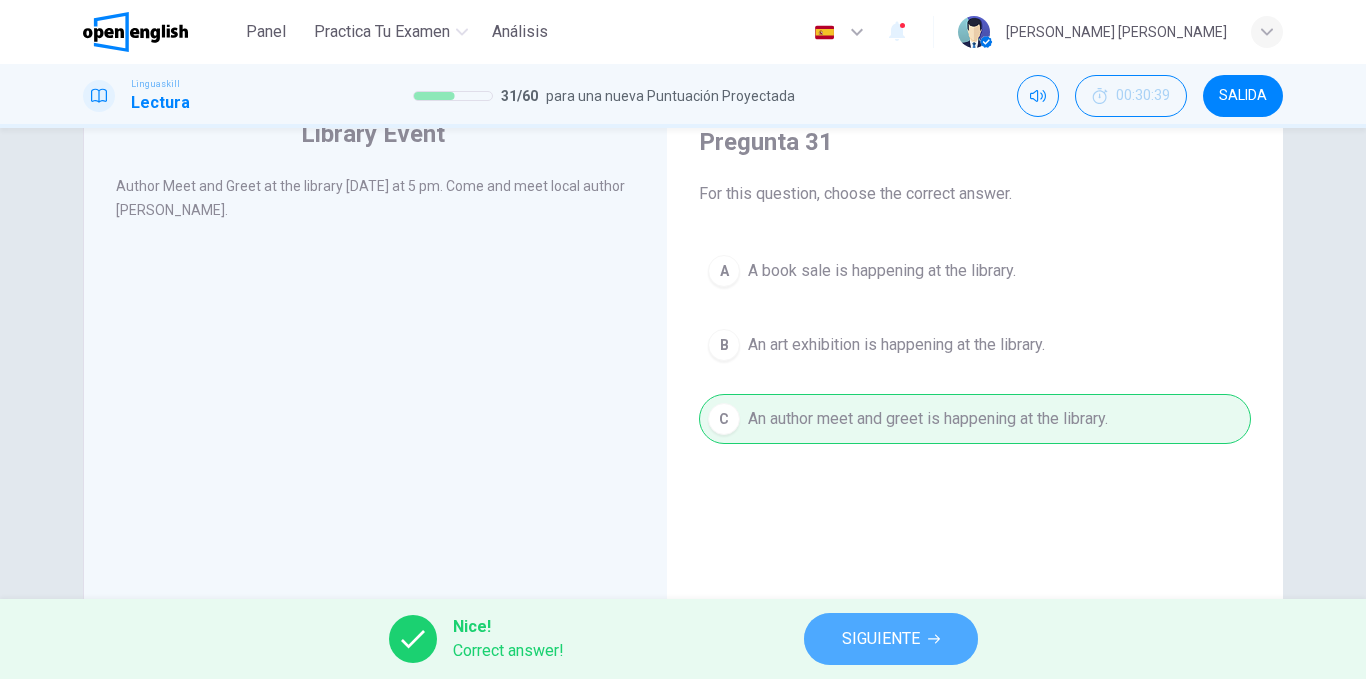 click on "SIGUIENTE" at bounding box center (881, 639) 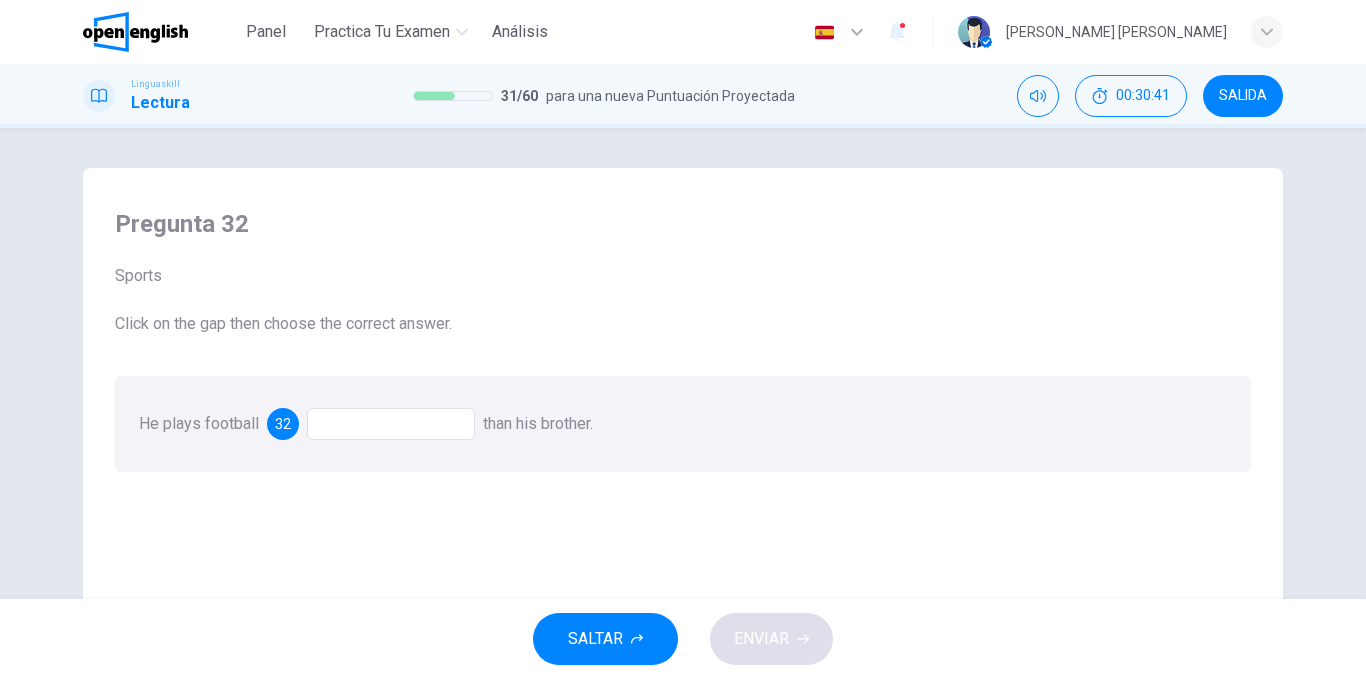 click at bounding box center (391, 424) 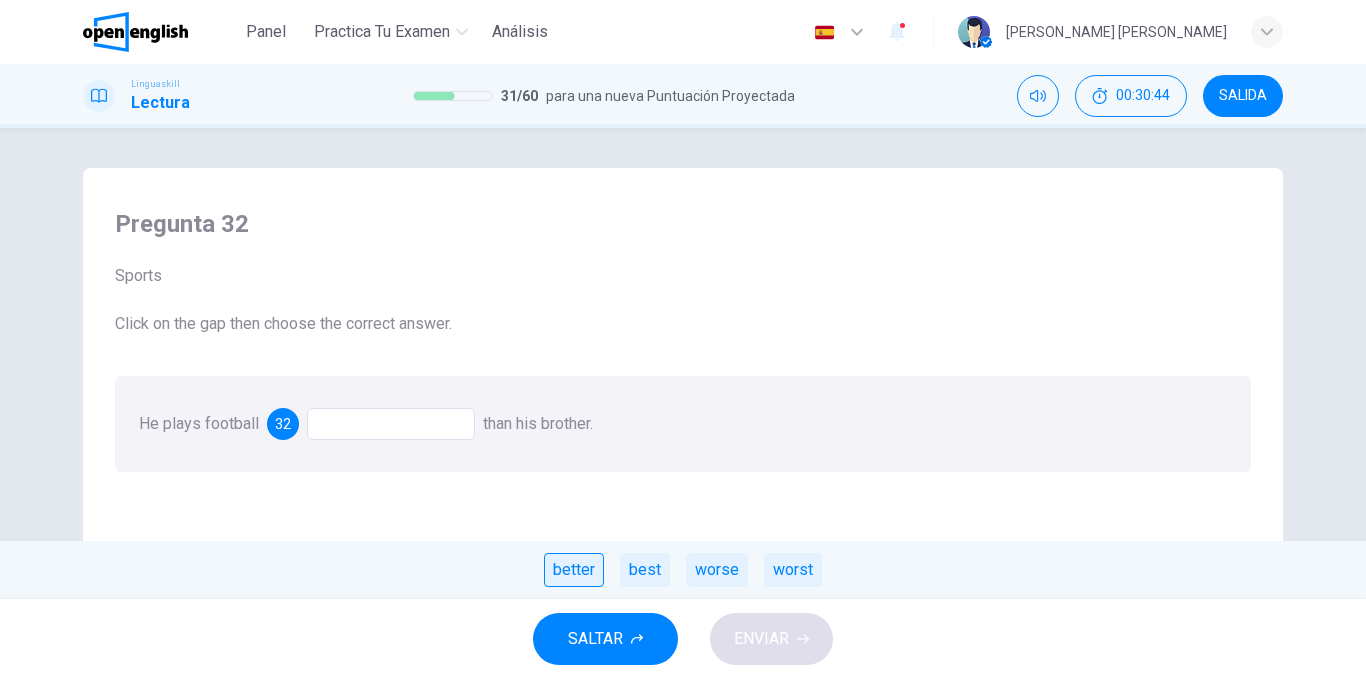 click on "better" at bounding box center (574, 570) 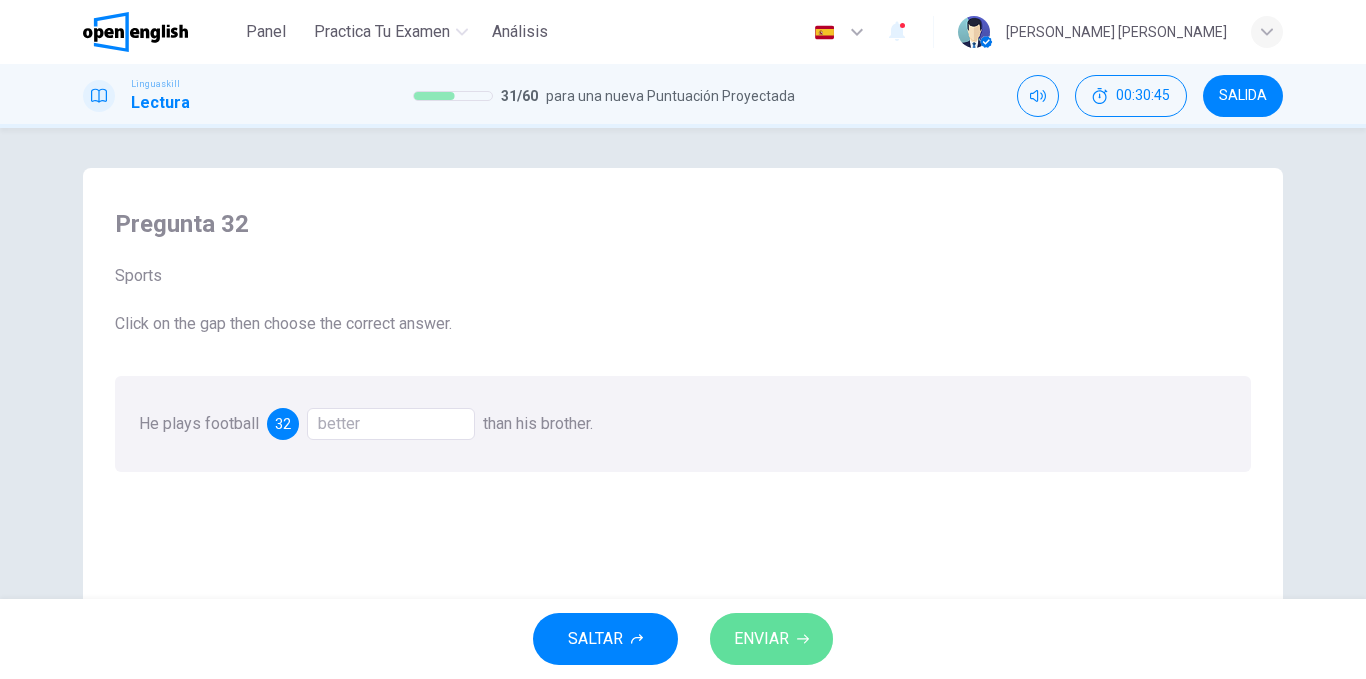 click on "ENVIAR" at bounding box center (761, 639) 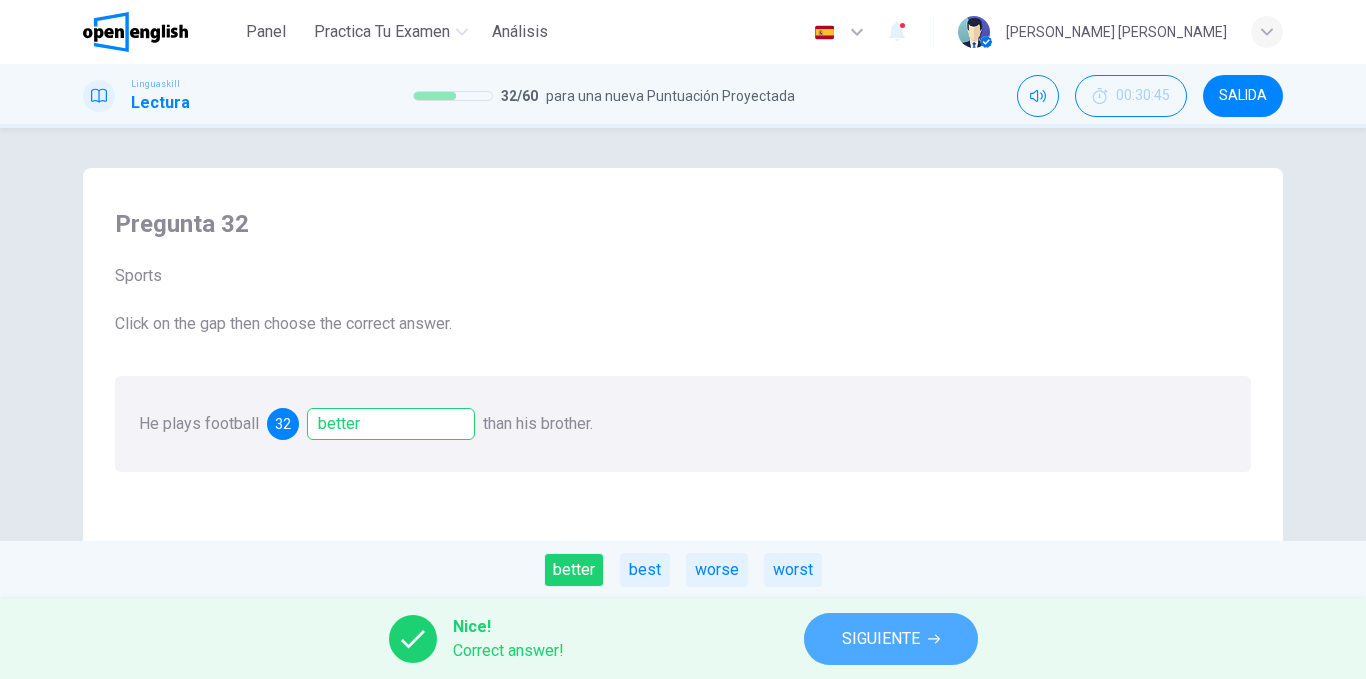 click on "SIGUIENTE" at bounding box center [891, 639] 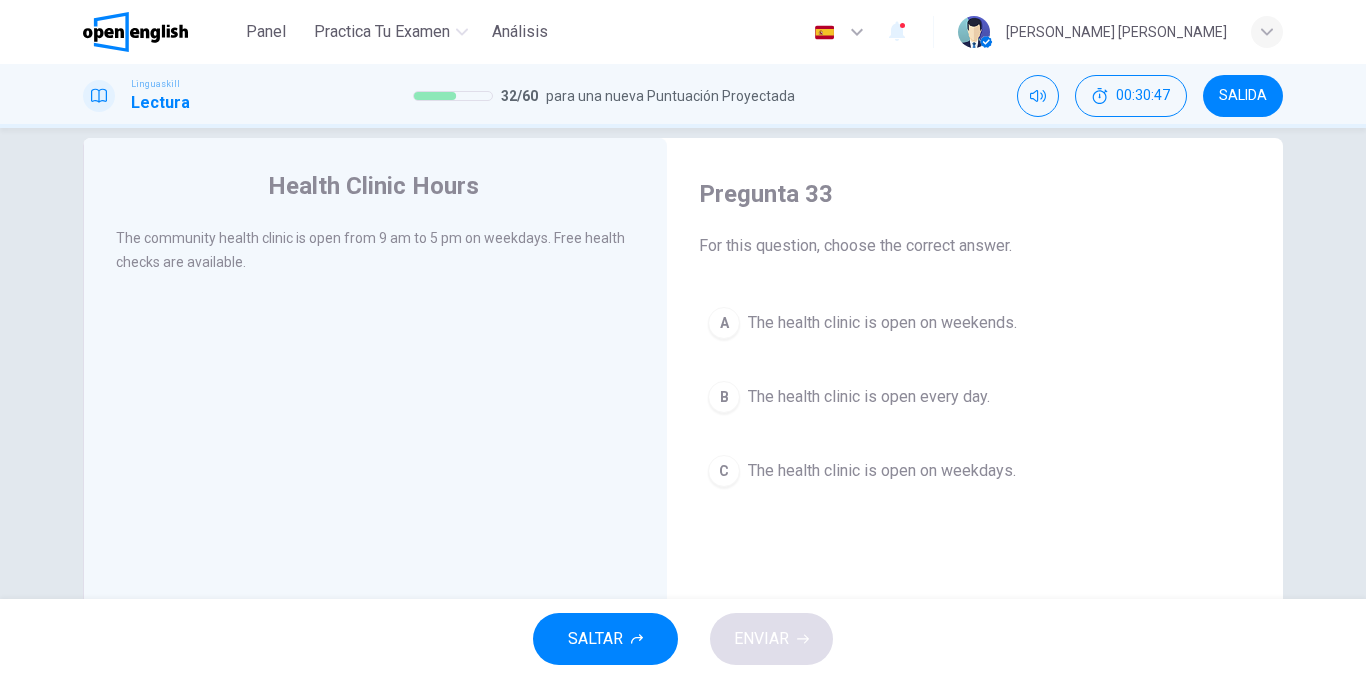 scroll, scrollTop: 32, scrollLeft: 0, axis: vertical 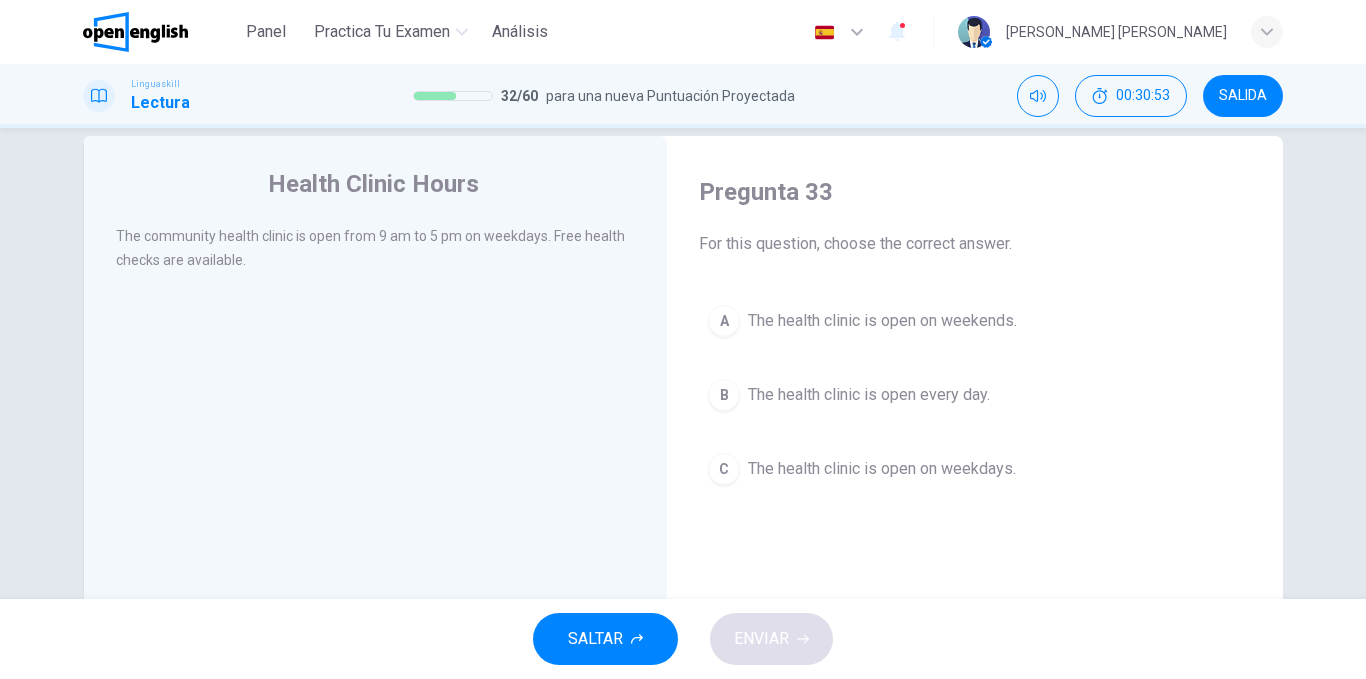 click on "A The health clinic is open on weekends." at bounding box center [975, 321] 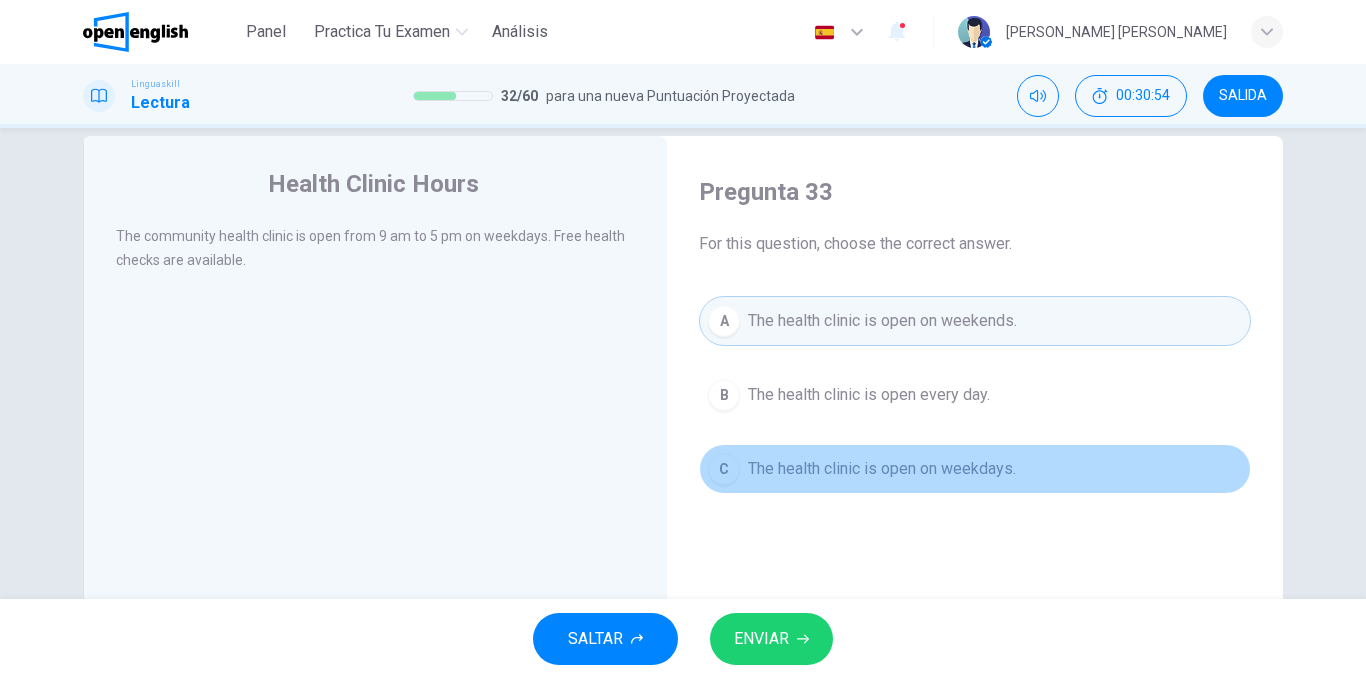 click on "The health clinic is open on weekdays." at bounding box center (882, 469) 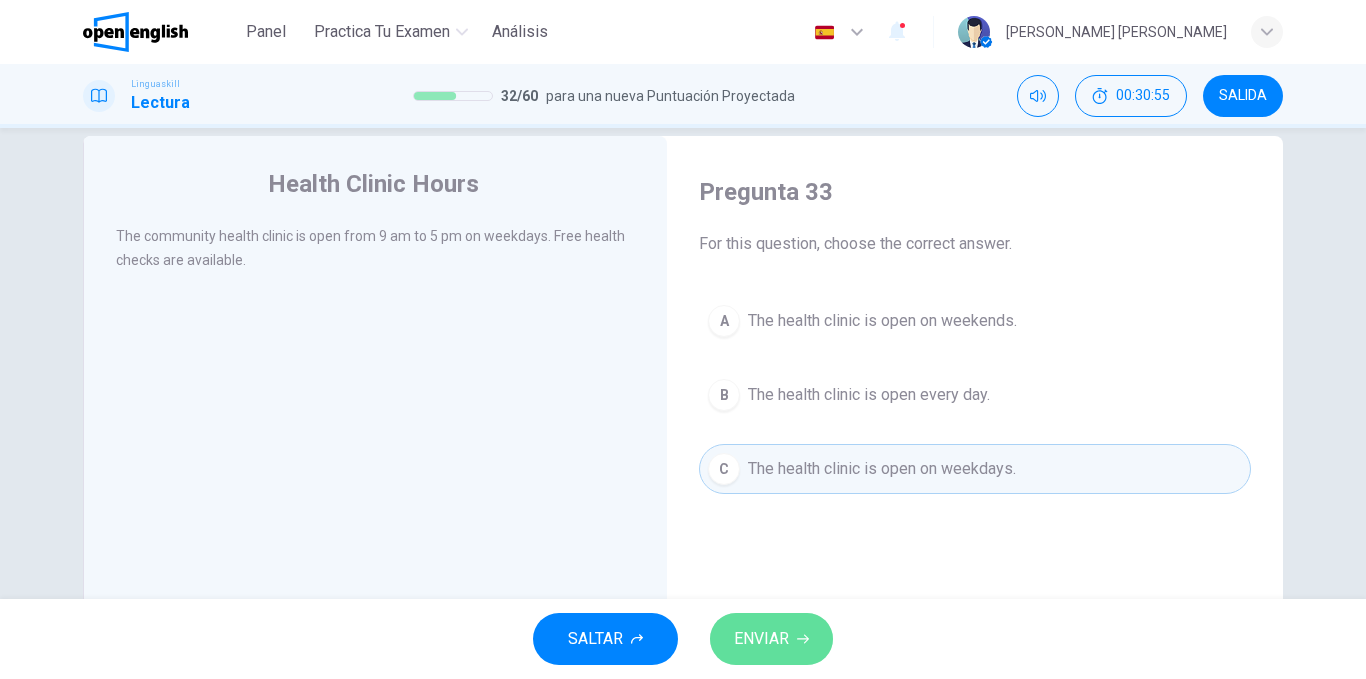 click on "ENVIAR" at bounding box center [761, 639] 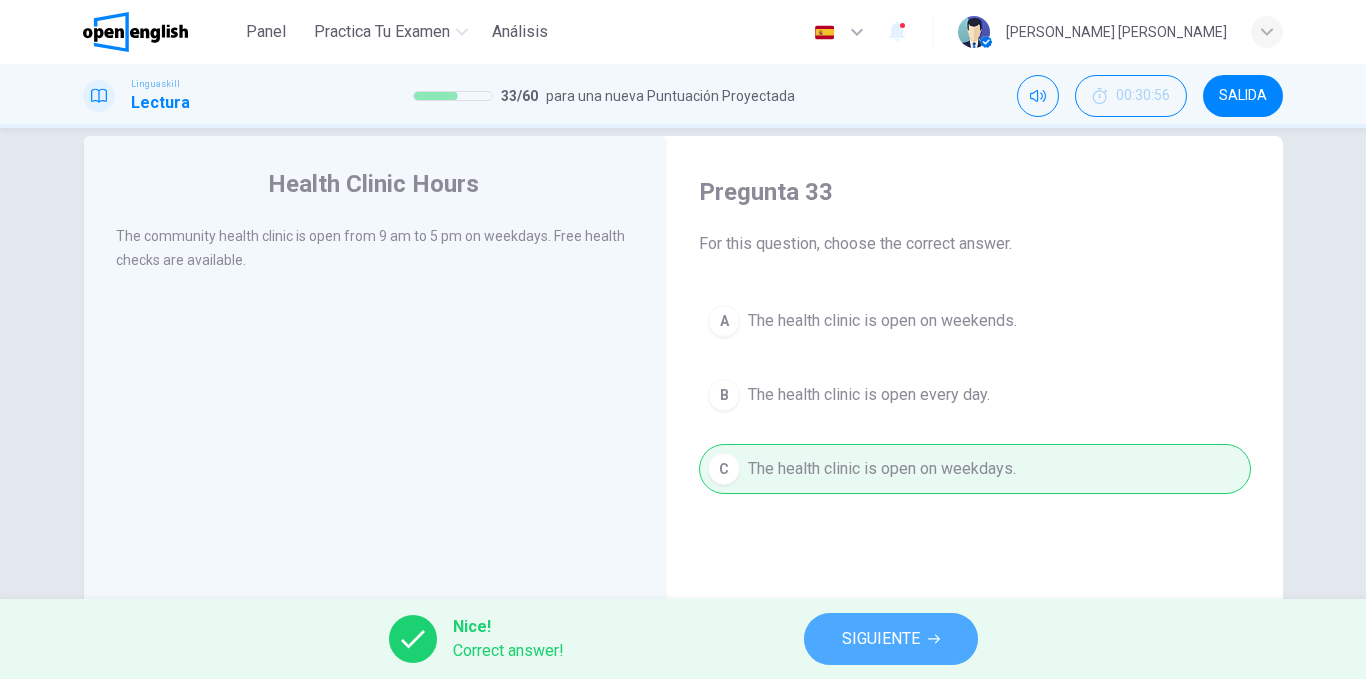 click on "SIGUIENTE" at bounding box center (891, 639) 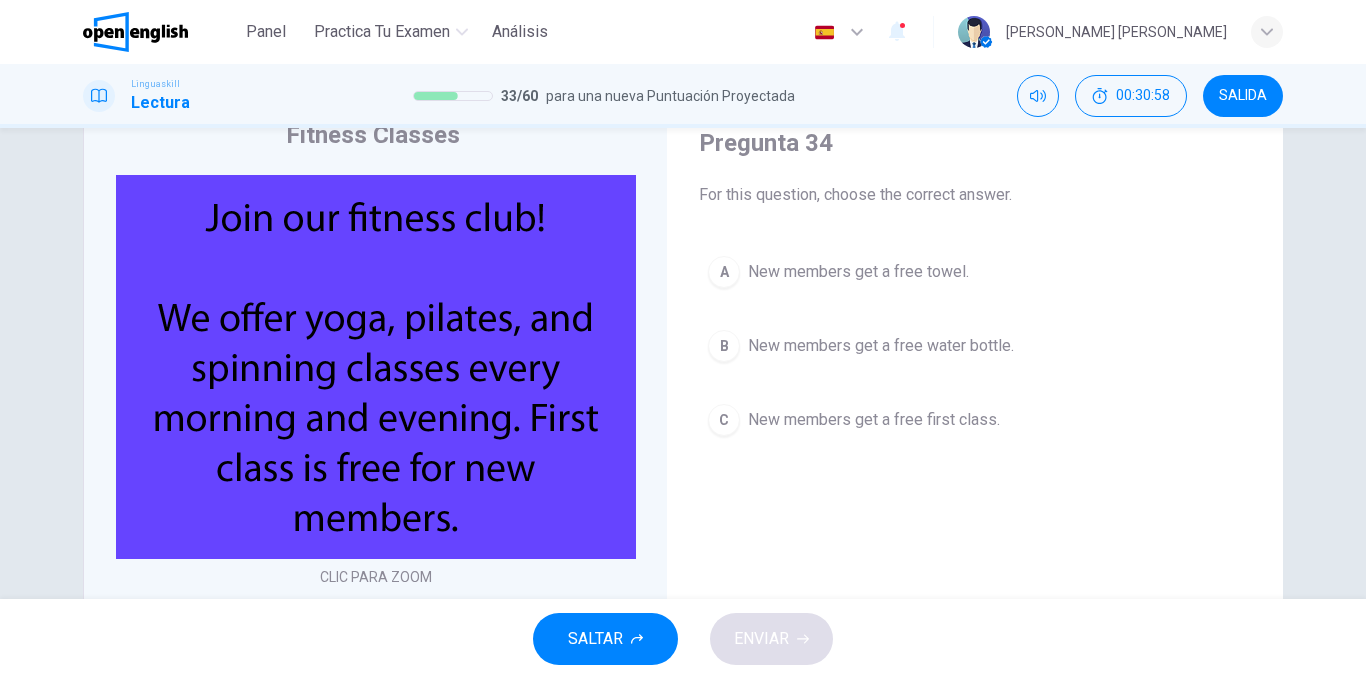 scroll, scrollTop: 82, scrollLeft: 0, axis: vertical 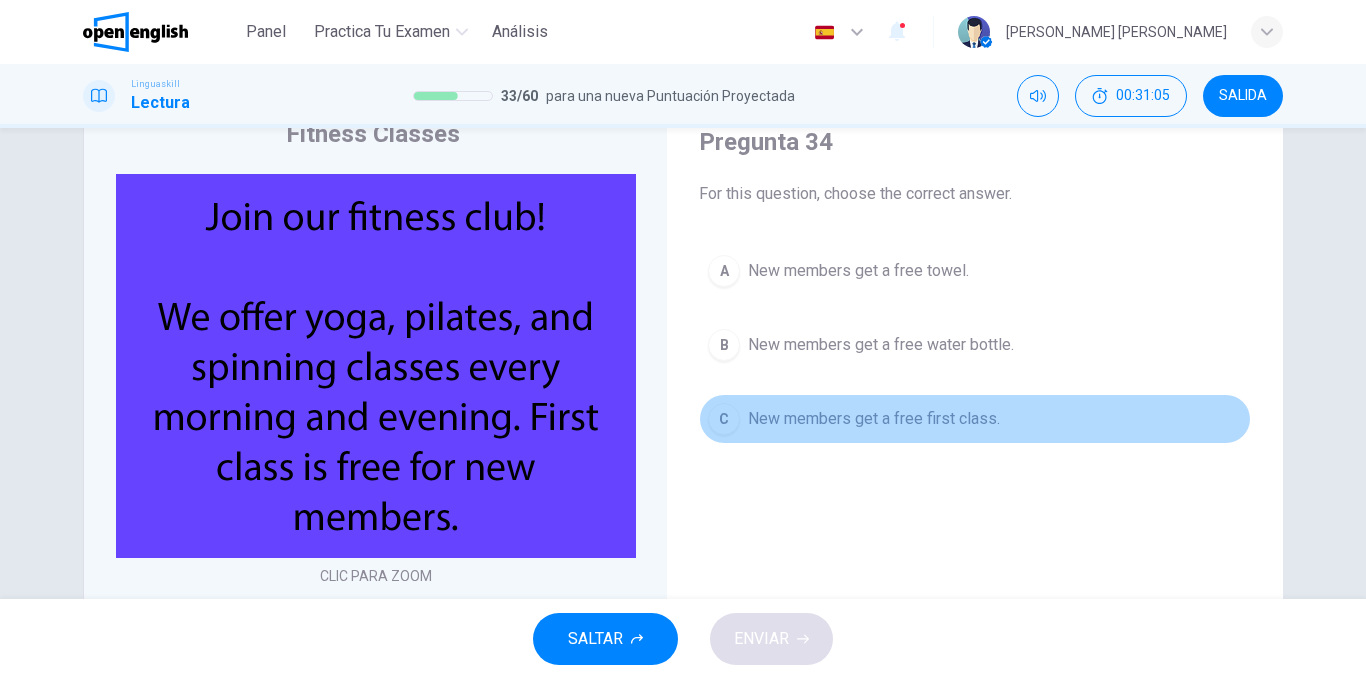 click on "New members get a free first class." at bounding box center (874, 419) 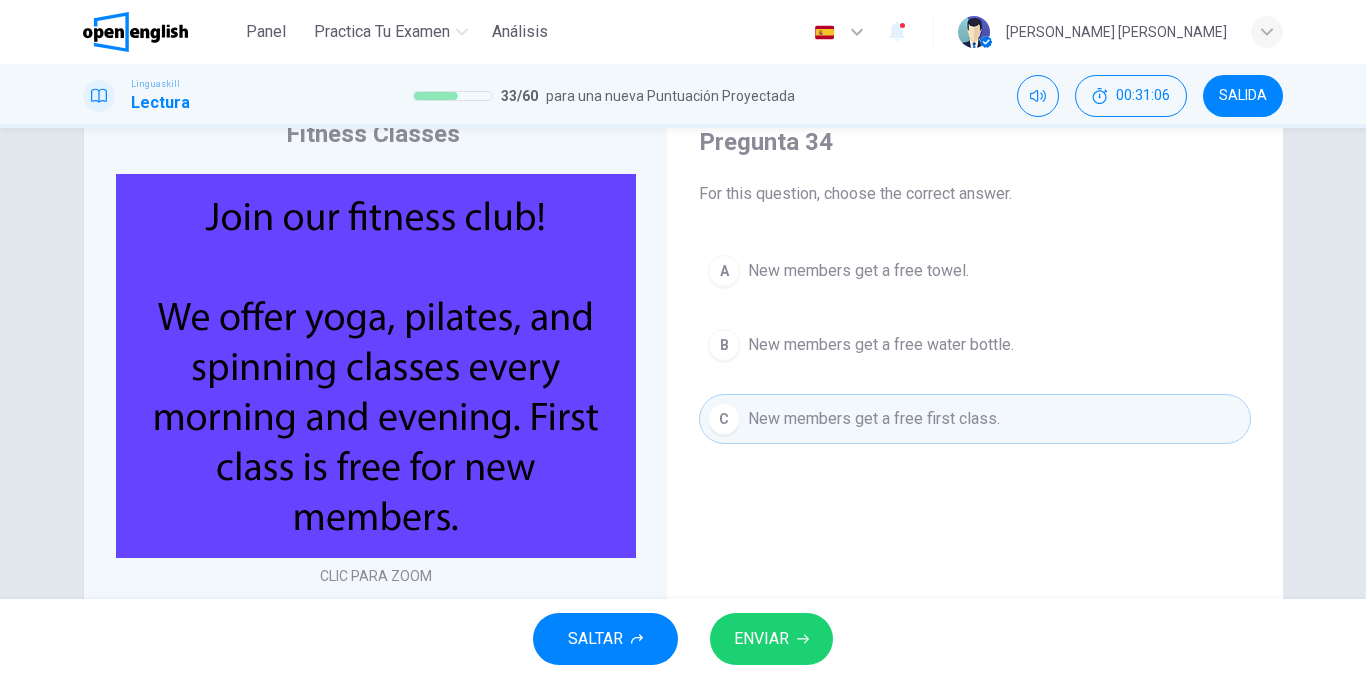 click on "ENVIAR" at bounding box center (761, 639) 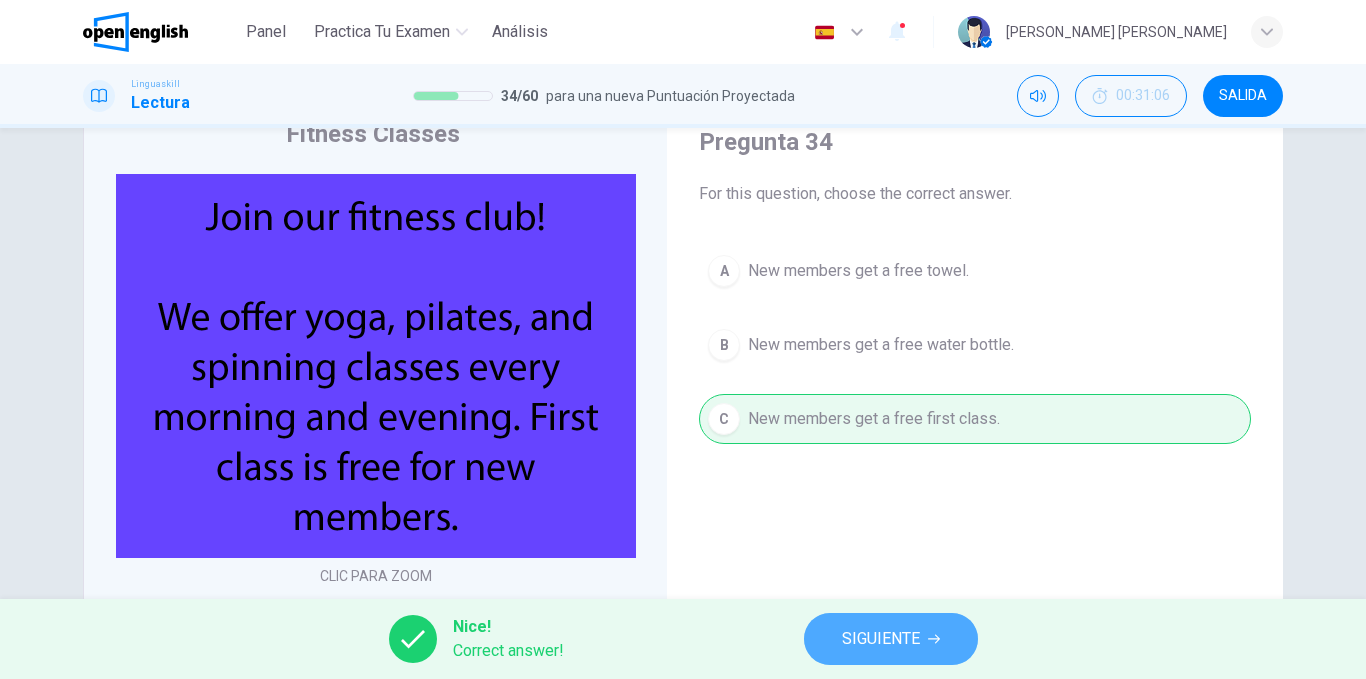 click on "SIGUIENTE" at bounding box center (891, 639) 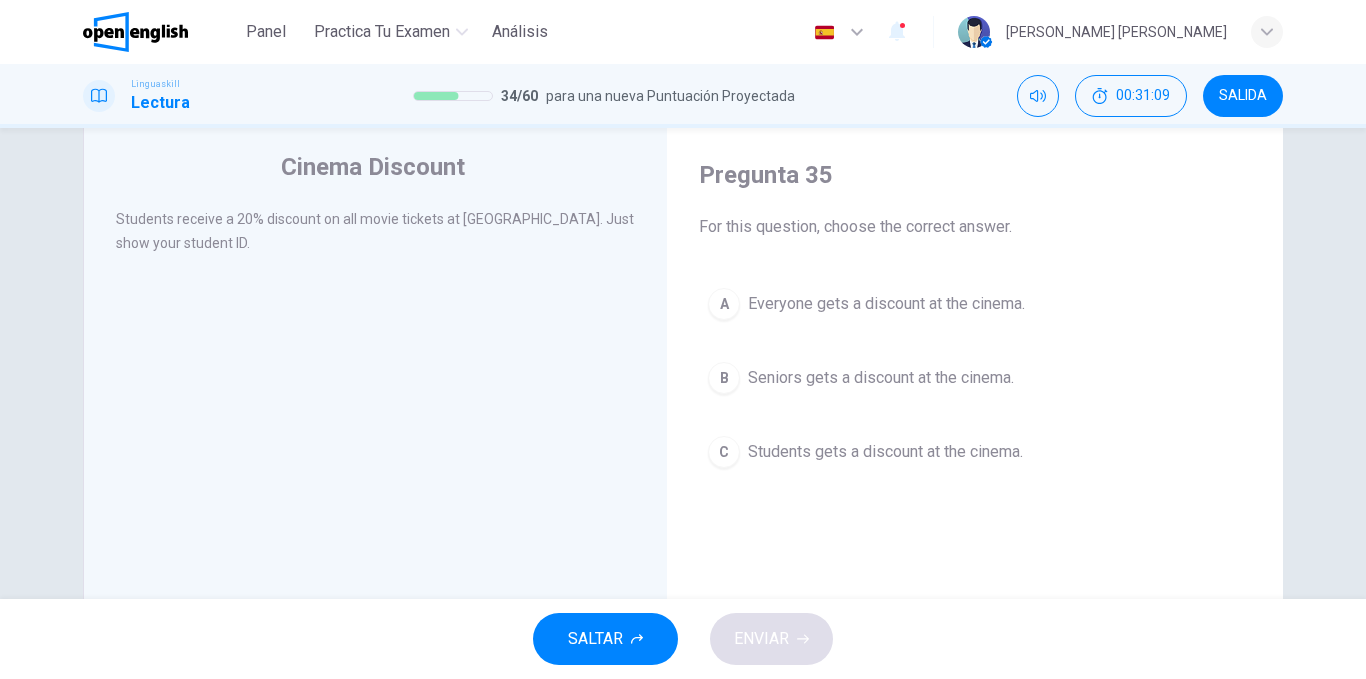 scroll, scrollTop: 52, scrollLeft: 0, axis: vertical 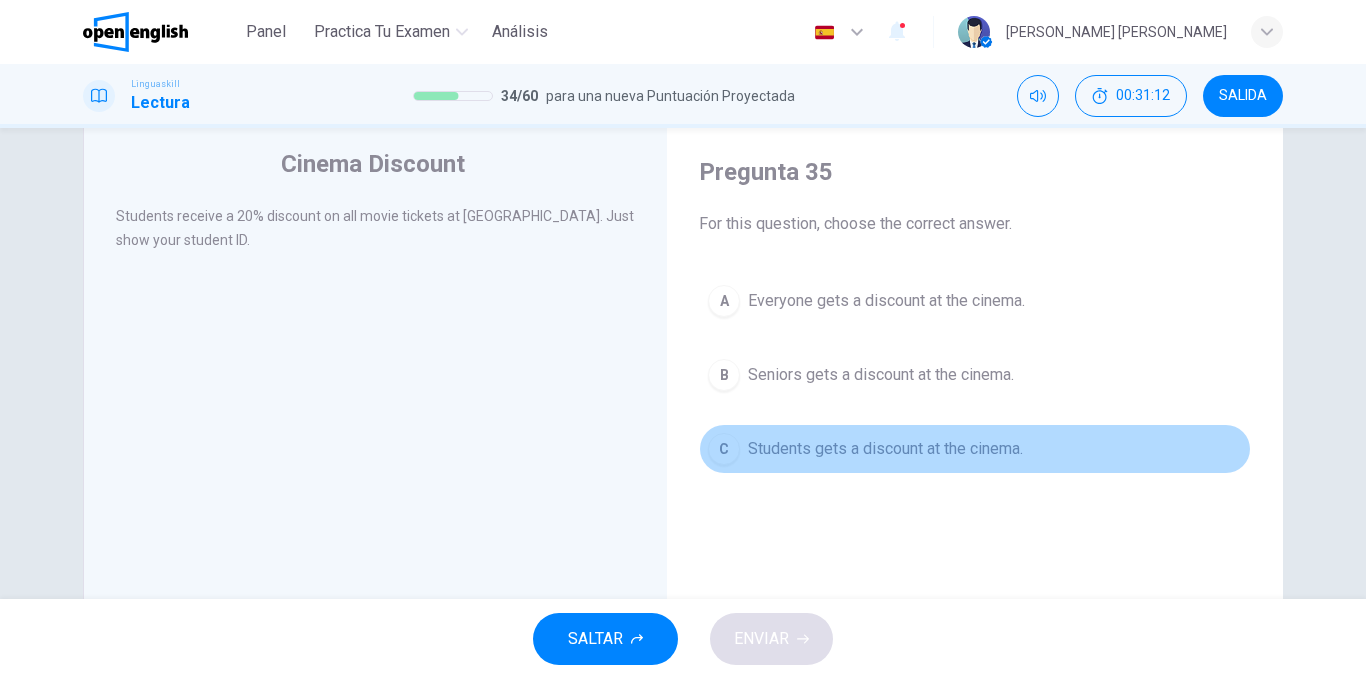 click on "Students gets a discount at the cinema." at bounding box center (885, 449) 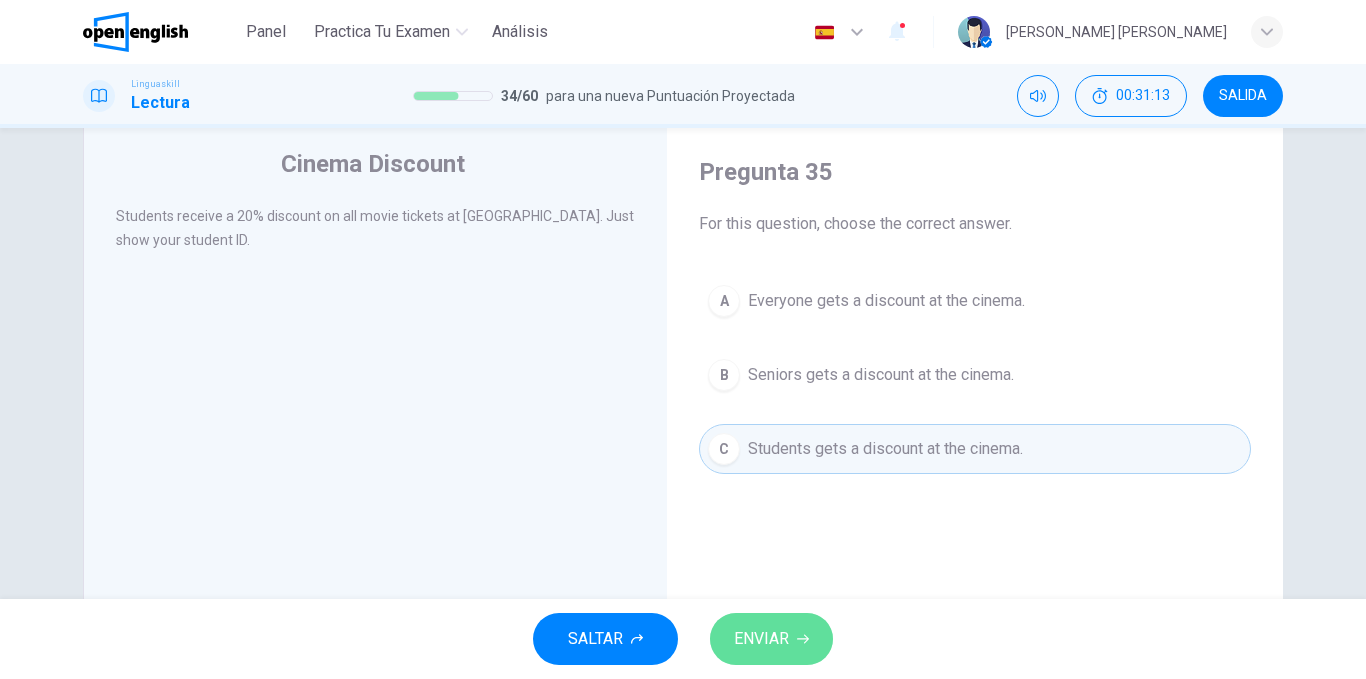 click on "ENVIAR" at bounding box center [771, 639] 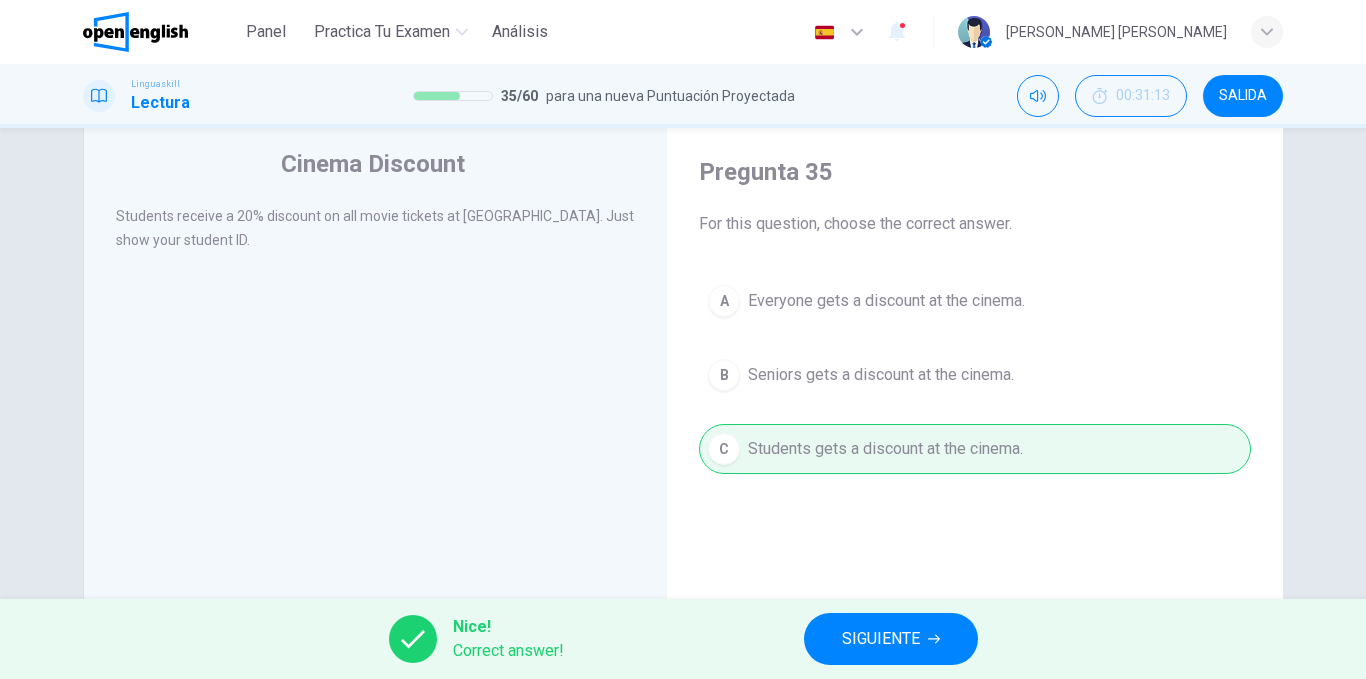 click on "SIGUIENTE" at bounding box center (891, 639) 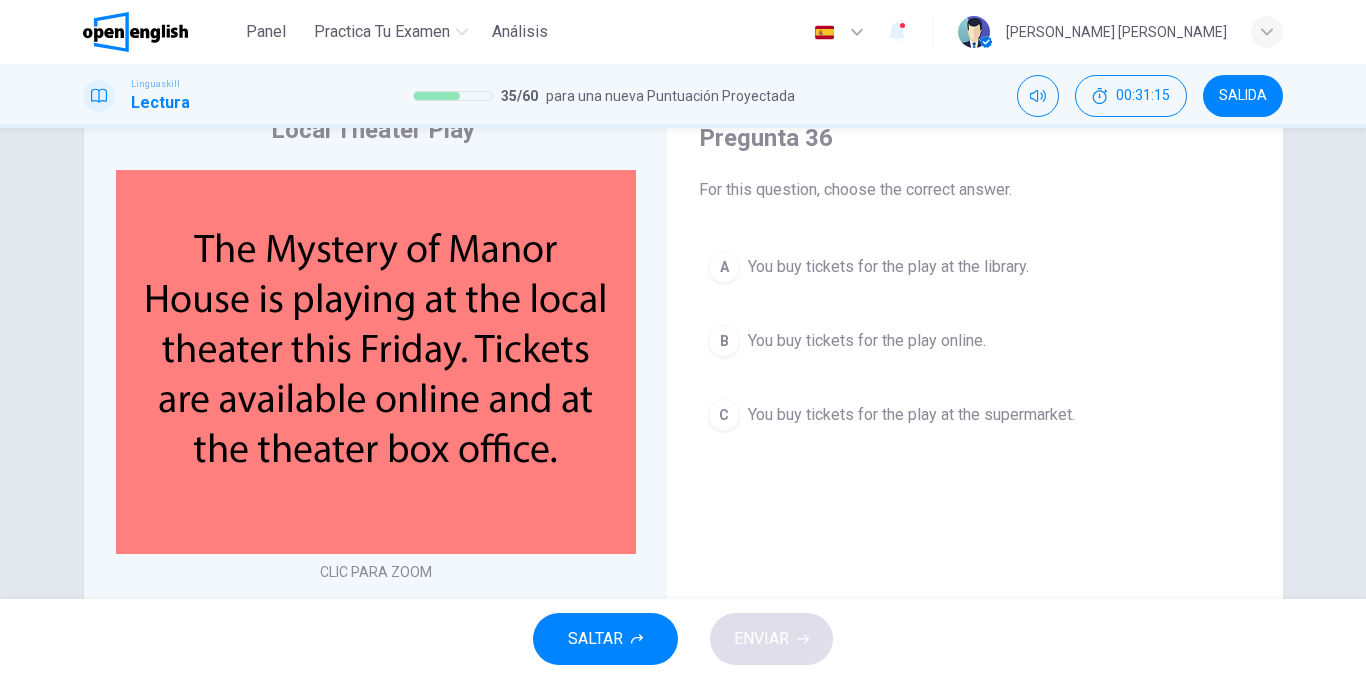 scroll, scrollTop: 89, scrollLeft: 0, axis: vertical 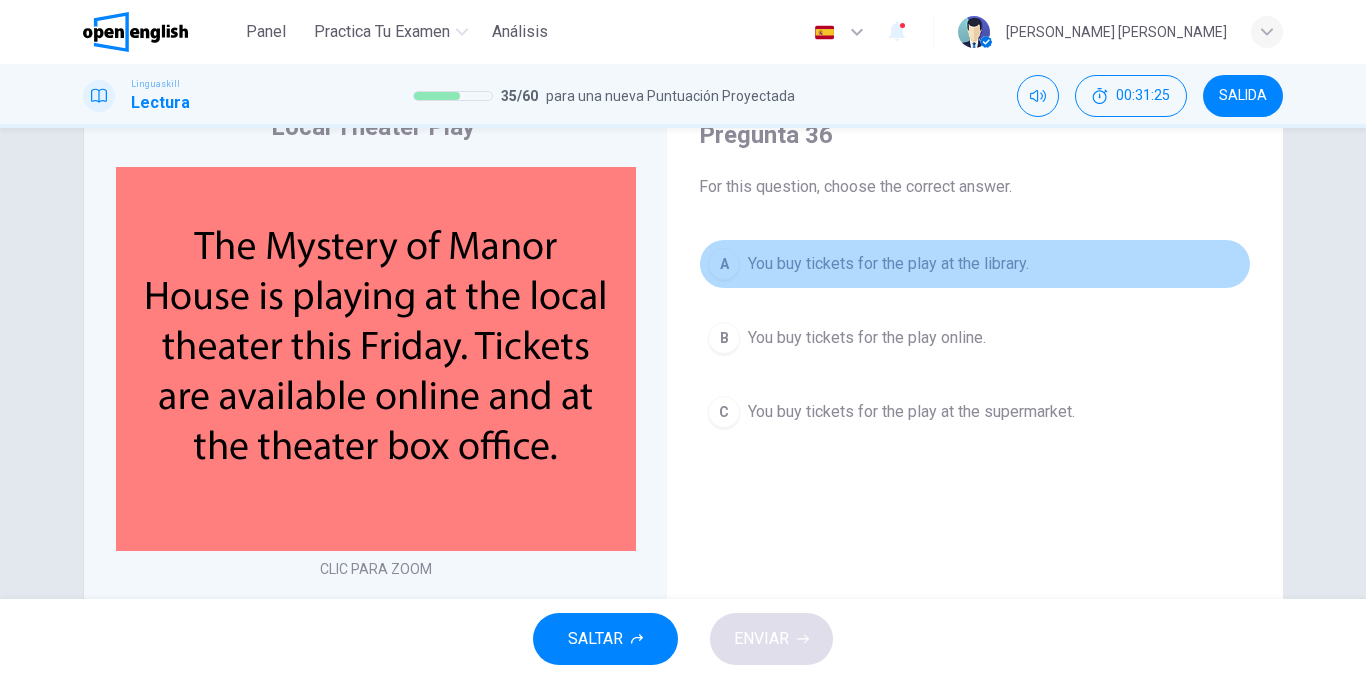 click on "A You buy tickets for the play at the library." at bounding box center (975, 264) 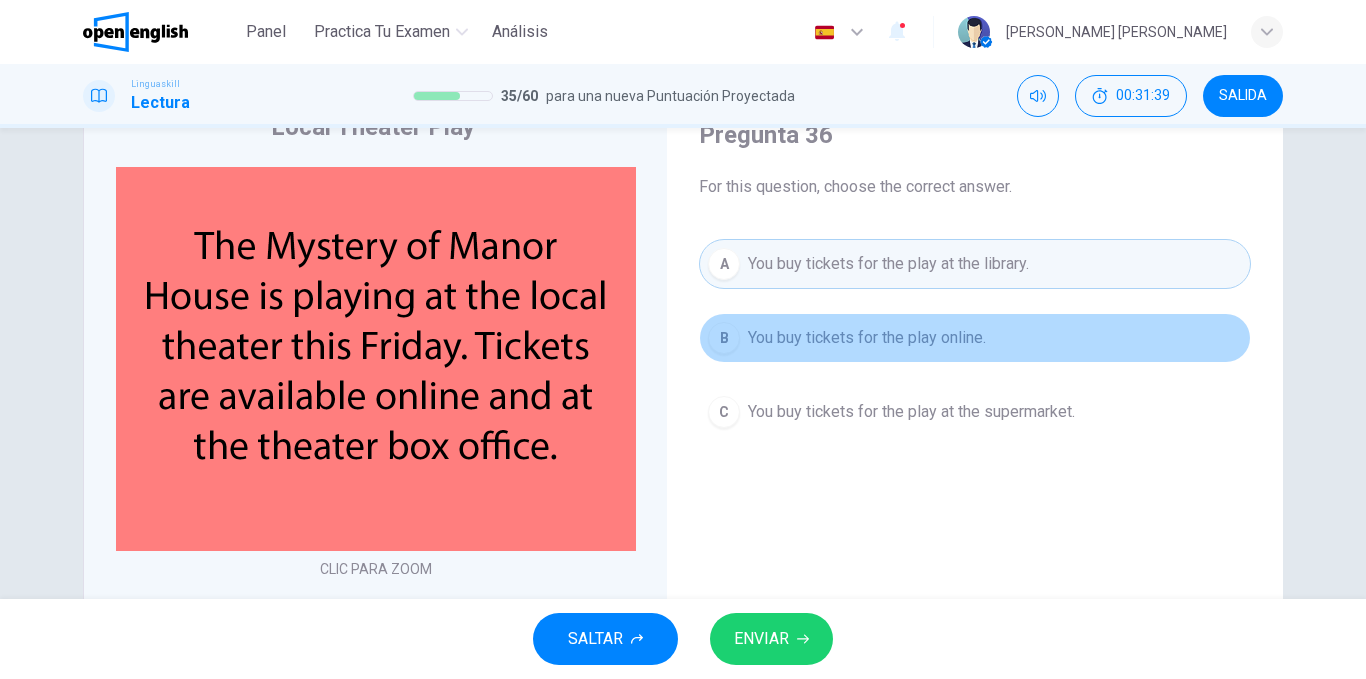 click on "B You buy tickets for the play online." at bounding box center [975, 338] 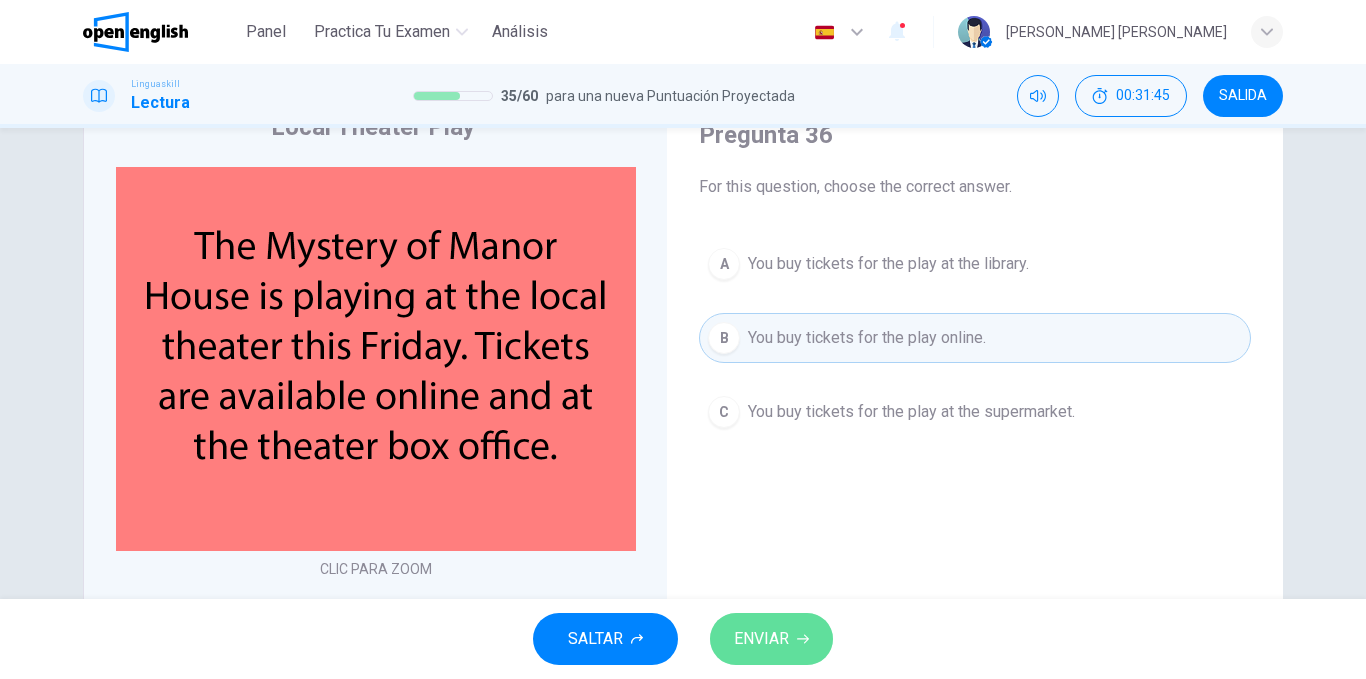click on "ENVIAR" at bounding box center [771, 639] 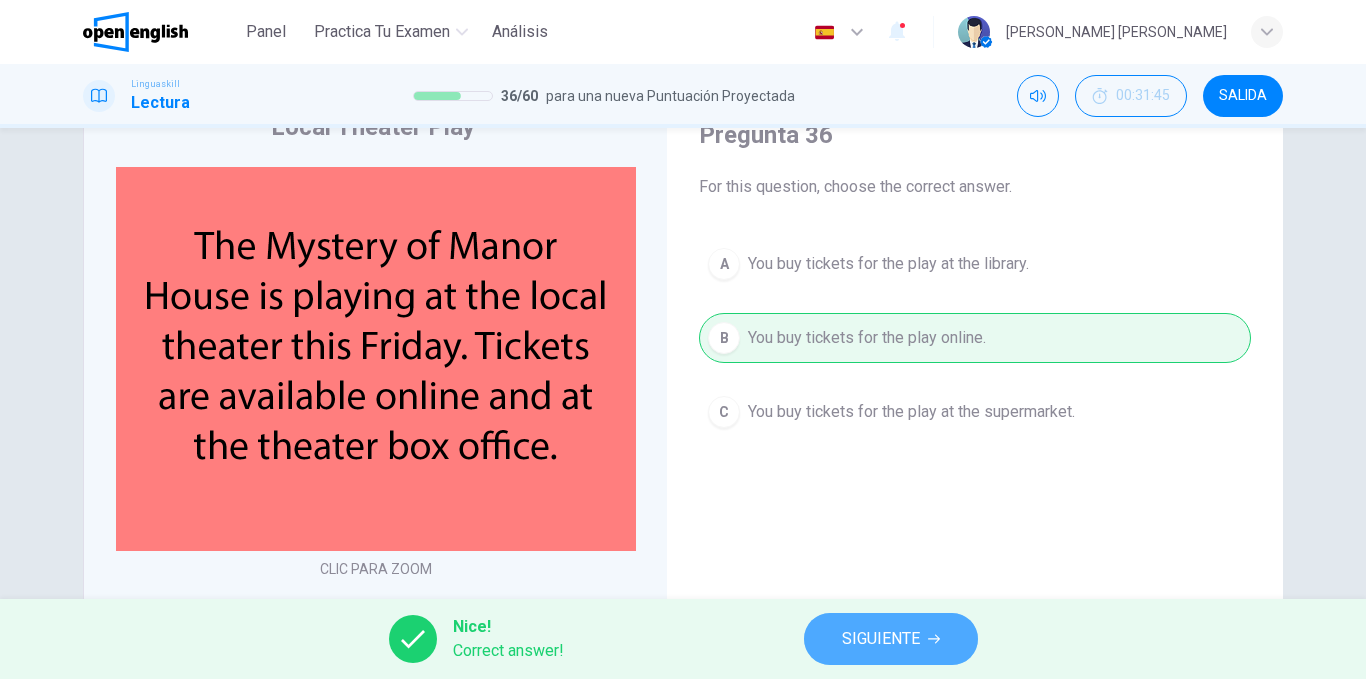 click on "SIGUIENTE" at bounding box center [891, 639] 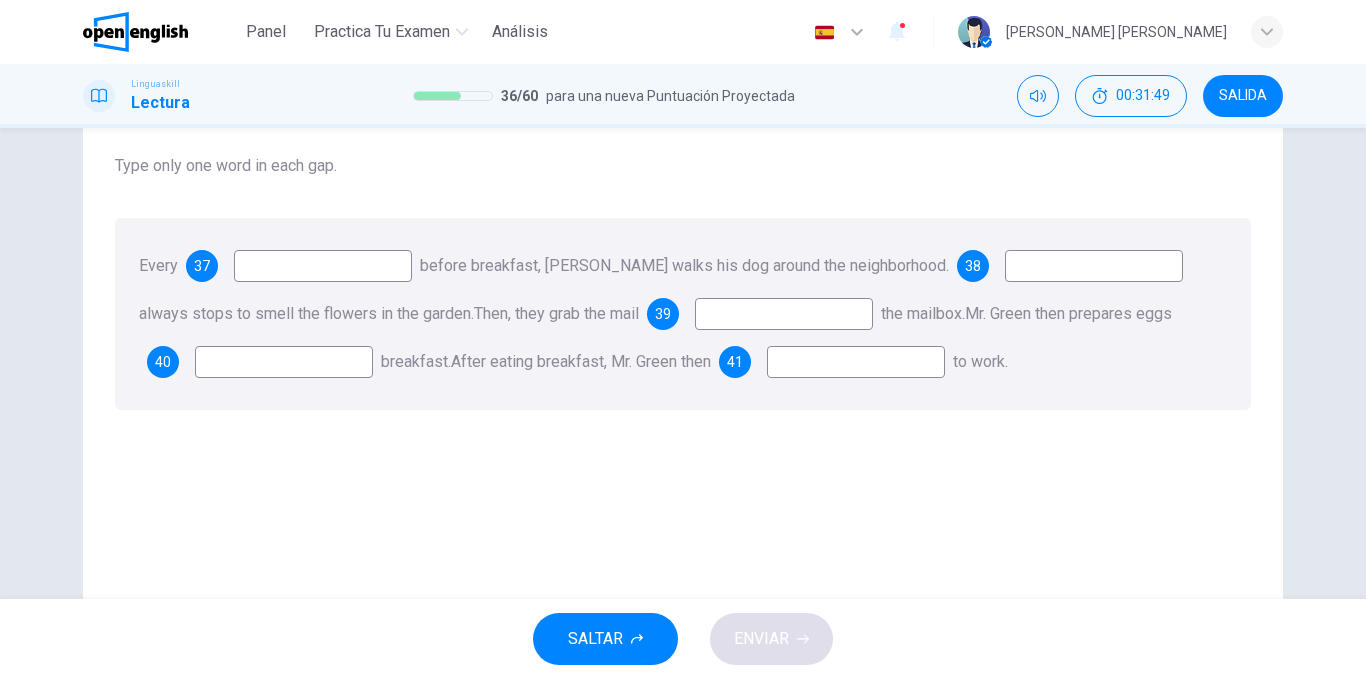 scroll, scrollTop: 162, scrollLeft: 0, axis: vertical 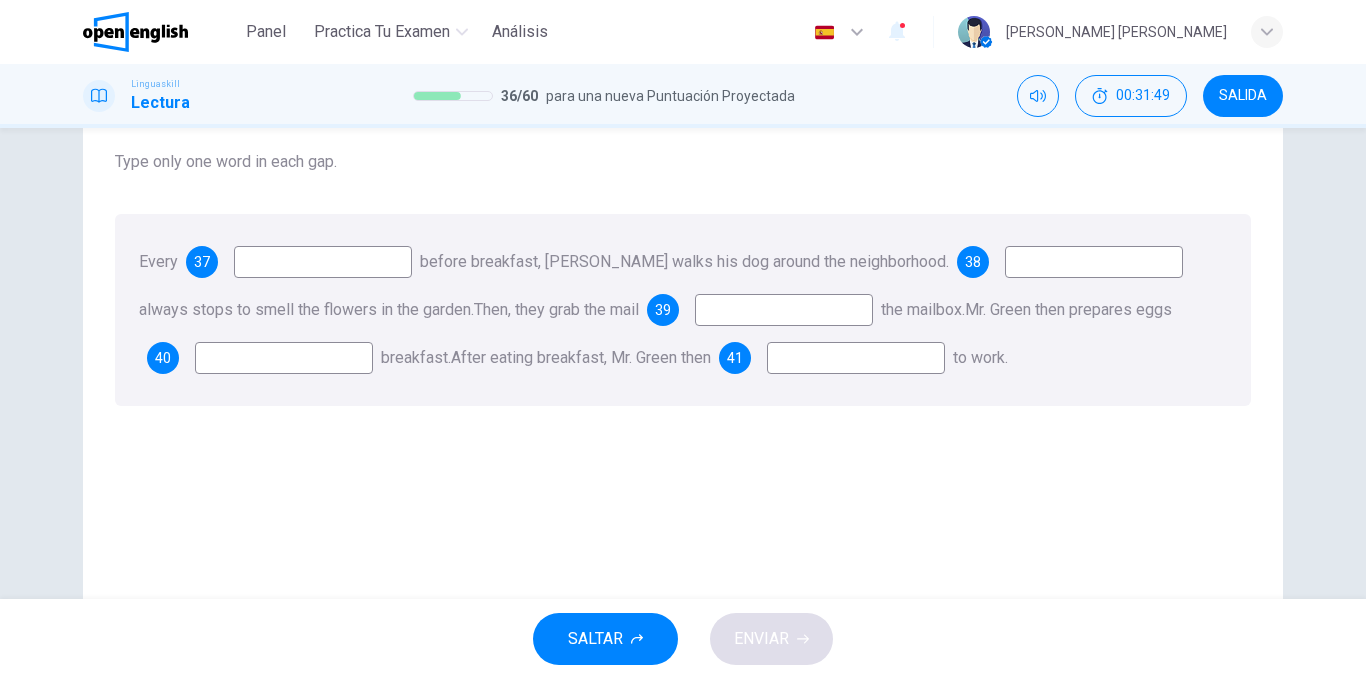 click on "Every  37  before breakfast, Mr. Green walks his dog around the neighborhood. 38  always stops to smell the flowers in the garden.  Then, they grab the mail  39  the mailbox. Mr. Green then prepares eggs  40  breakfast. After eating breakfast, Mr. Green then  41  to work." at bounding box center (683, 310) 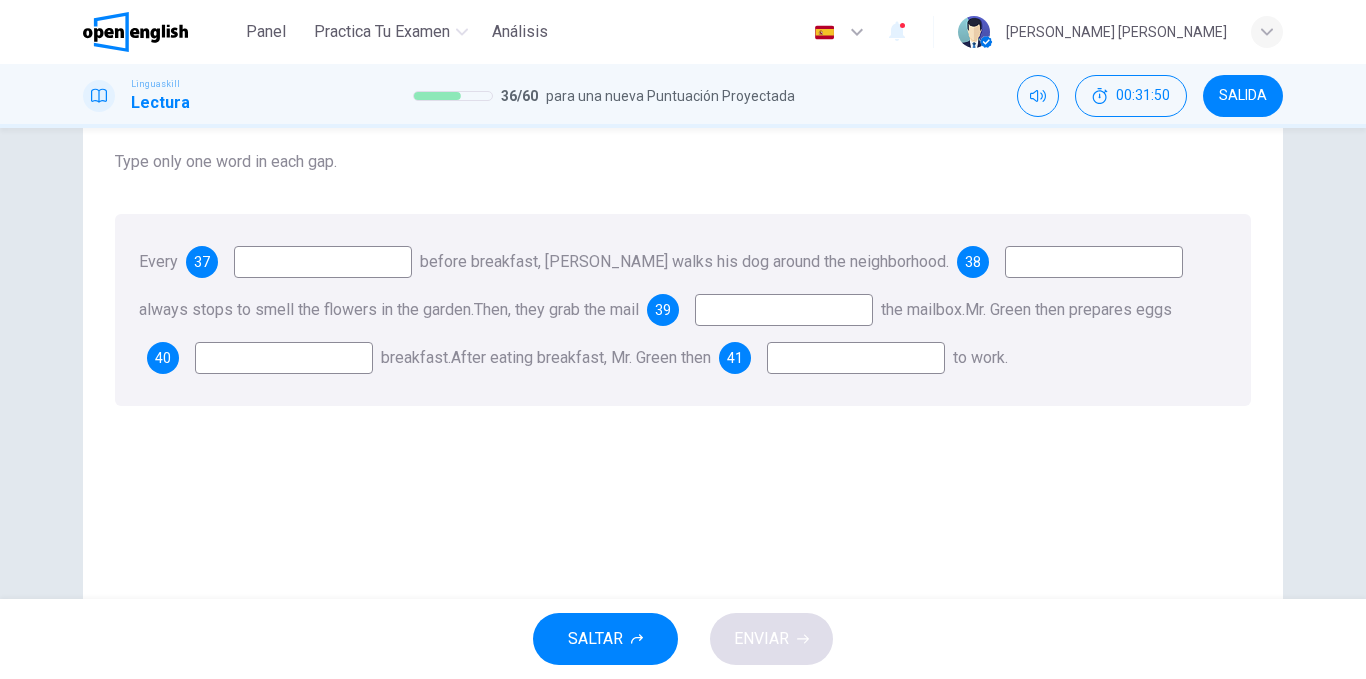click at bounding box center (323, 262) 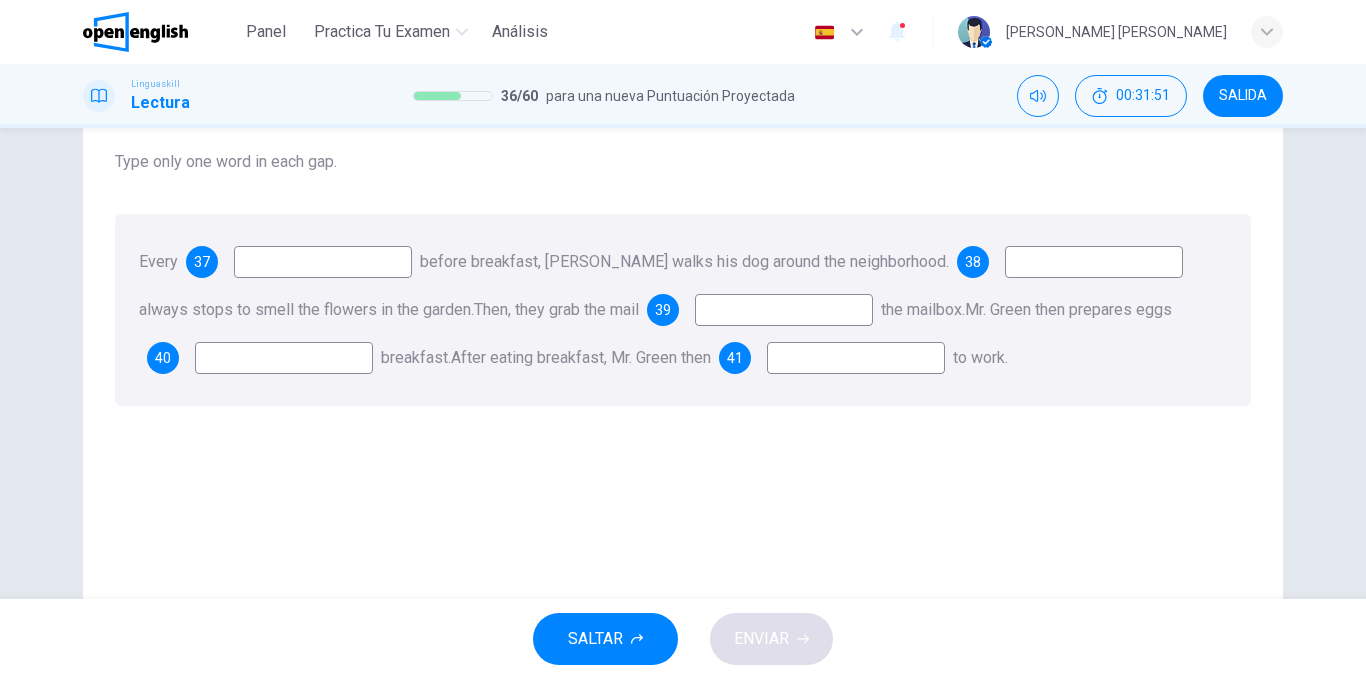 click at bounding box center [323, 262] 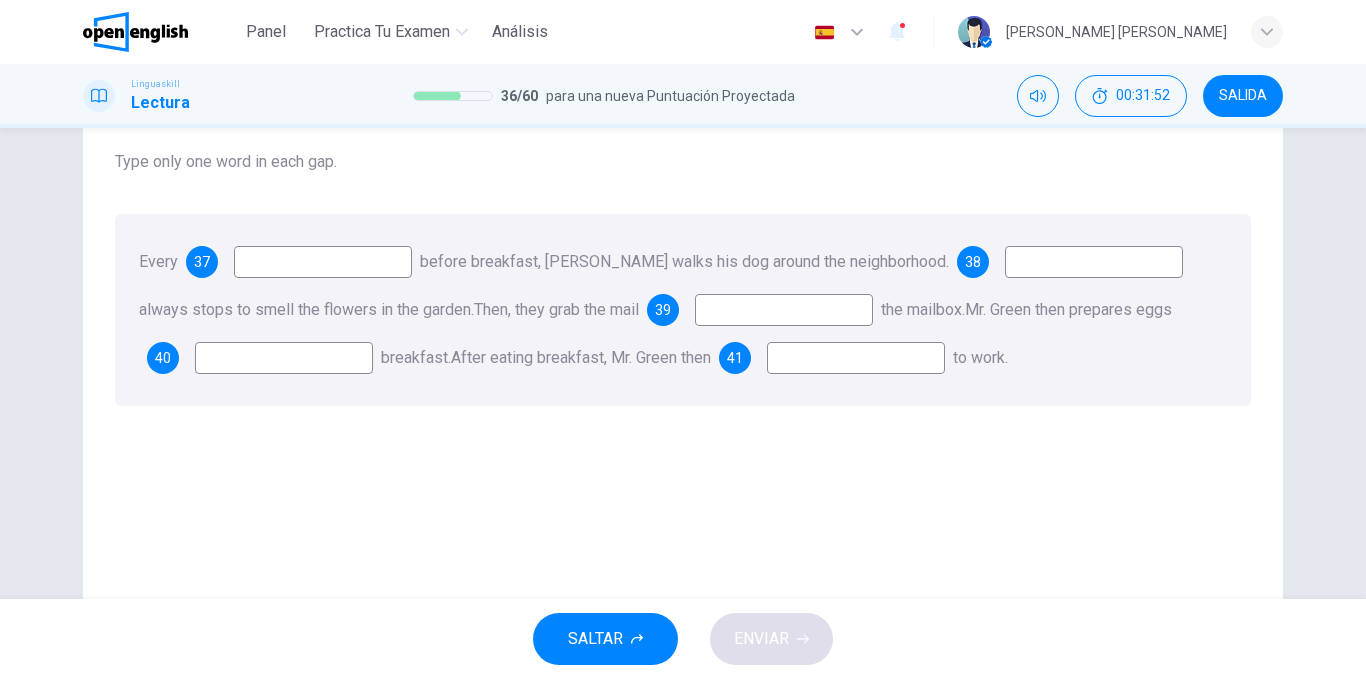 click at bounding box center (323, 262) 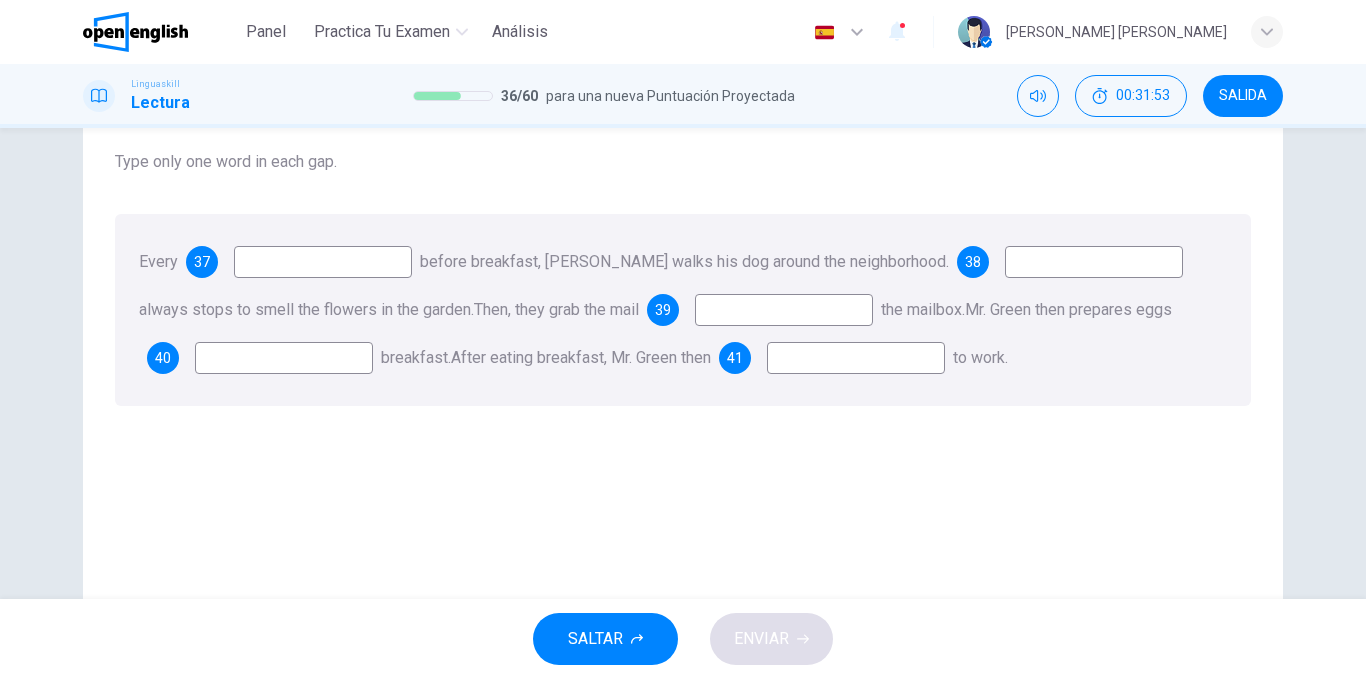 click at bounding box center (323, 262) 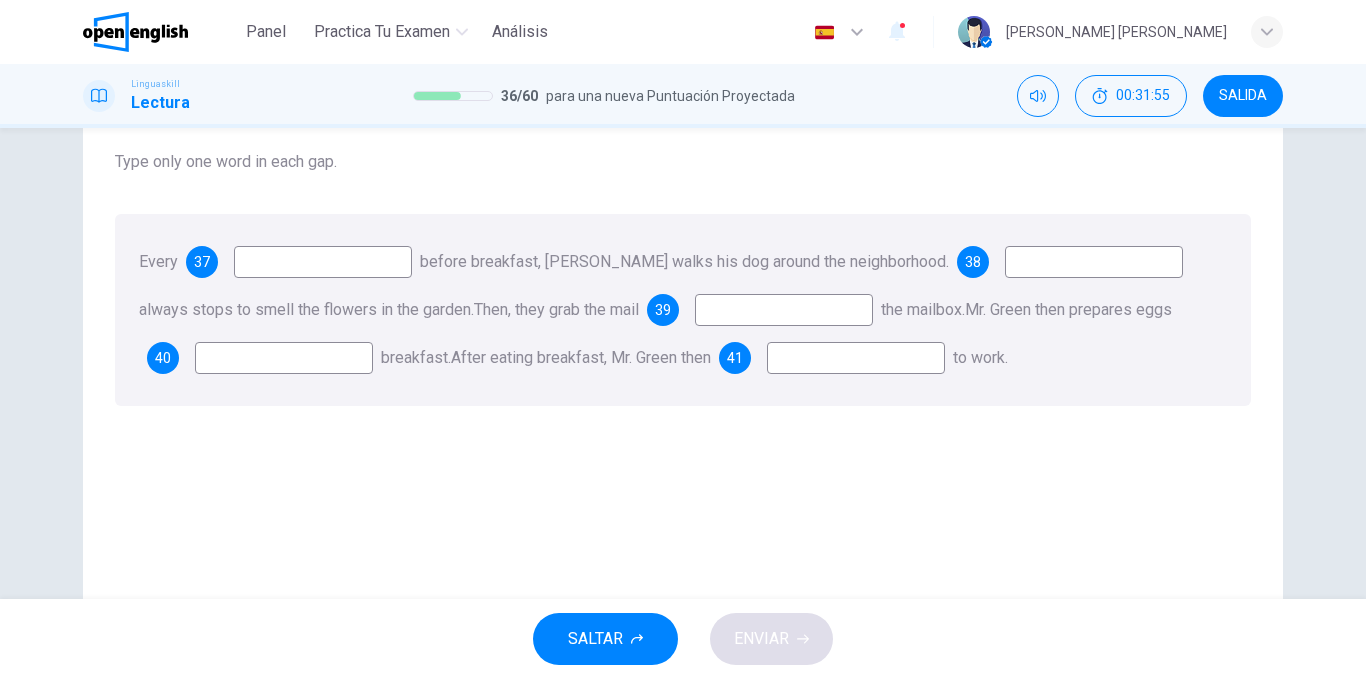 click at bounding box center (323, 262) 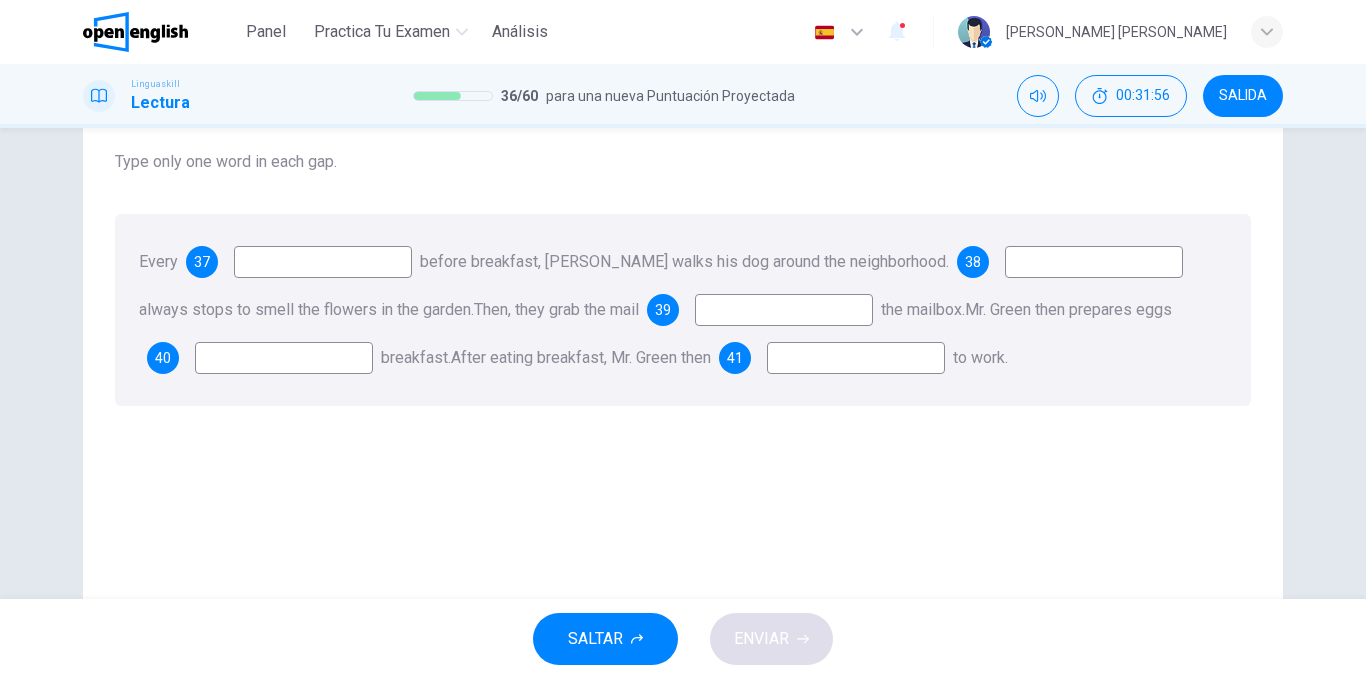 click at bounding box center (284, 358) 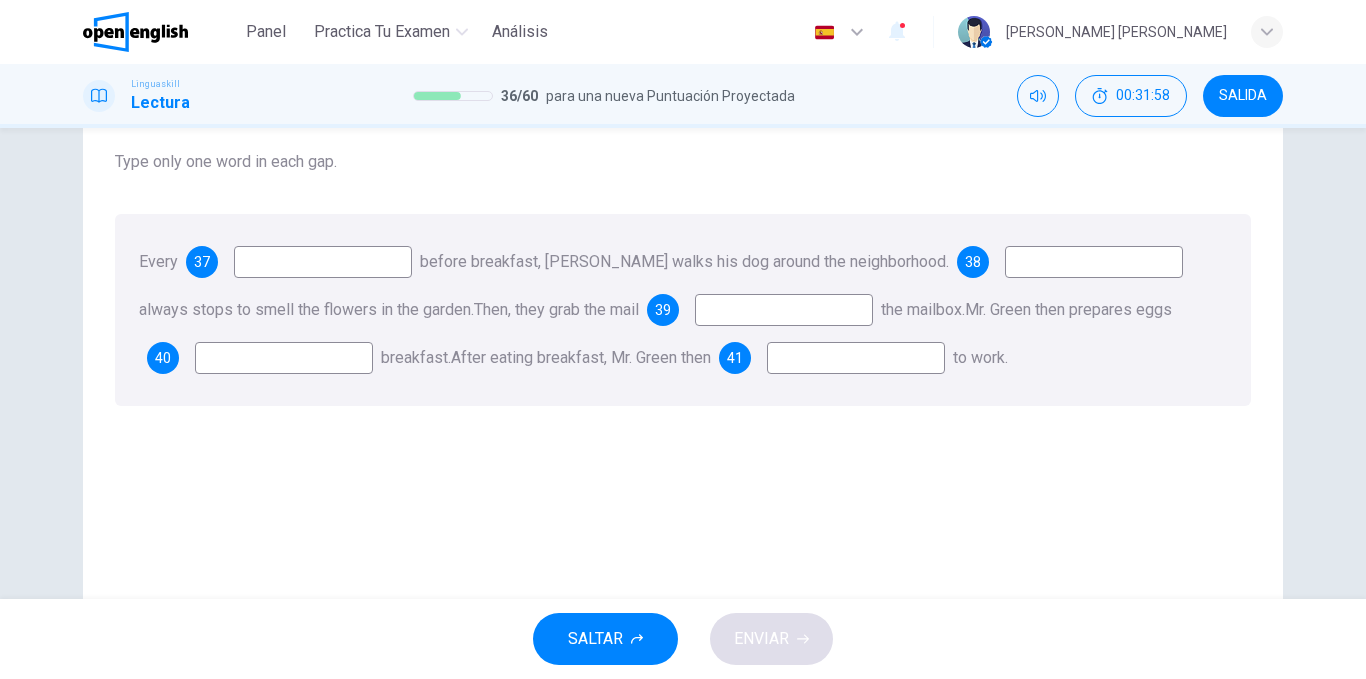 click at bounding box center (323, 262) 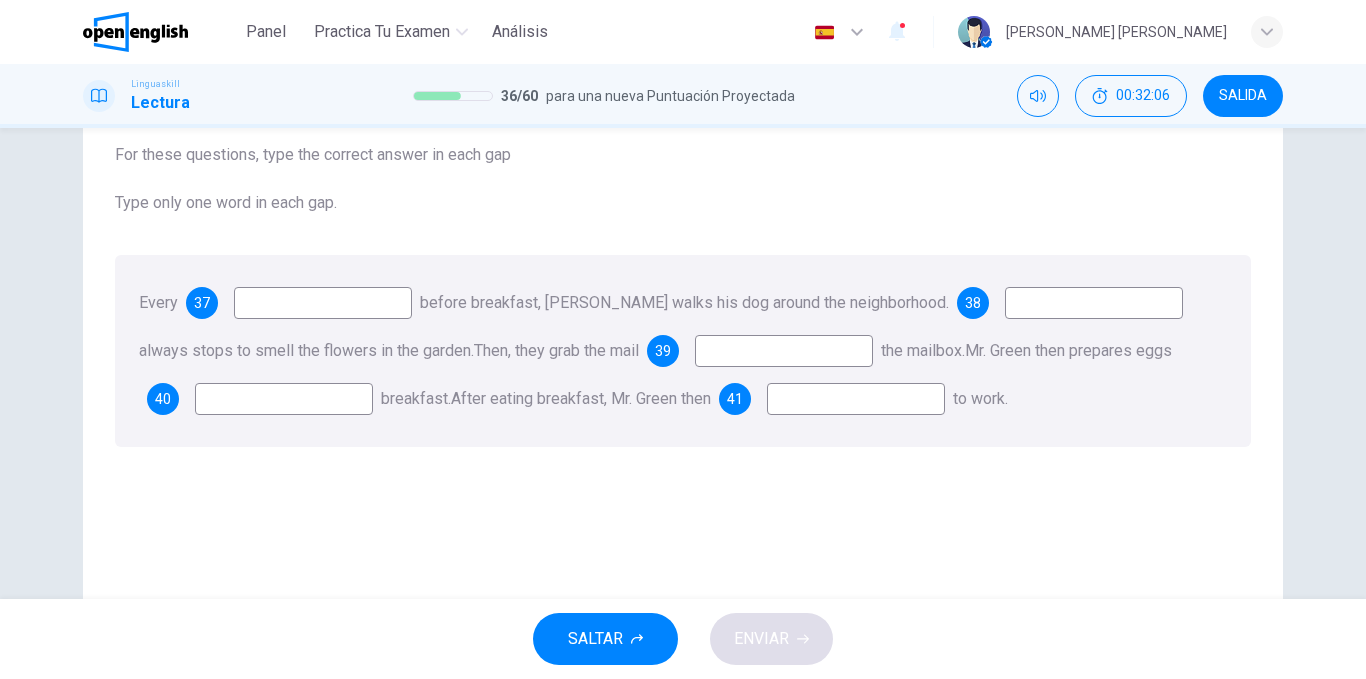 scroll, scrollTop: 113, scrollLeft: 0, axis: vertical 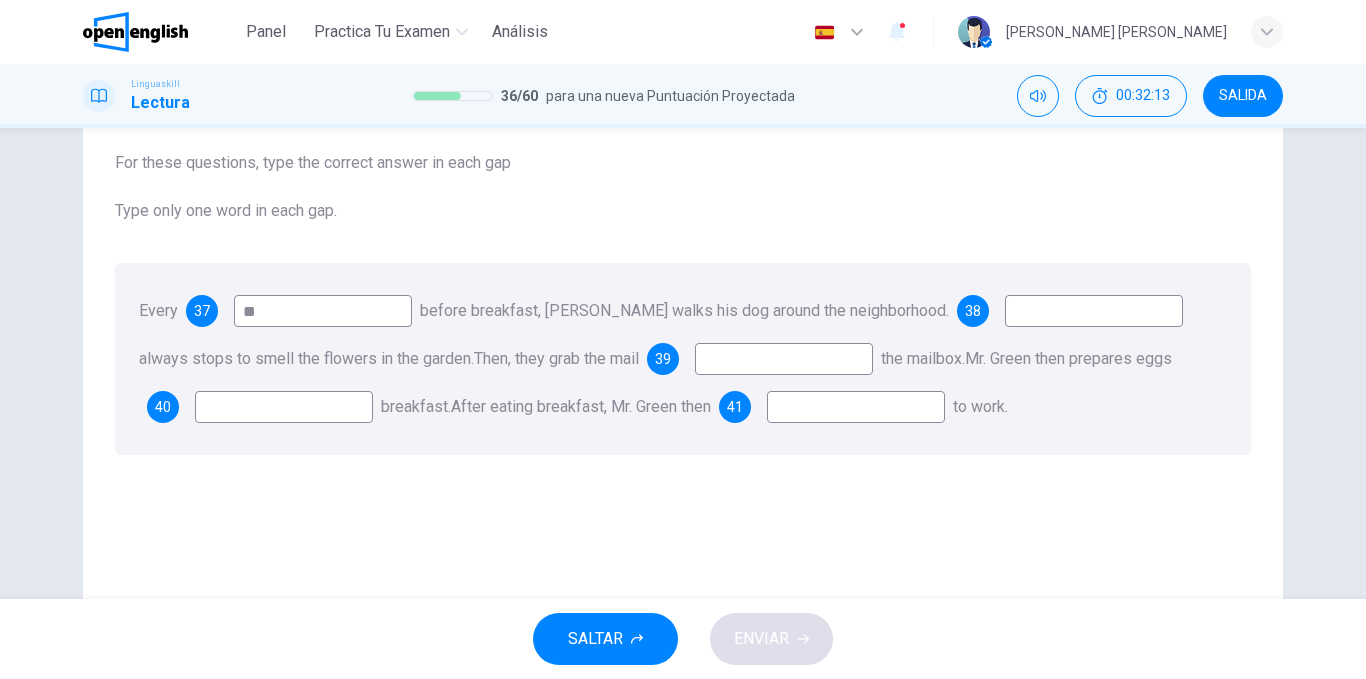 type on "*" 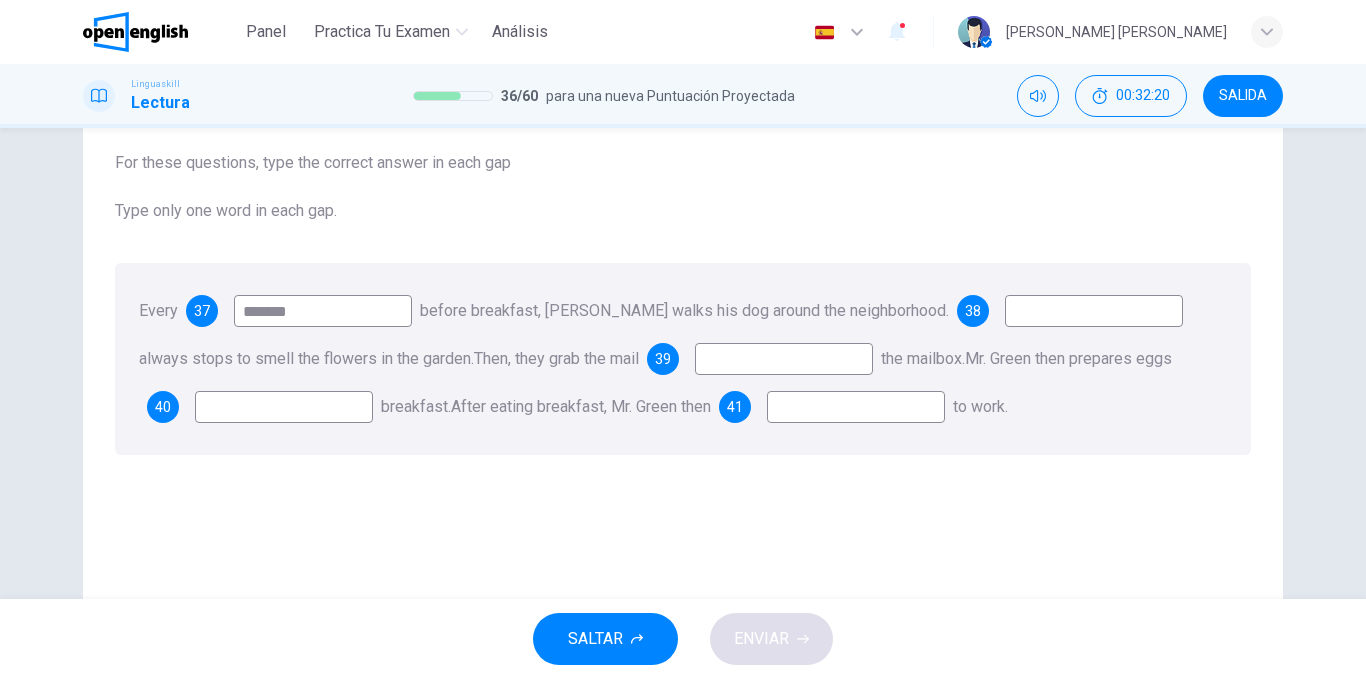 type on "*******" 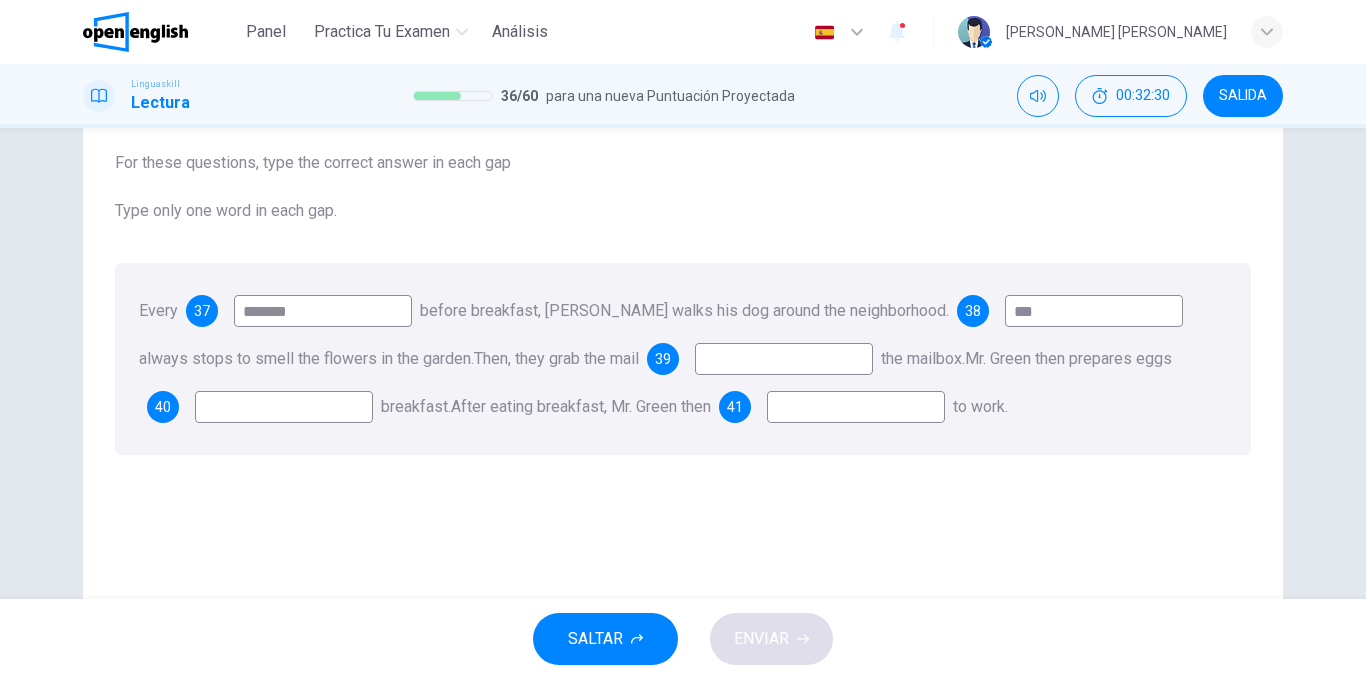 type on "**" 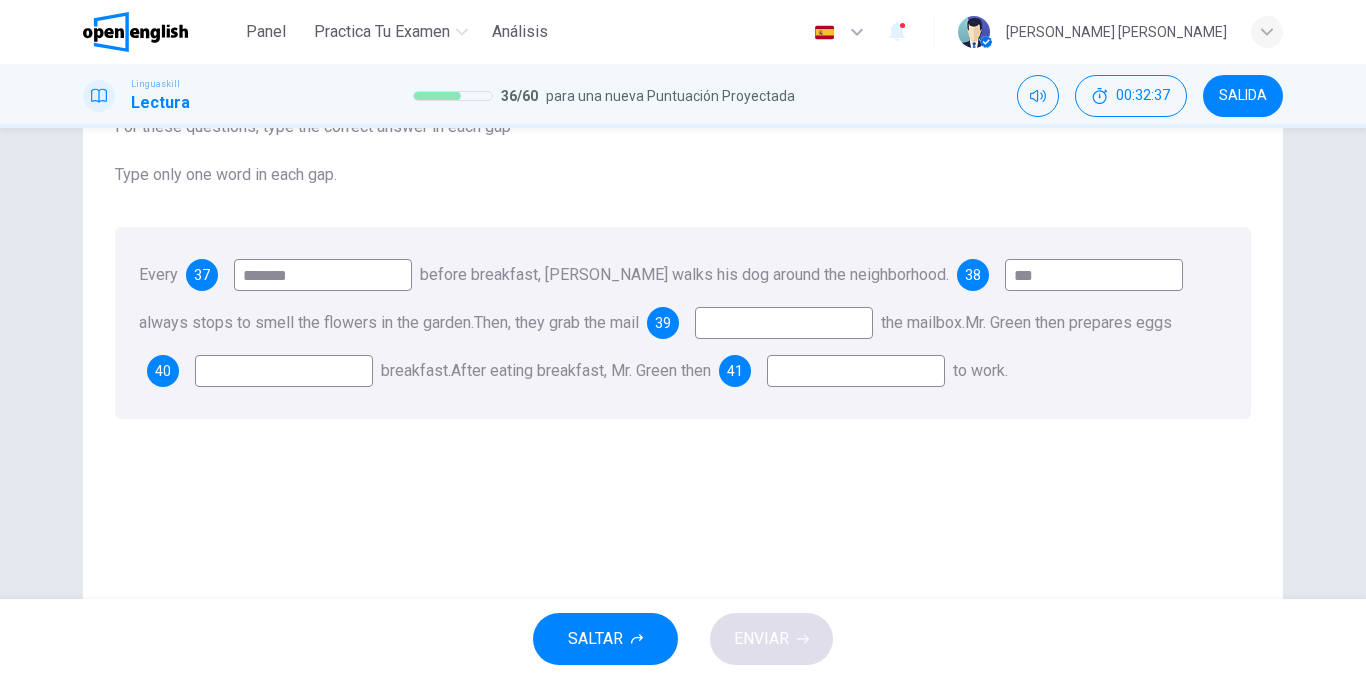 scroll, scrollTop: 153, scrollLeft: 0, axis: vertical 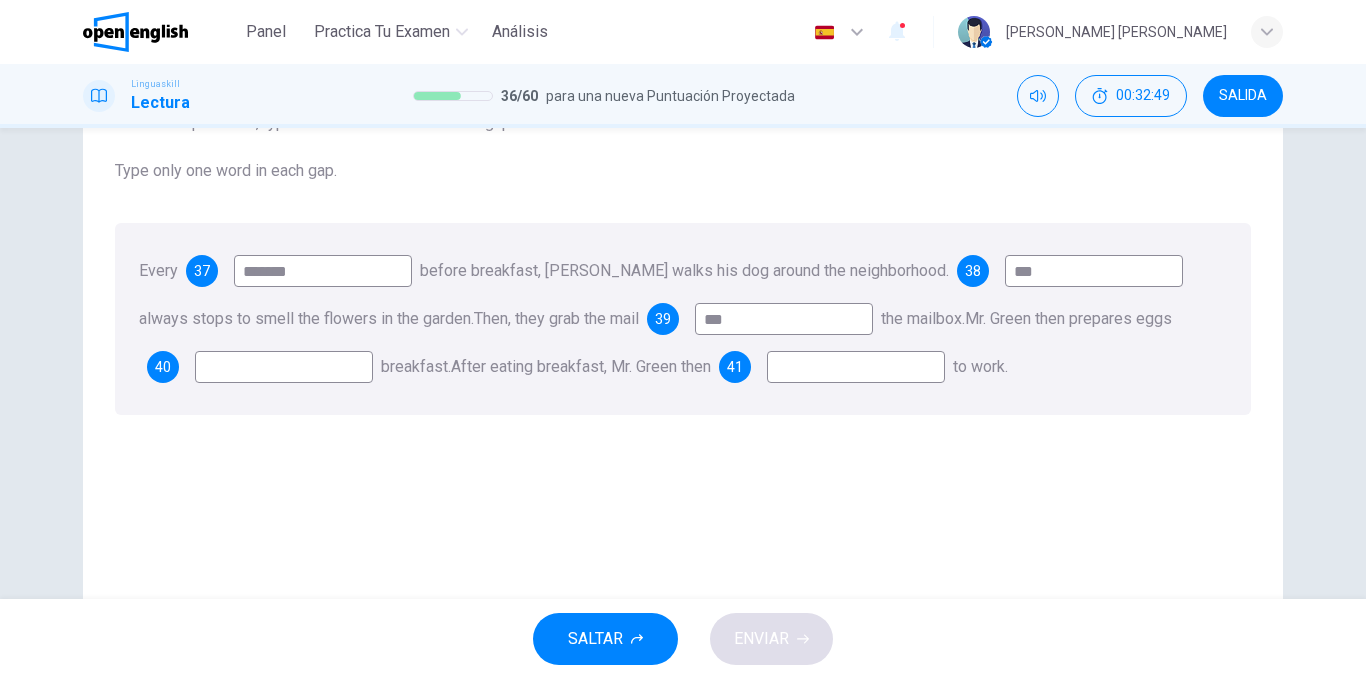 type on "**" 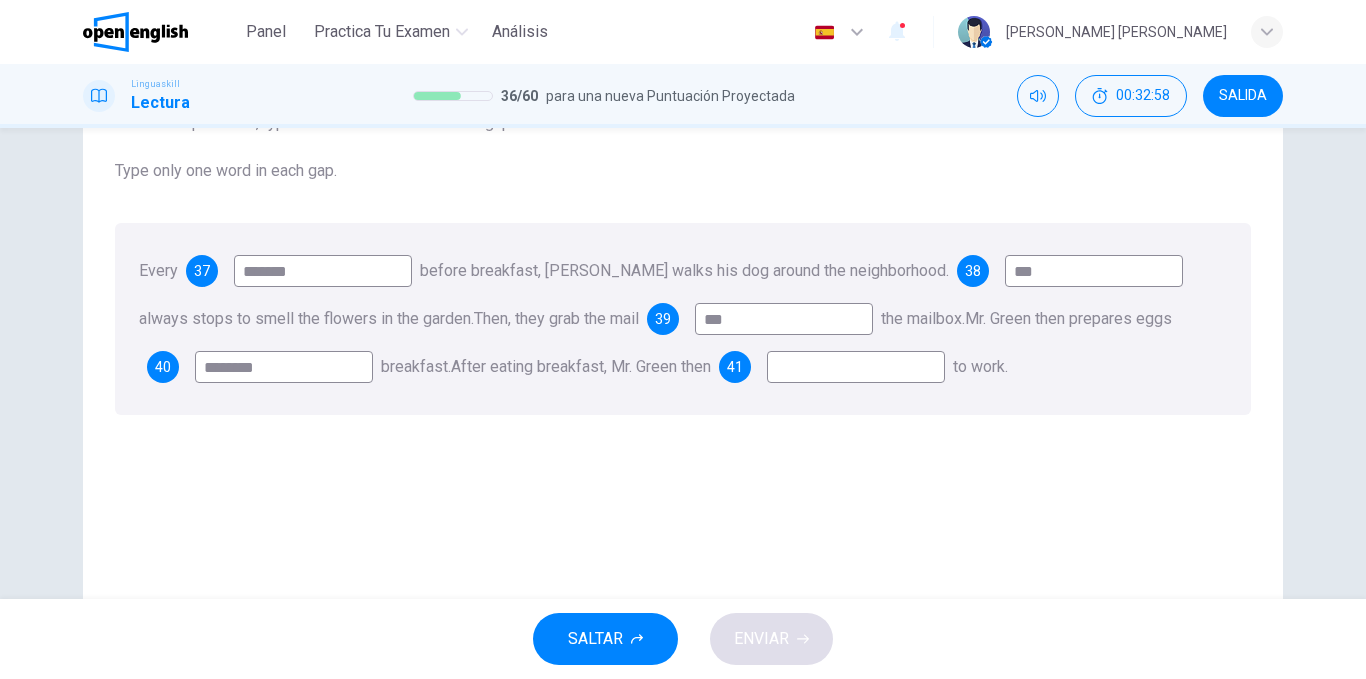type on "*******" 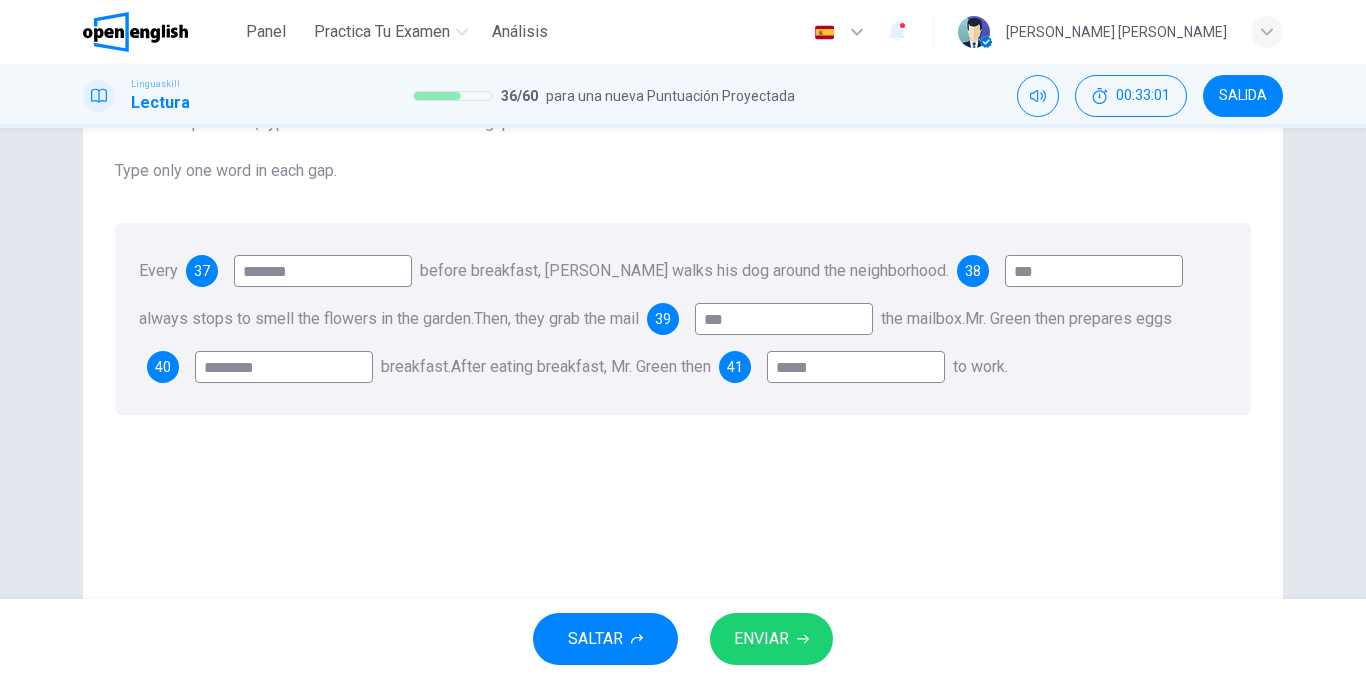 type on "****" 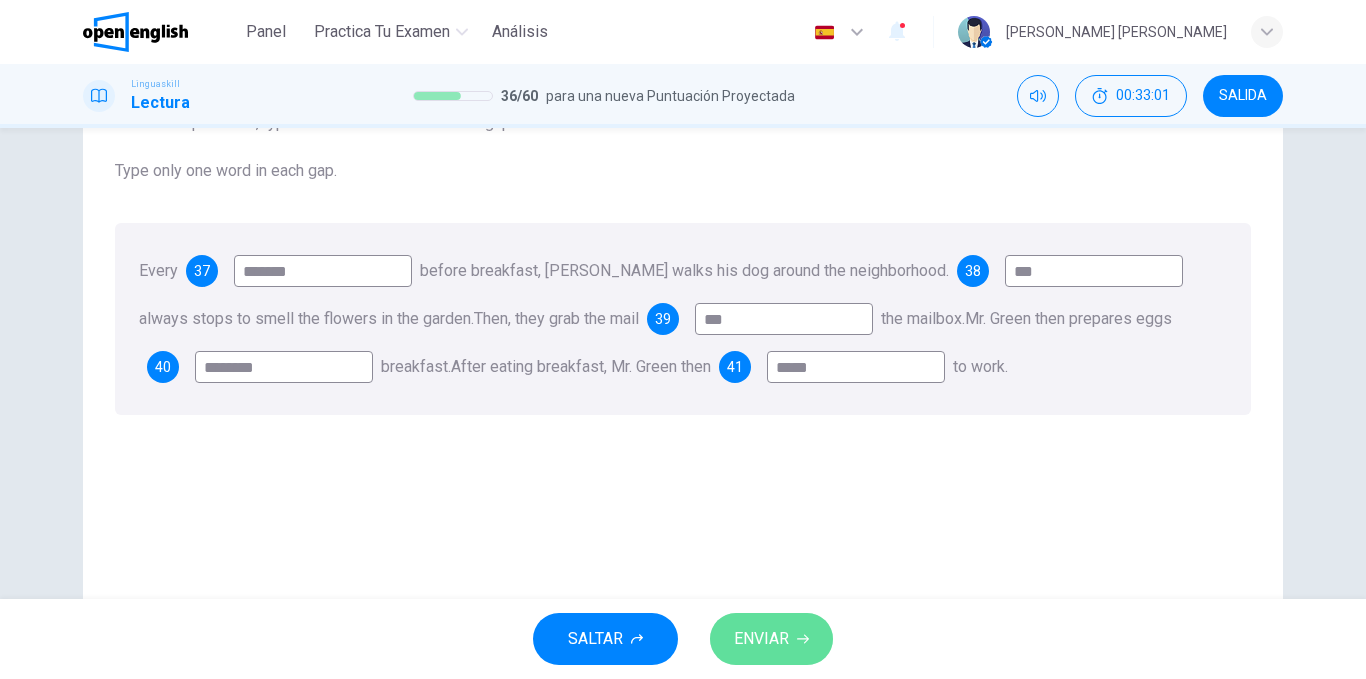 click on "ENVIAR" at bounding box center (771, 639) 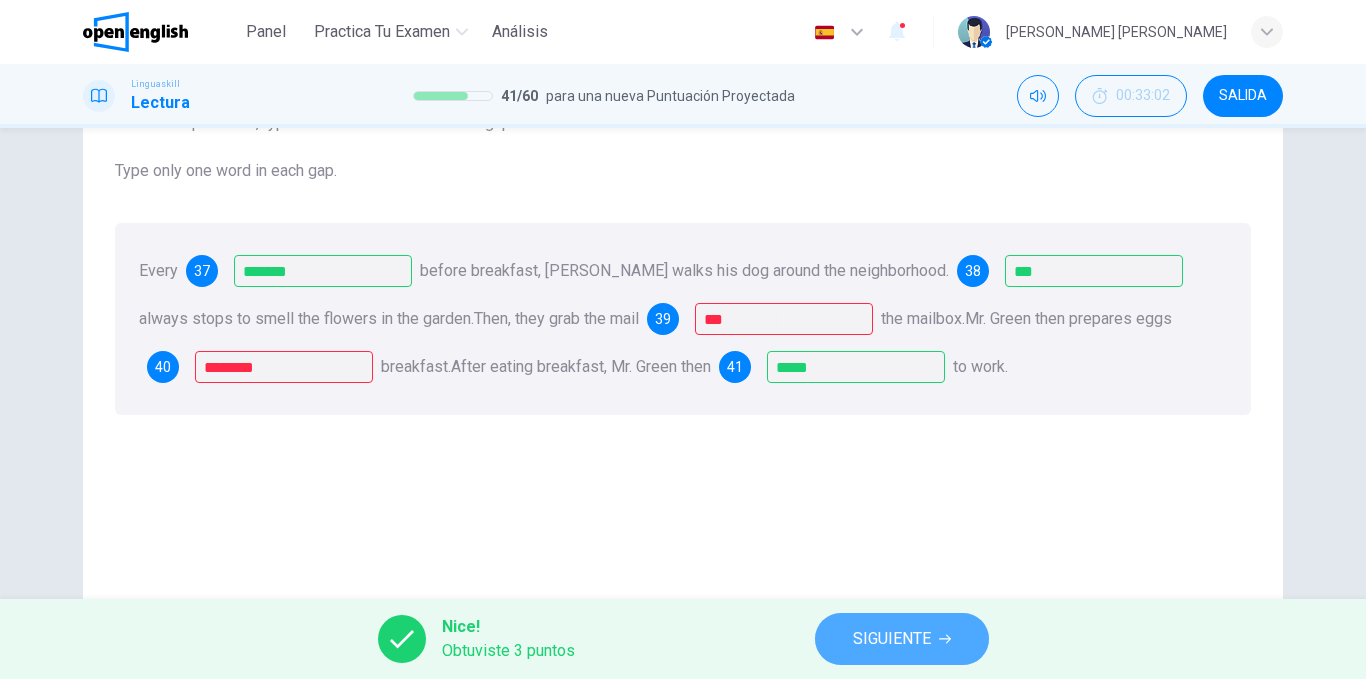click on "SIGUIENTE" at bounding box center [892, 639] 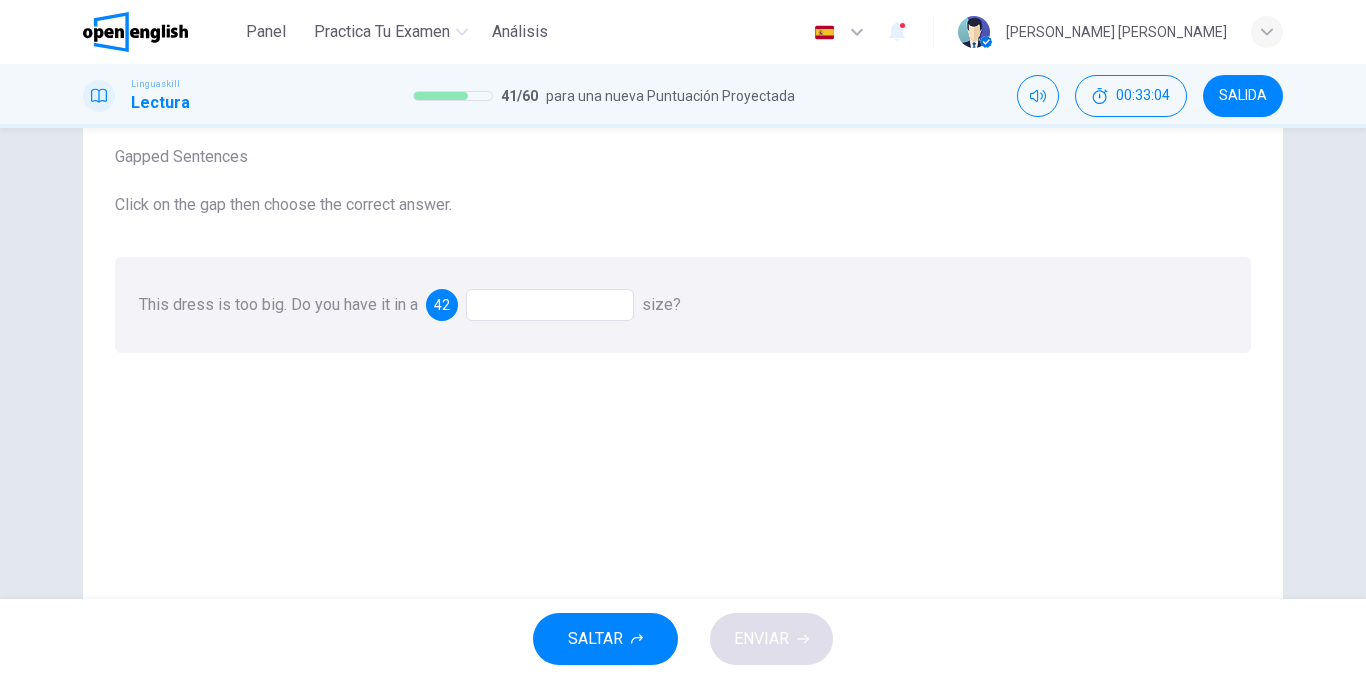 scroll, scrollTop: 118, scrollLeft: 0, axis: vertical 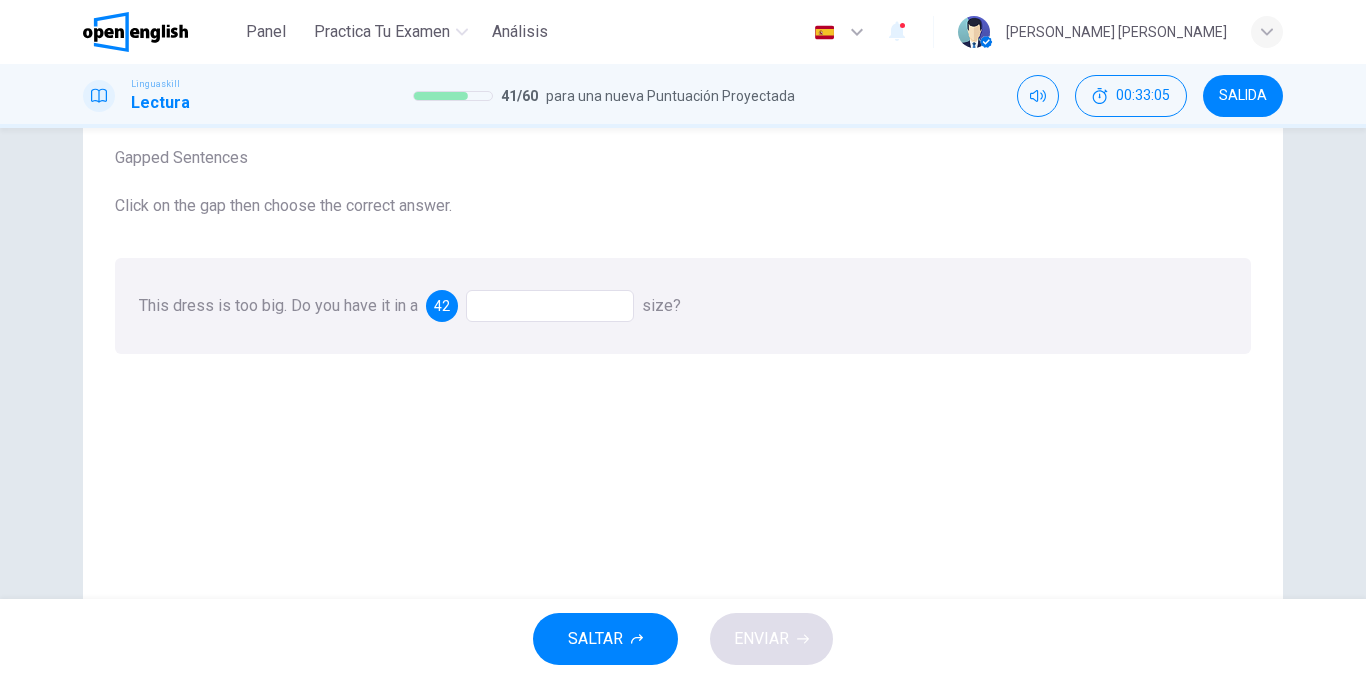 click at bounding box center [550, 306] 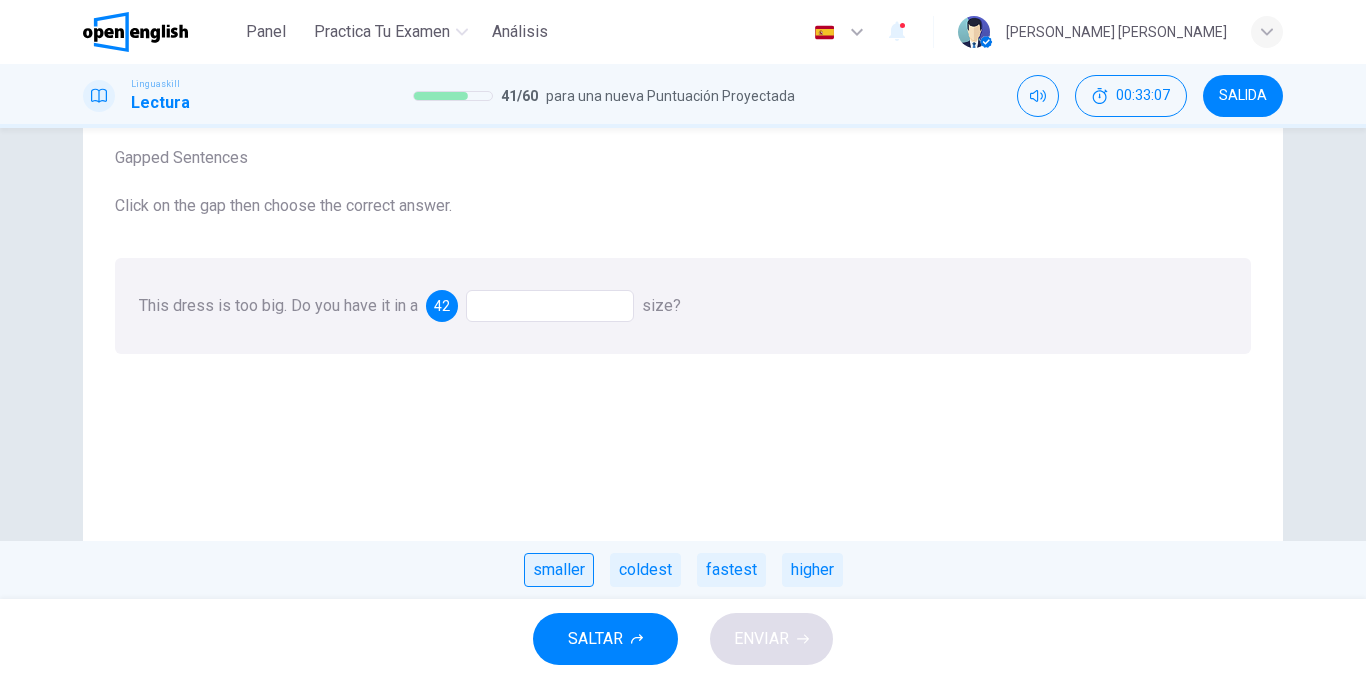 click on "smaller" at bounding box center (559, 570) 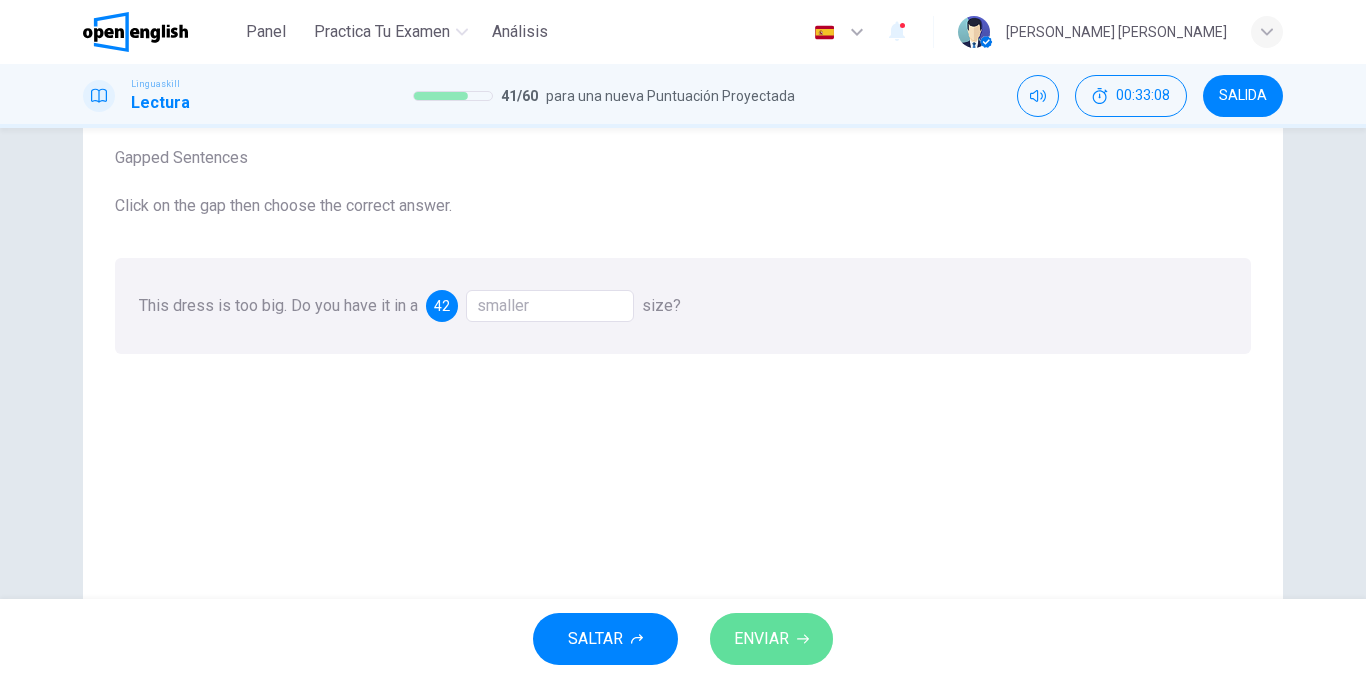click on "ENVIAR" at bounding box center [761, 639] 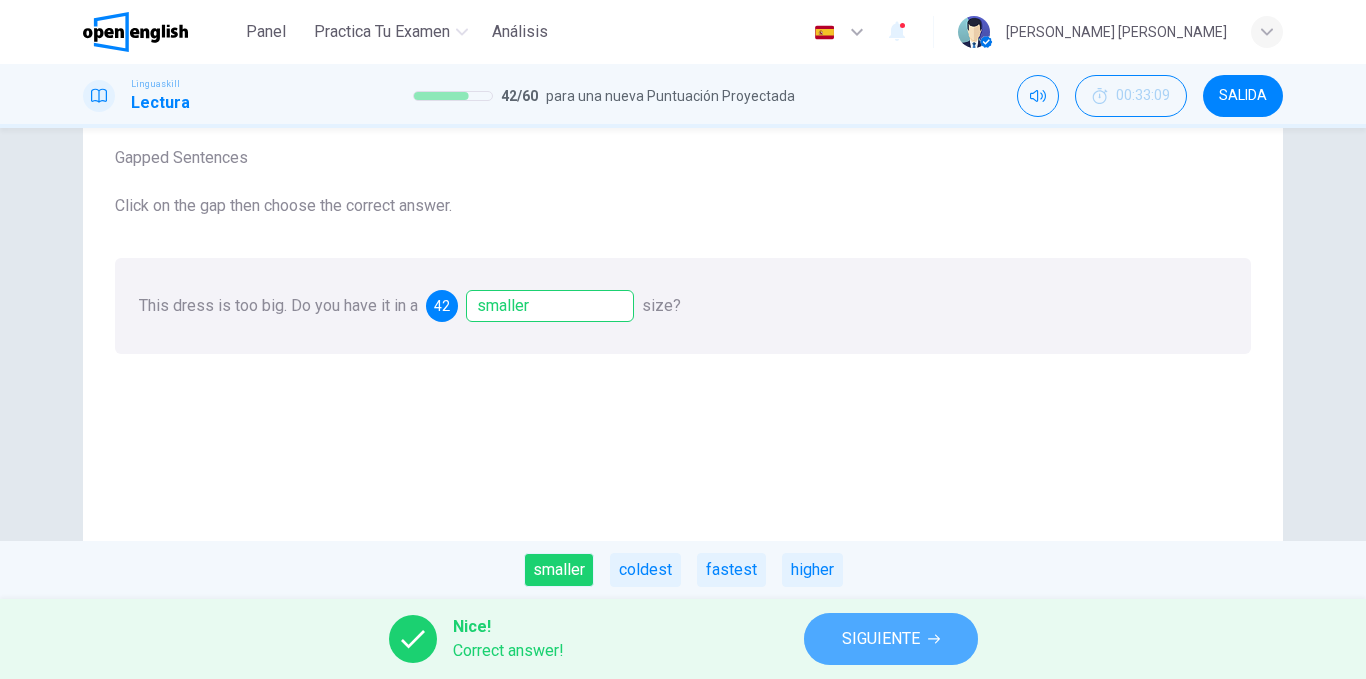 click on "SIGUIENTE" at bounding box center [891, 639] 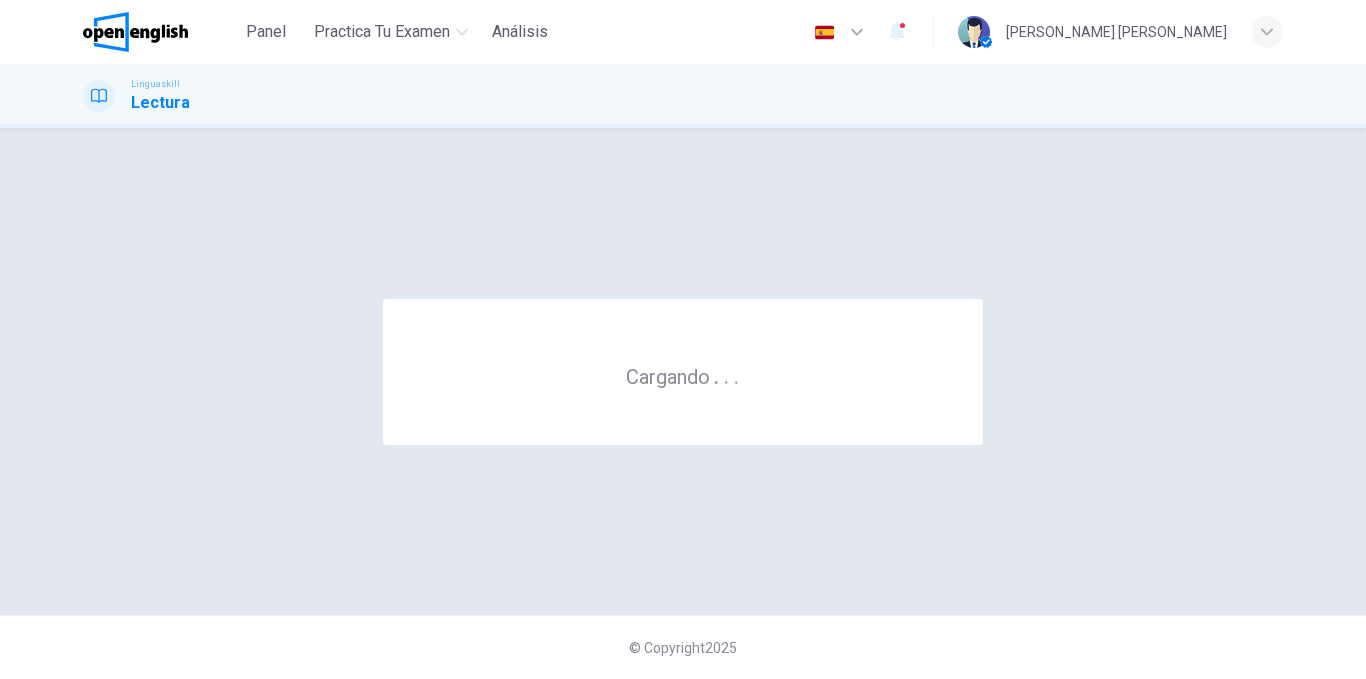 scroll, scrollTop: 0, scrollLeft: 0, axis: both 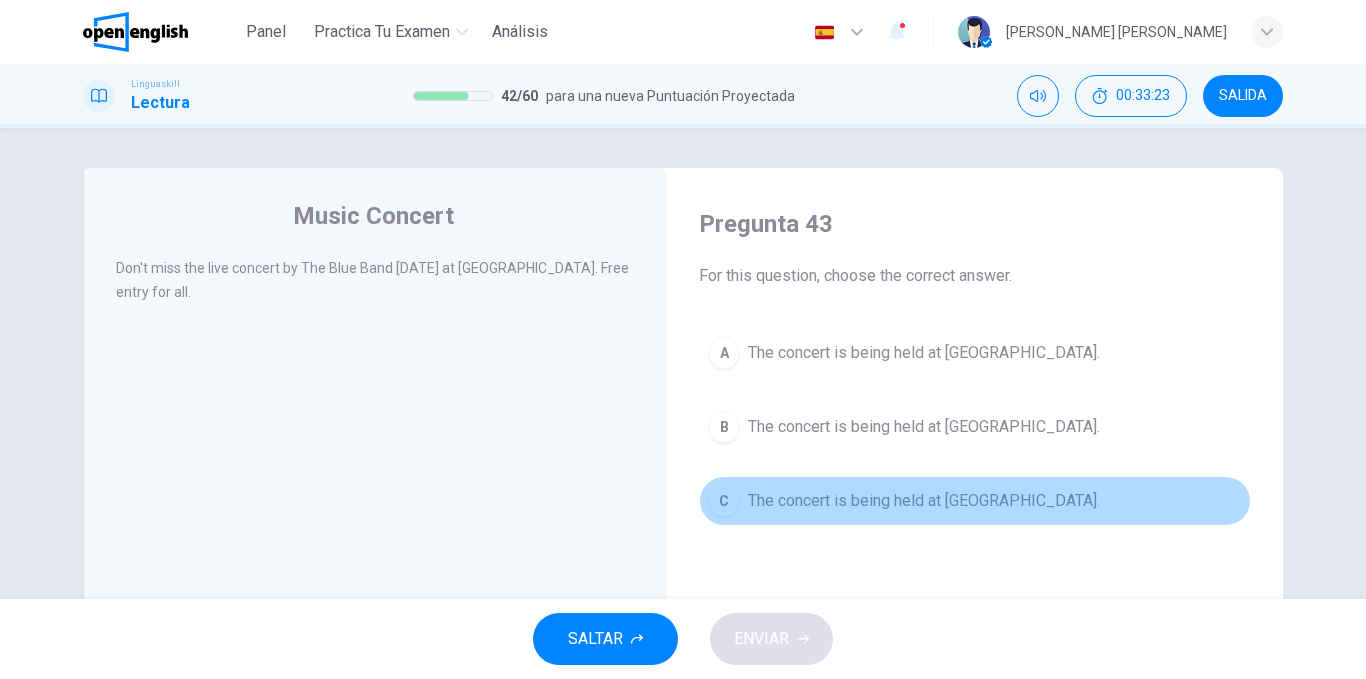 click on "The concert is being held at City Park." at bounding box center (924, 501) 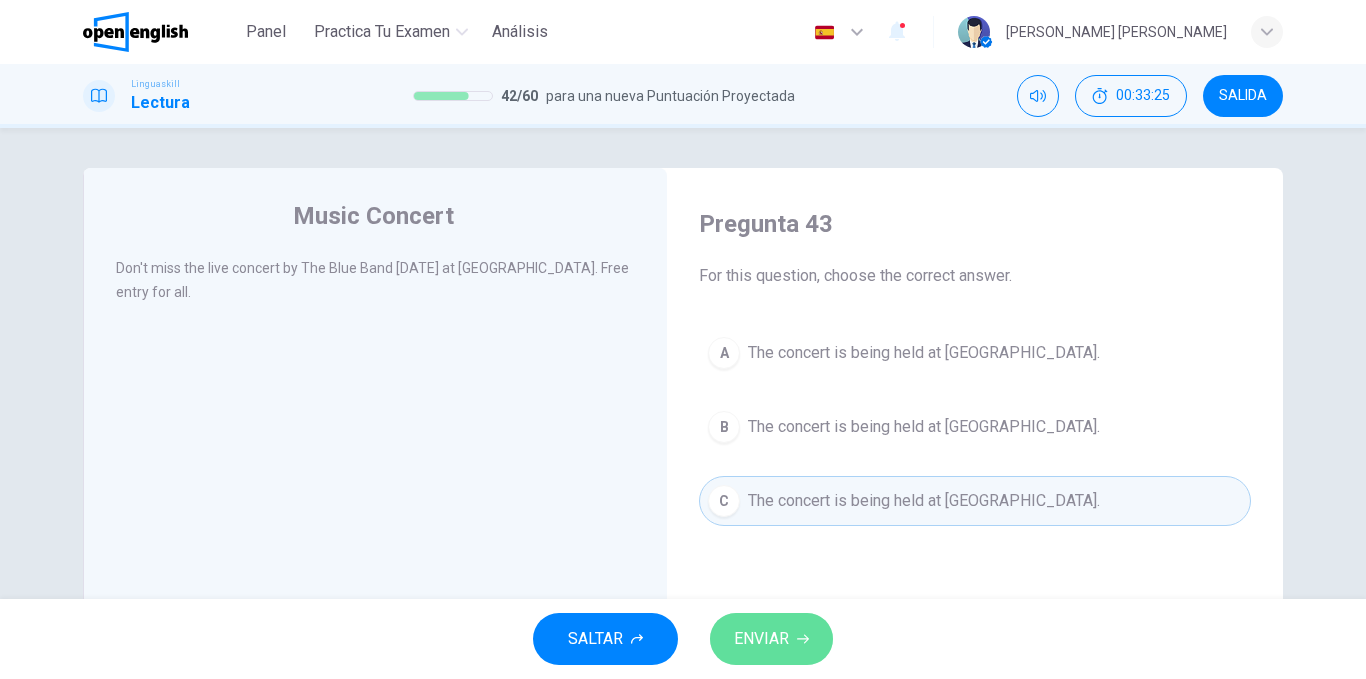 click on "ENVIAR" at bounding box center [761, 639] 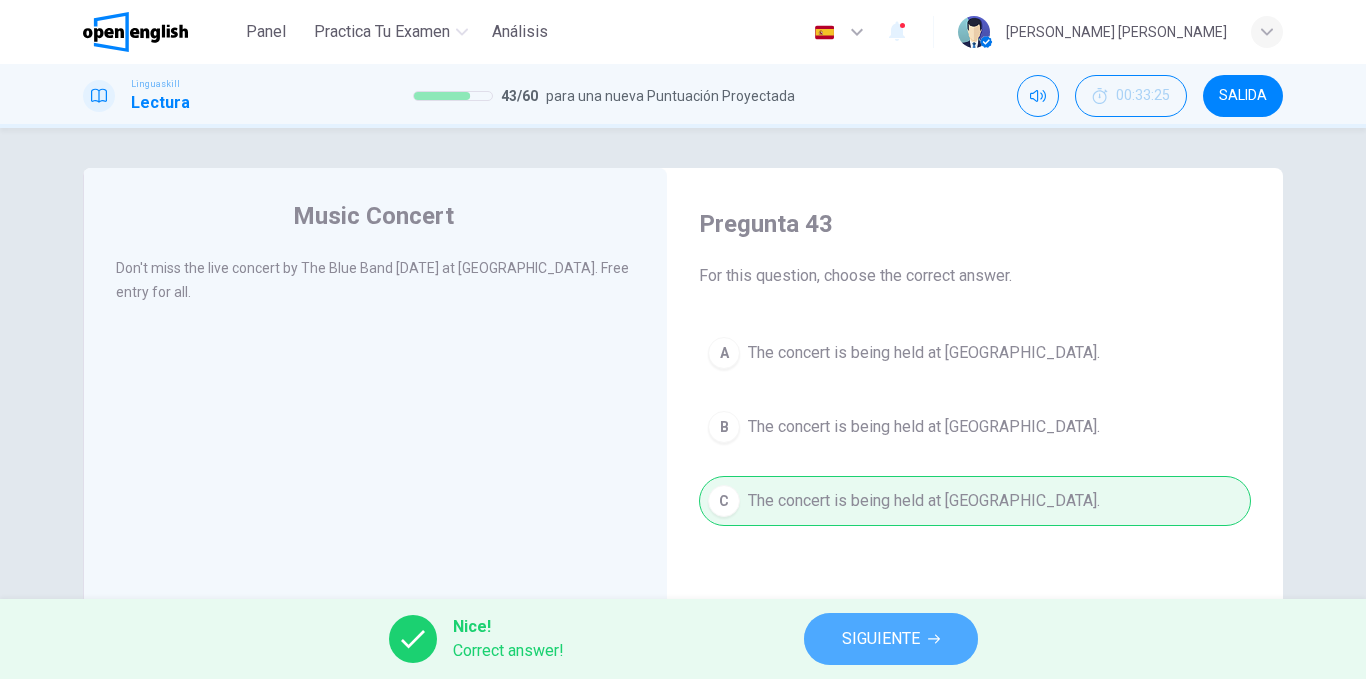 click on "SIGUIENTE" at bounding box center [881, 639] 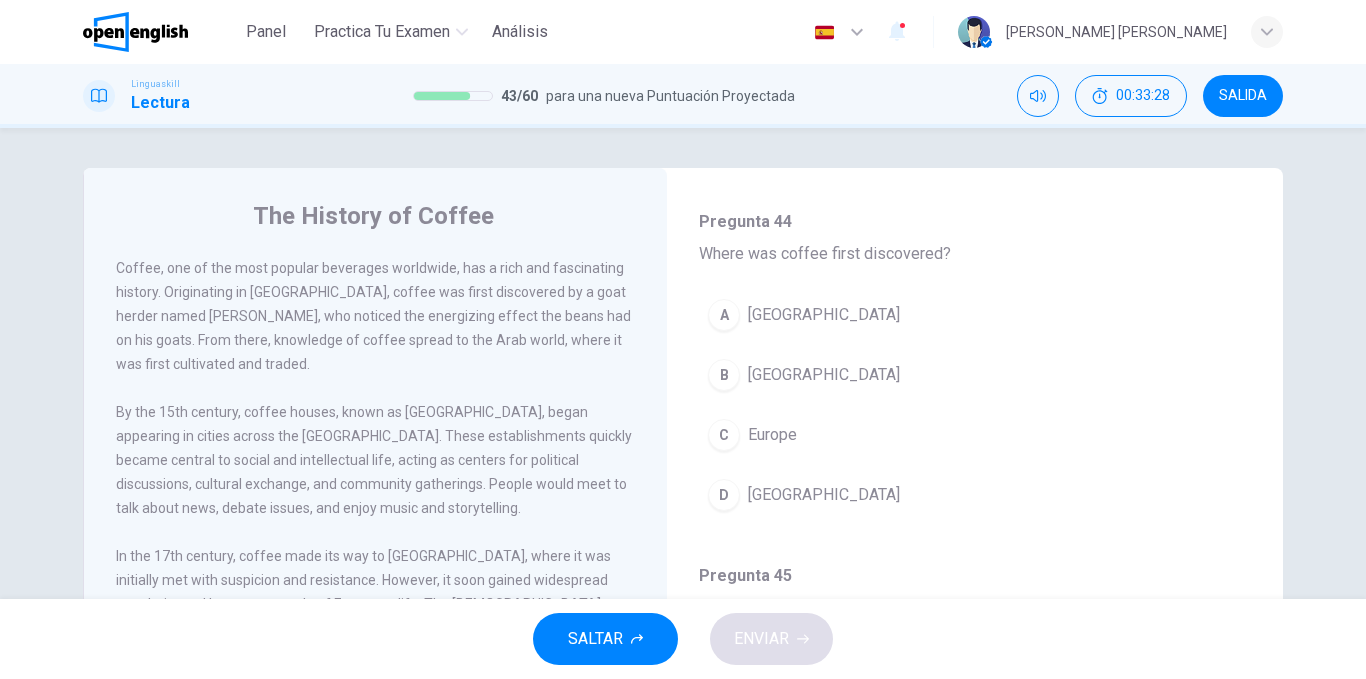 scroll, scrollTop: 119, scrollLeft: 0, axis: vertical 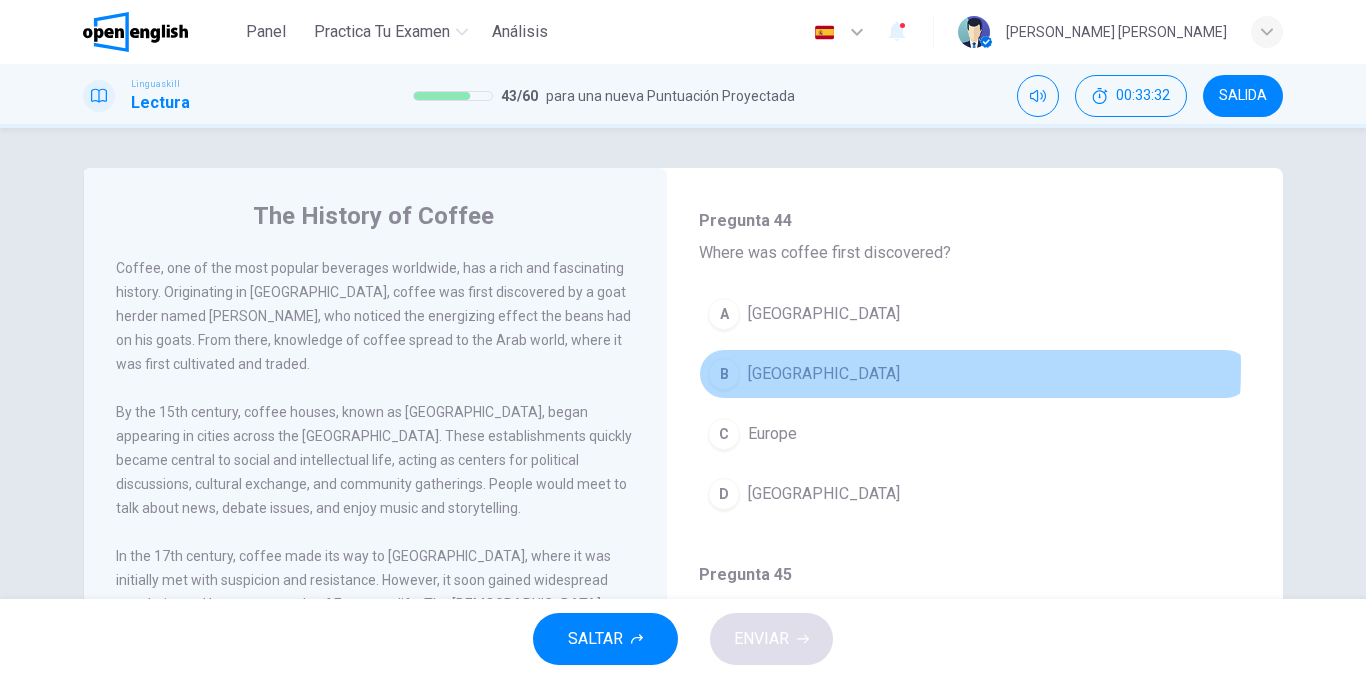 click on "B Ethiopia" at bounding box center [975, 374] 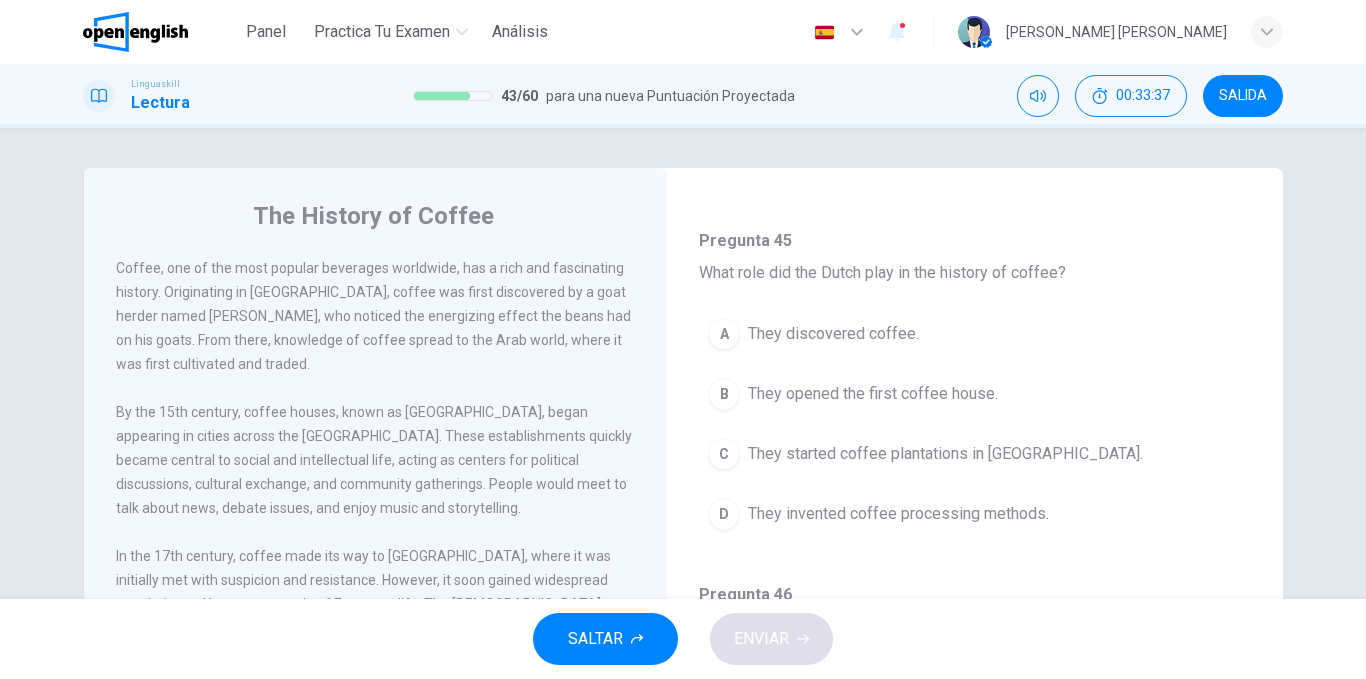 scroll, scrollTop: 454, scrollLeft: 0, axis: vertical 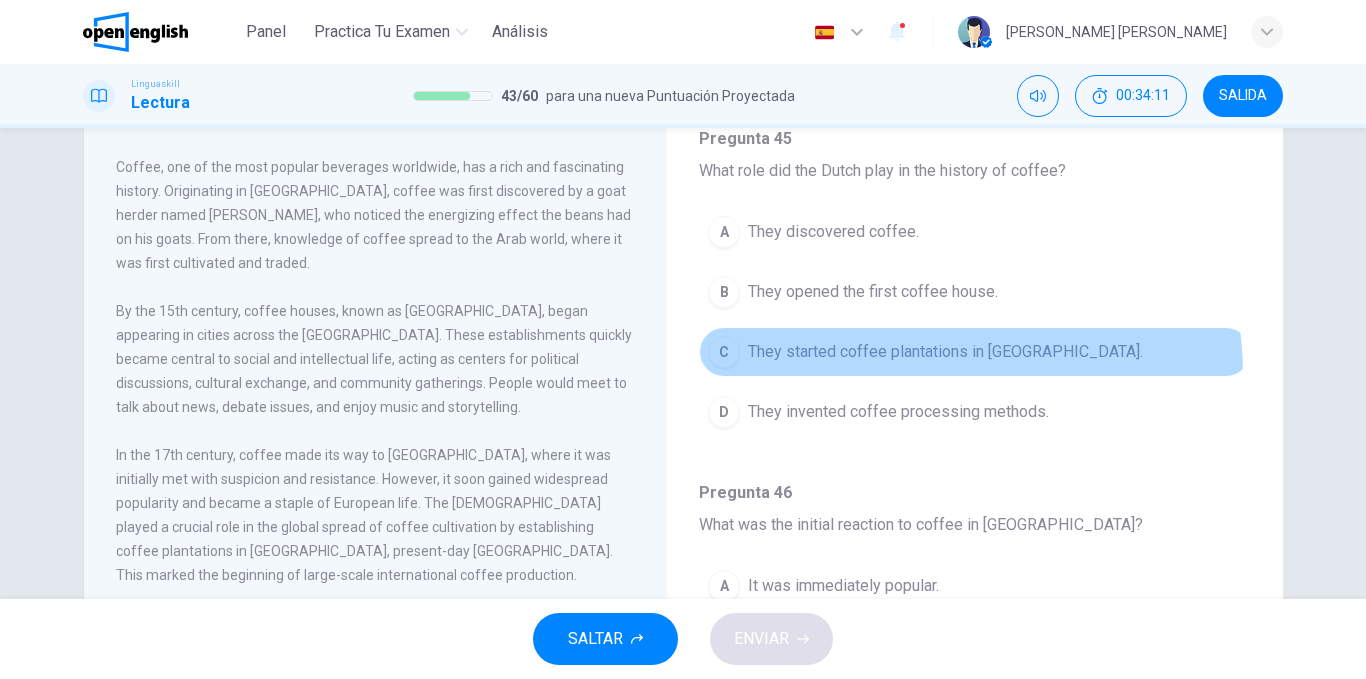 click on "C They started coffee plantations in Java." at bounding box center [975, 352] 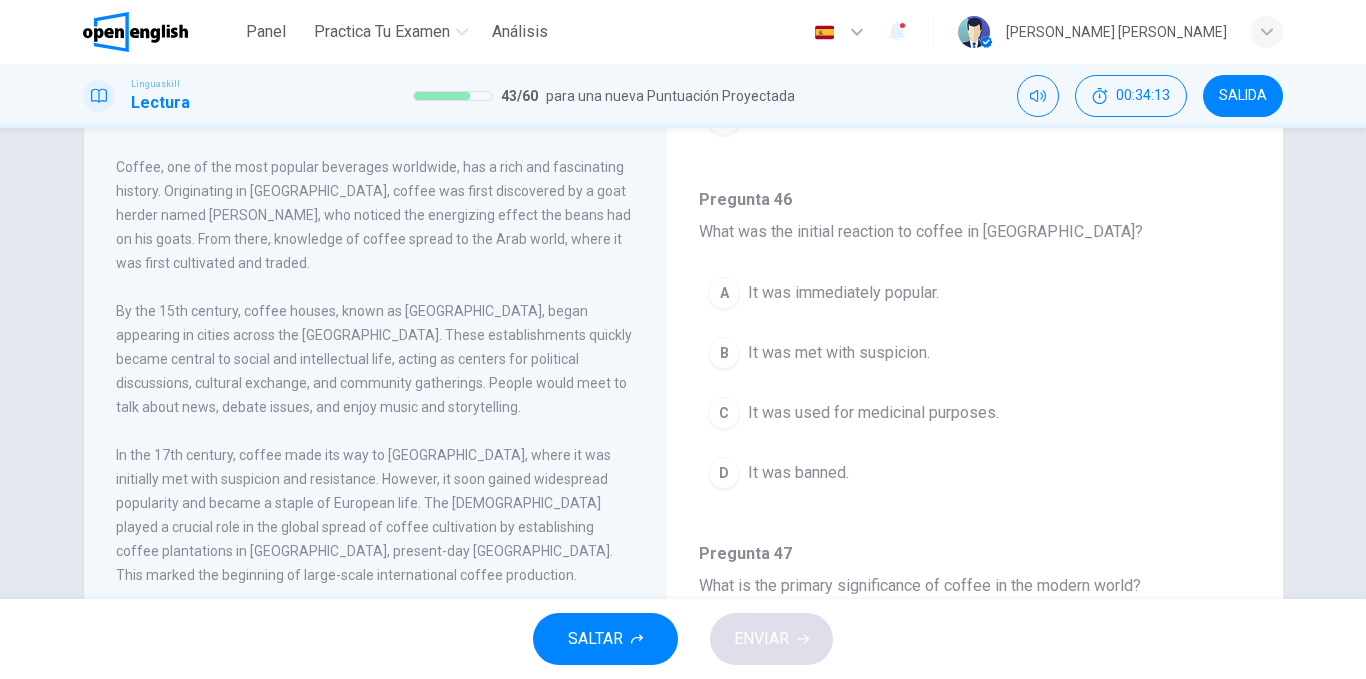 scroll, scrollTop: 751, scrollLeft: 0, axis: vertical 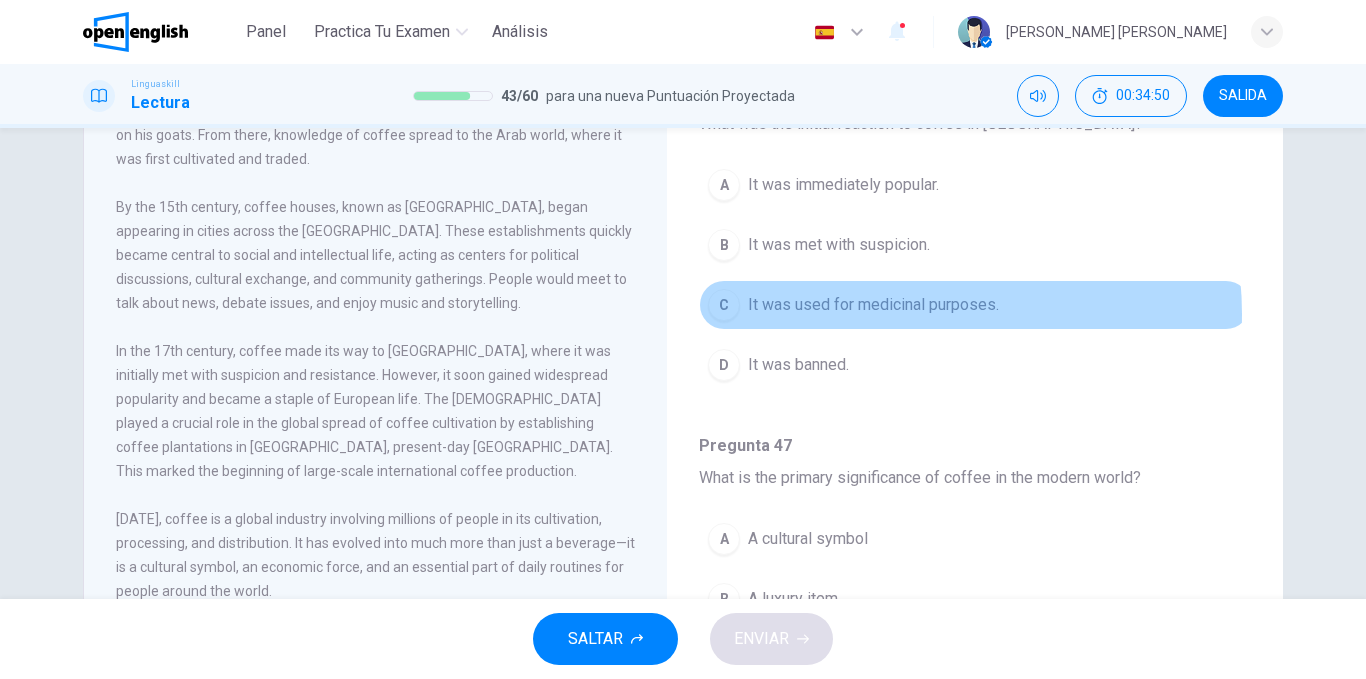 click on "It was used for medicinal purposes." at bounding box center [873, 305] 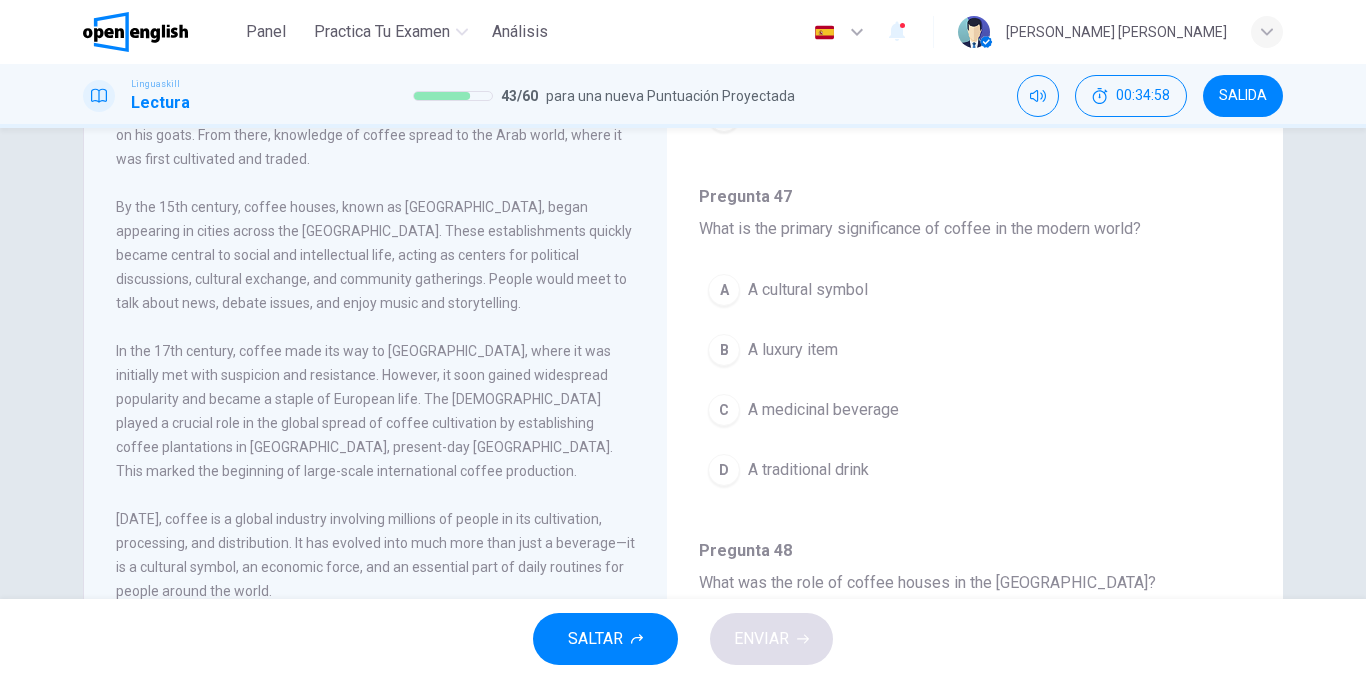 scroll, scrollTop: 1001, scrollLeft: 0, axis: vertical 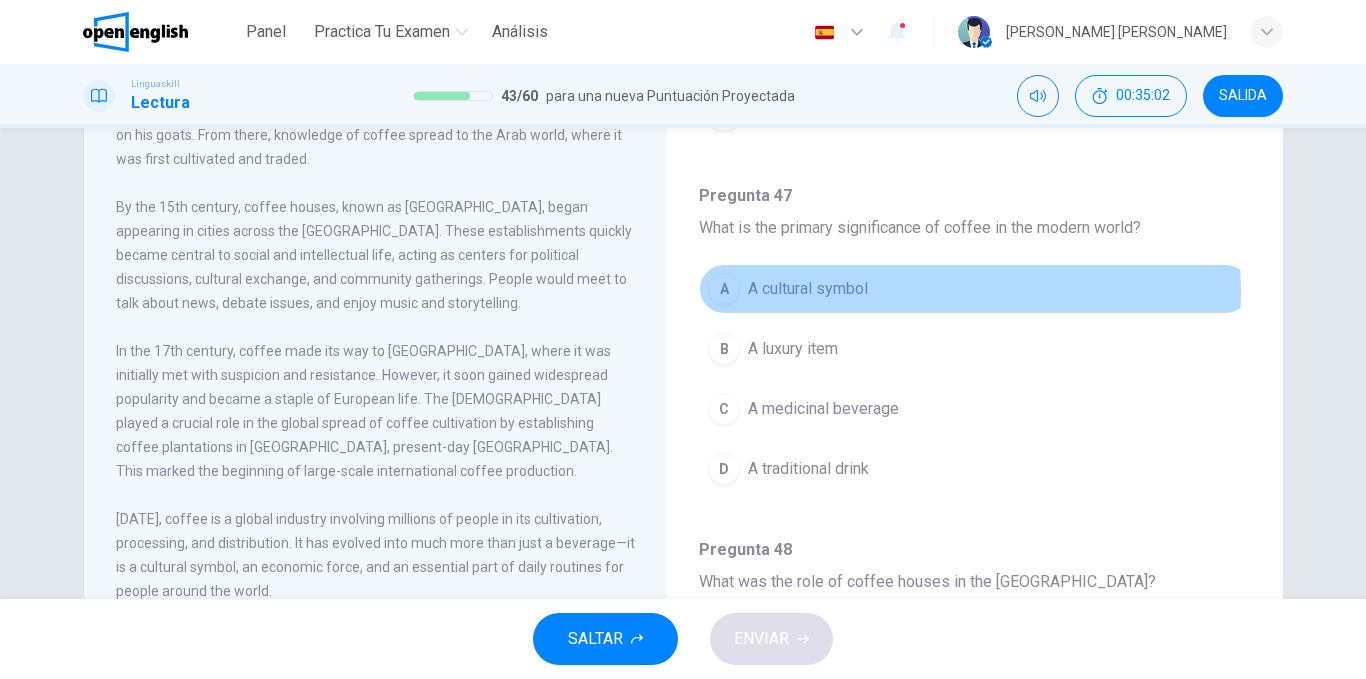 click on "A A cultural symbol" at bounding box center (975, 289) 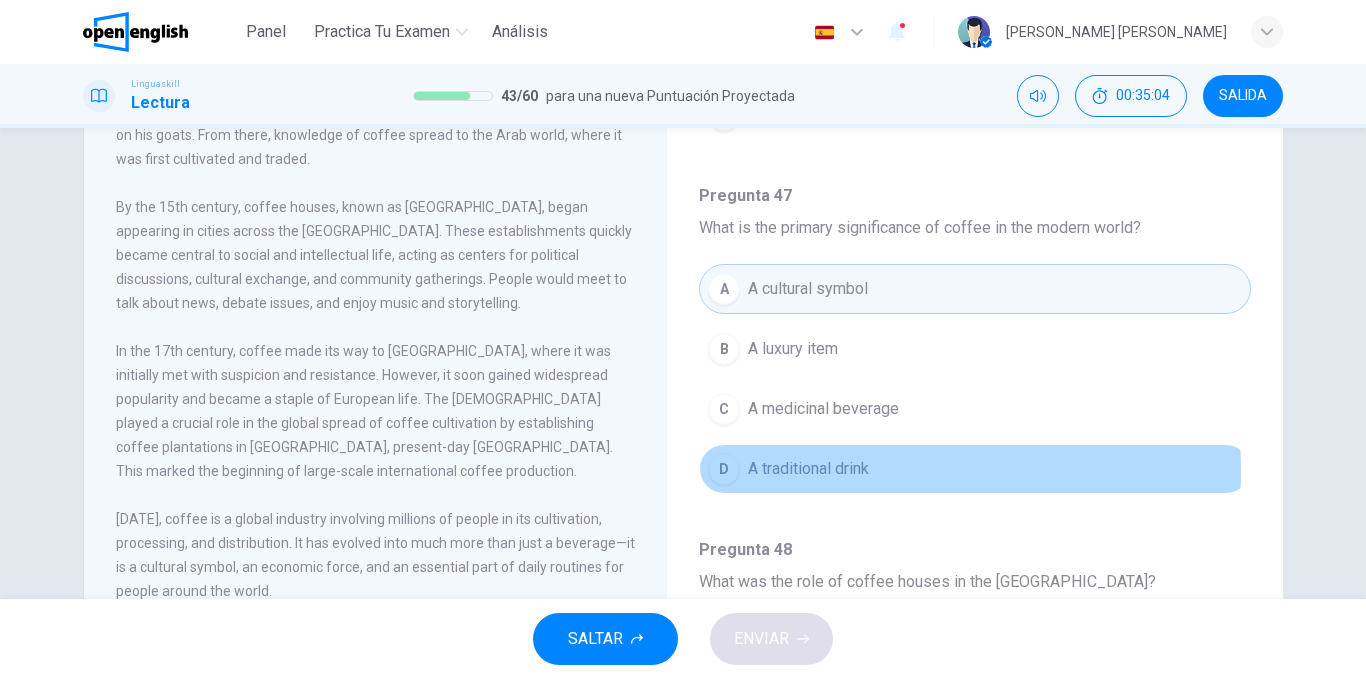 click on "A traditional drink" at bounding box center [808, 469] 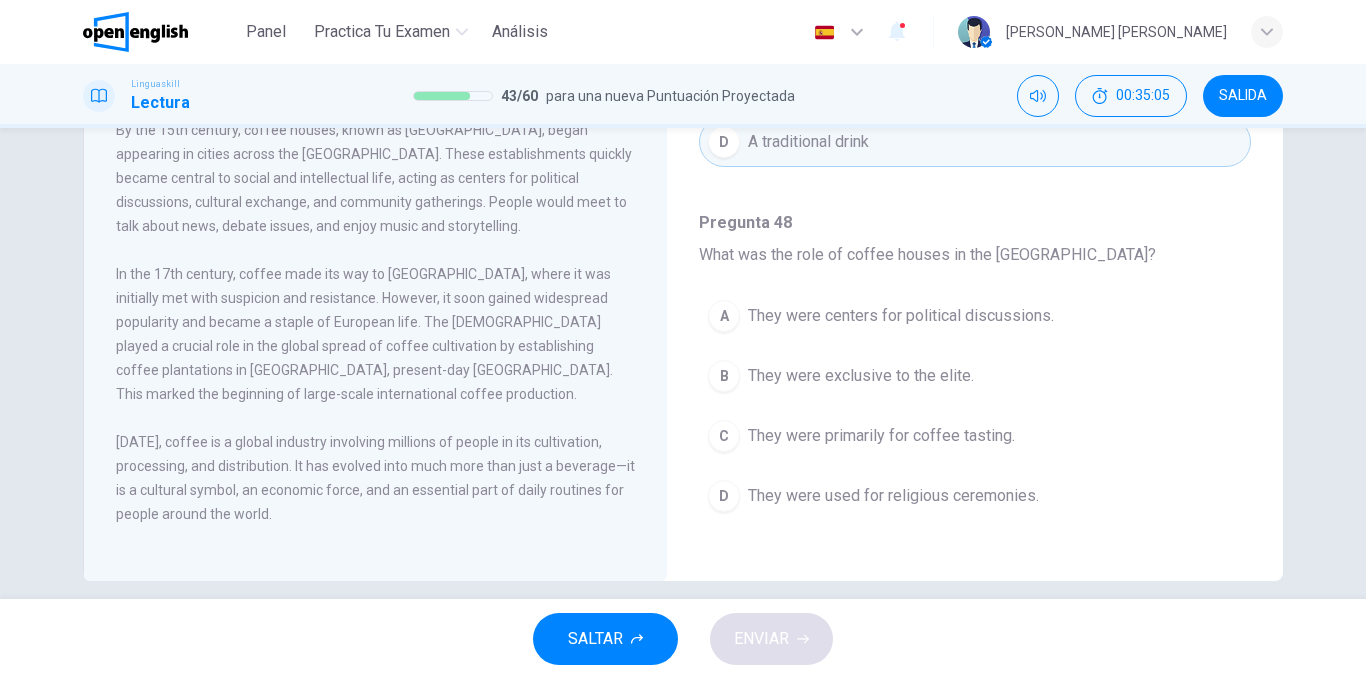 scroll, scrollTop: 304, scrollLeft: 0, axis: vertical 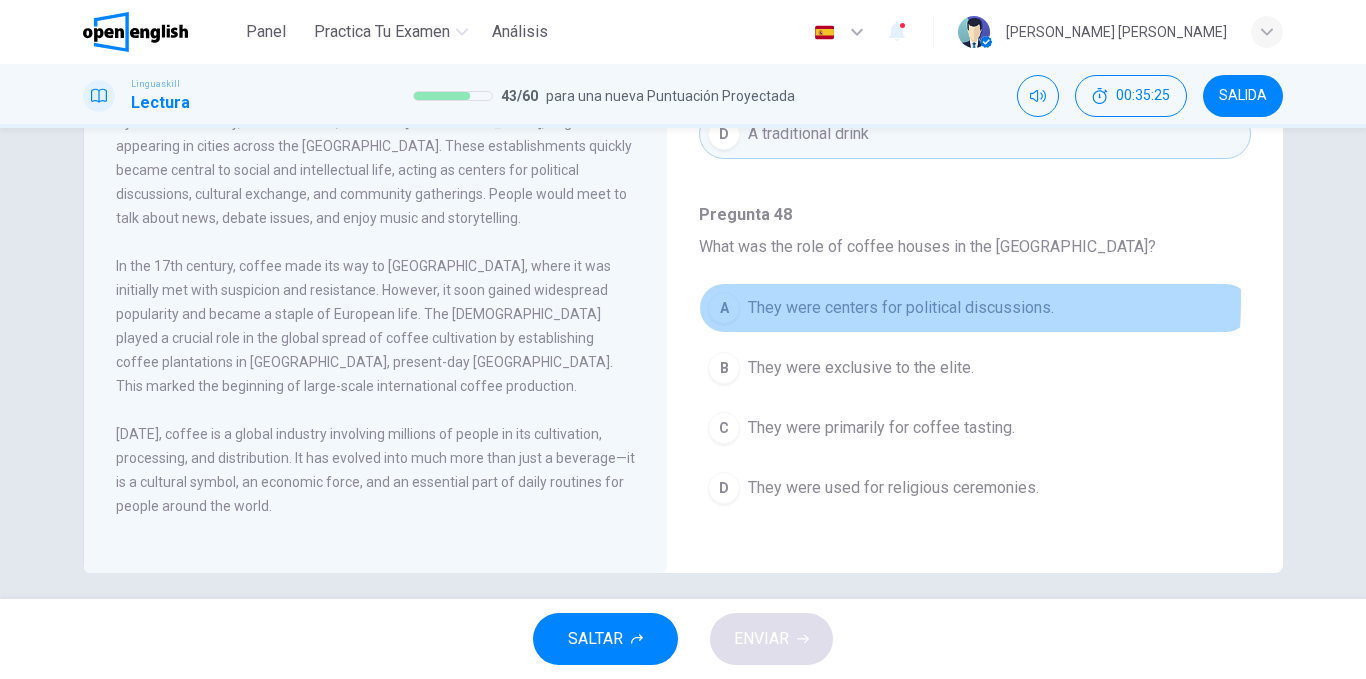 click on "They were centers for political discussions." at bounding box center (901, 308) 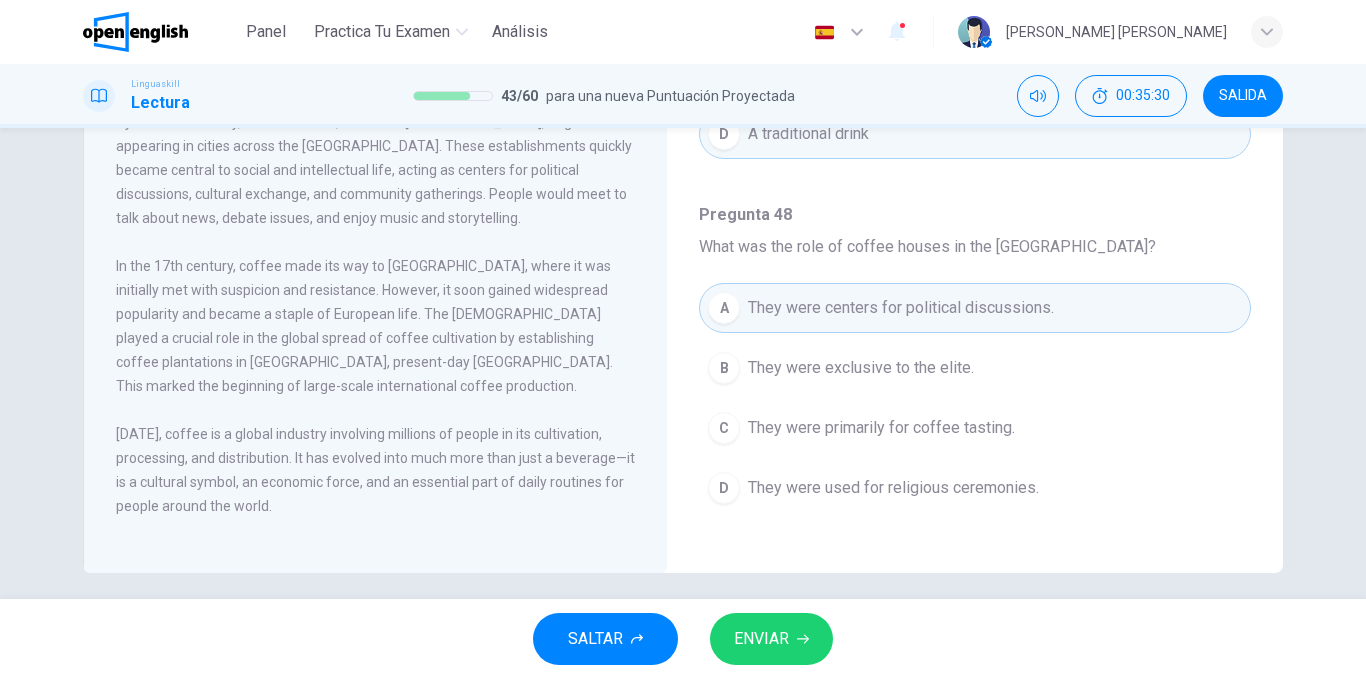 click on "SALTAR ENVIAR" at bounding box center (683, 639) 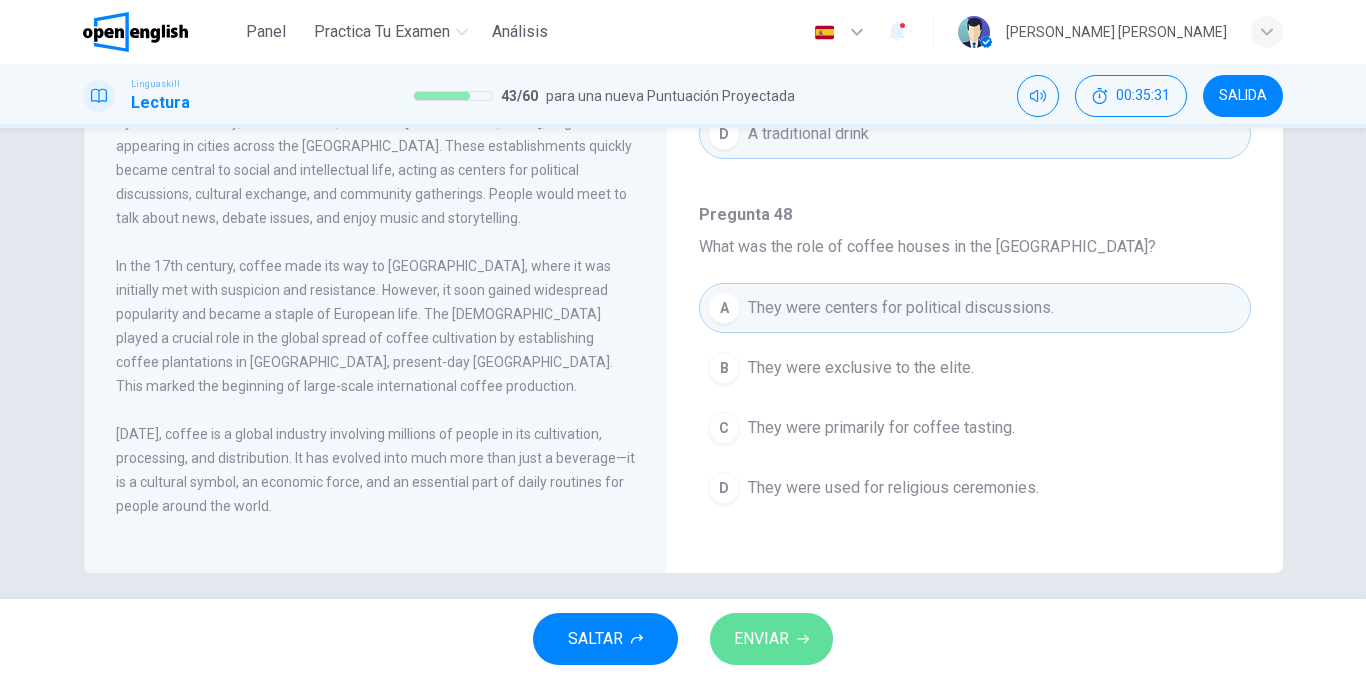 click on "ENVIAR" at bounding box center (771, 639) 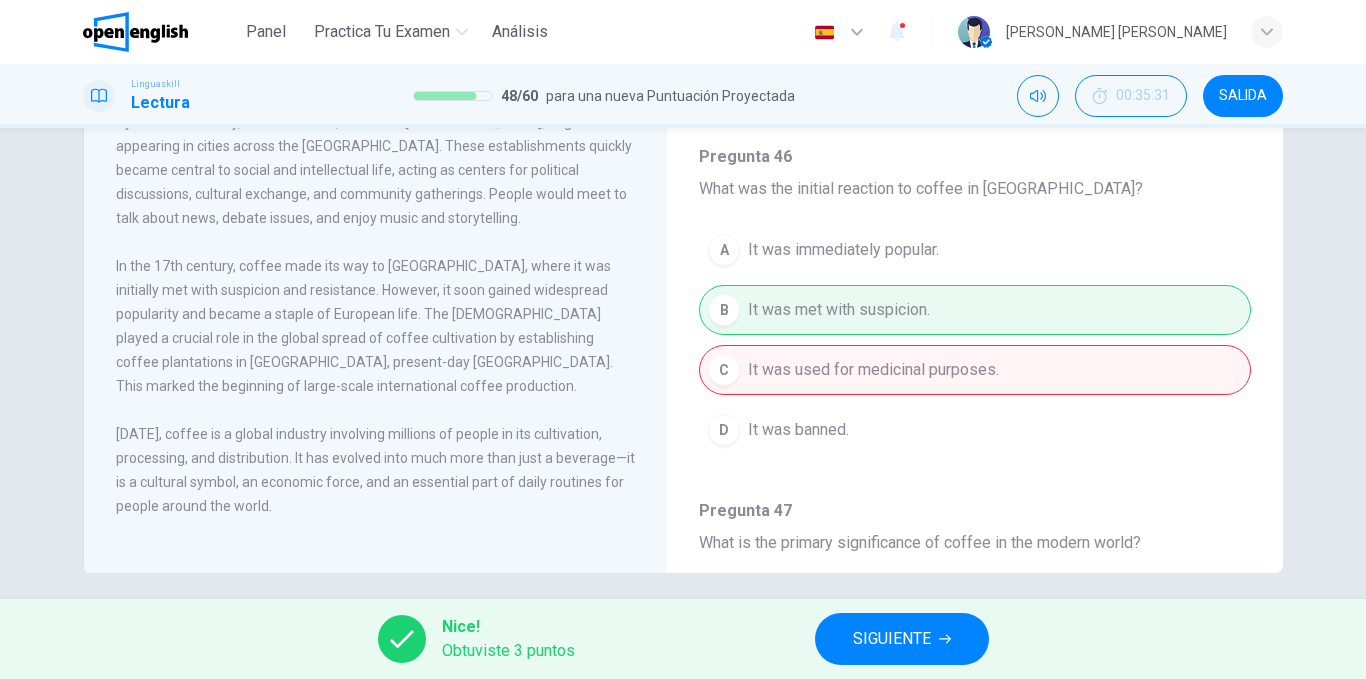 scroll, scrollTop: 602, scrollLeft: 0, axis: vertical 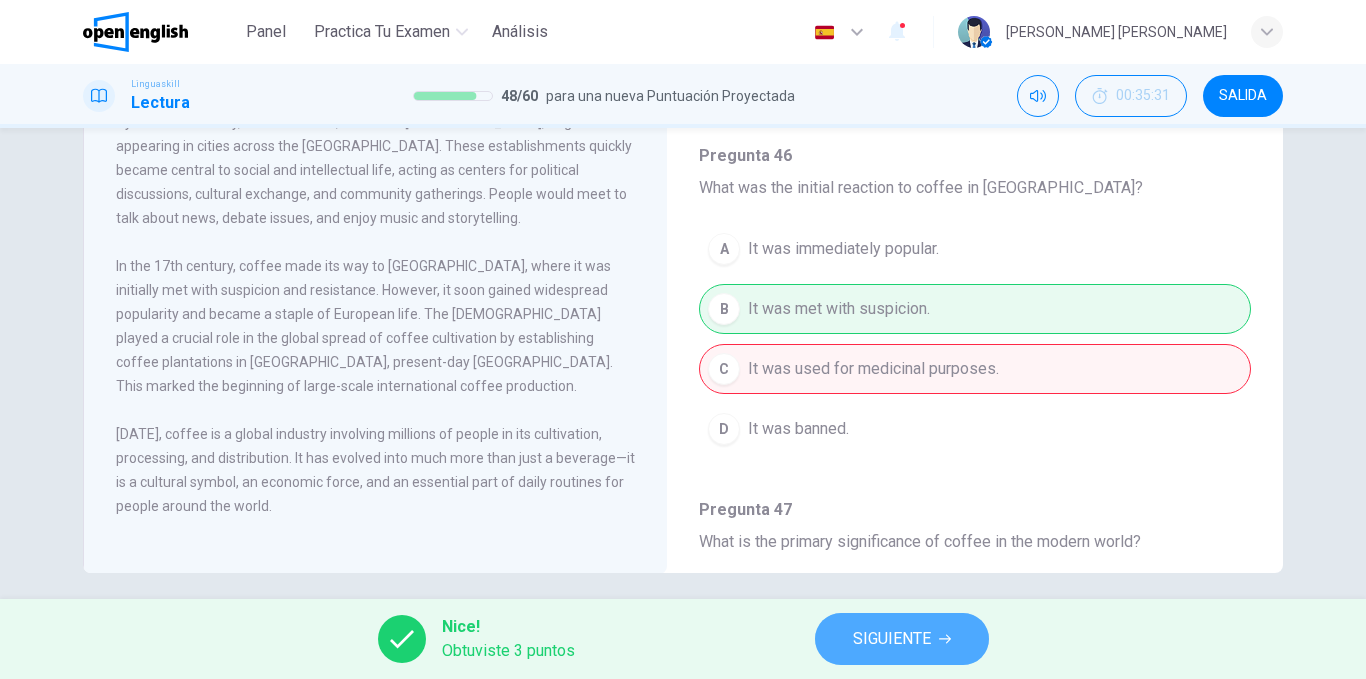 click on "SIGUIENTE" at bounding box center [892, 639] 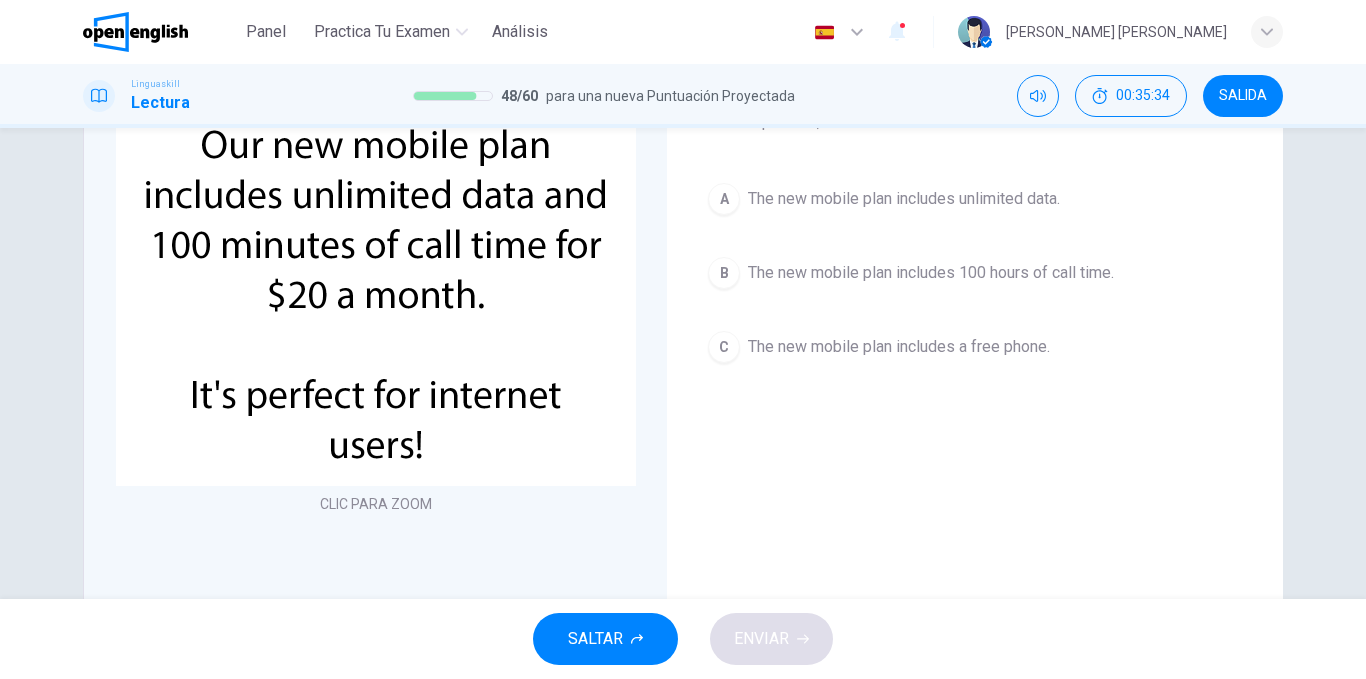 scroll, scrollTop: 142, scrollLeft: 0, axis: vertical 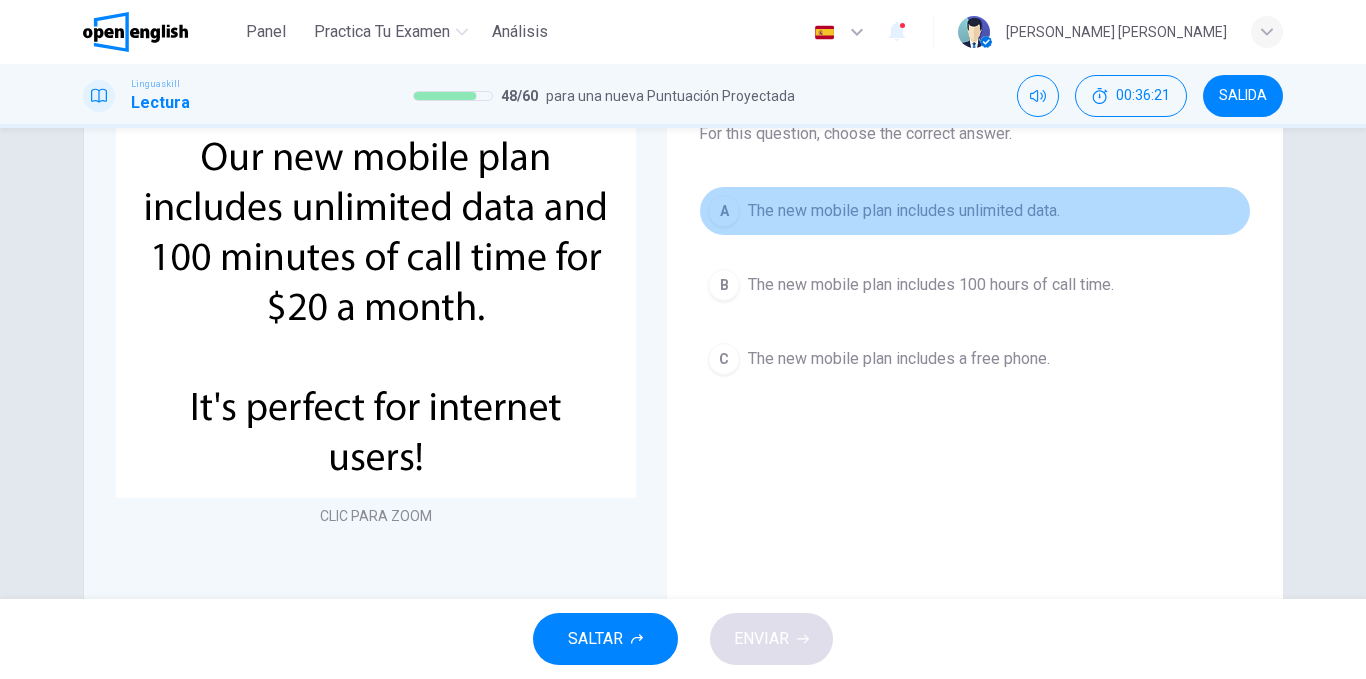 click on "A The new mobile plan includes unlimited data." at bounding box center [975, 211] 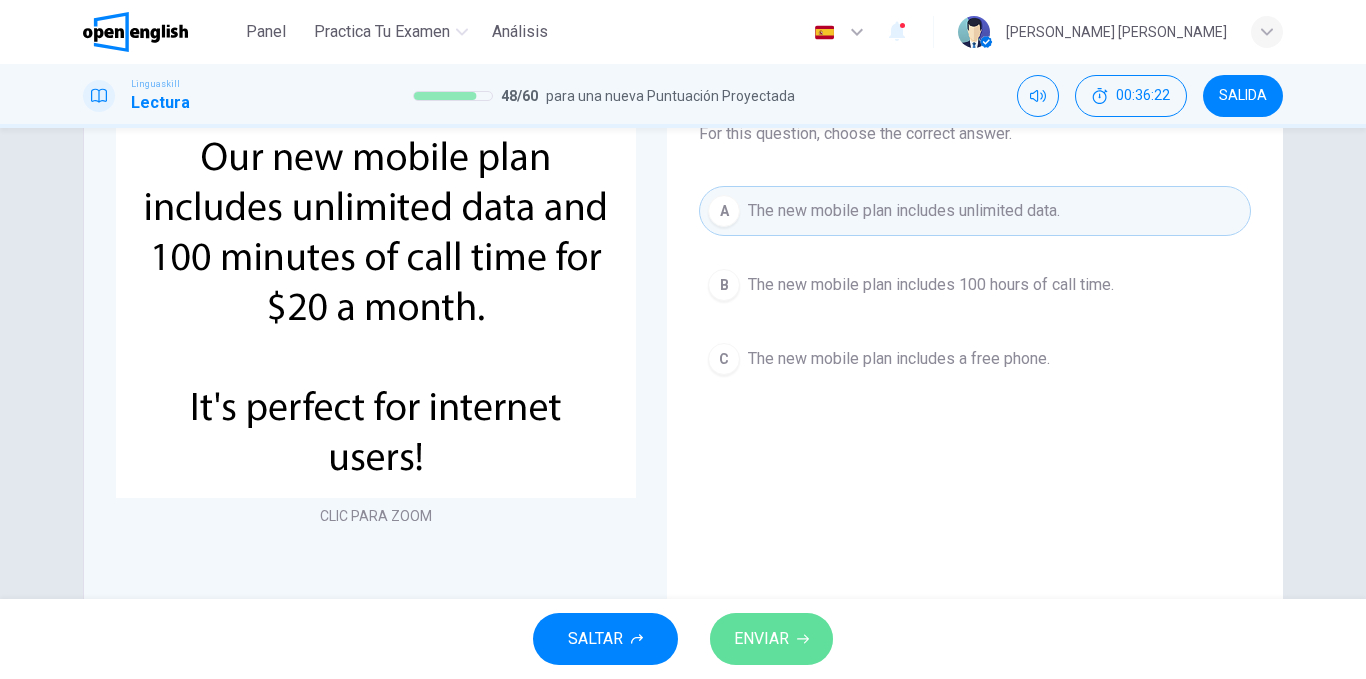 click on "ENVIAR" at bounding box center [771, 639] 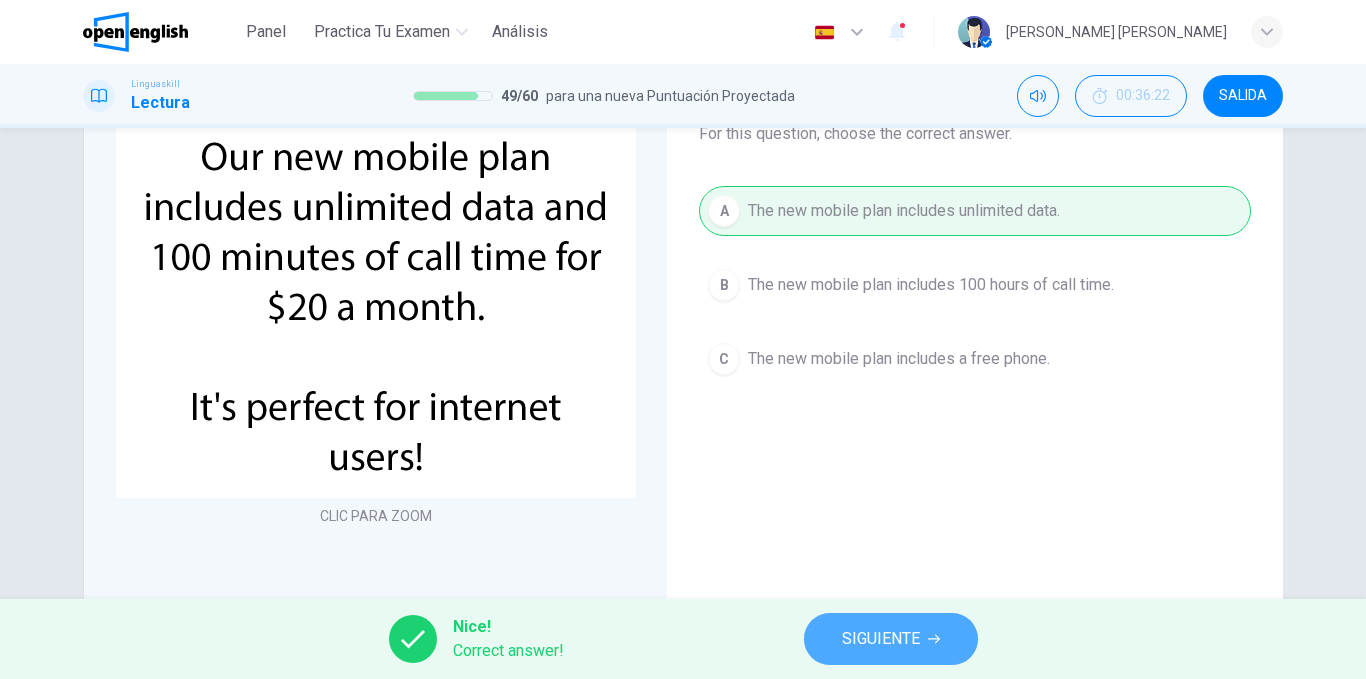 click on "SIGUIENTE" at bounding box center [891, 639] 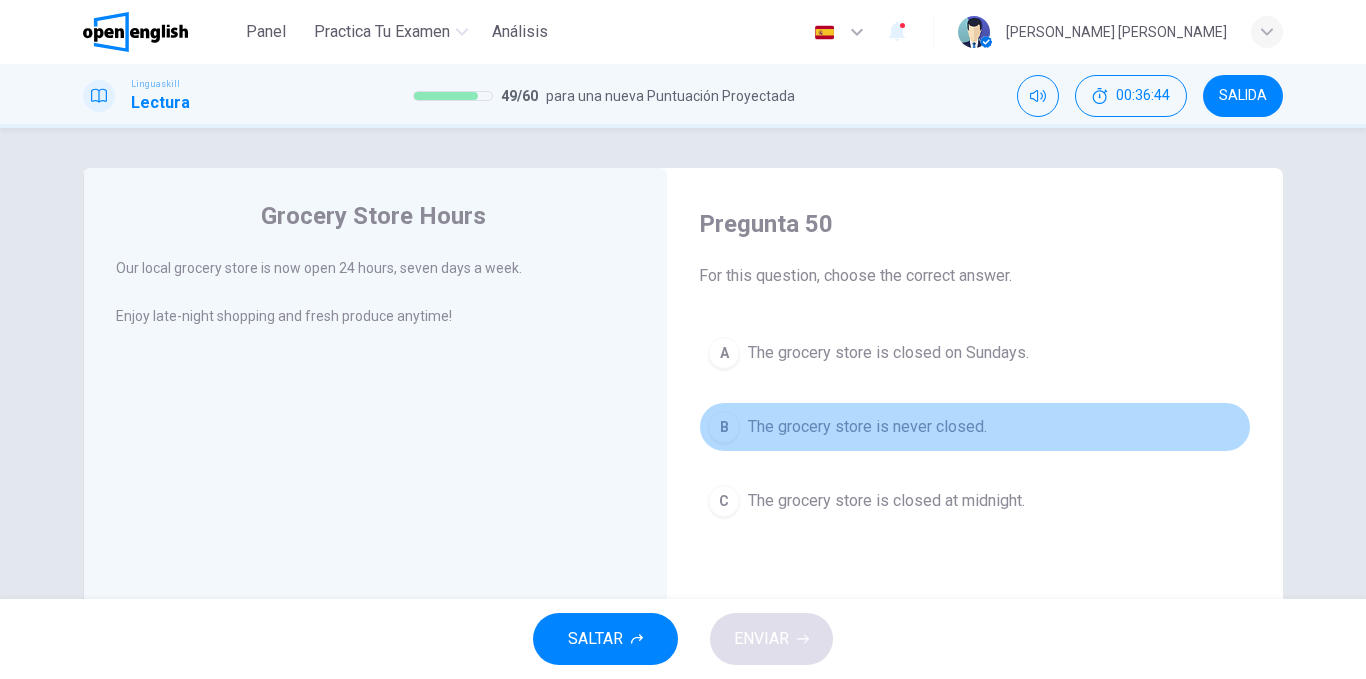 click on "B The grocery store is never closed." at bounding box center [975, 427] 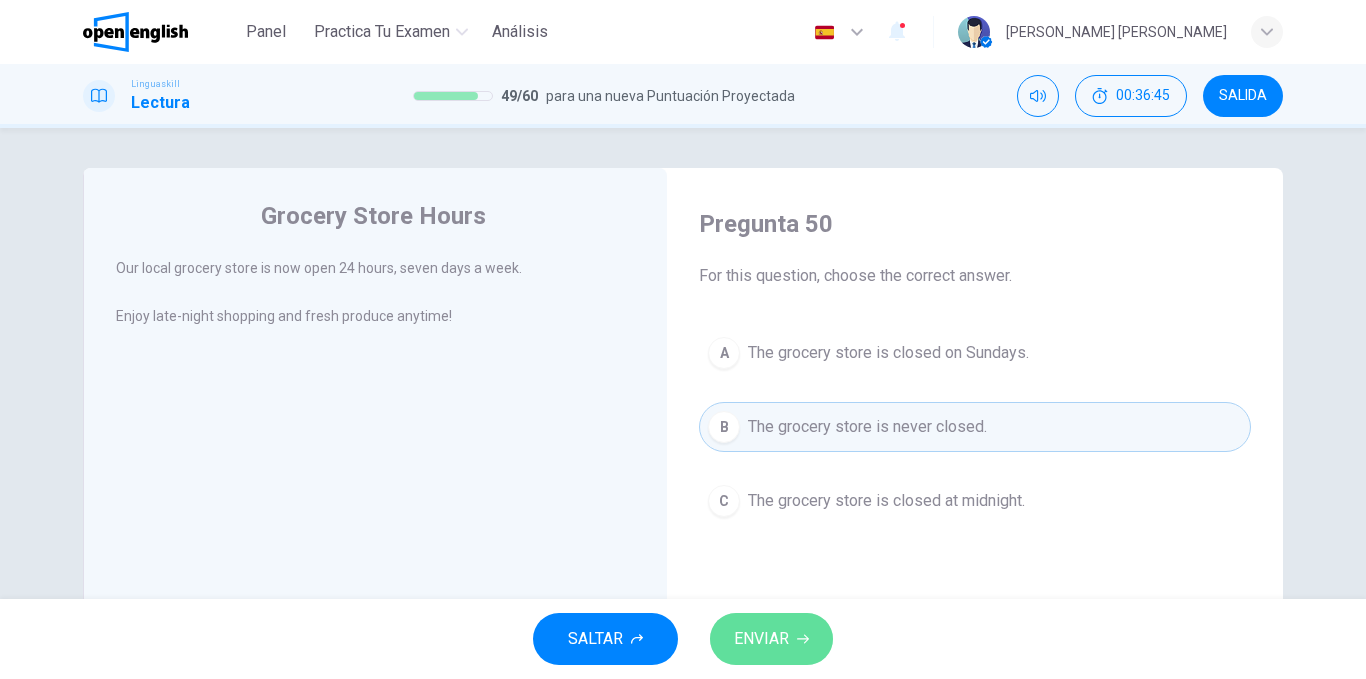 click on "ENVIAR" at bounding box center [761, 639] 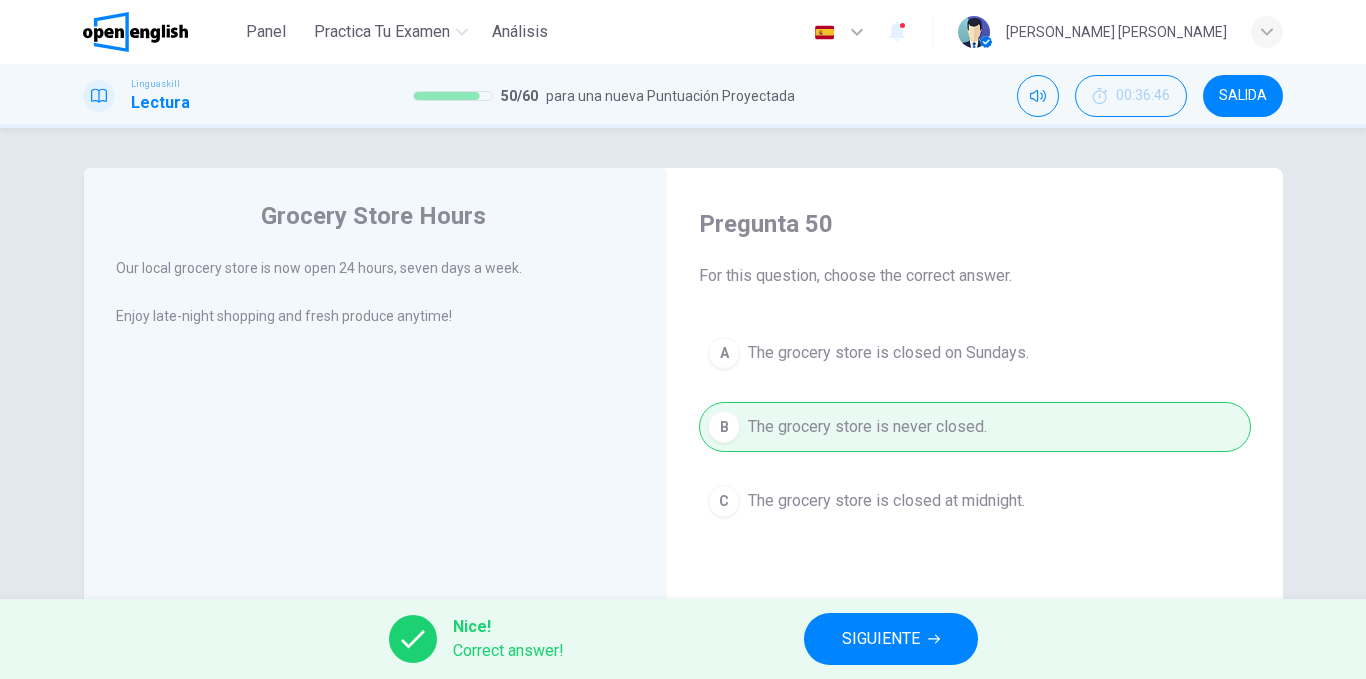 click on "Nice! Correct answer! SIGUIENTE" at bounding box center [683, 639] 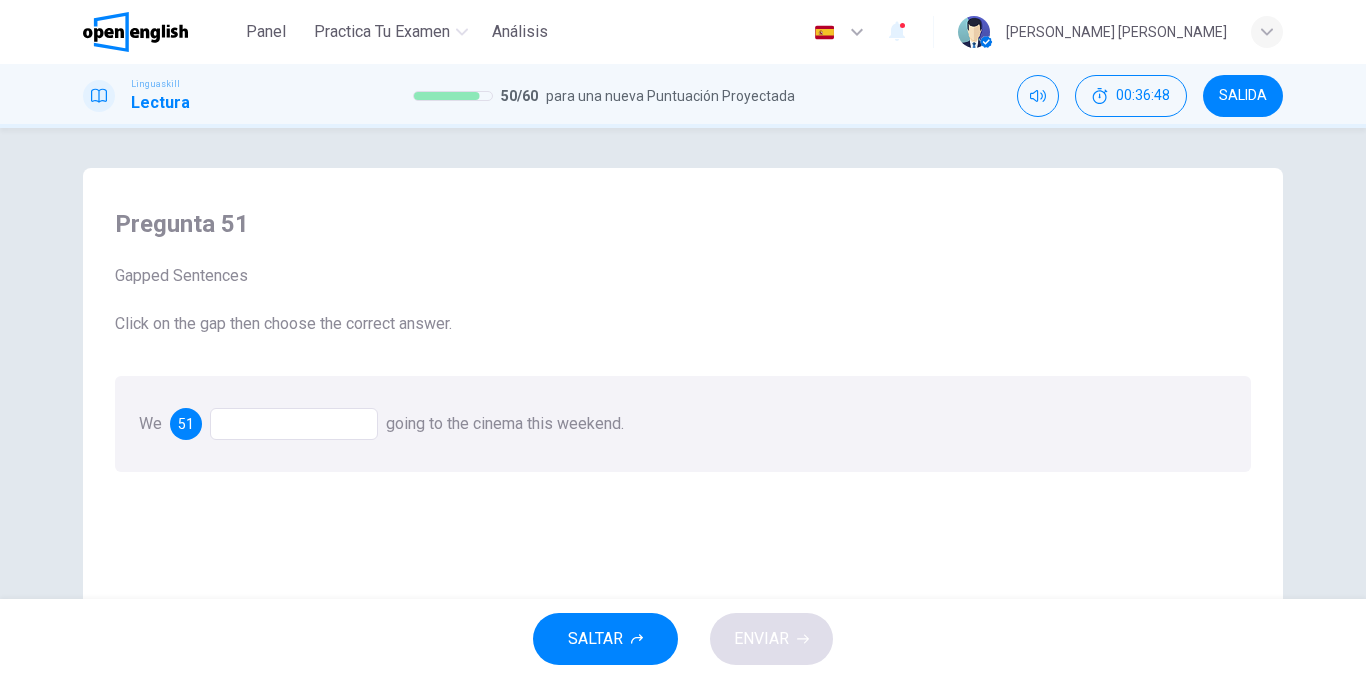 click at bounding box center (294, 424) 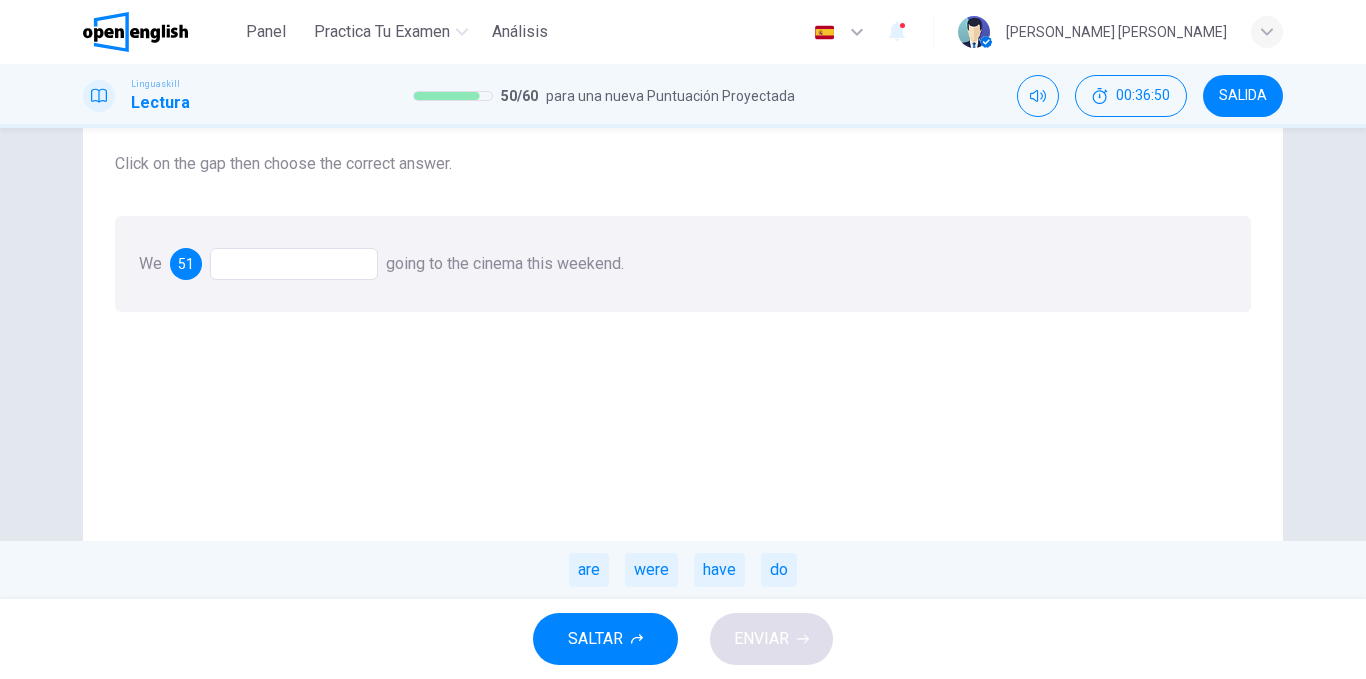 scroll, scrollTop: 170, scrollLeft: 0, axis: vertical 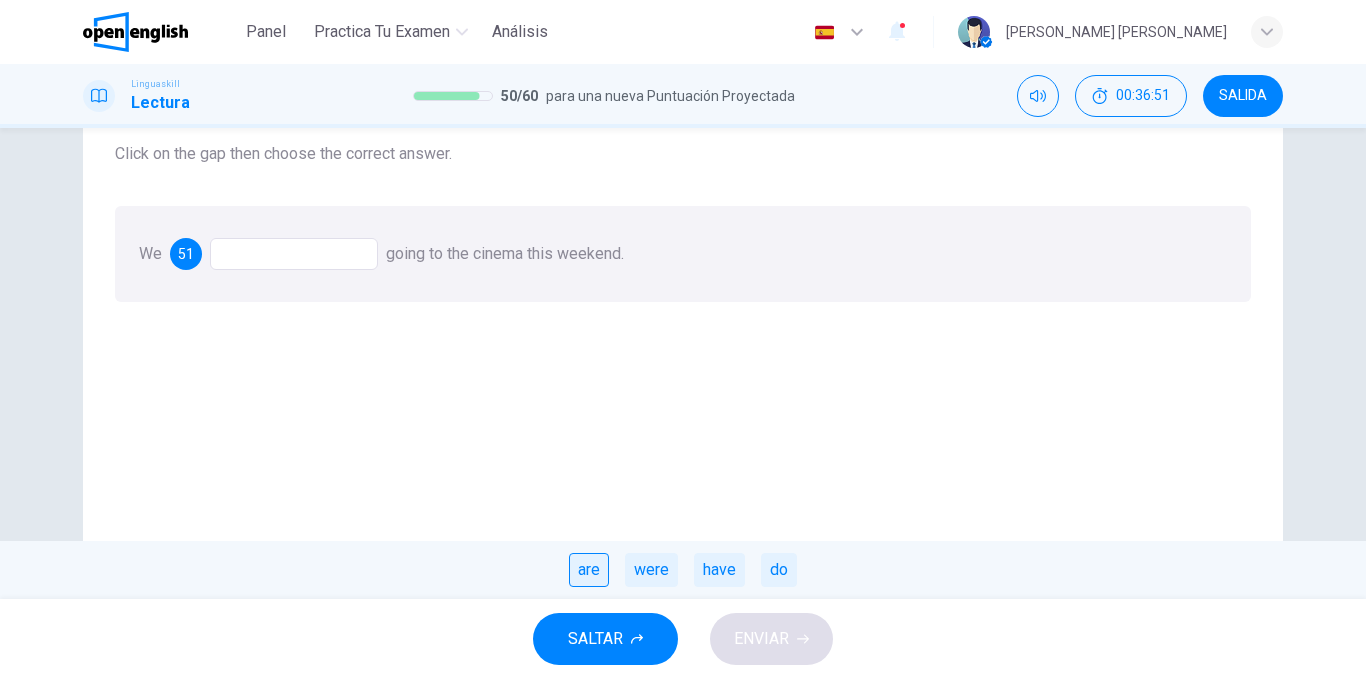 click on "are" at bounding box center [589, 570] 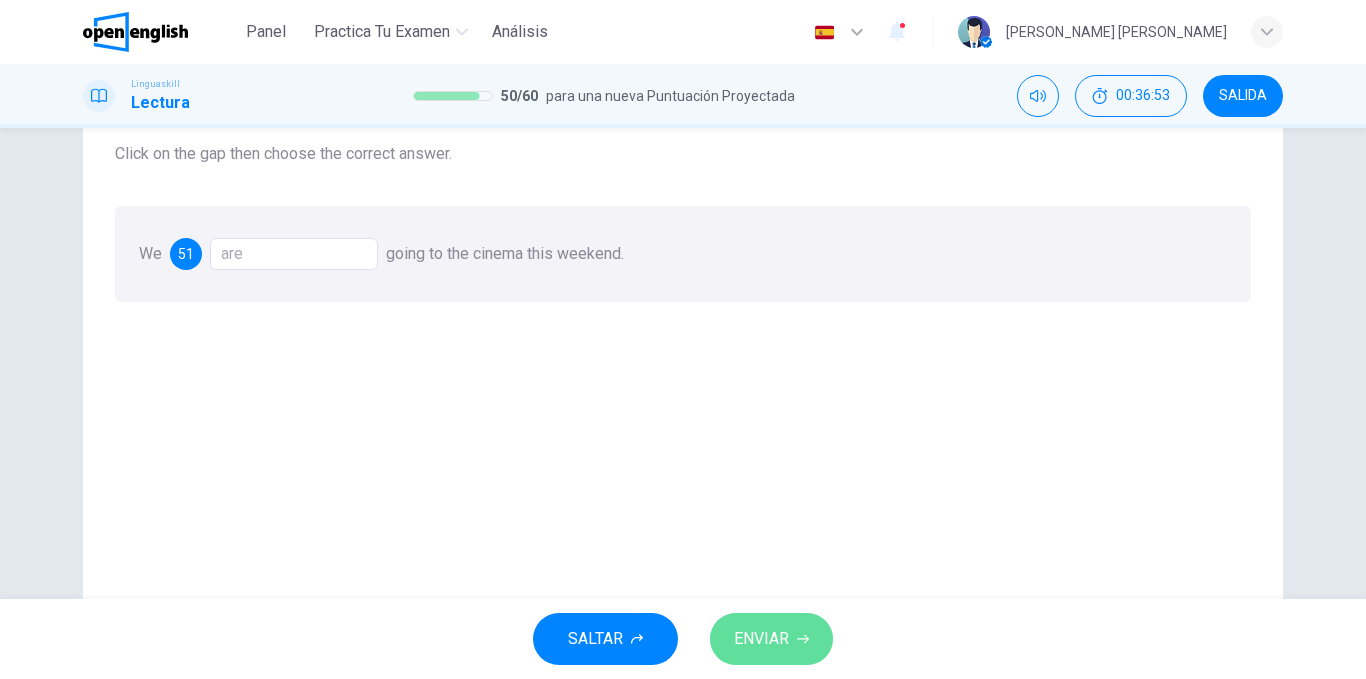 click on "ENVIAR" at bounding box center (761, 639) 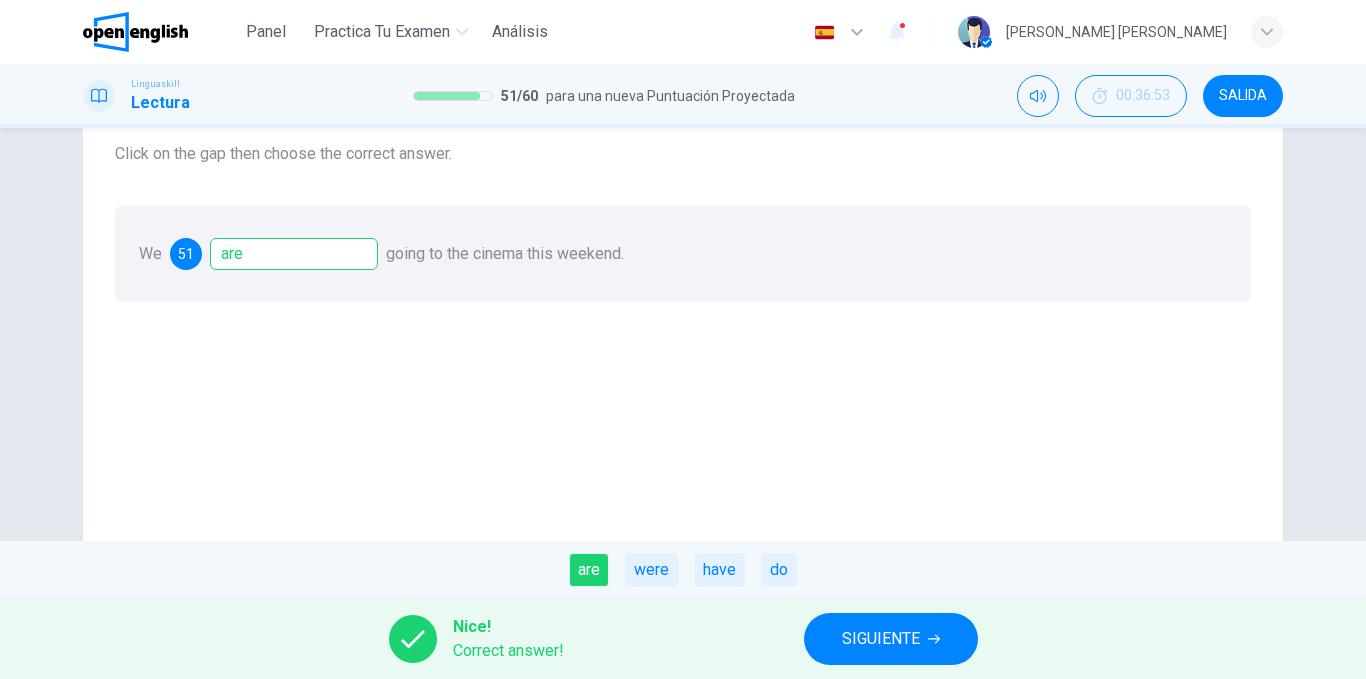 drag, startPoint x: 762, startPoint y: 637, endPoint x: 816, endPoint y: 638, distance: 54.00926 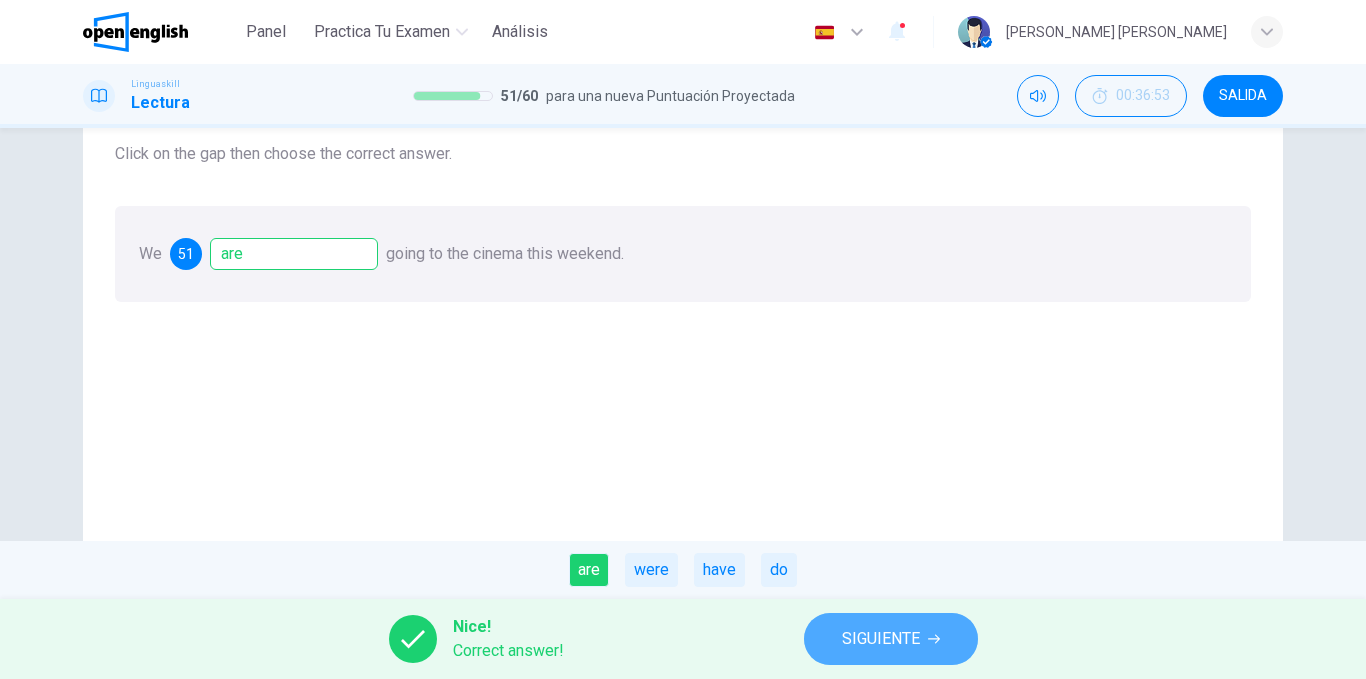 click on "SIGUIENTE" at bounding box center (891, 639) 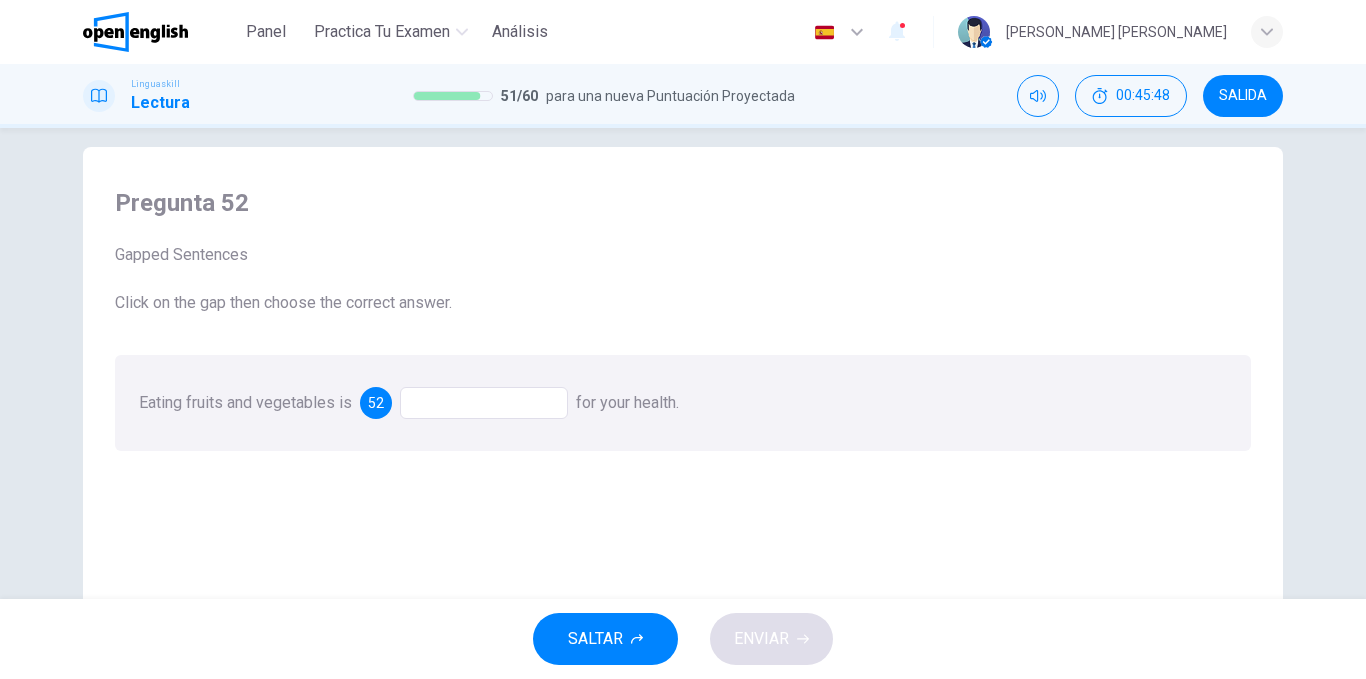 scroll, scrollTop: 19, scrollLeft: 0, axis: vertical 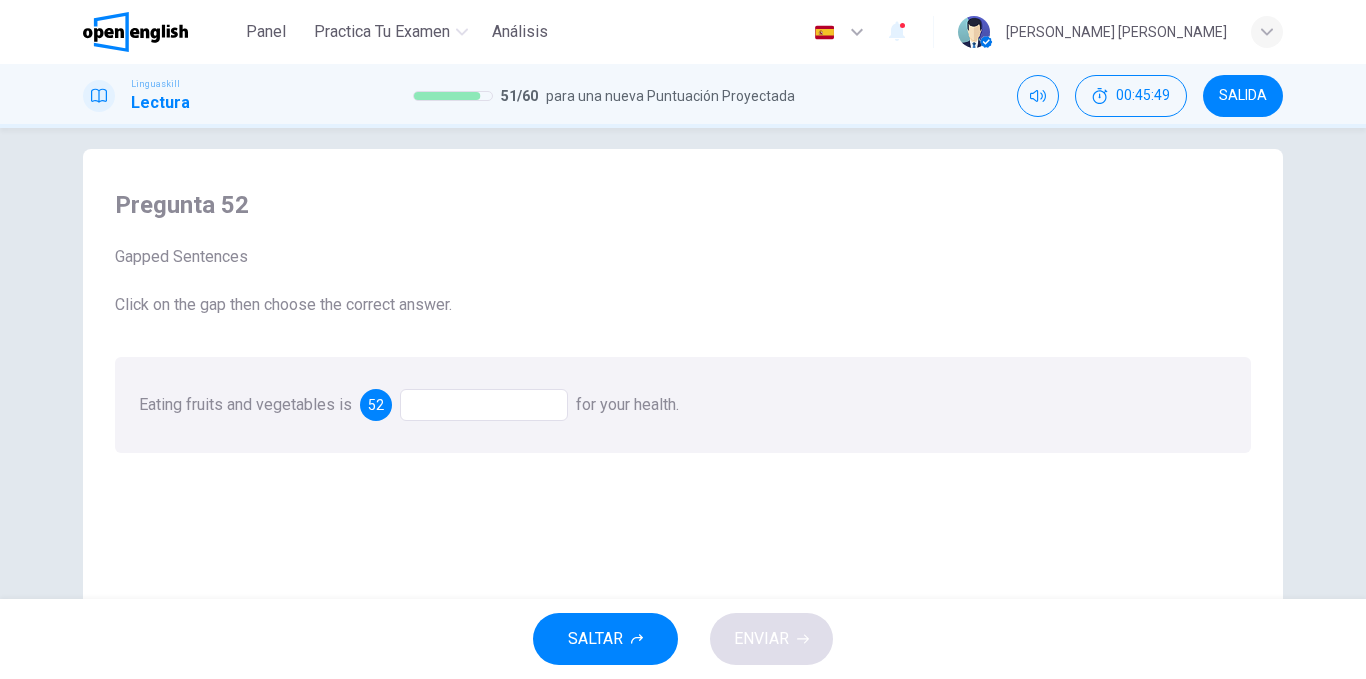 click on "Eating fruits and vegetables is  52  for your health." at bounding box center [683, 405] 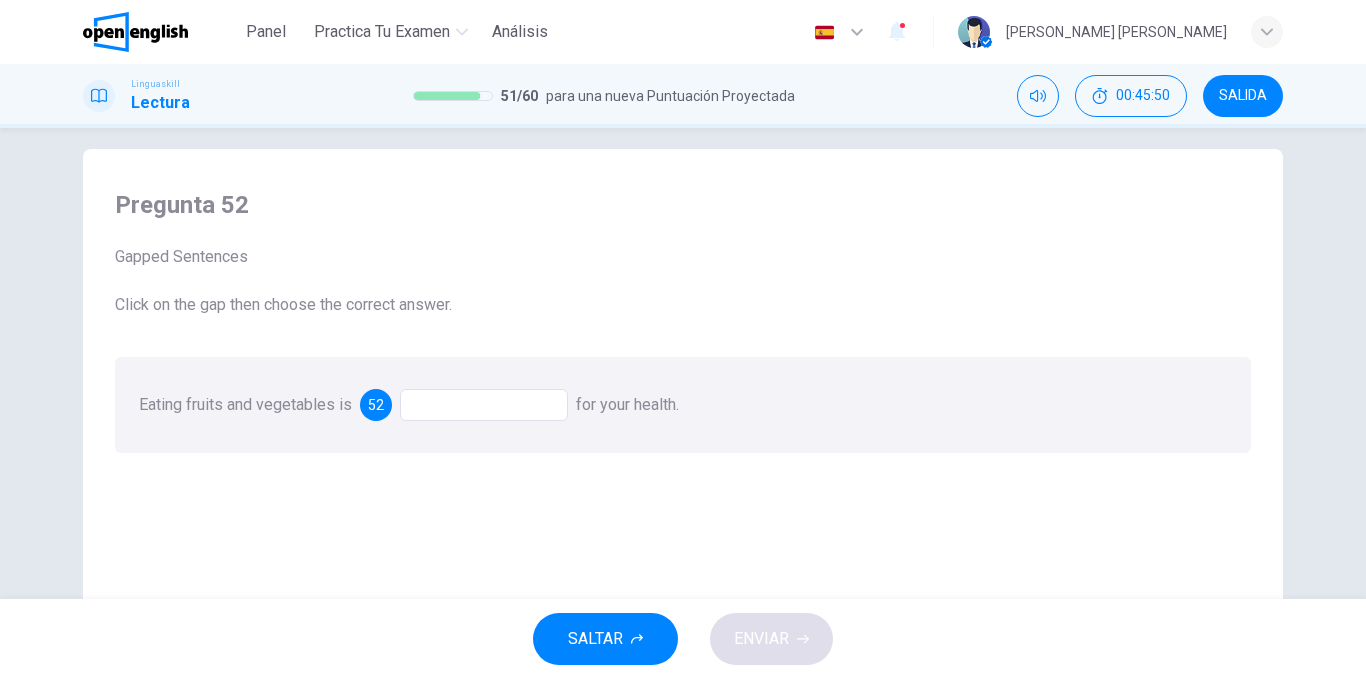 click at bounding box center [484, 405] 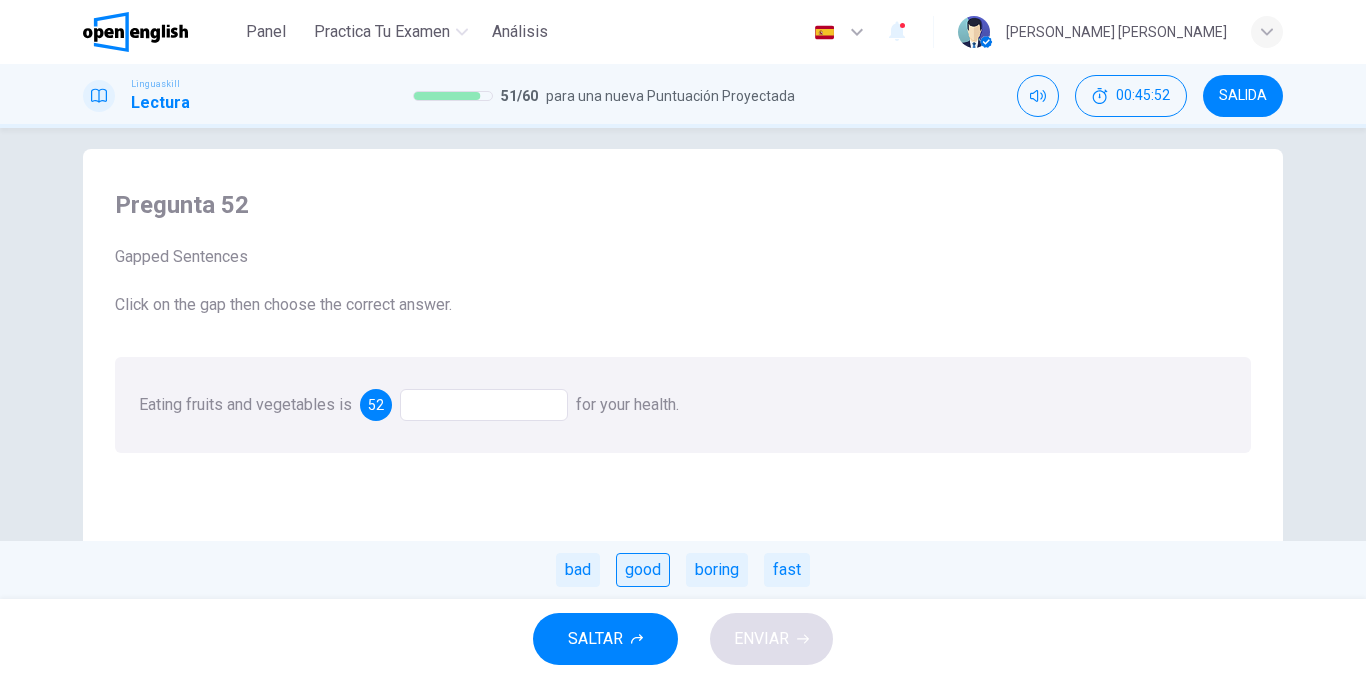 click on "good" at bounding box center [643, 570] 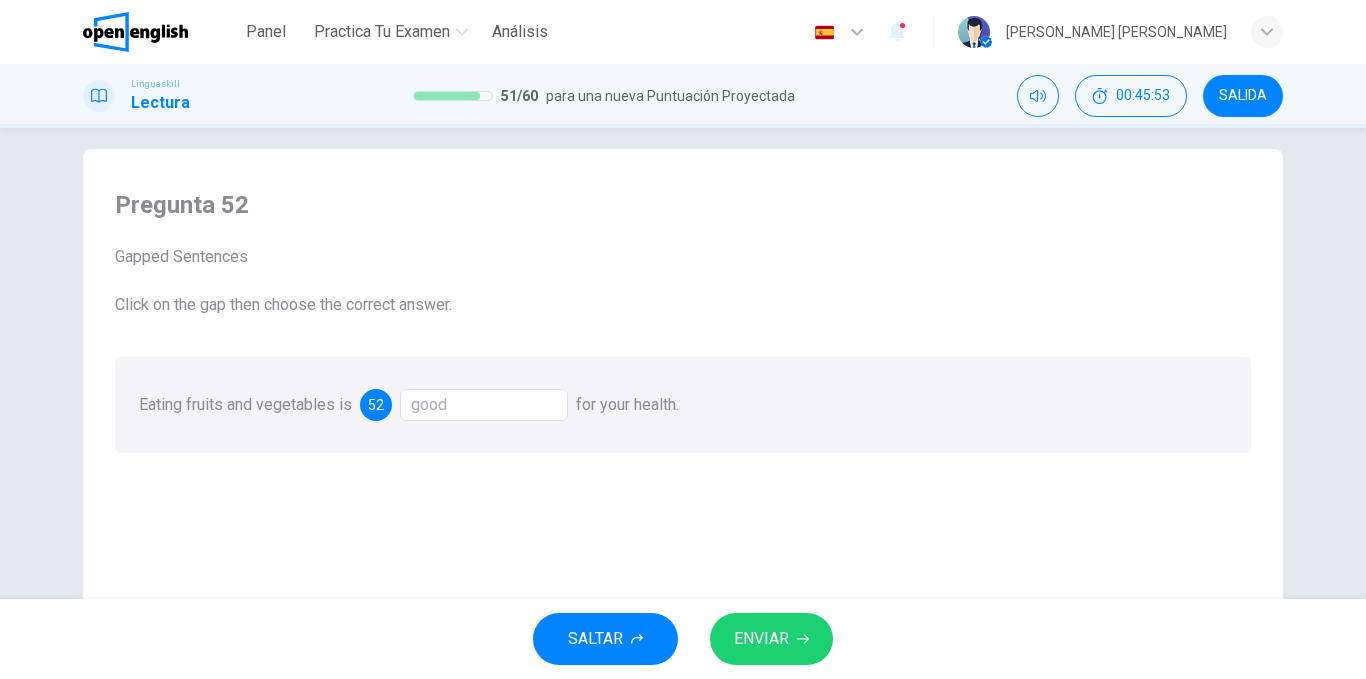click on "ENVIAR" at bounding box center (761, 639) 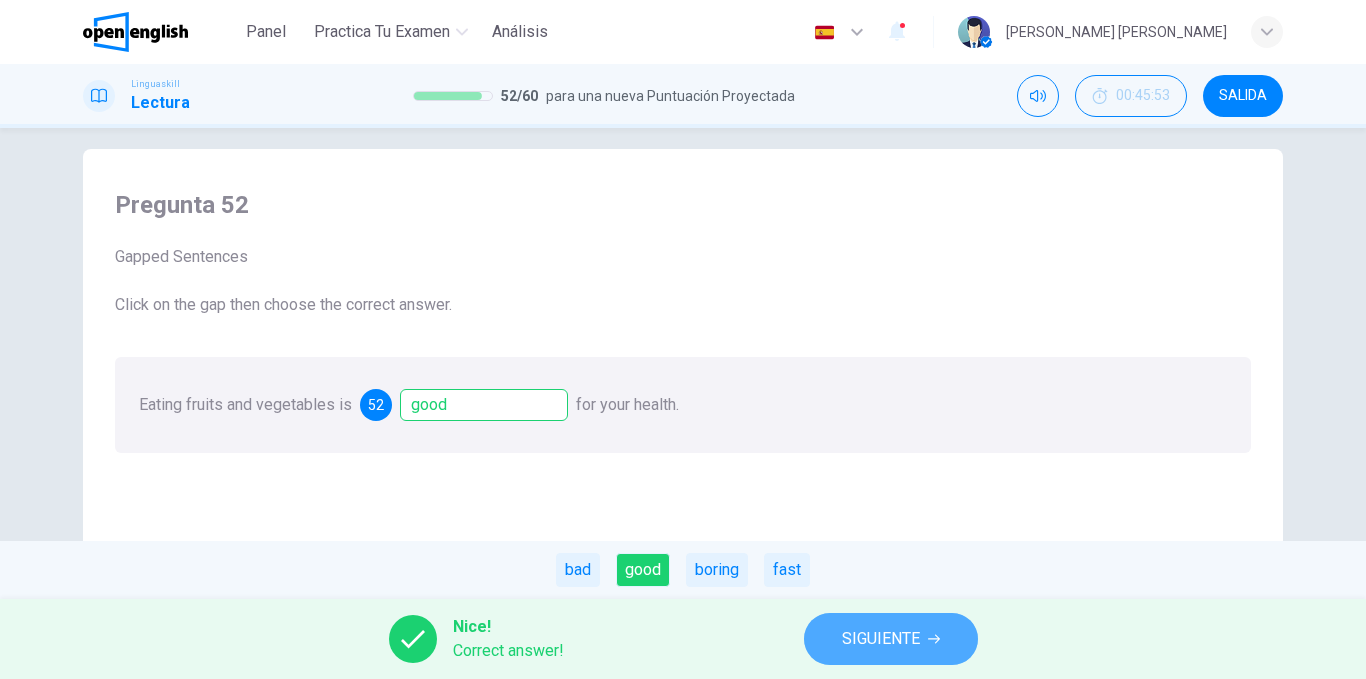 click on "SIGUIENTE" at bounding box center (891, 639) 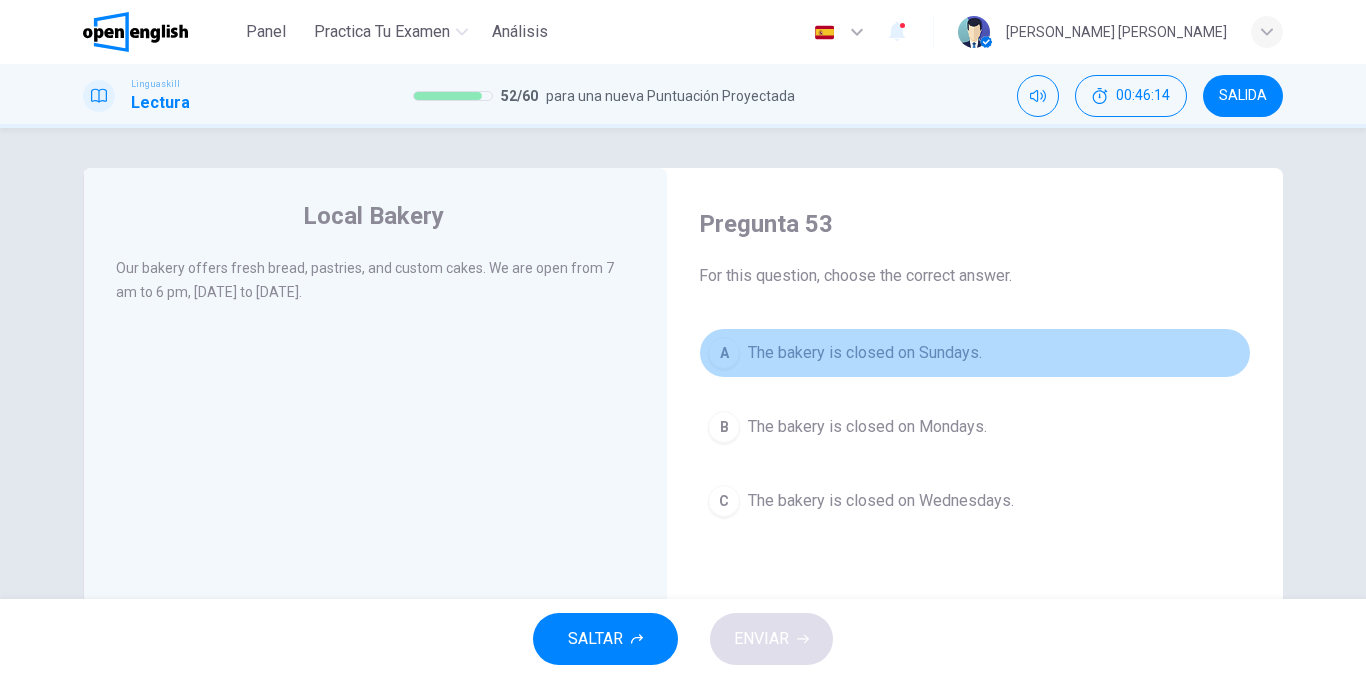 click on "The bakery is closed on Sundays." at bounding box center [865, 353] 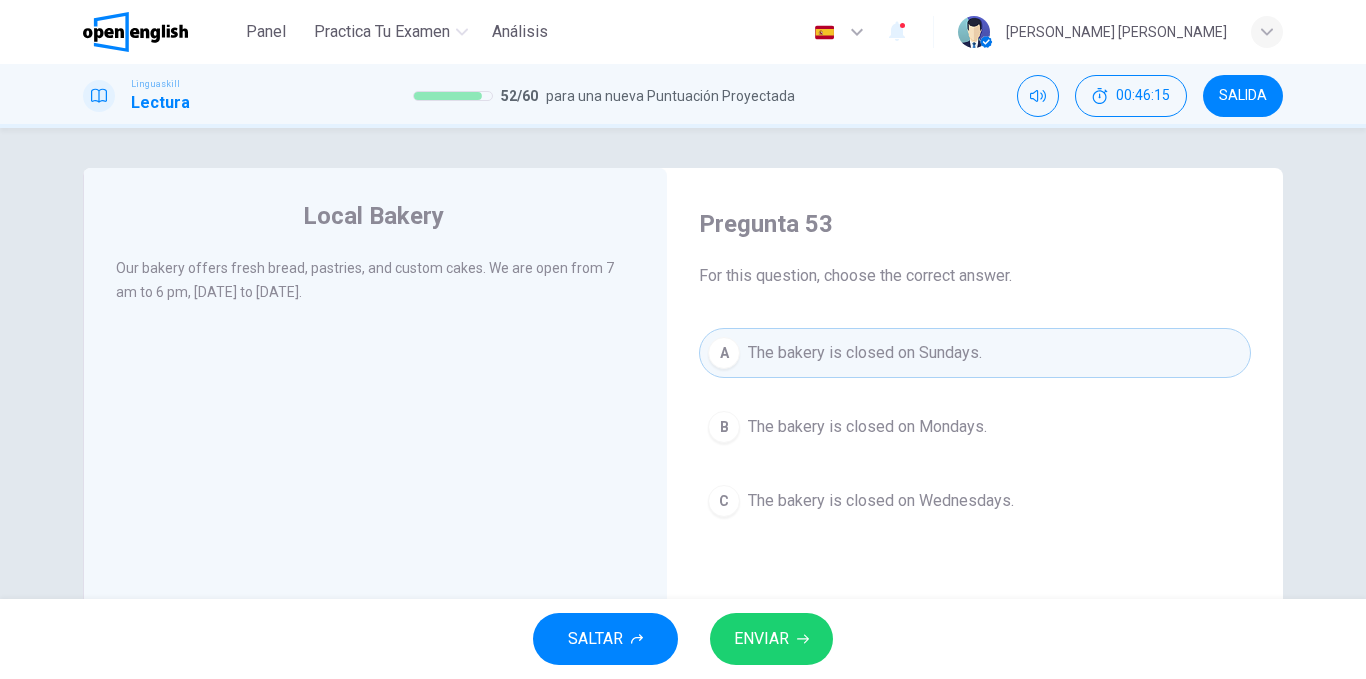 drag, startPoint x: 794, startPoint y: 610, endPoint x: 790, endPoint y: 621, distance: 11.7046995 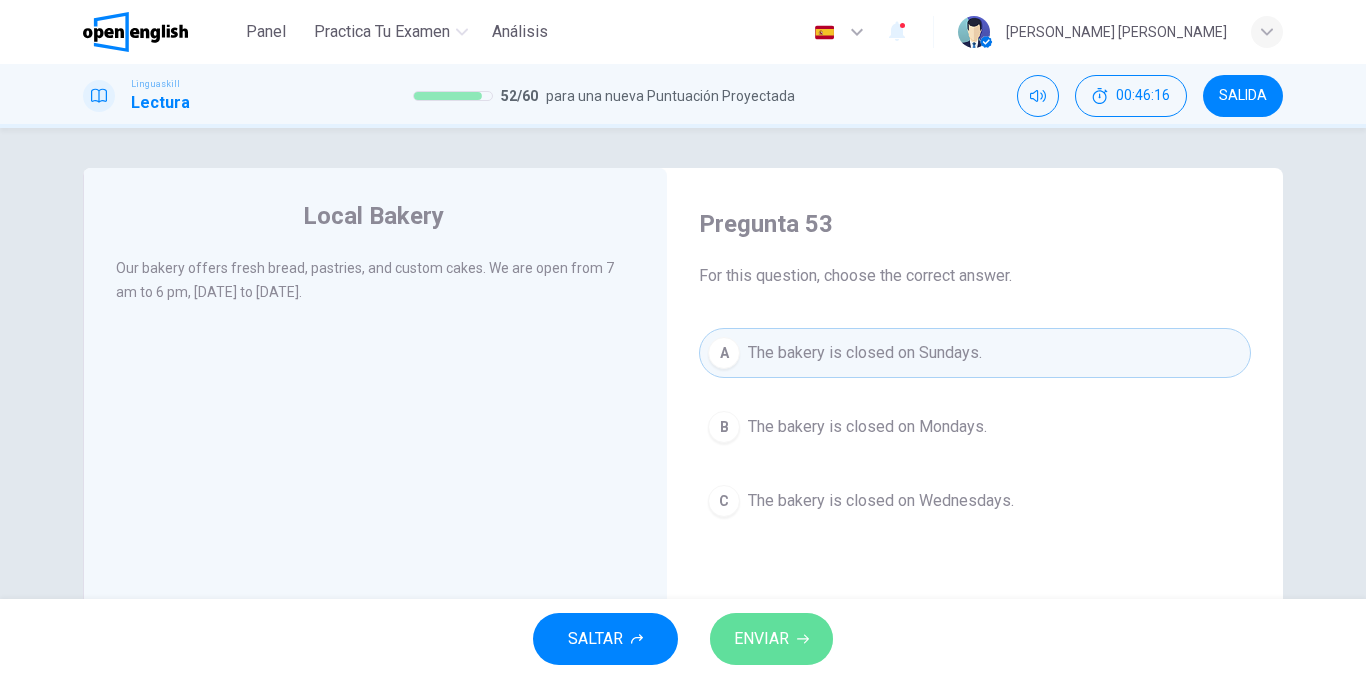 click on "ENVIAR" at bounding box center [771, 639] 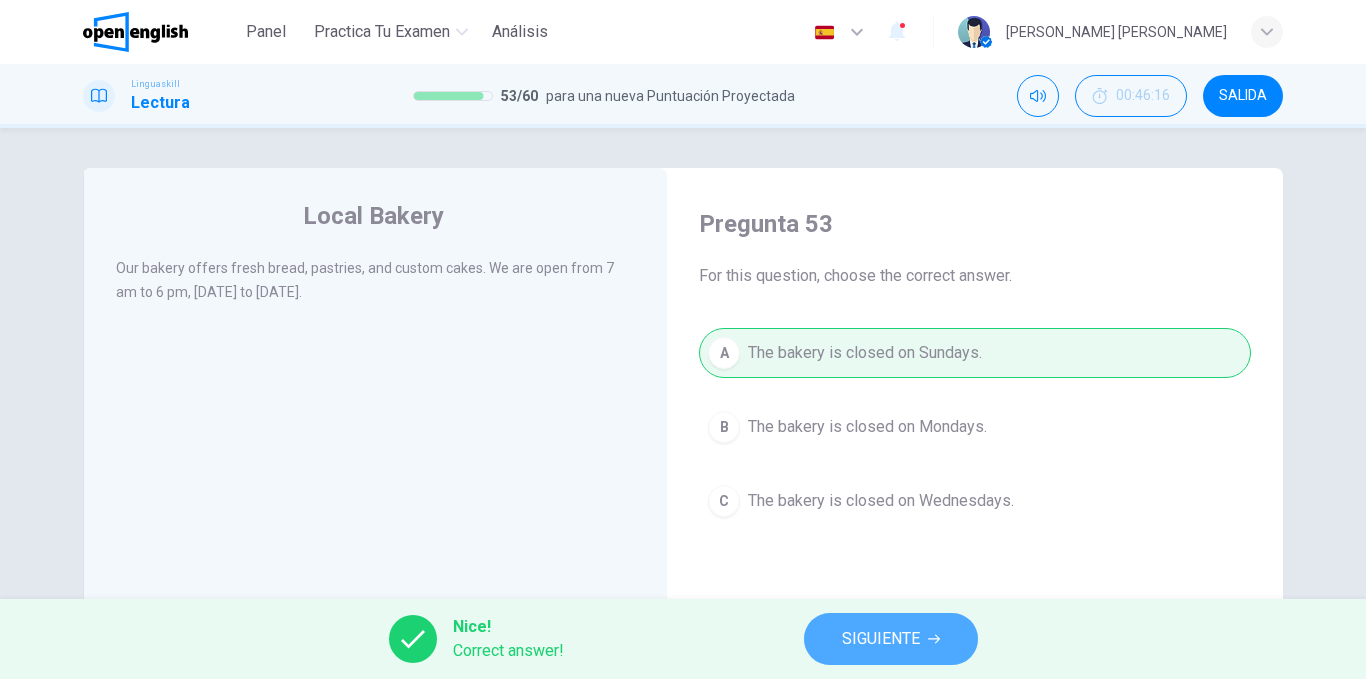click on "SIGUIENTE" at bounding box center [881, 639] 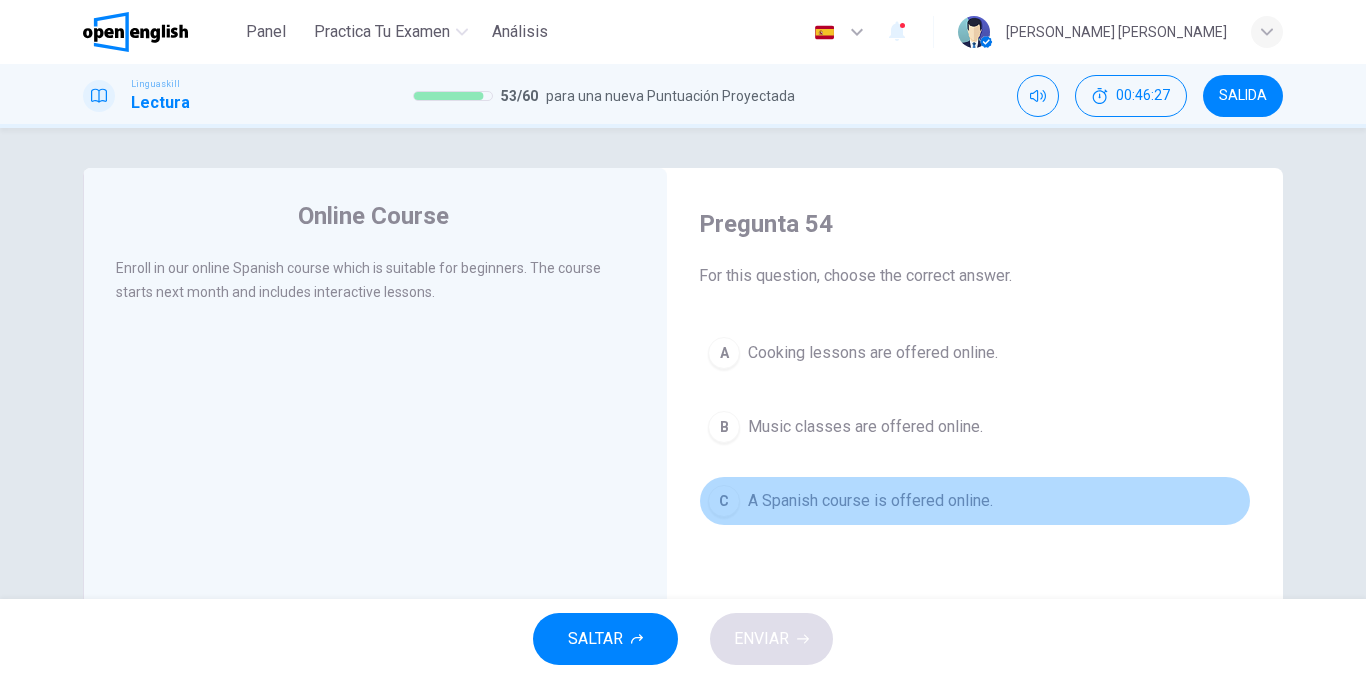 click on "A Spanish course is offered online." at bounding box center (870, 501) 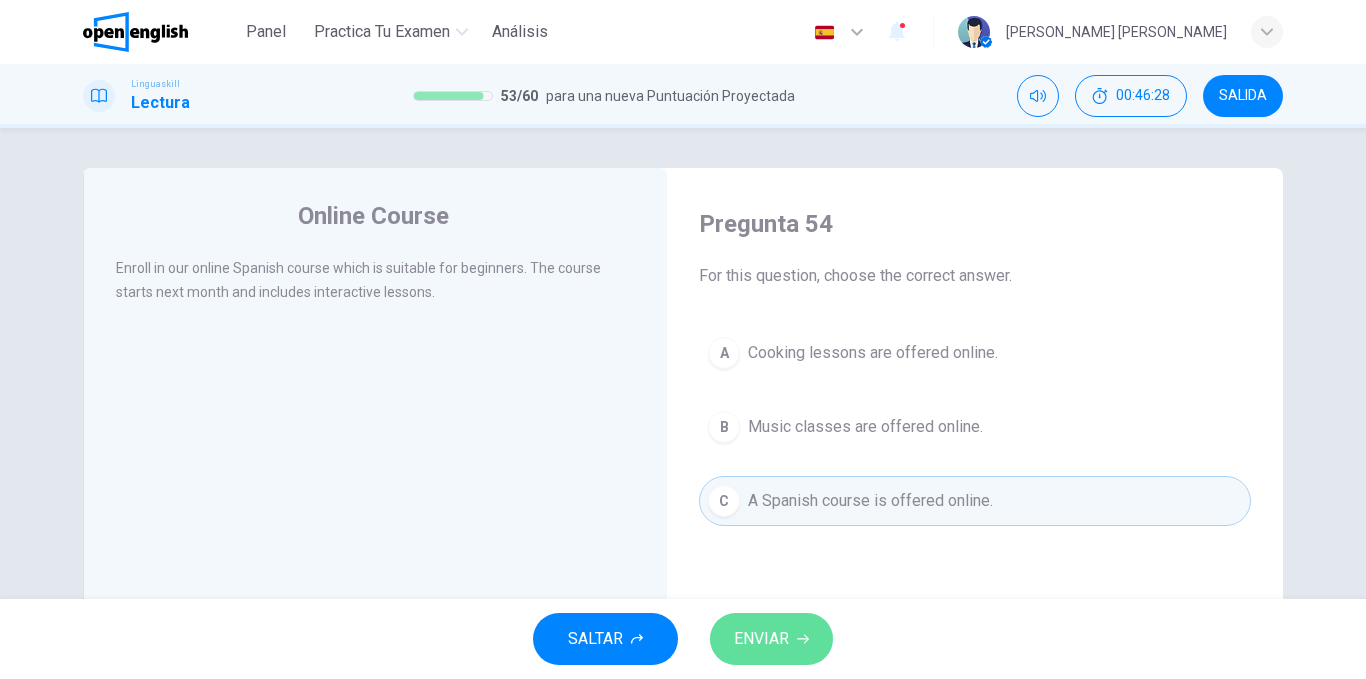 click on "ENVIAR" at bounding box center [761, 639] 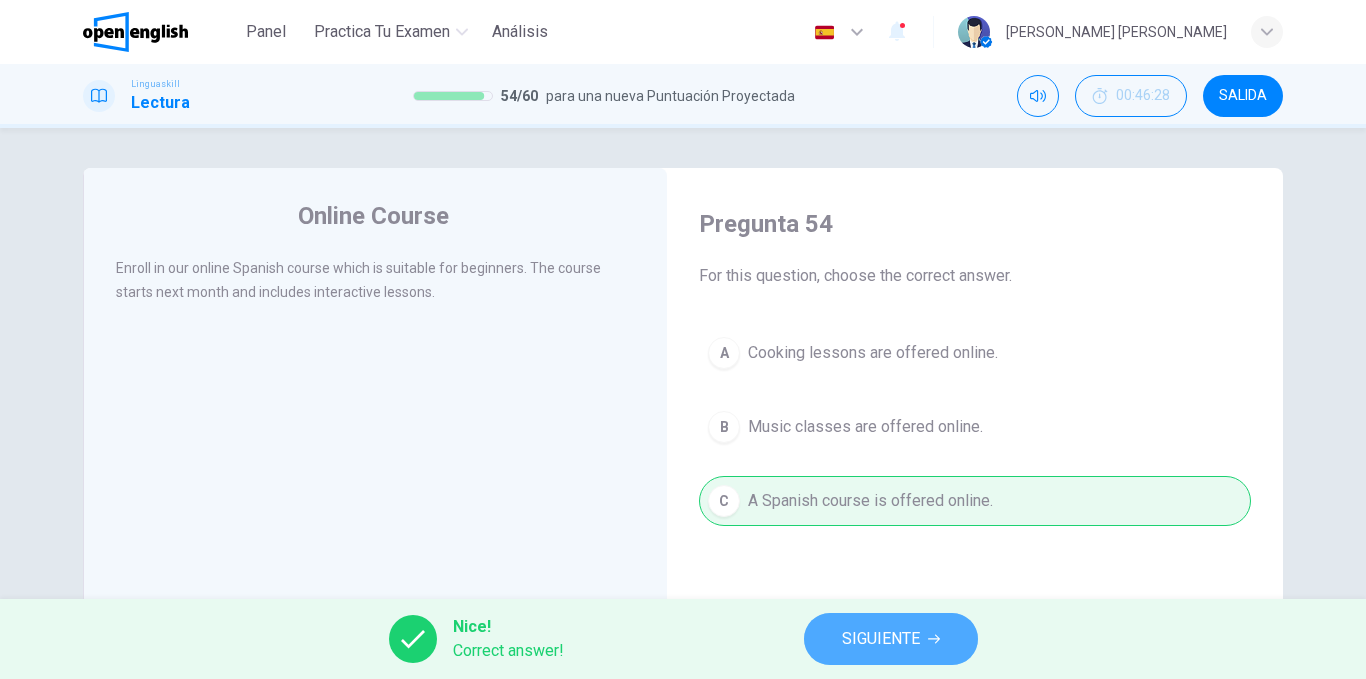 click on "SIGUIENTE" at bounding box center [891, 639] 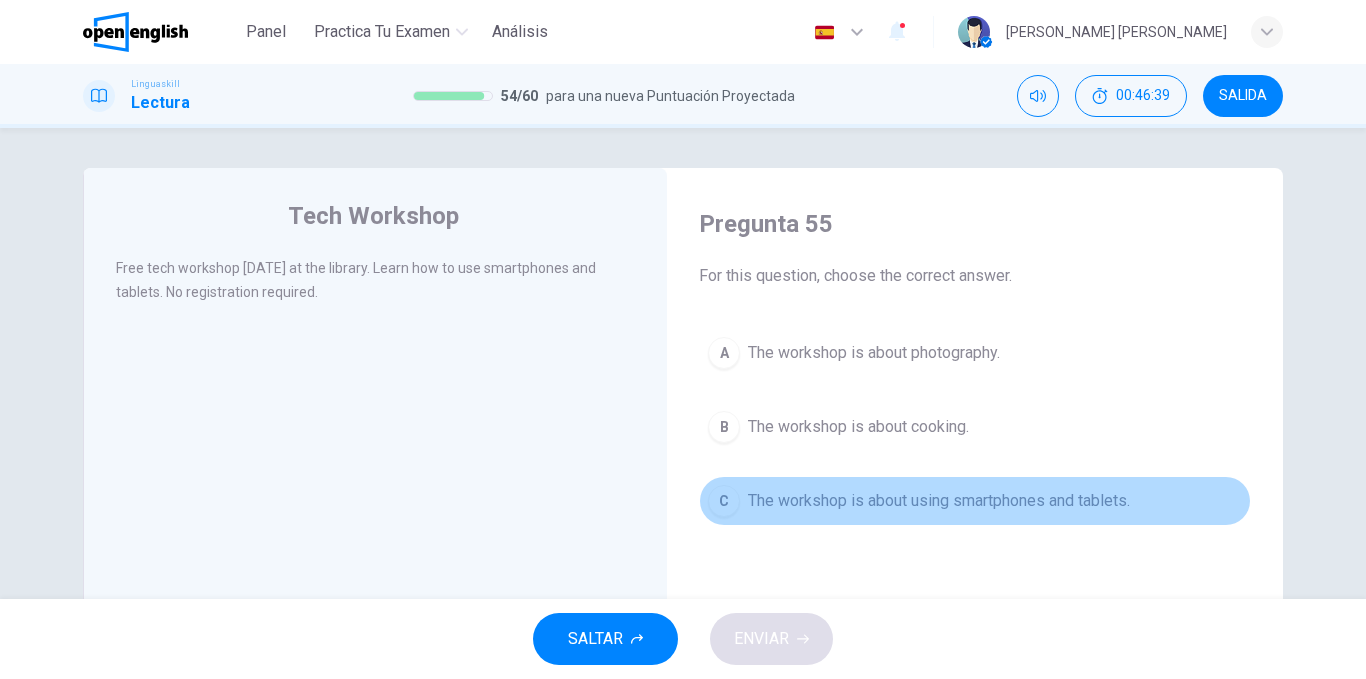 click on "The workshop is about using smartphones and tablets." at bounding box center [939, 501] 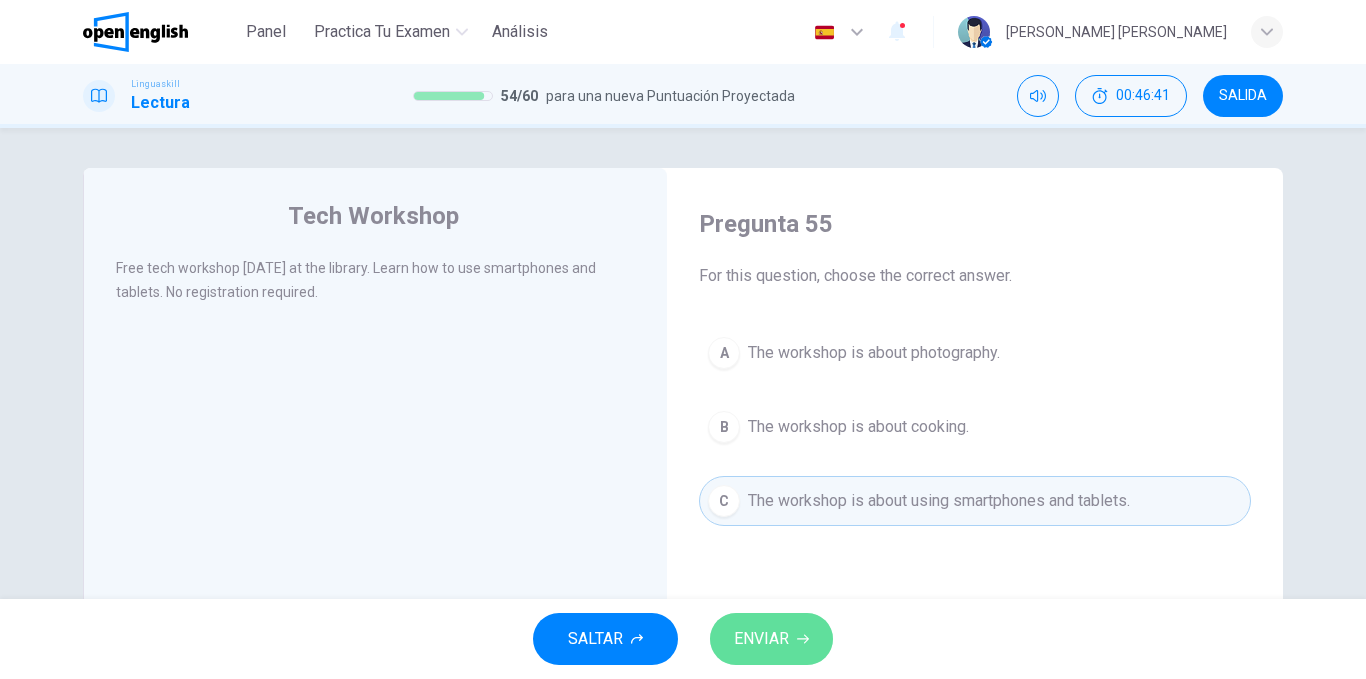 click on "ENVIAR" at bounding box center [761, 639] 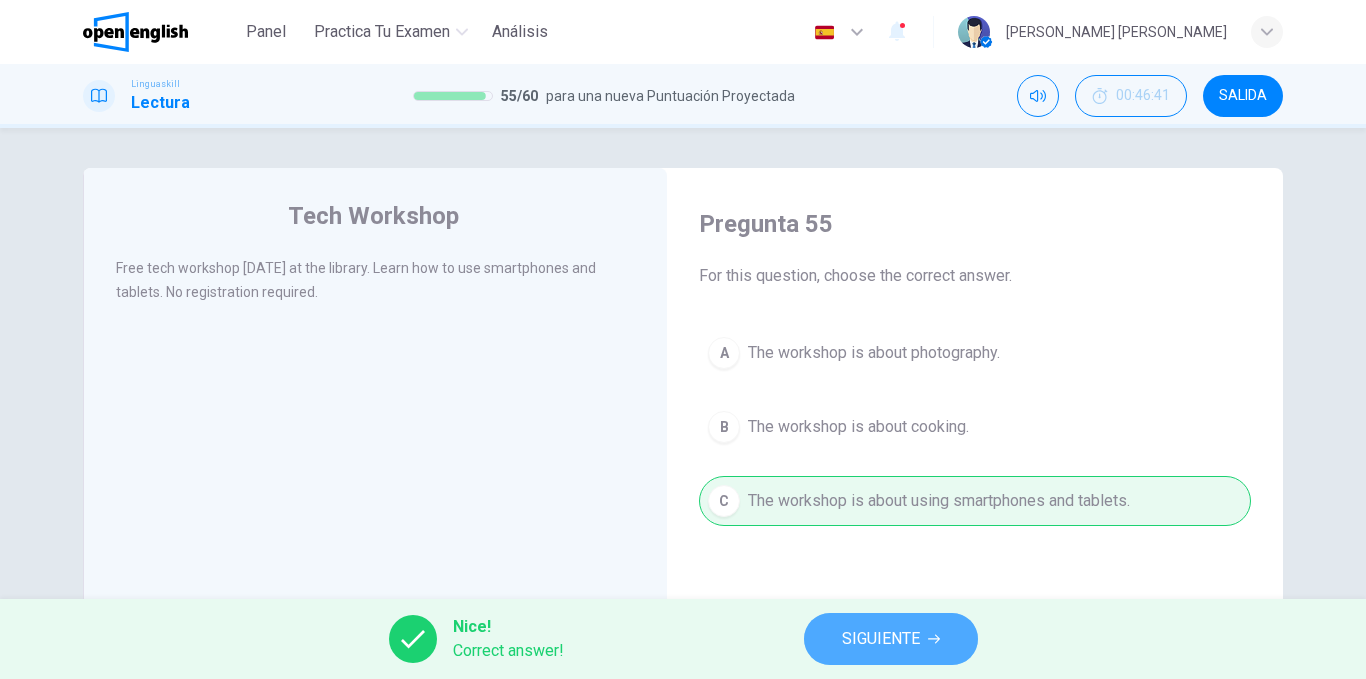 click on "SIGUIENTE" at bounding box center [891, 639] 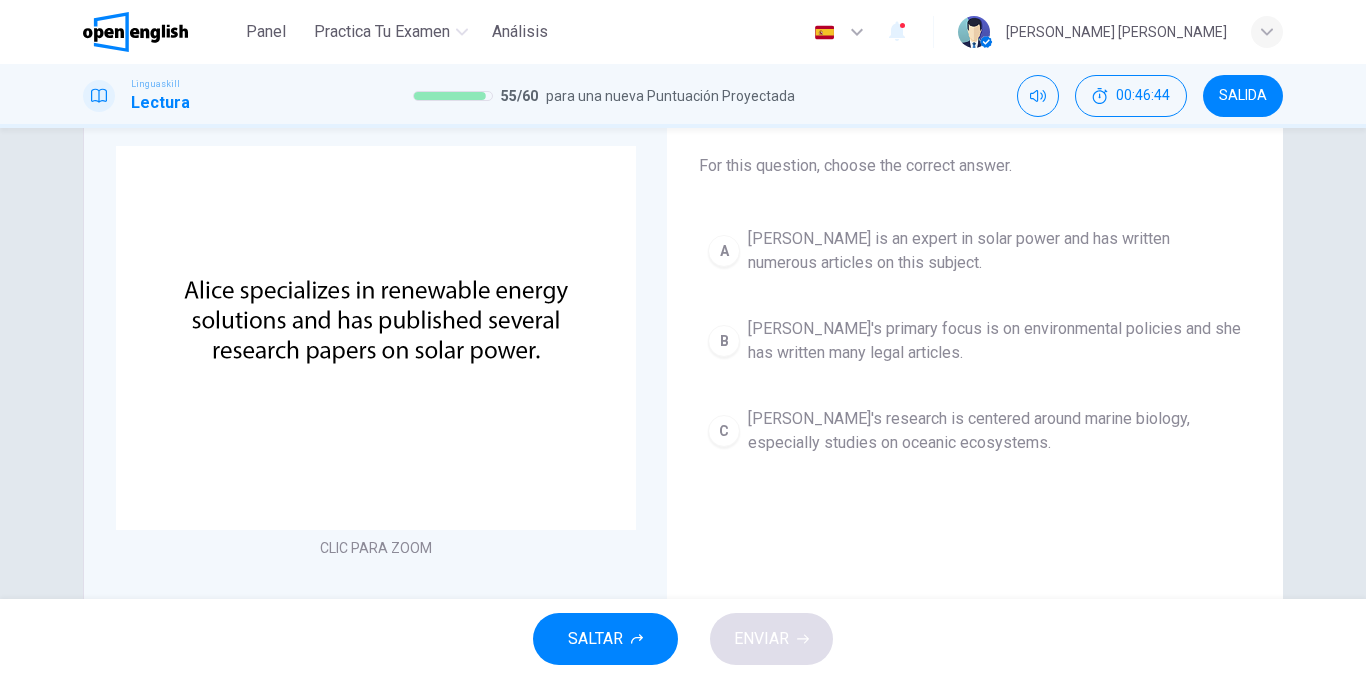 scroll, scrollTop: 111, scrollLeft: 0, axis: vertical 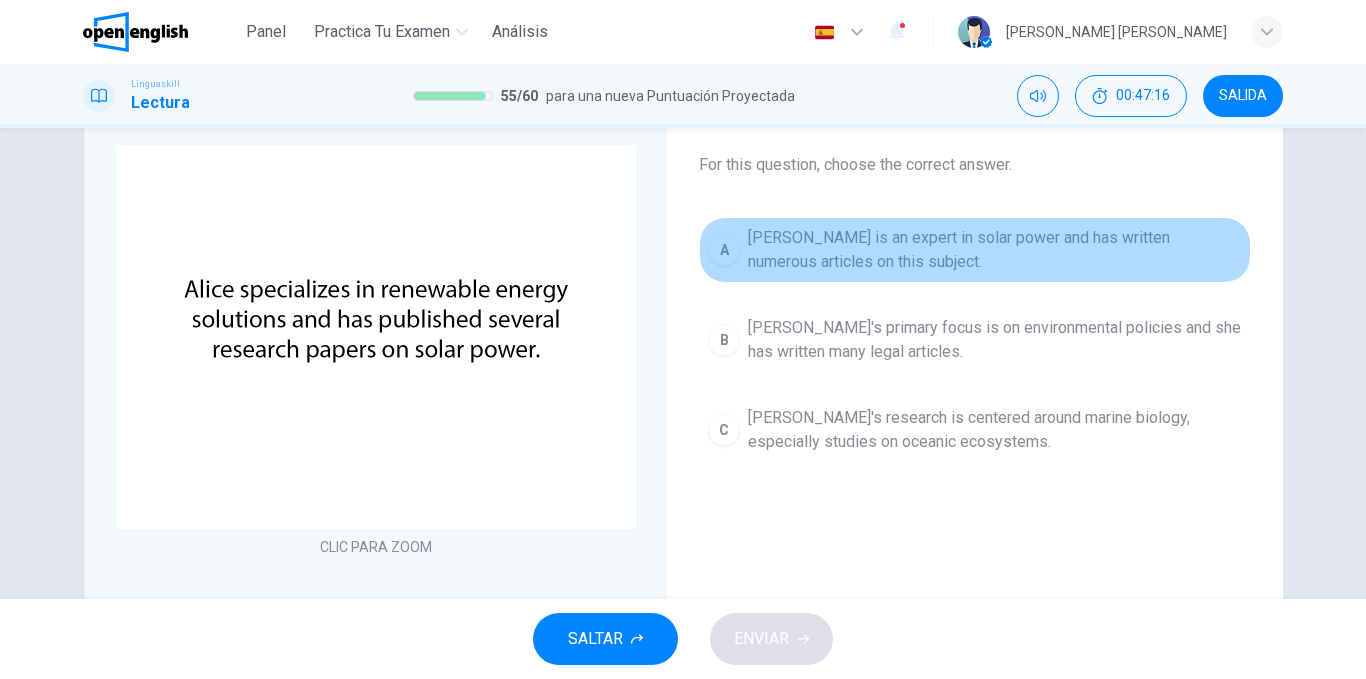 click on "Alice is an expert in solar power and has written numerous articles on this subject." at bounding box center [995, 250] 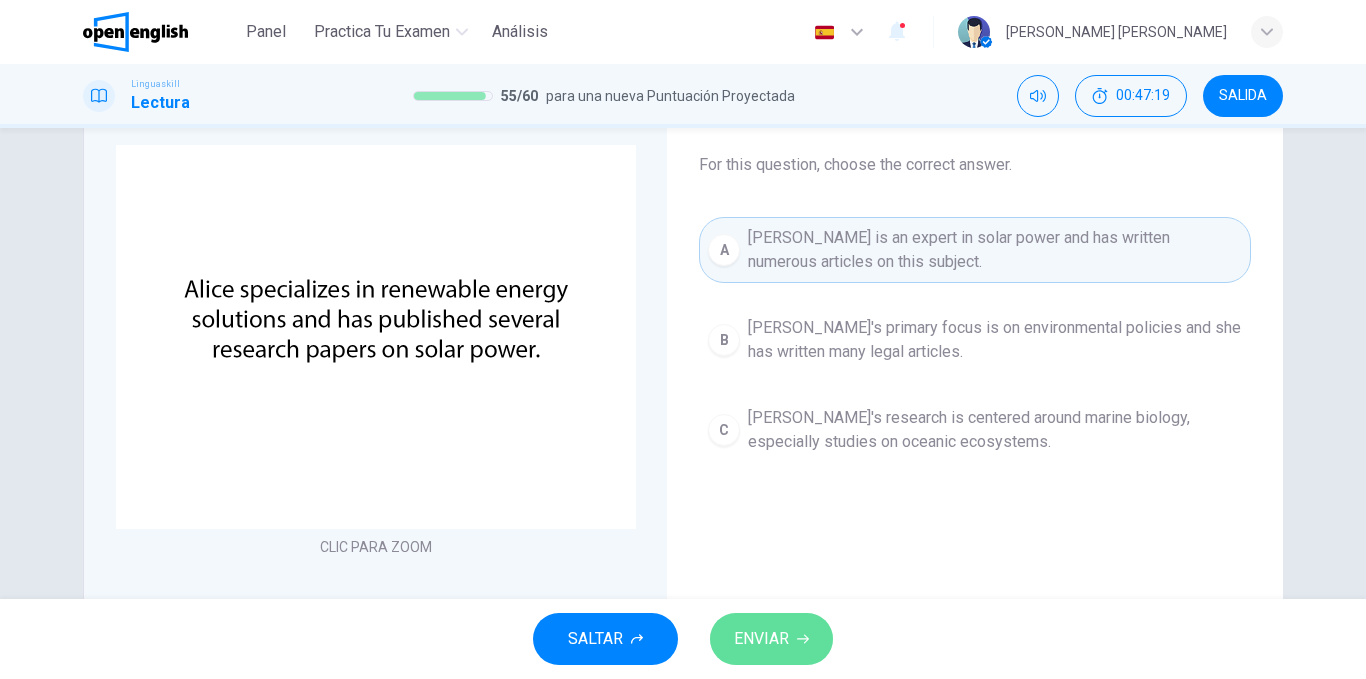 click on "ENVIAR" at bounding box center [761, 639] 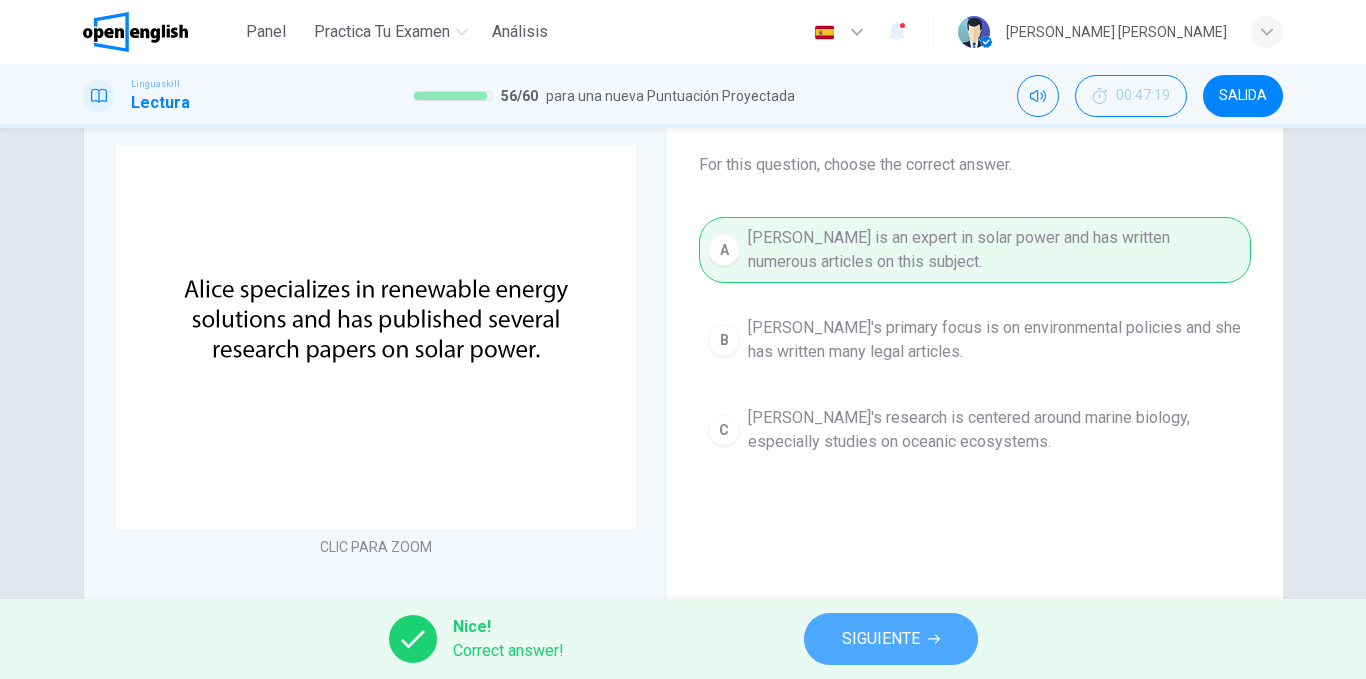 click on "SIGUIENTE" at bounding box center (891, 639) 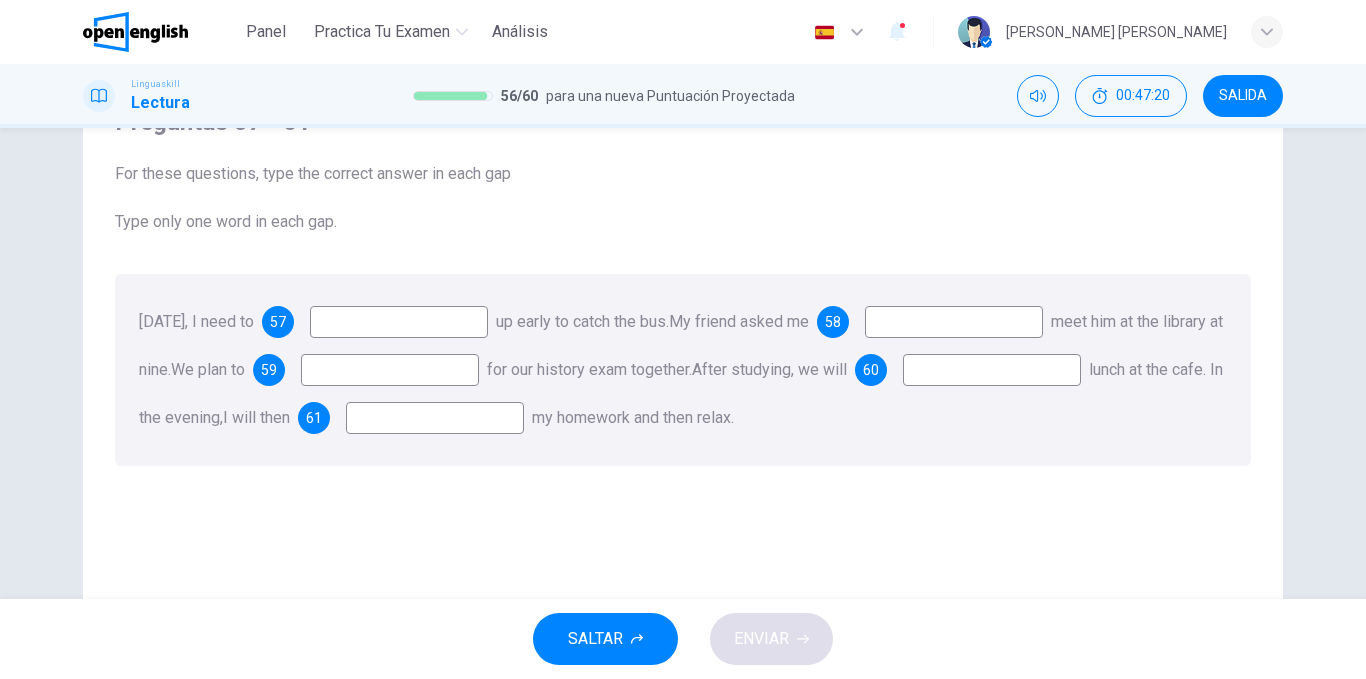 scroll, scrollTop: 103, scrollLeft: 0, axis: vertical 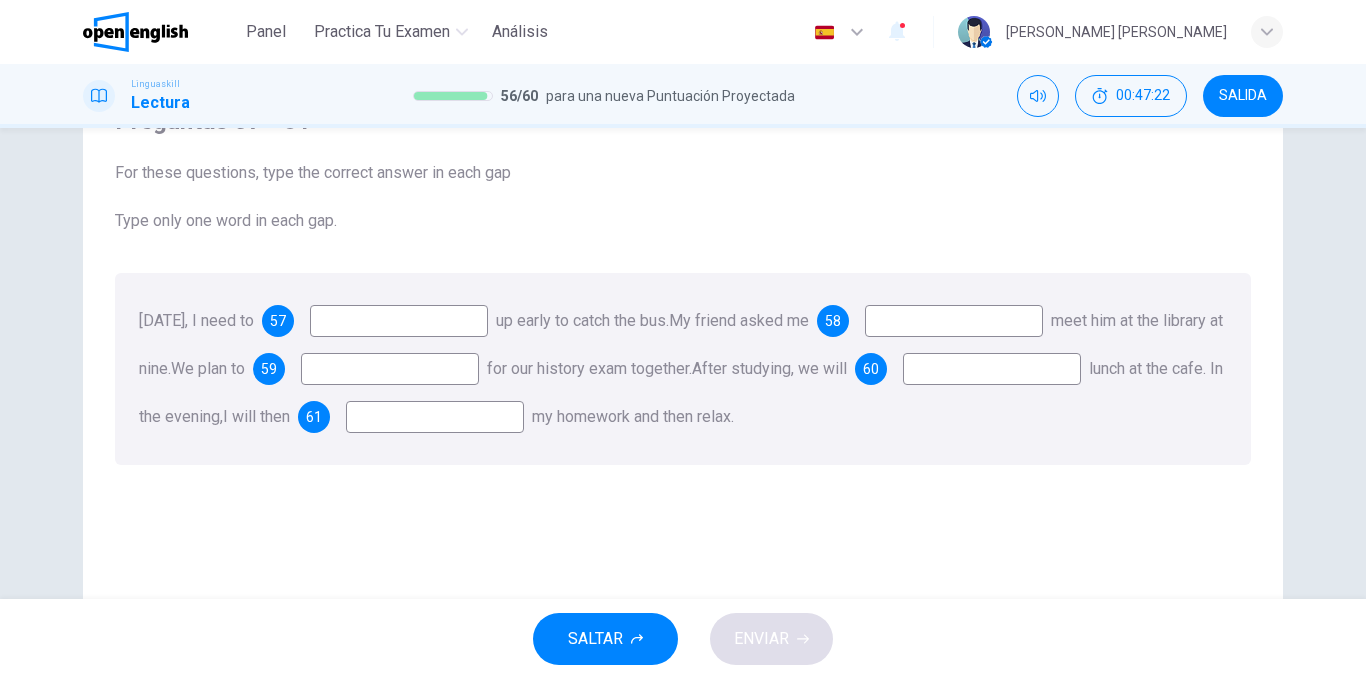 click at bounding box center [399, 321] 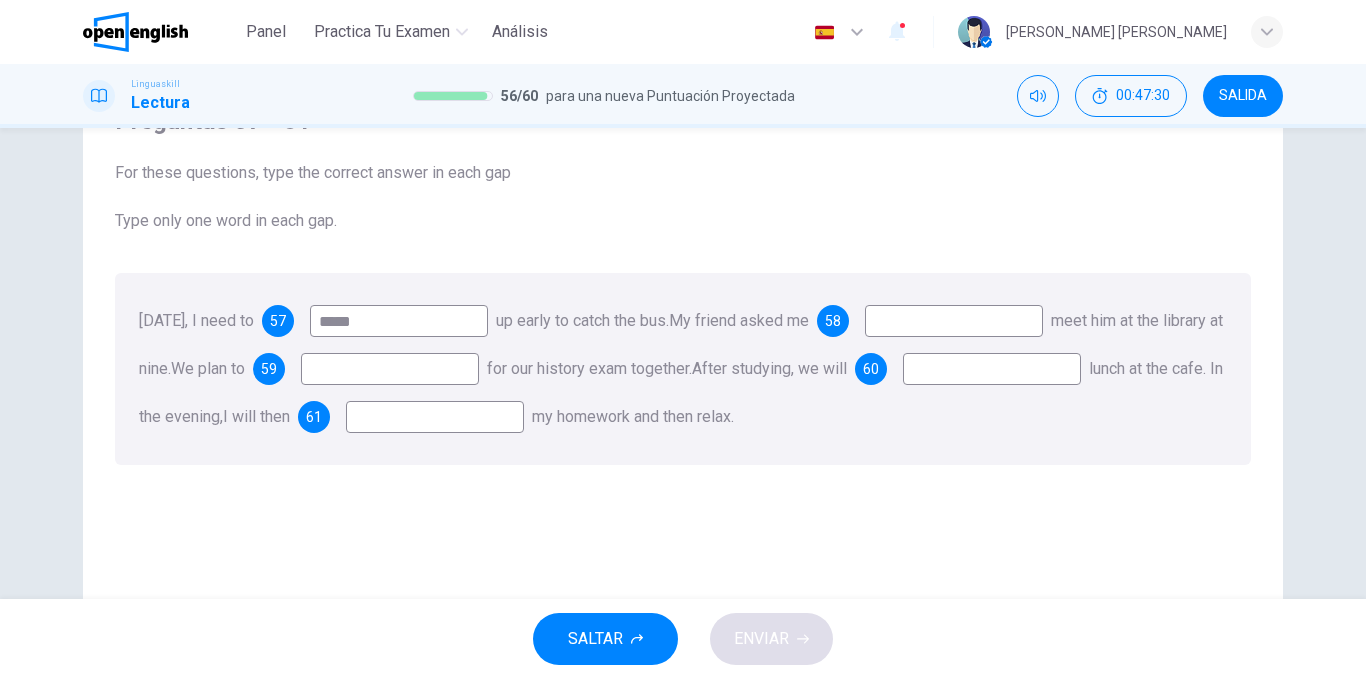 type on "****" 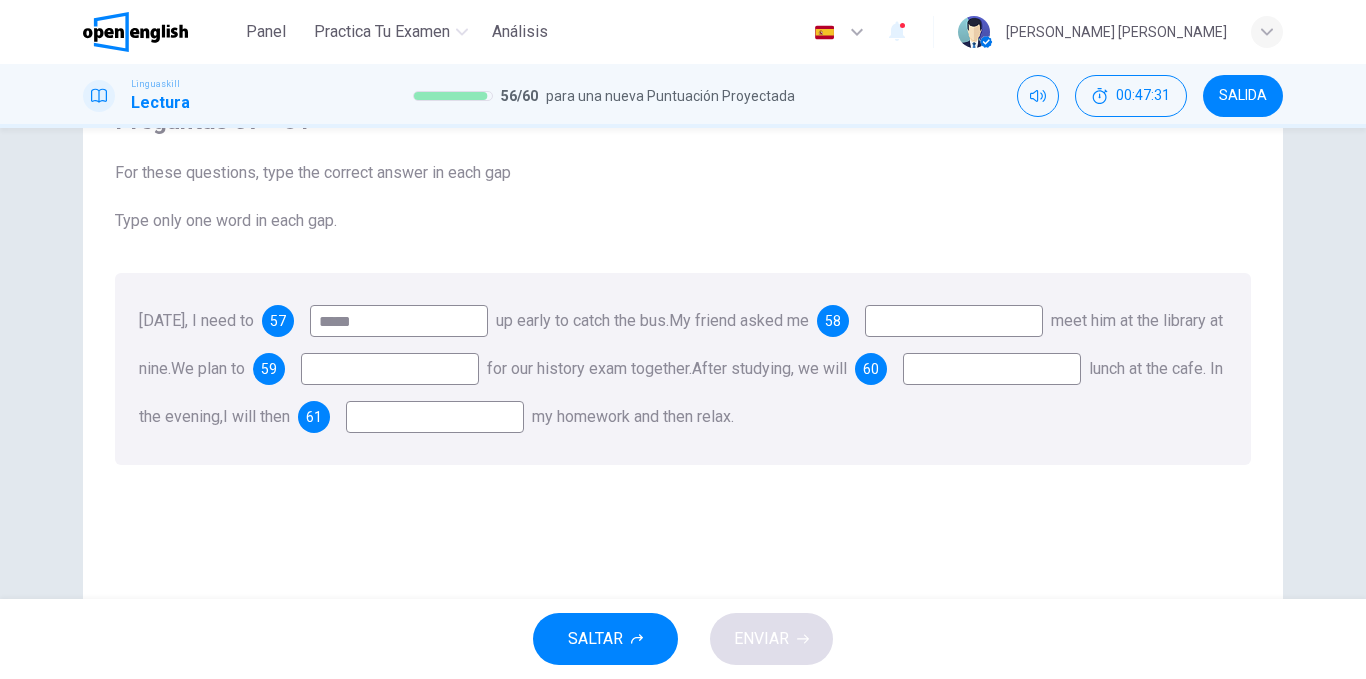 click at bounding box center (954, 321) 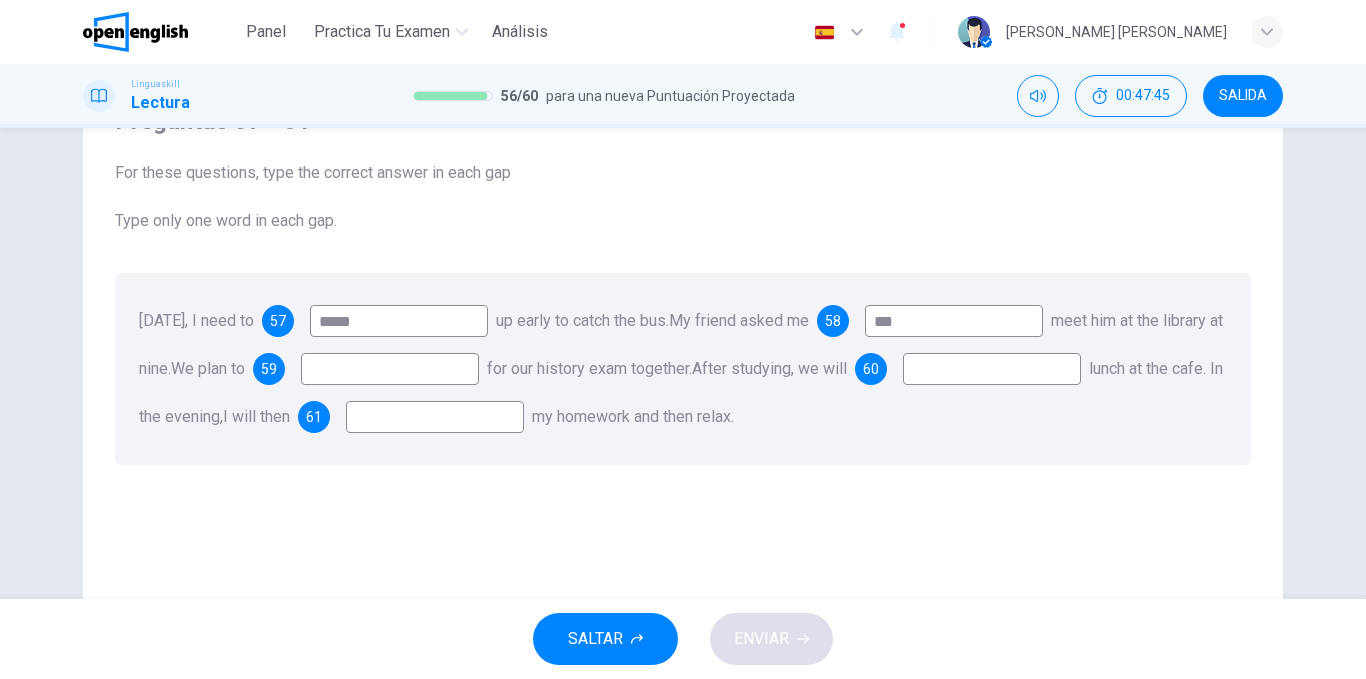 type on "**" 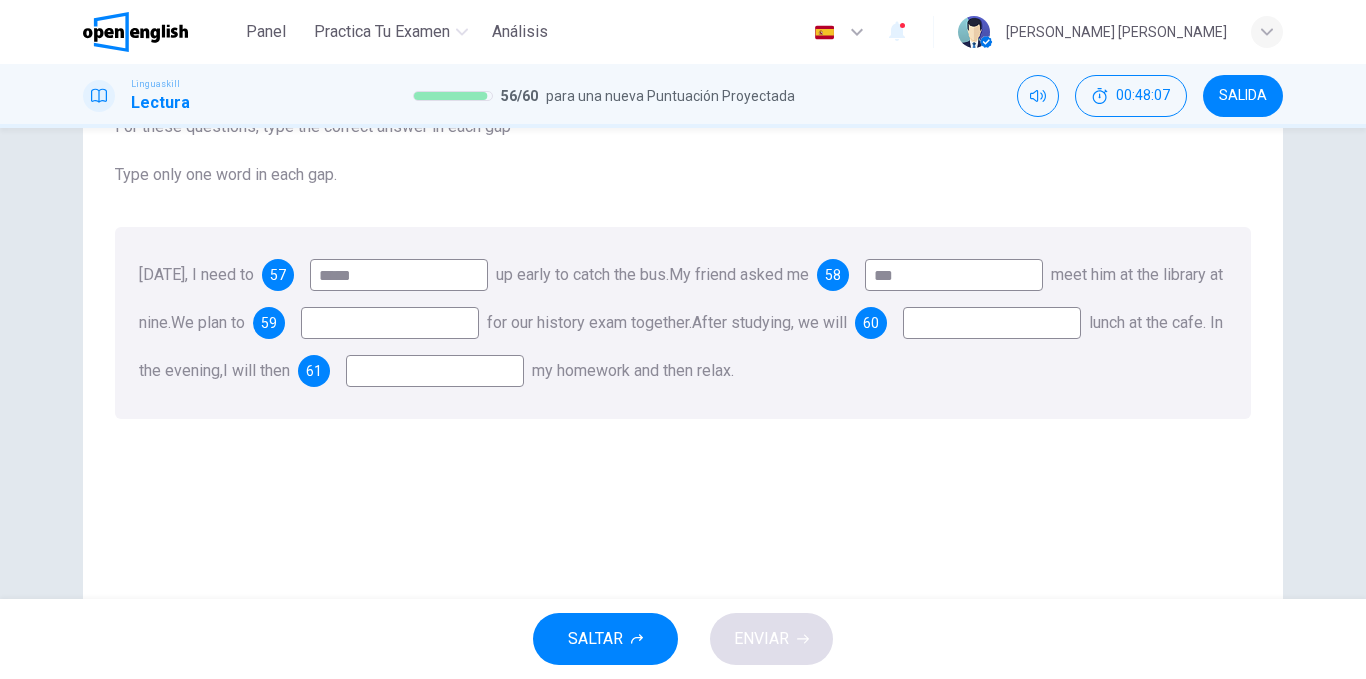 scroll, scrollTop: 304, scrollLeft: 0, axis: vertical 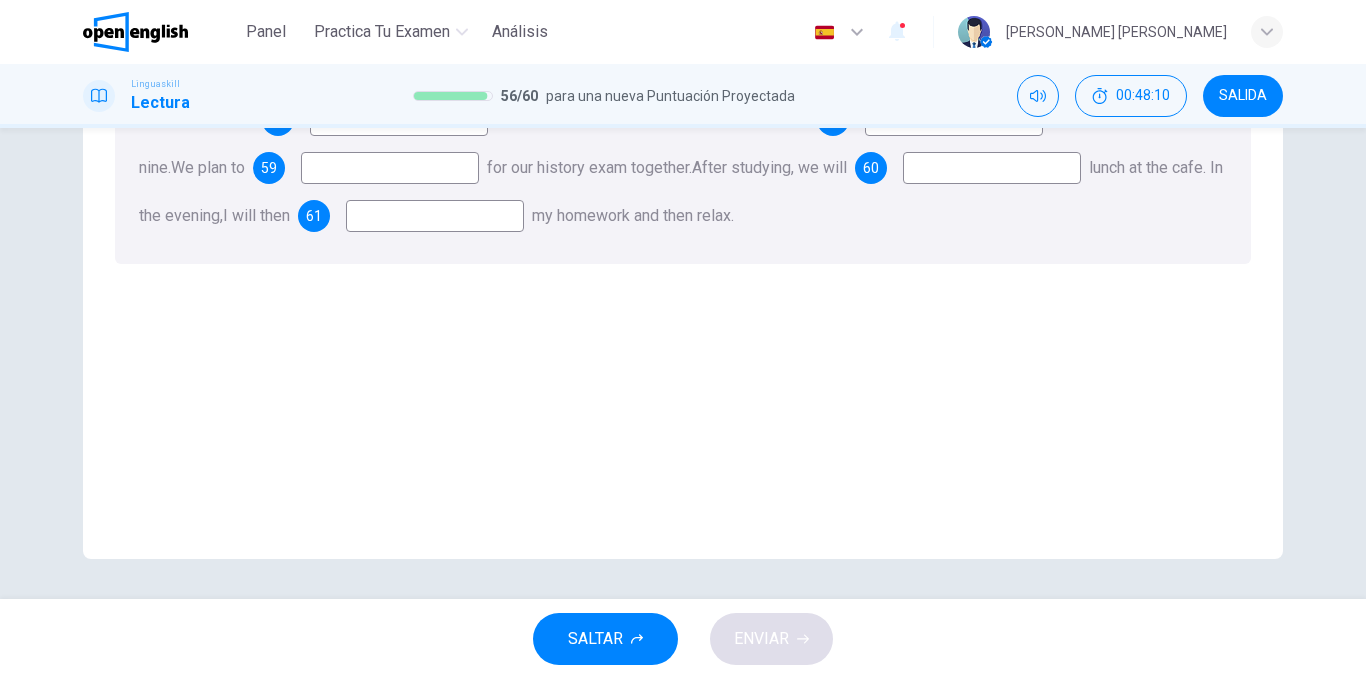 click on "61" at bounding box center [314, 216] 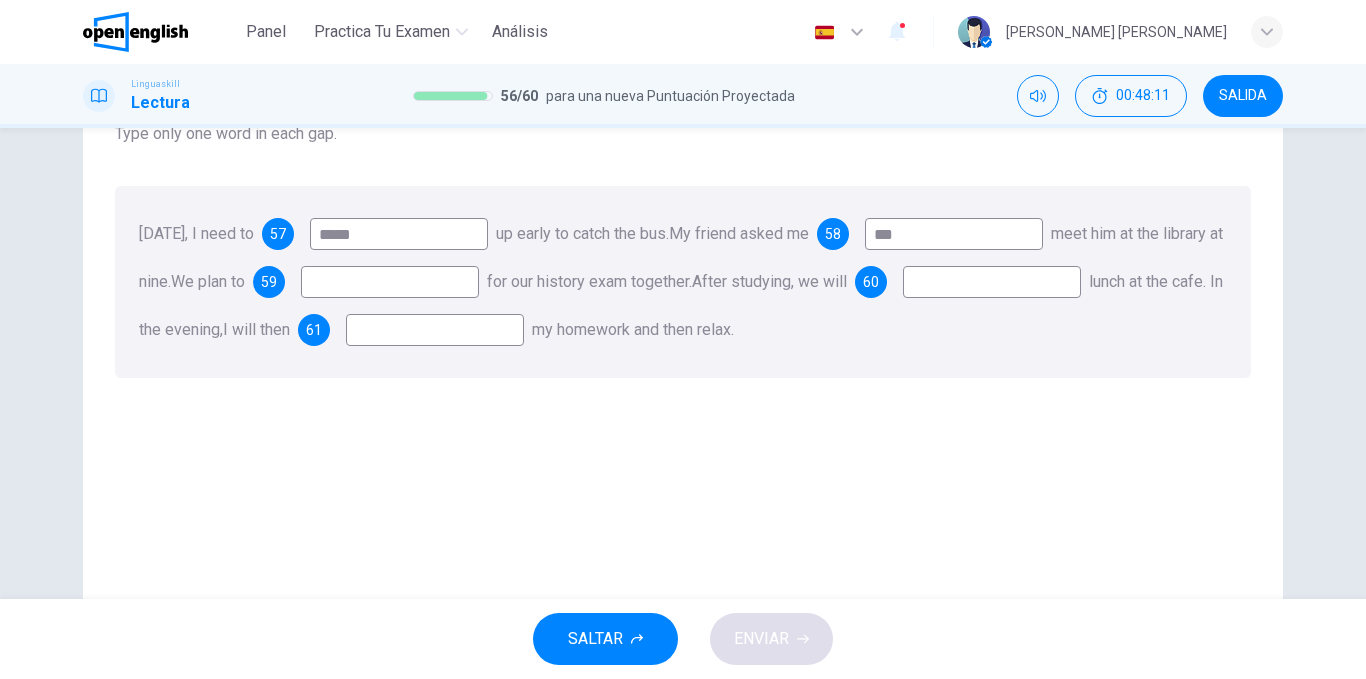 scroll, scrollTop: 172, scrollLeft: 0, axis: vertical 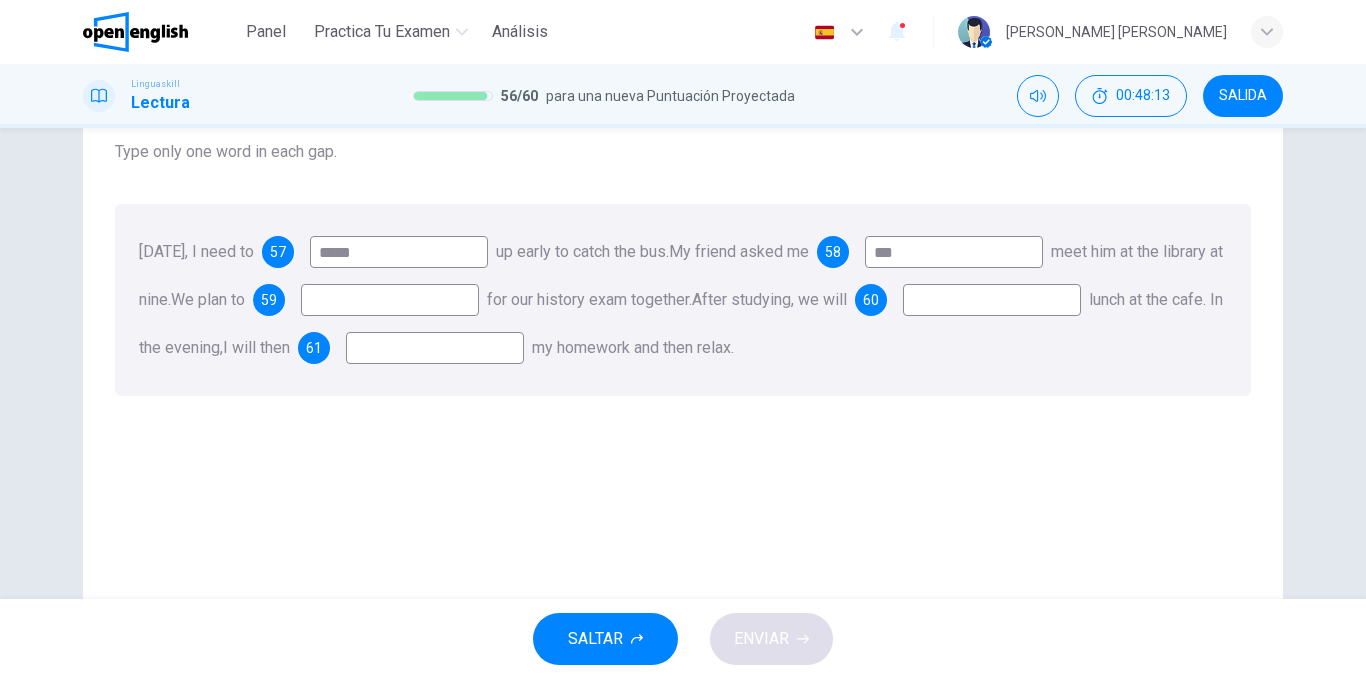 click at bounding box center [992, 300] 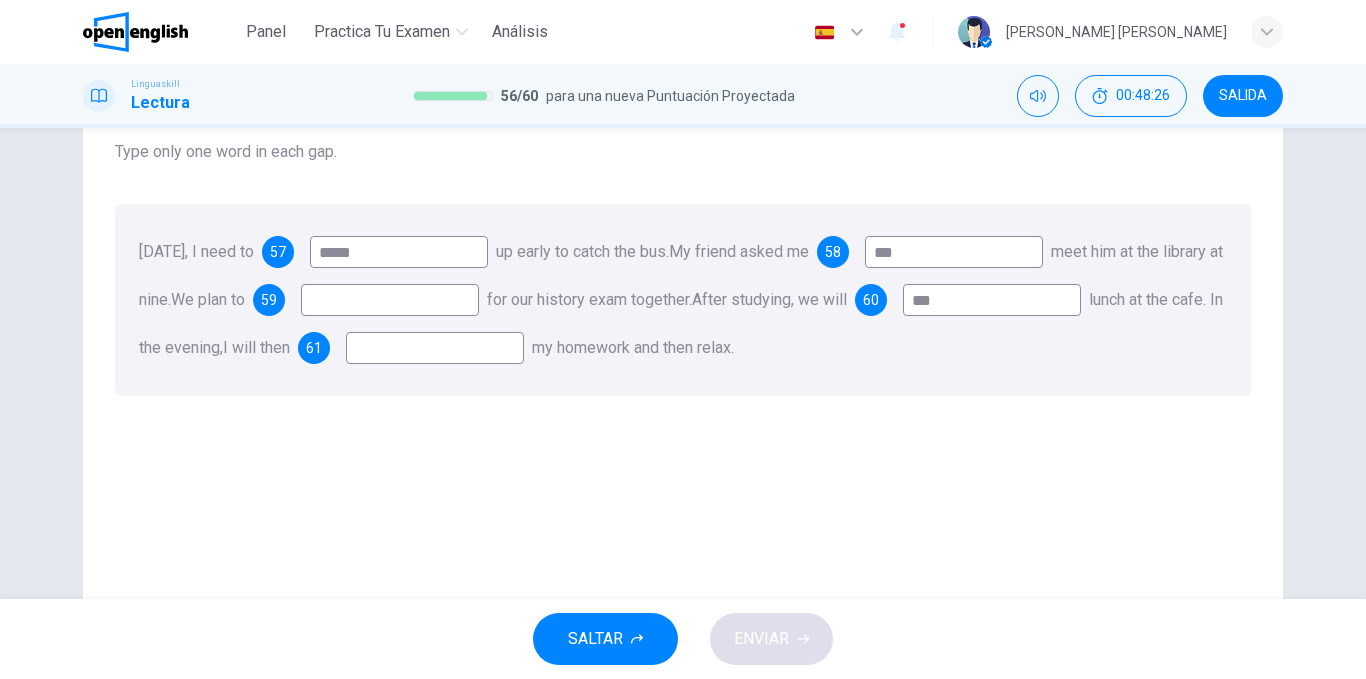 type on "***" 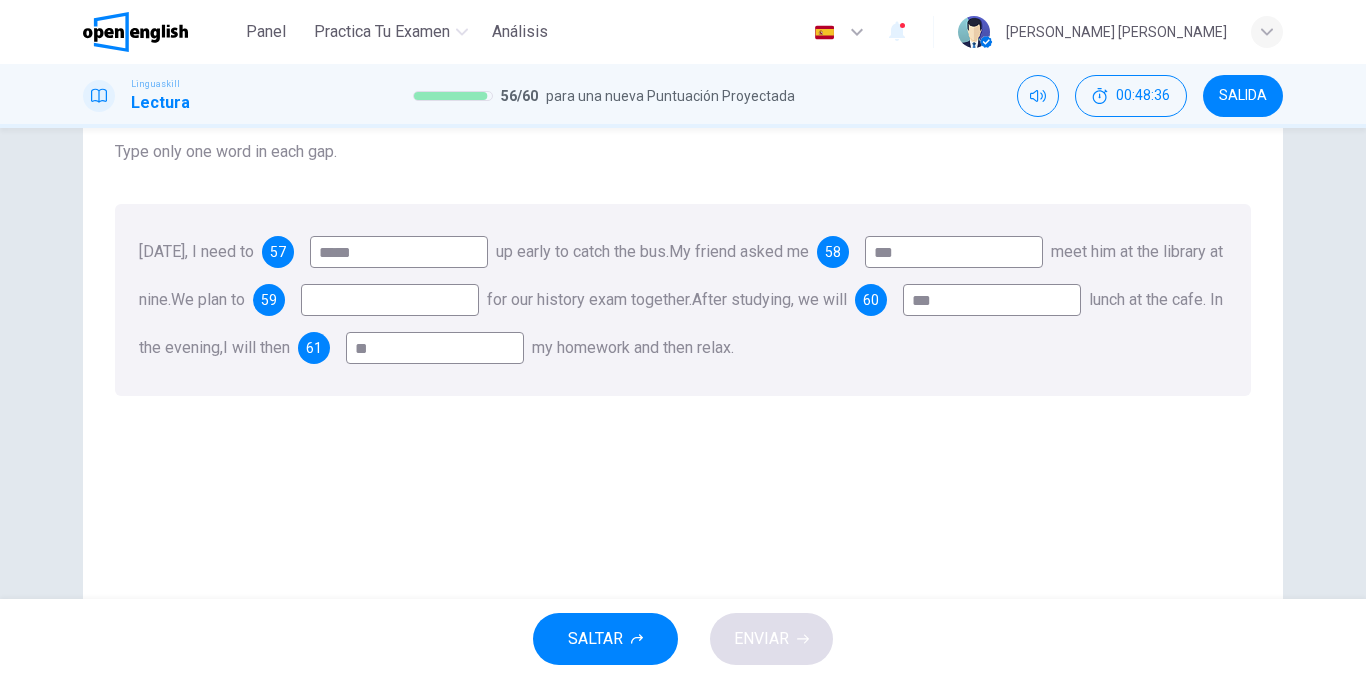 type on "**" 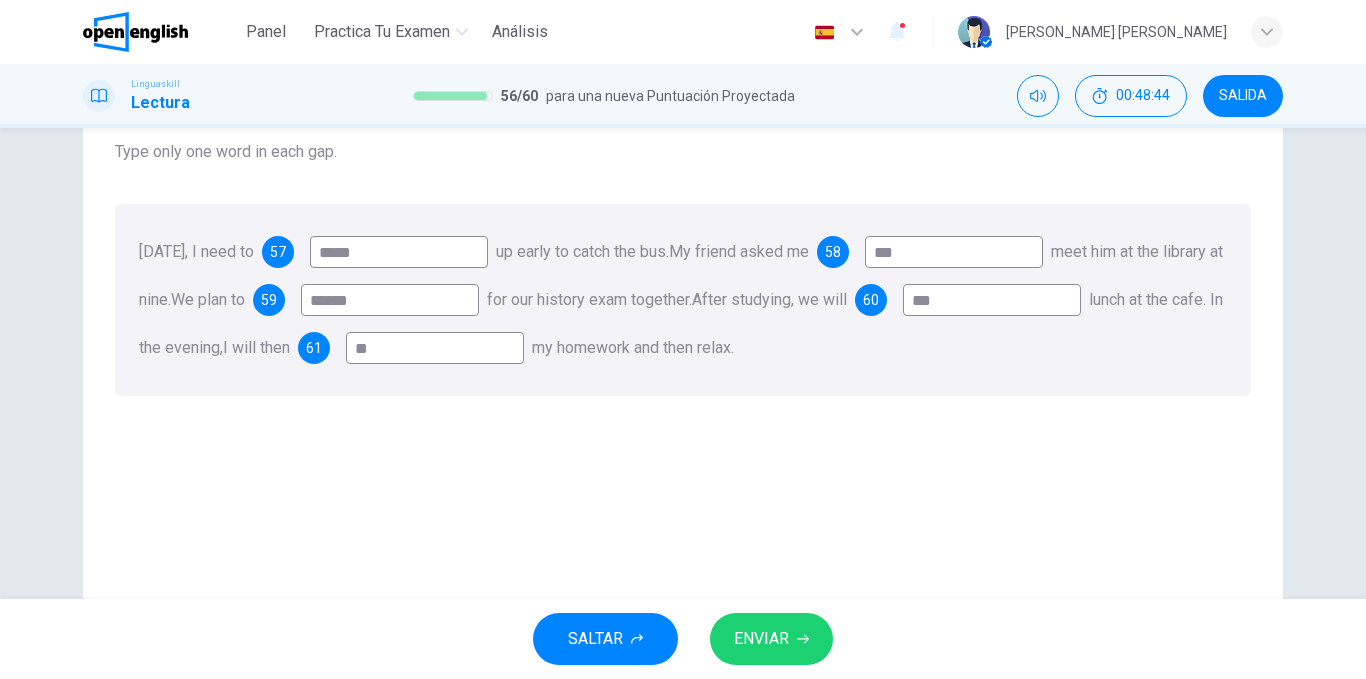 type on "*****" 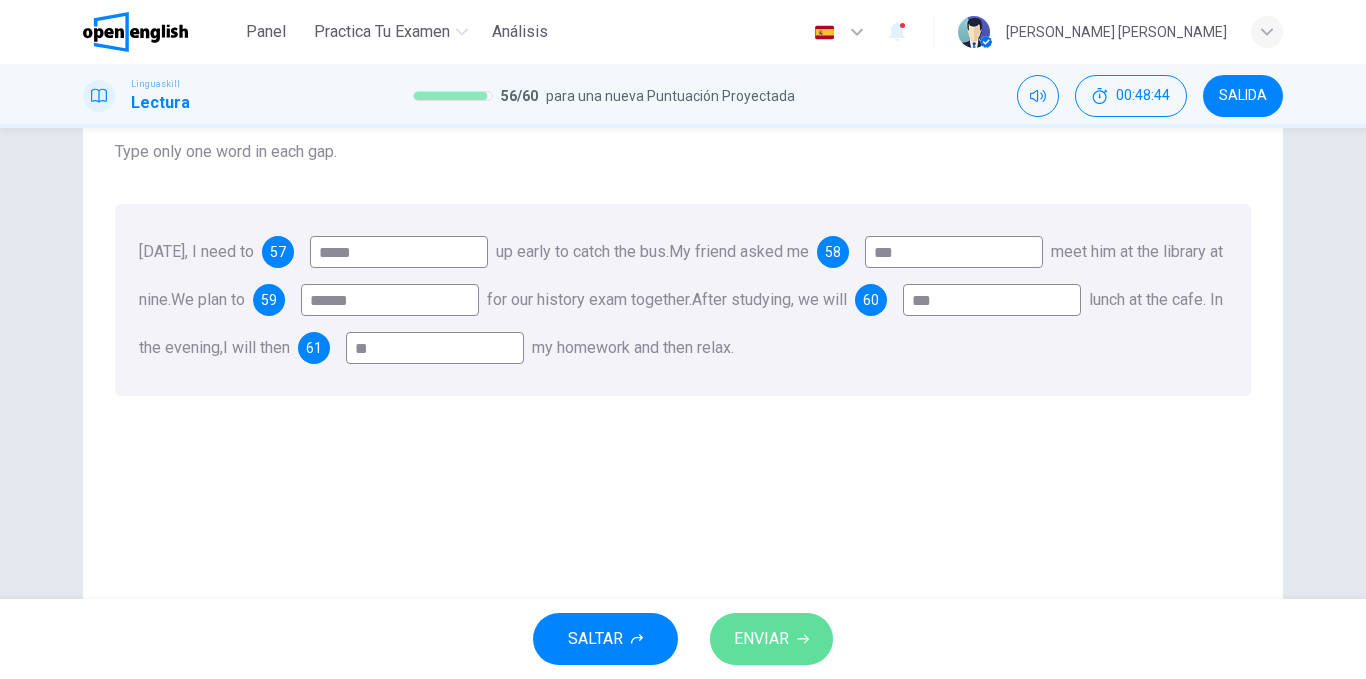 click on "ENVIAR" at bounding box center (761, 639) 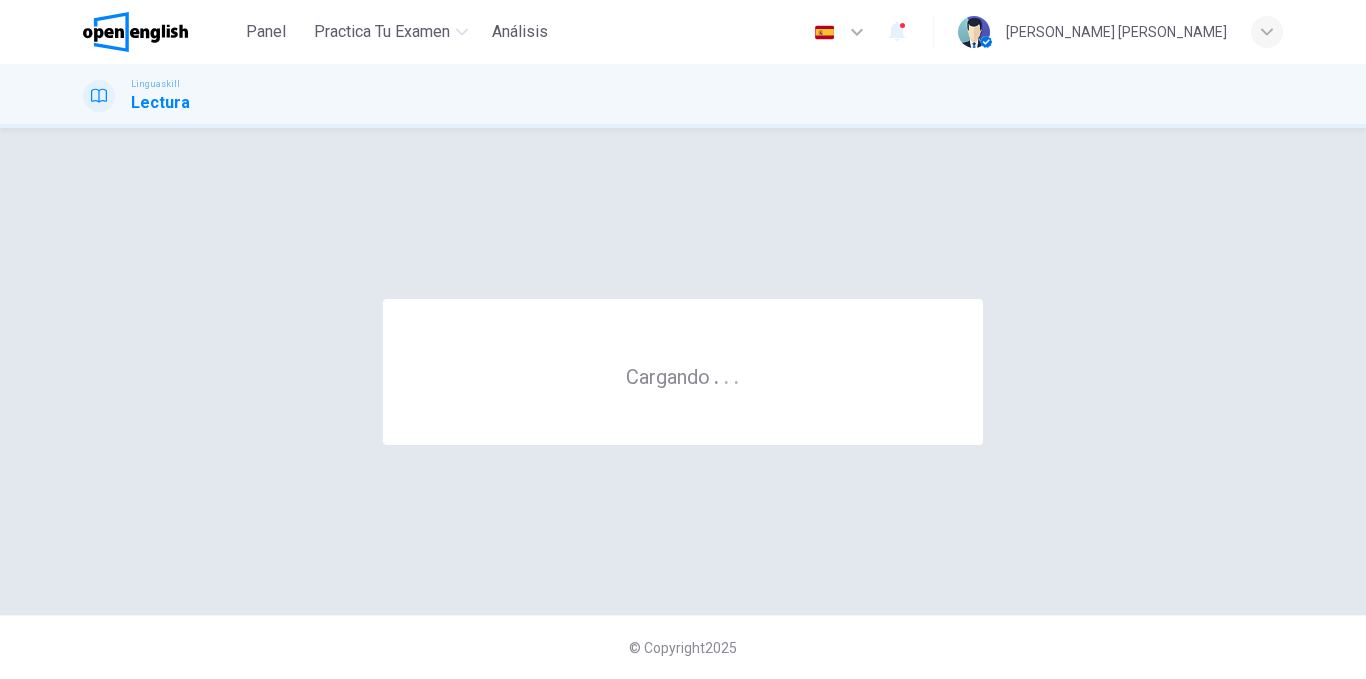 scroll, scrollTop: 0, scrollLeft: 0, axis: both 